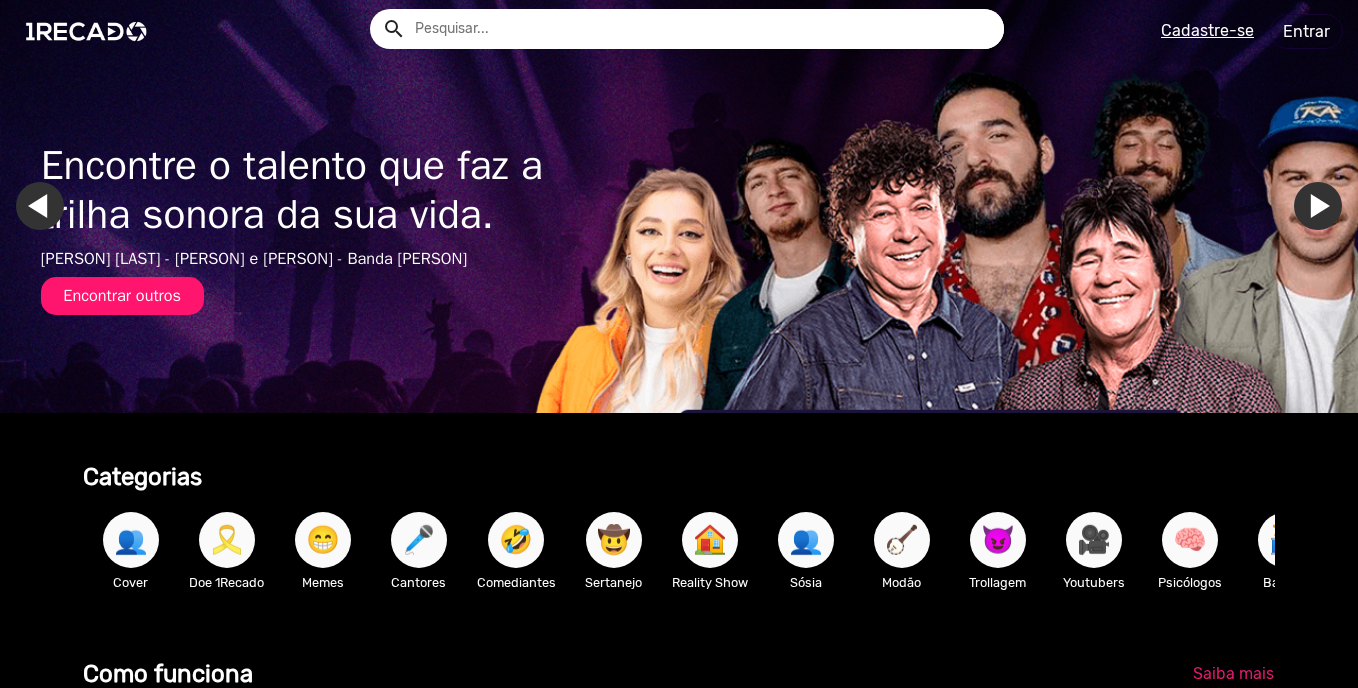 scroll, scrollTop: 0, scrollLeft: 0, axis: both 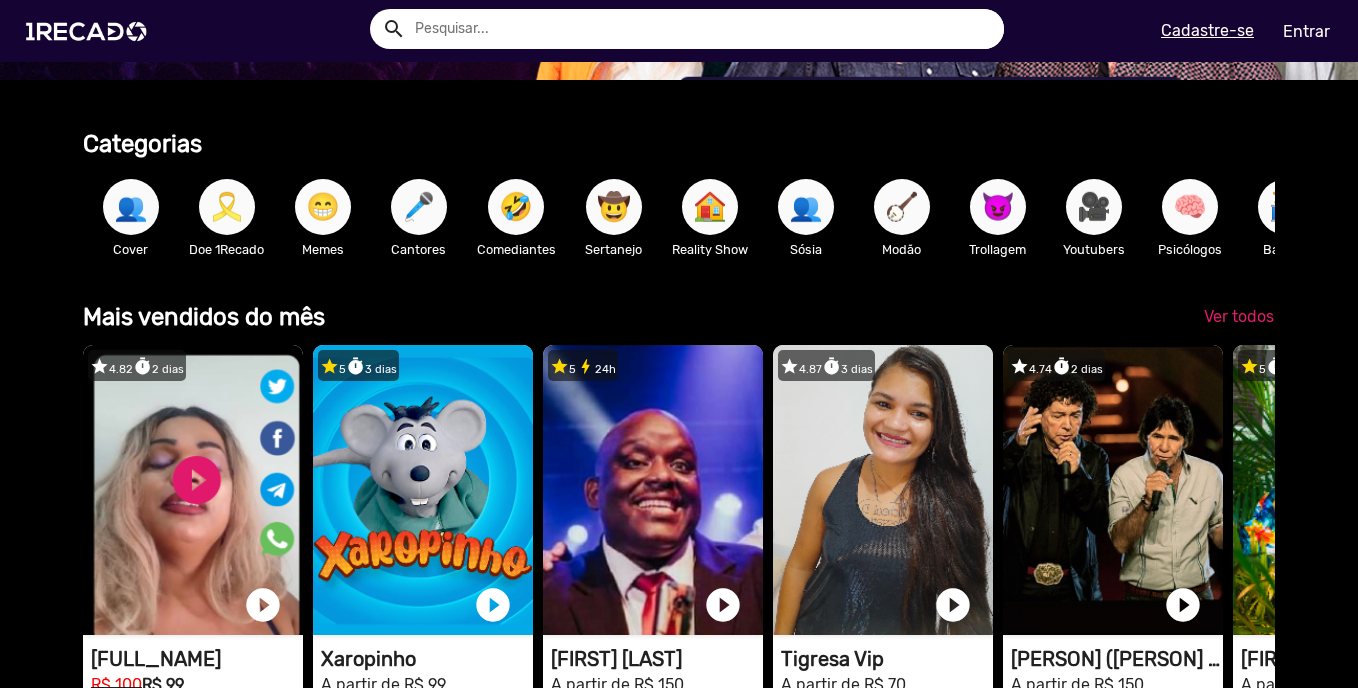 click on "😁" at bounding box center [323, 207] 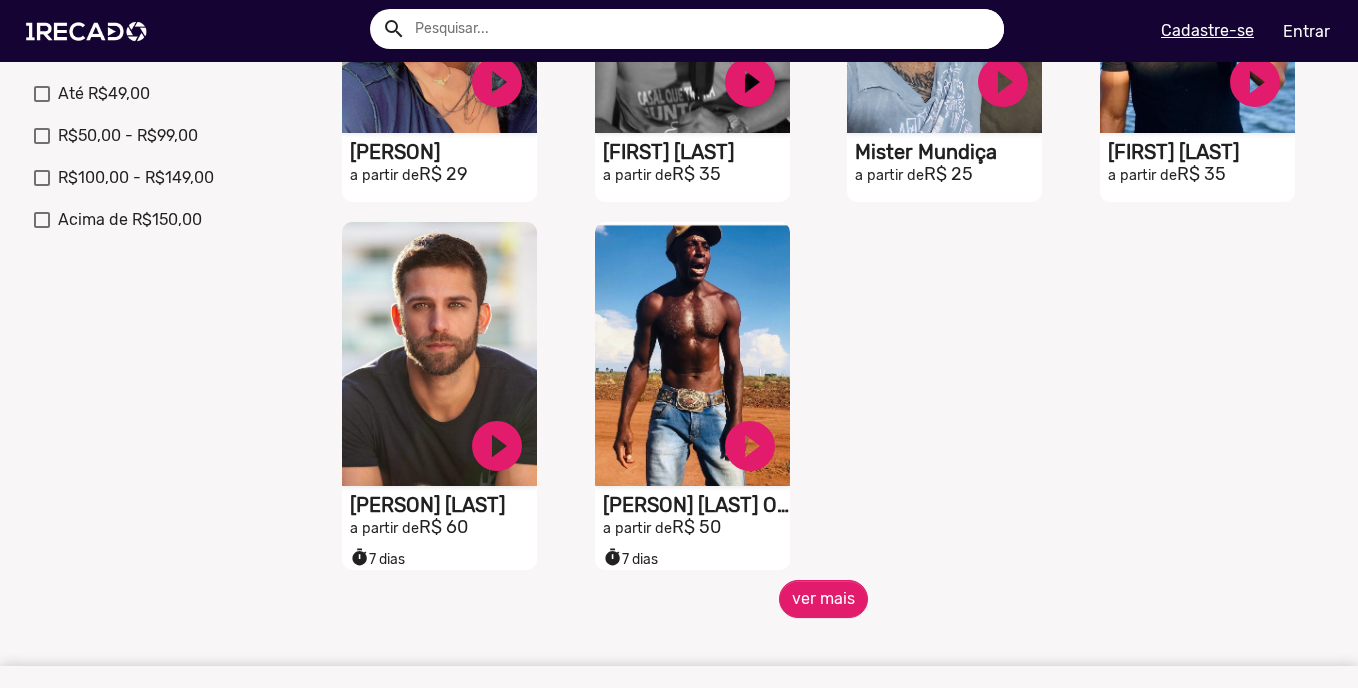 scroll, scrollTop: 1000, scrollLeft: 0, axis: vertical 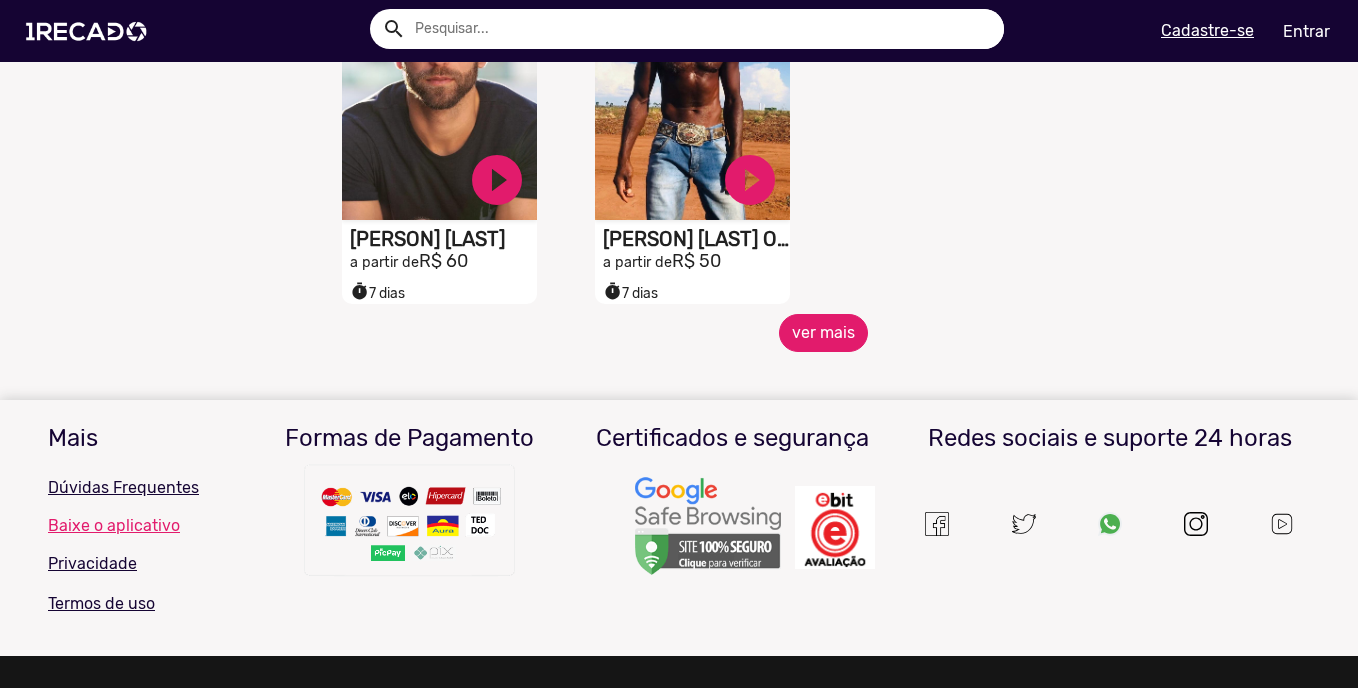 click on "ver mais" 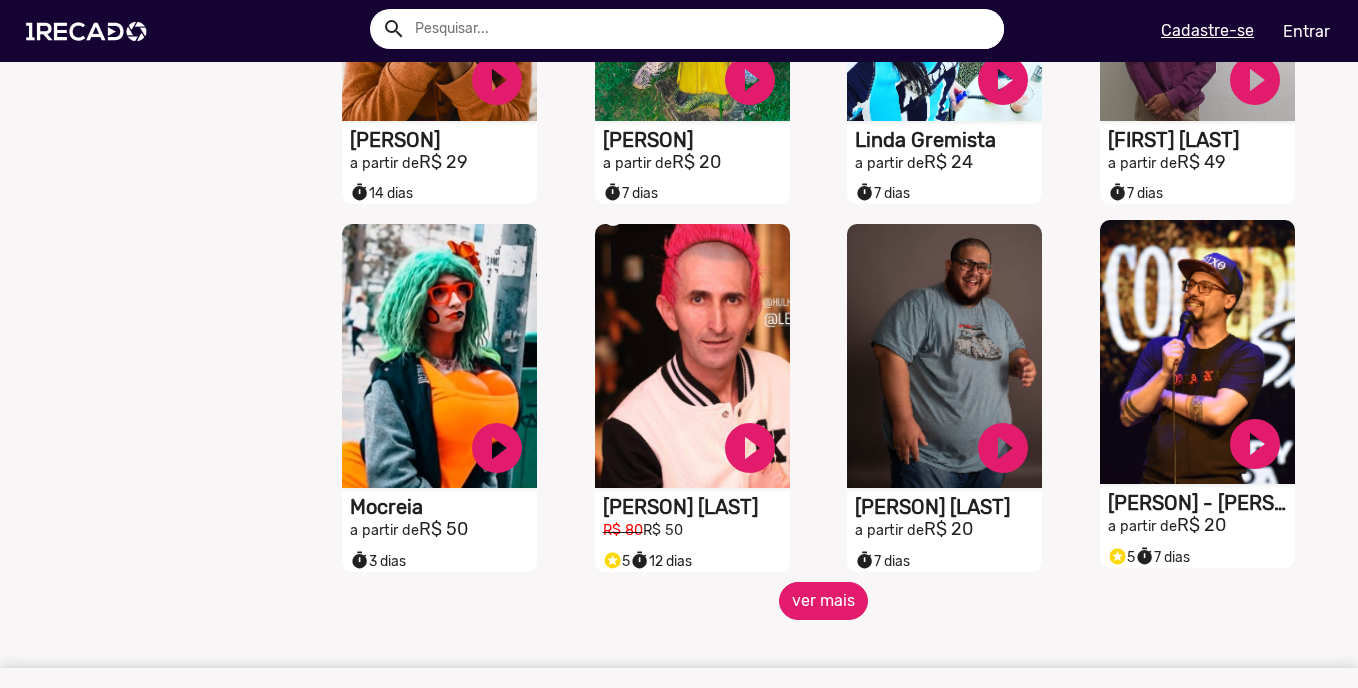 scroll, scrollTop: 1534, scrollLeft: 0, axis: vertical 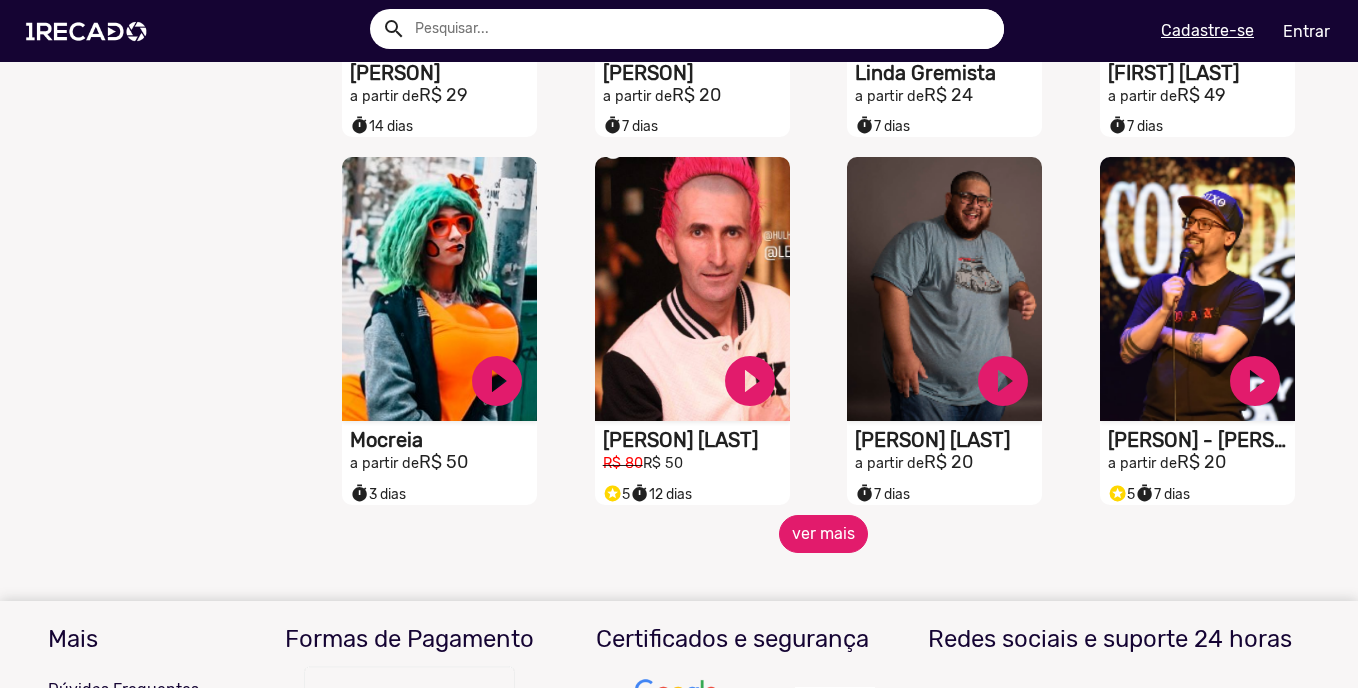 click on "ver mais" 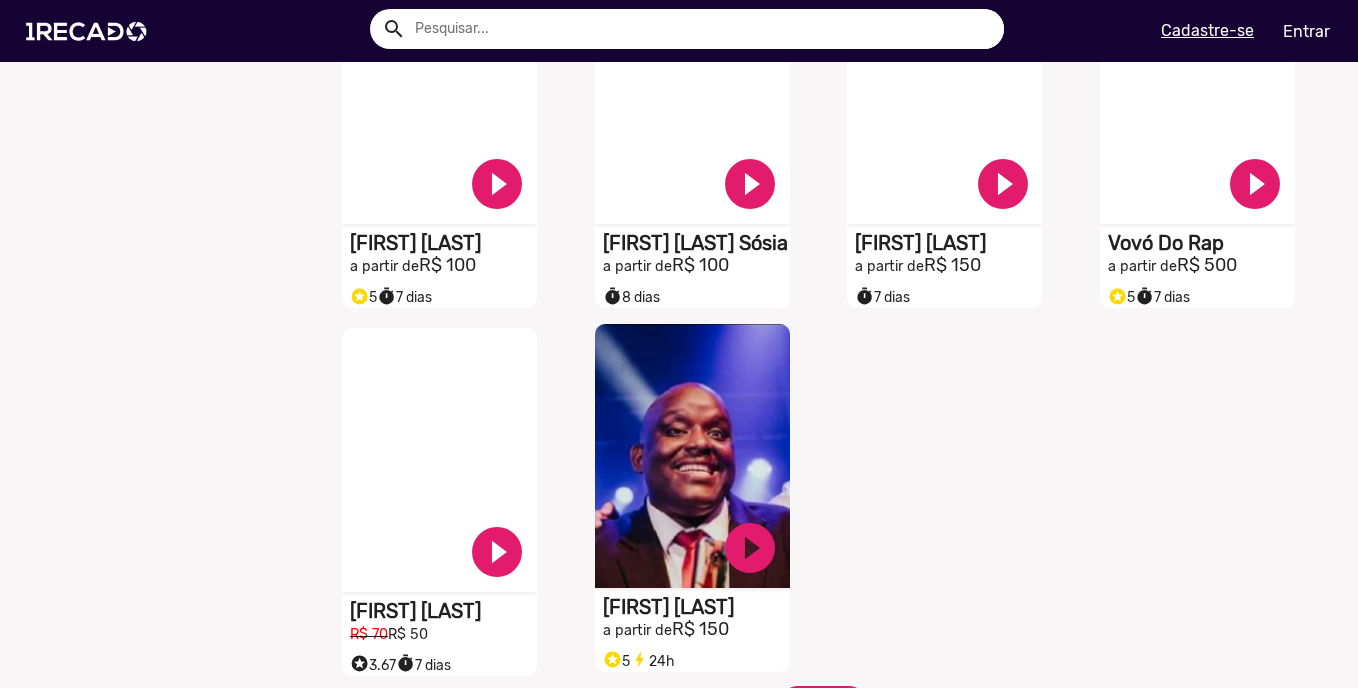 scroll, scrollTop: 2600, scrollLeft: 0, axis: vertical 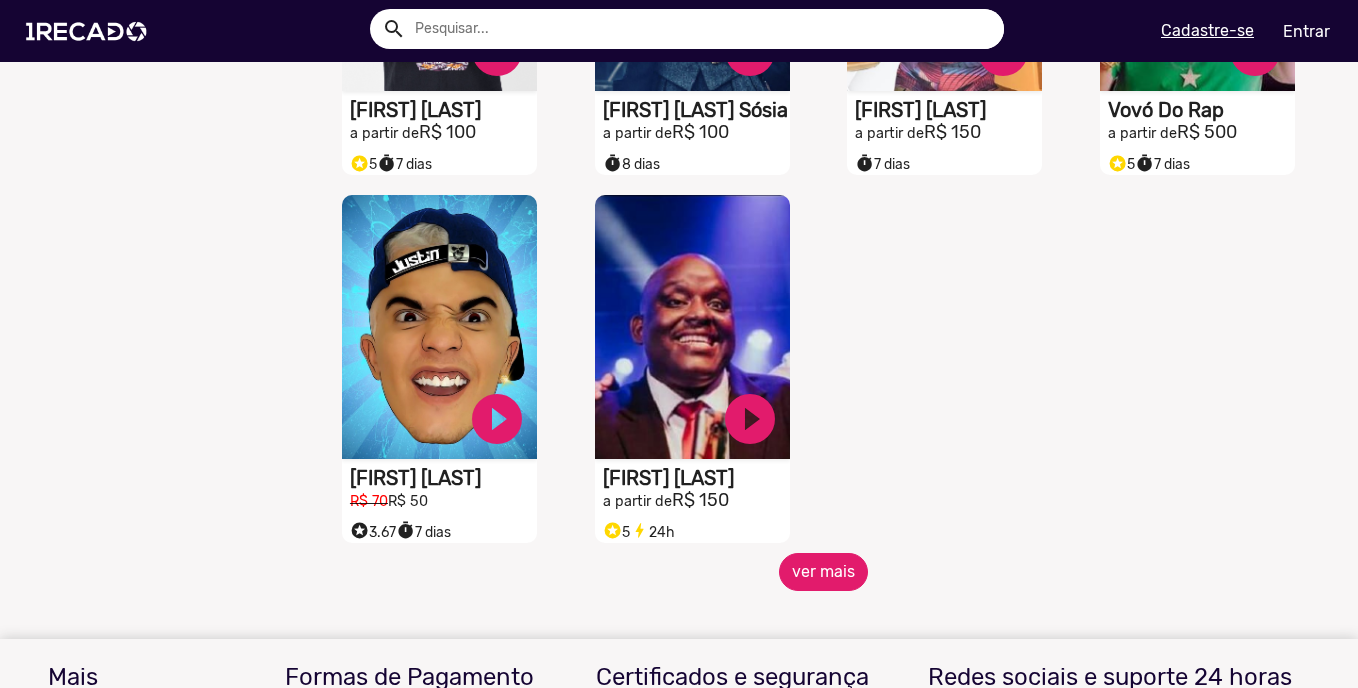 click on "ver mais" 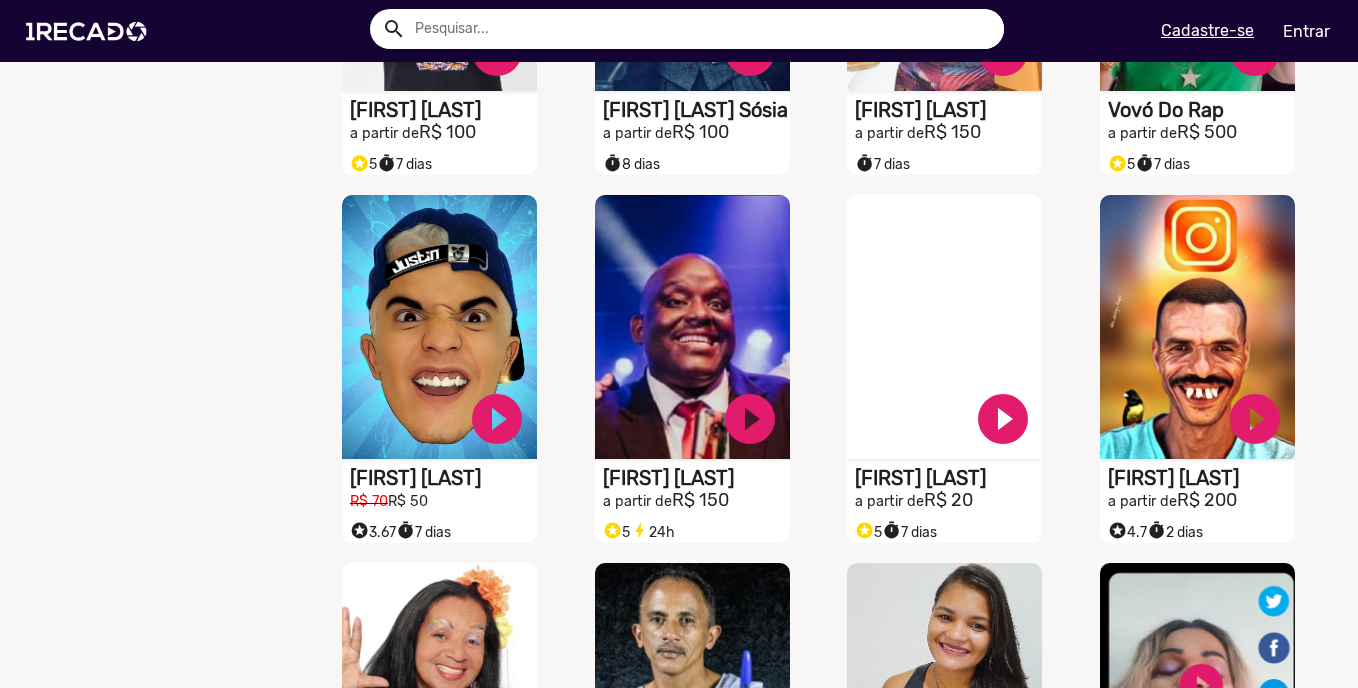 scroll, scrollTop: 2734, scrollLeft: 0, axis: vertical 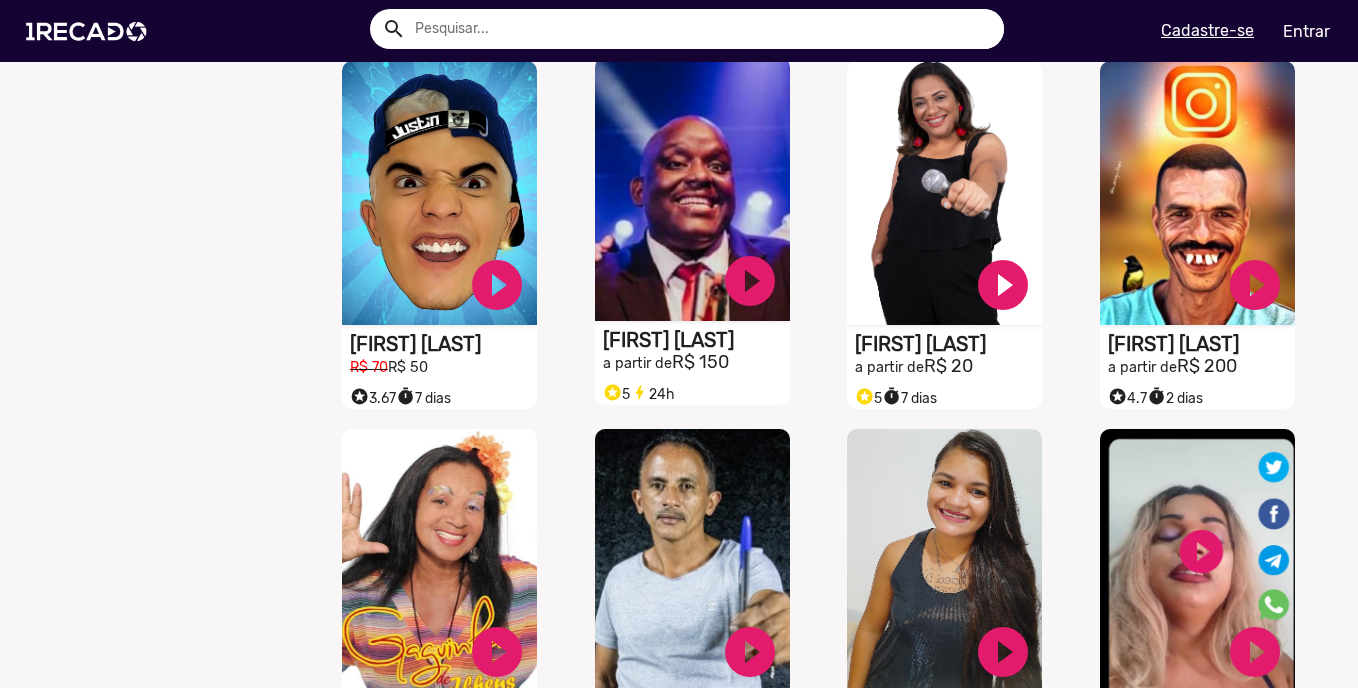 click on "S1RECADO vídeos dedicados para fãs e empresas" at bounding box center (439, -2351) 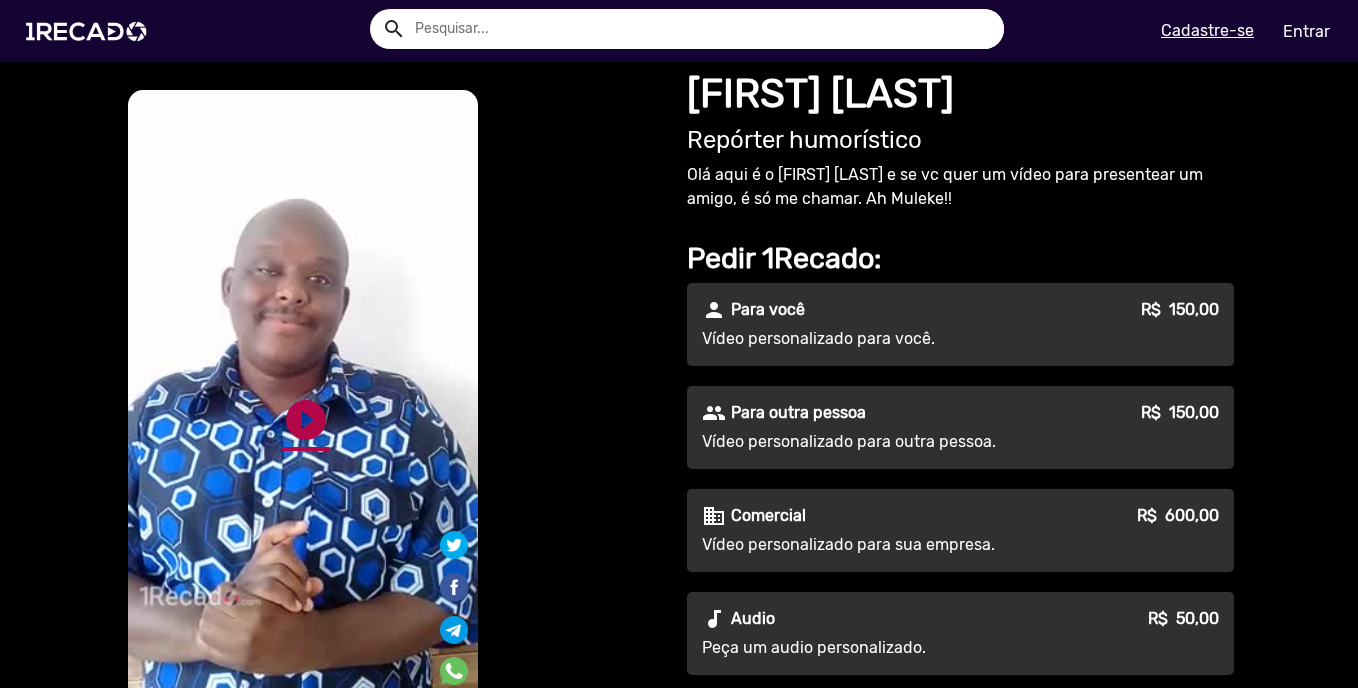 click on "play_circle_filled" 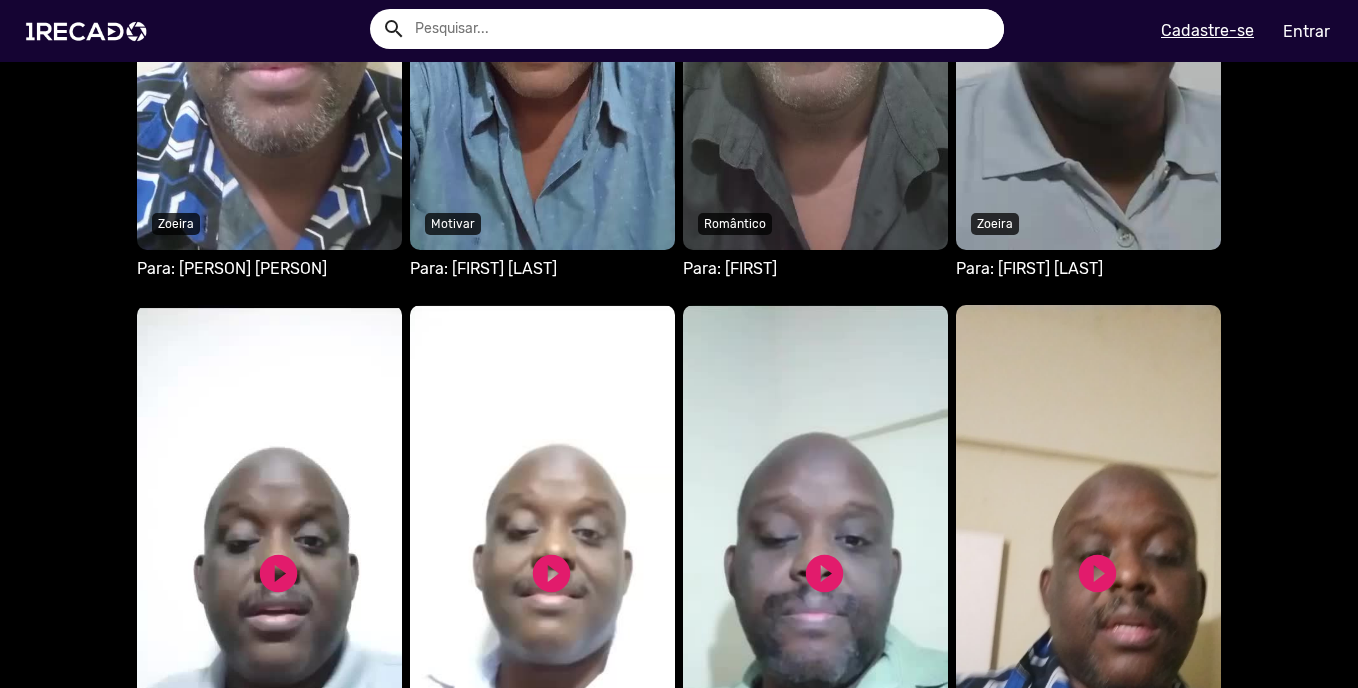 scroll, scrollTop: 1333, scrollLeft: 0, axis: vertical 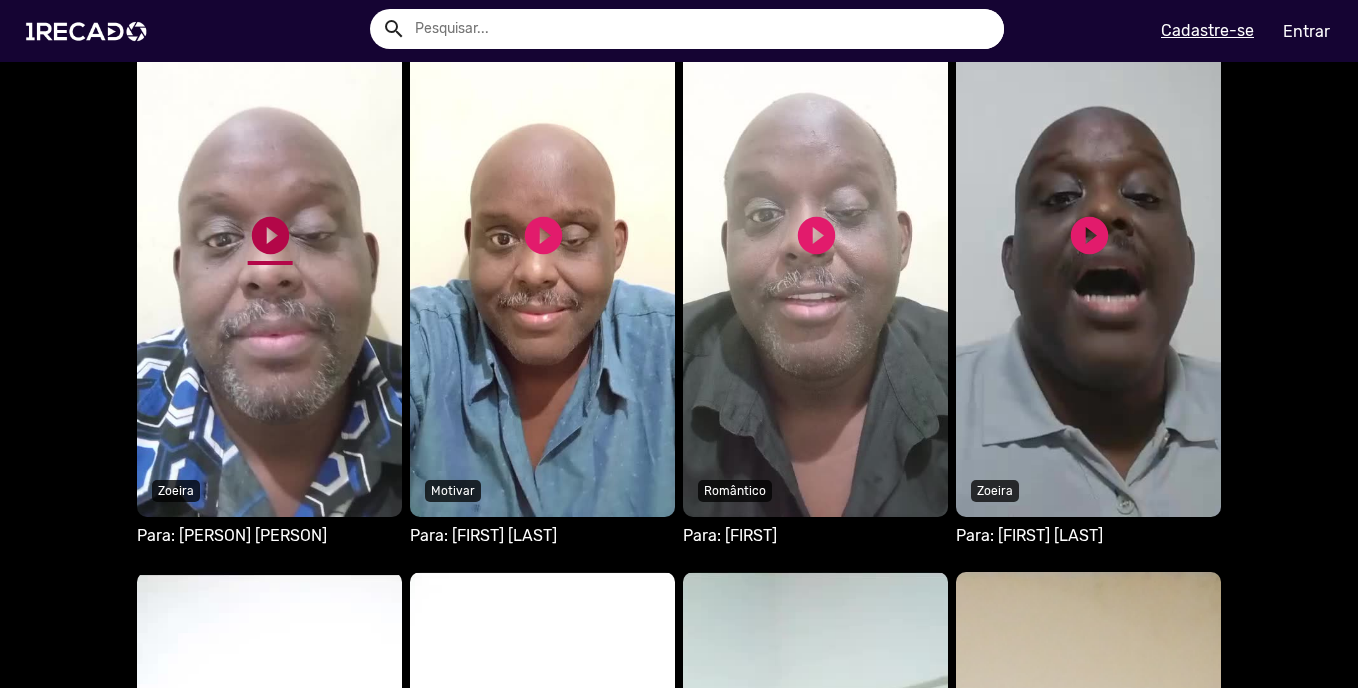 click on "play_circle_filled" 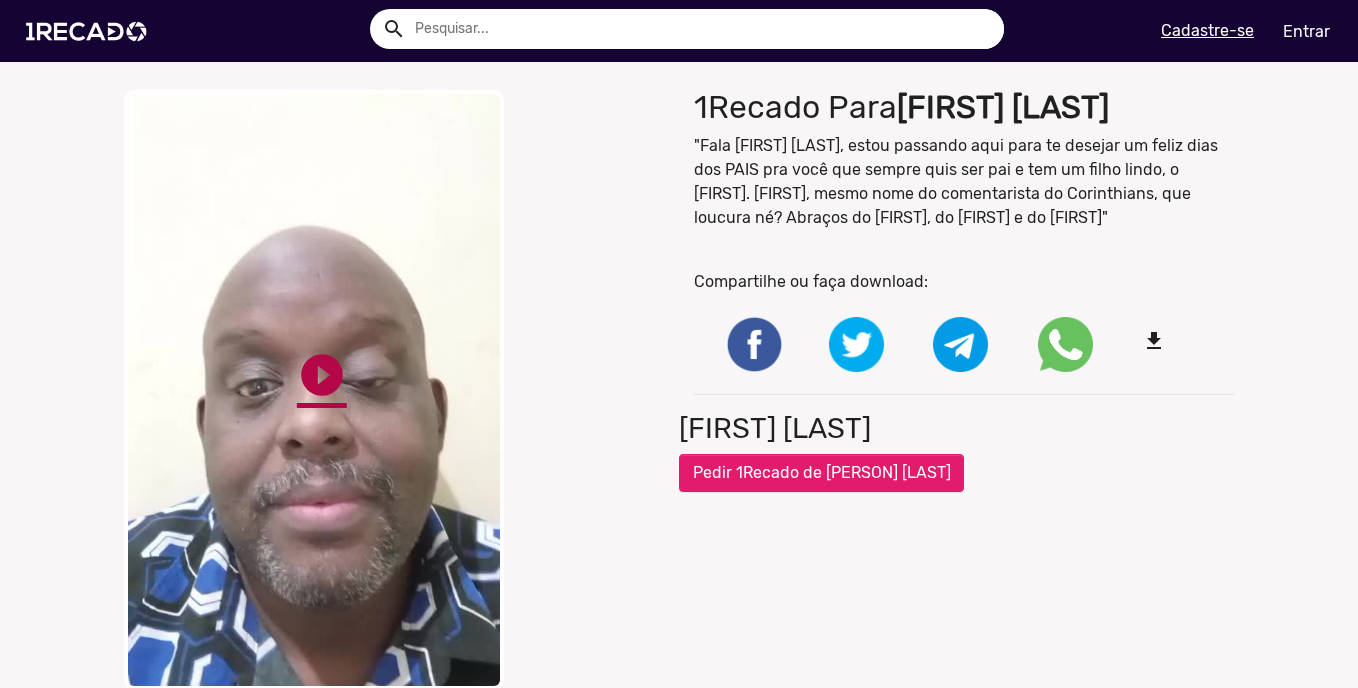 click on "play_circle_filled" at bounding box center (322, 375) 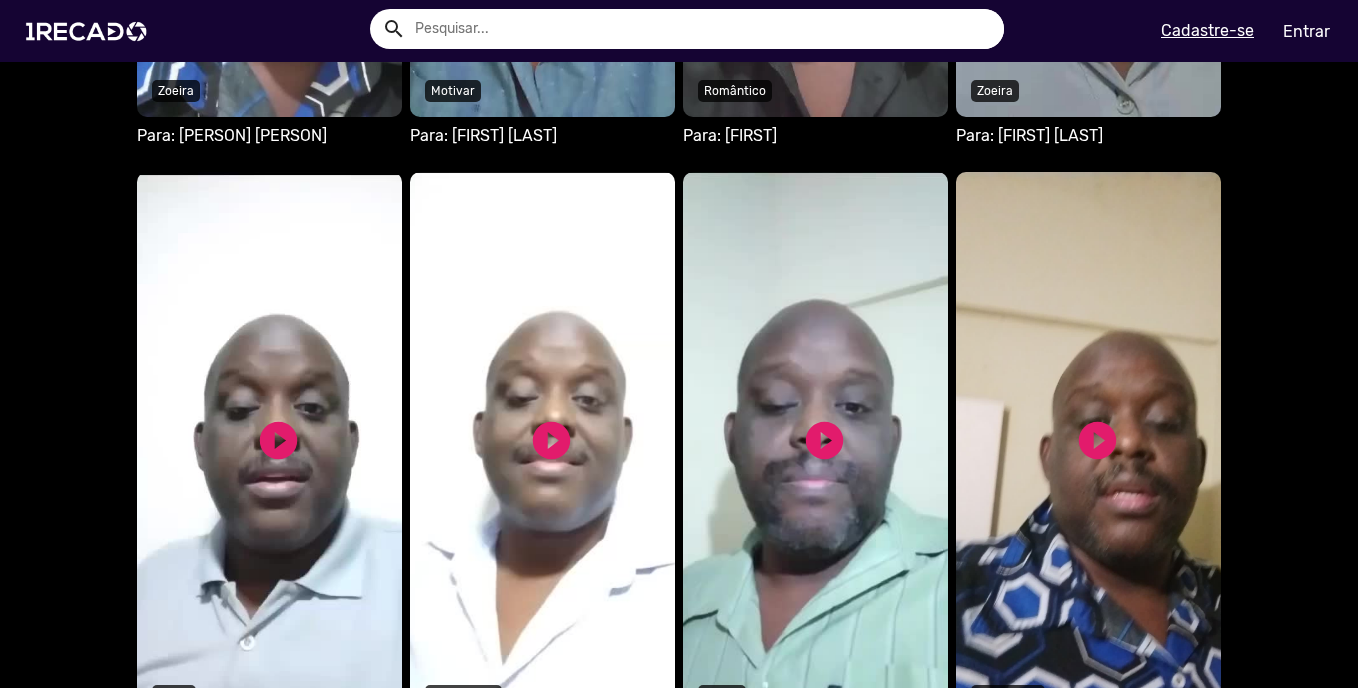 scroll, scrollTop: 2067, scrollLeft: 0, axis: vertical 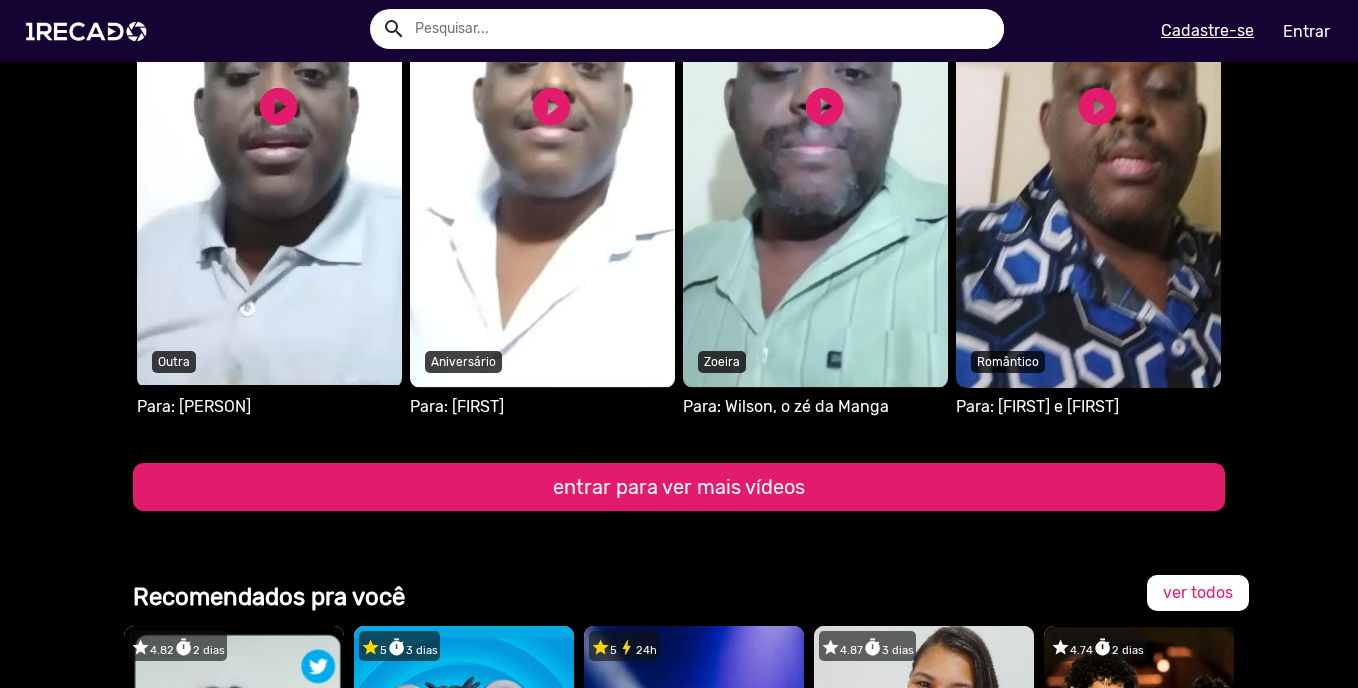 click on "entrar para ver mais vídeos" 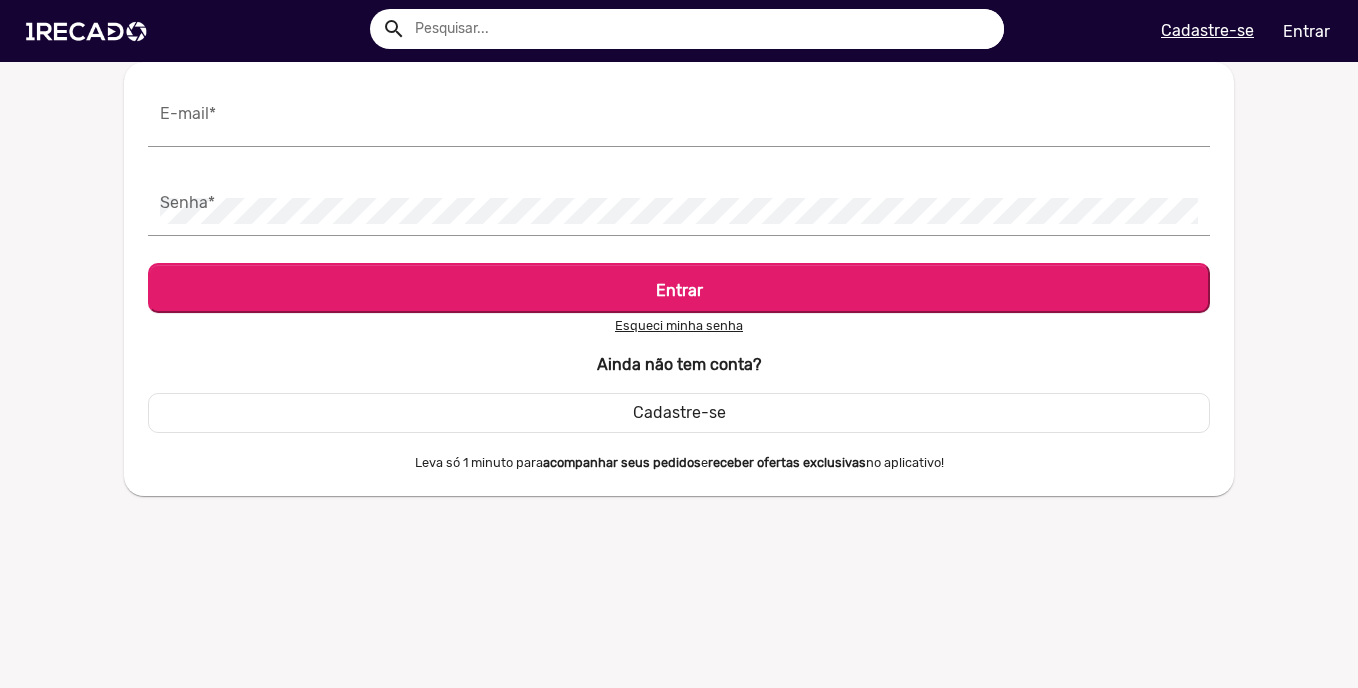 scroll, scrollTop: 0, scrollLeft: 0, axis: both 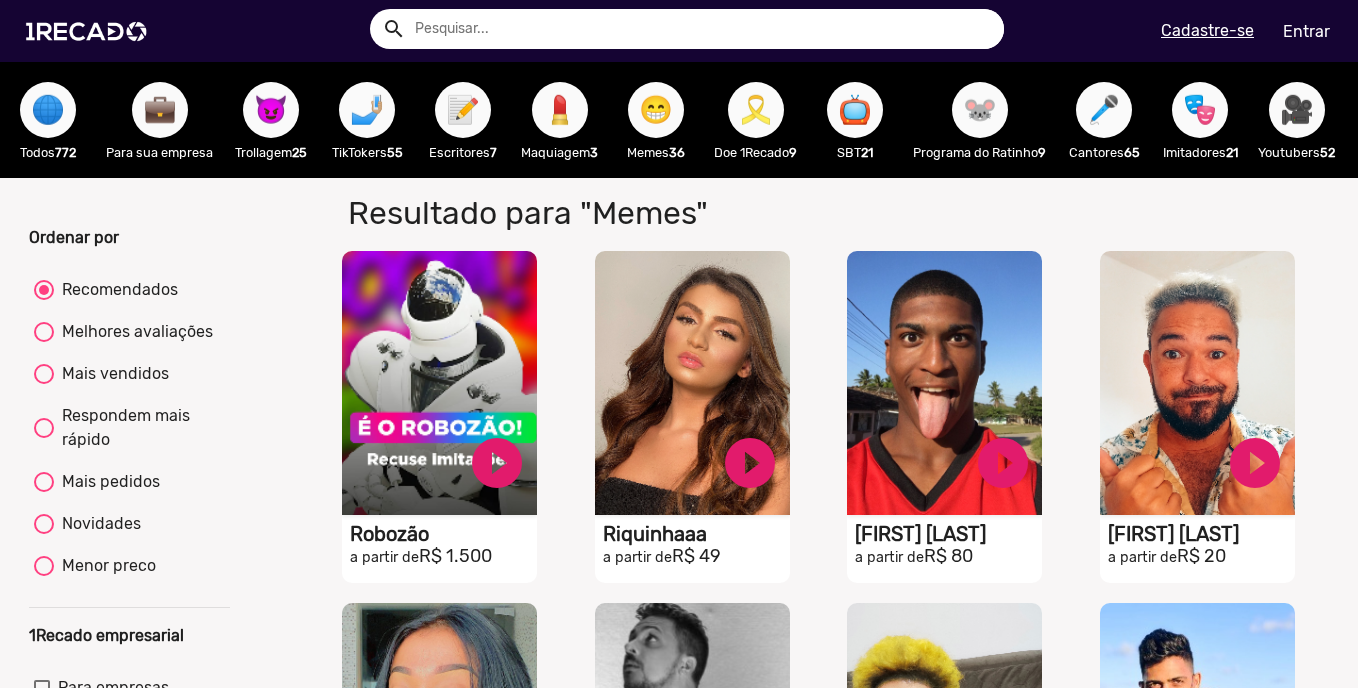 click on "Mais vendidos" at bounding box center [111, 374] 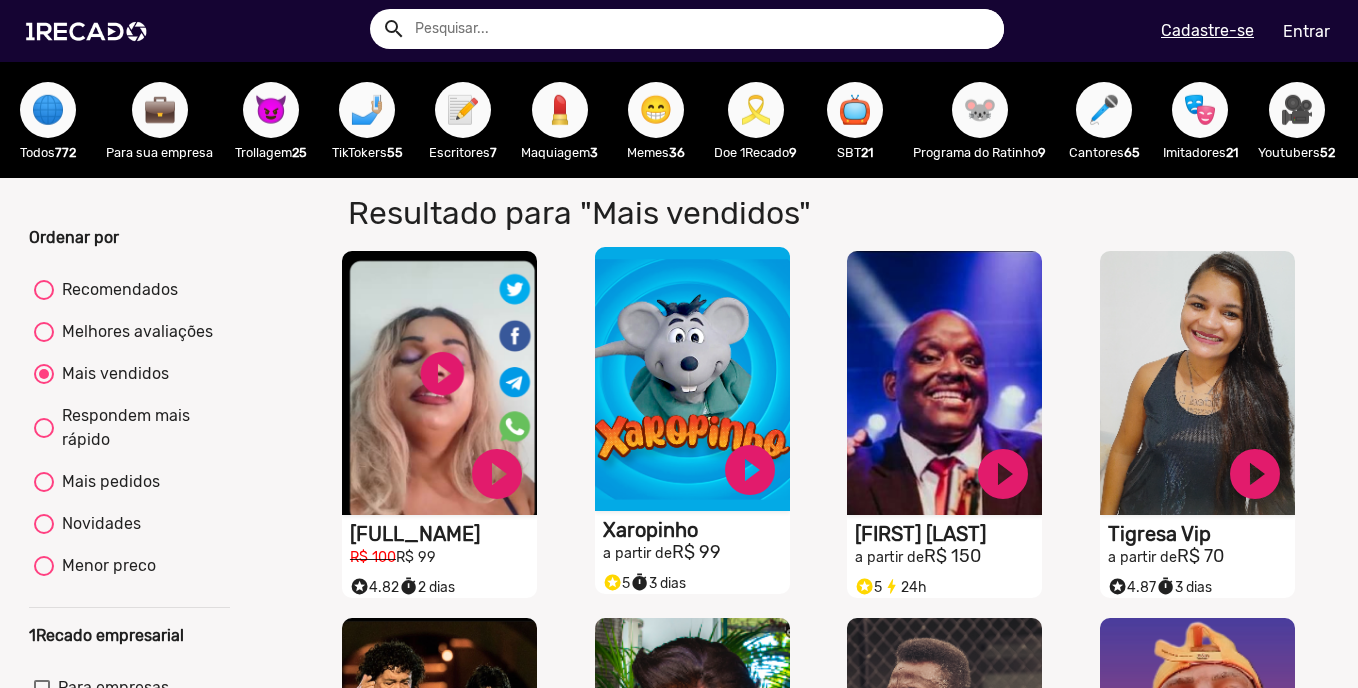 scroll, scrollTop: 267, scrollLeft: 0, axis: vertical 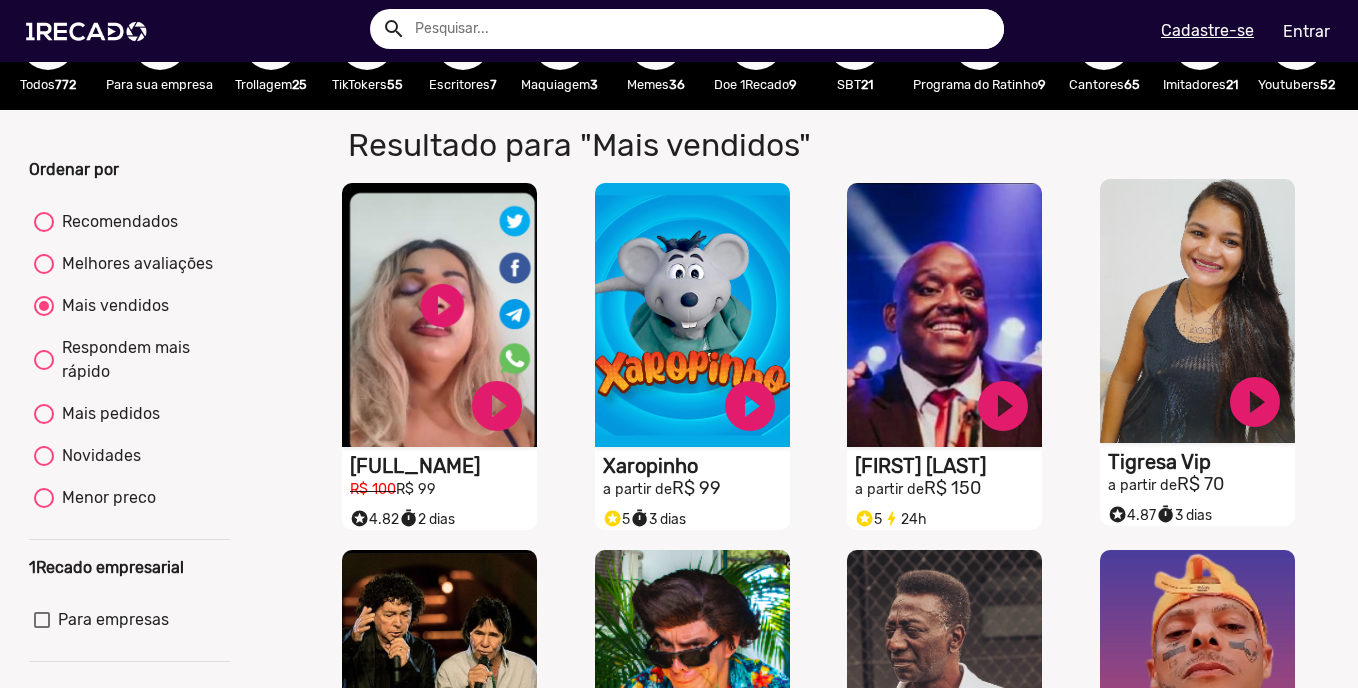 click on "S1RECADO vídeos dedicados para fãs e empresas" at bounding box center [439, 315] 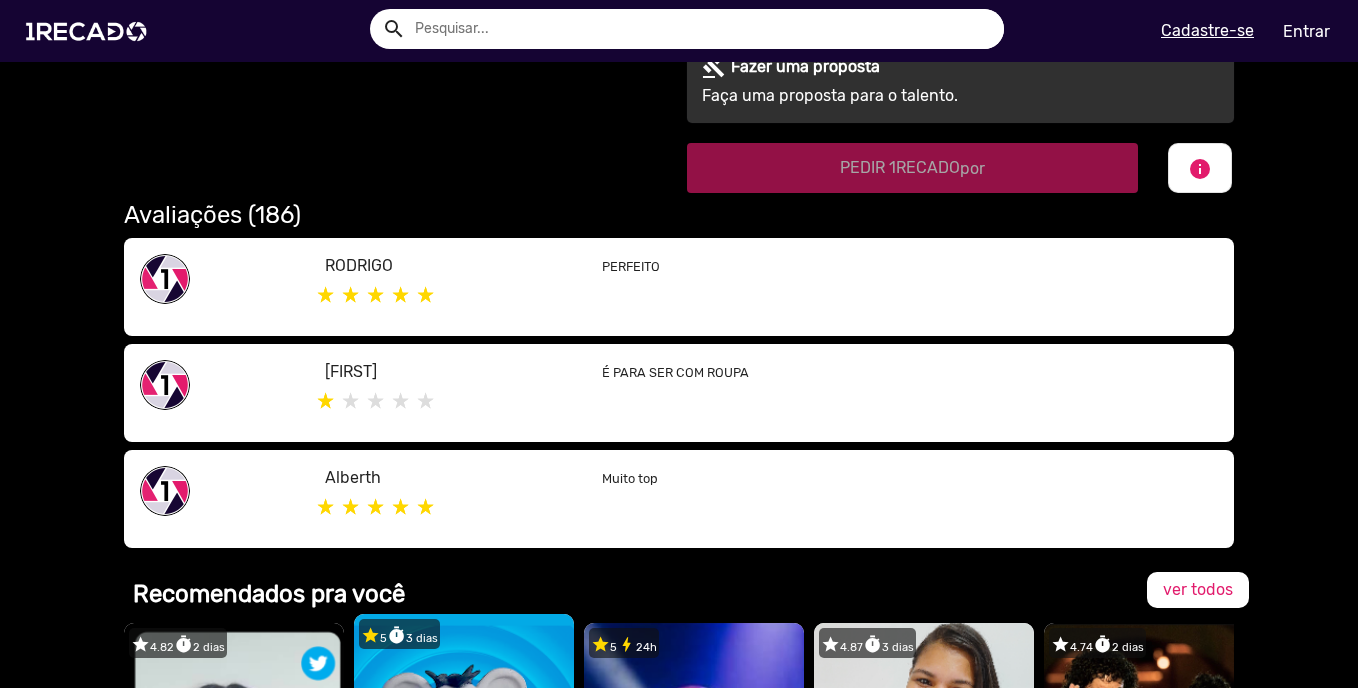 scroll, scrollTop: 848, scrollLeft: 0, axis: vertical 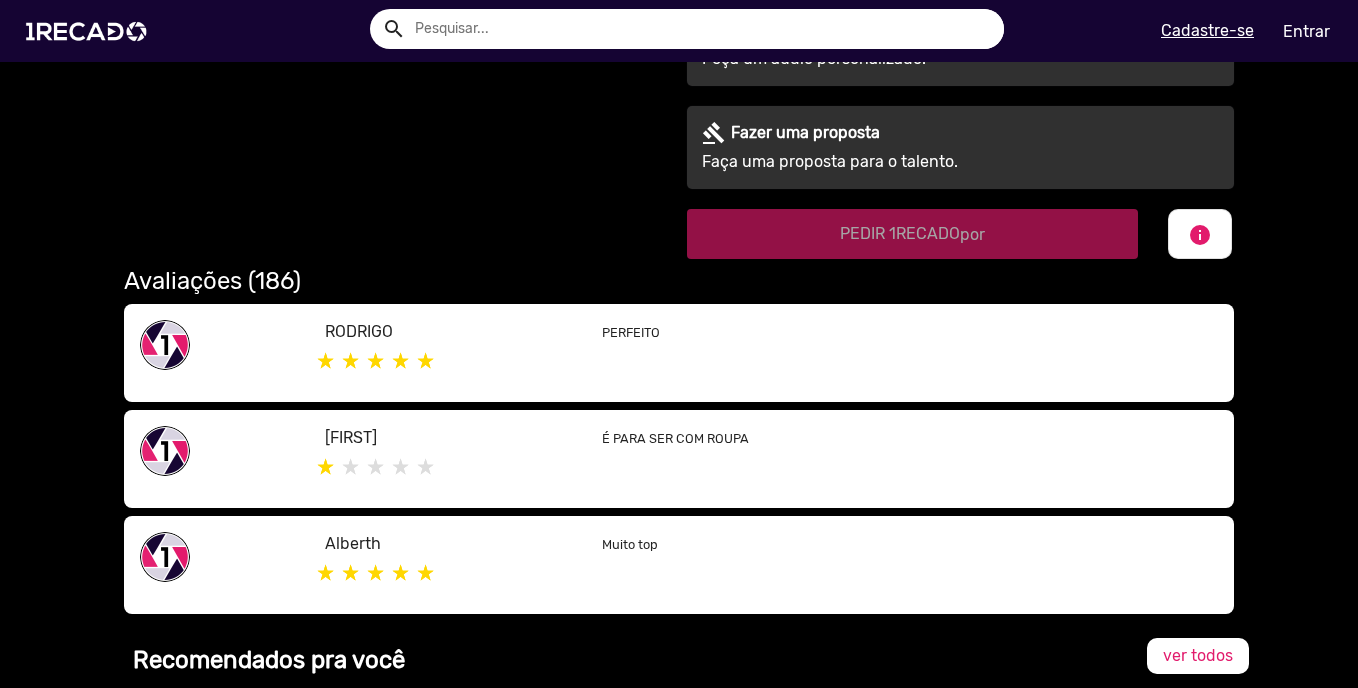 click on "Avaliações (186)" 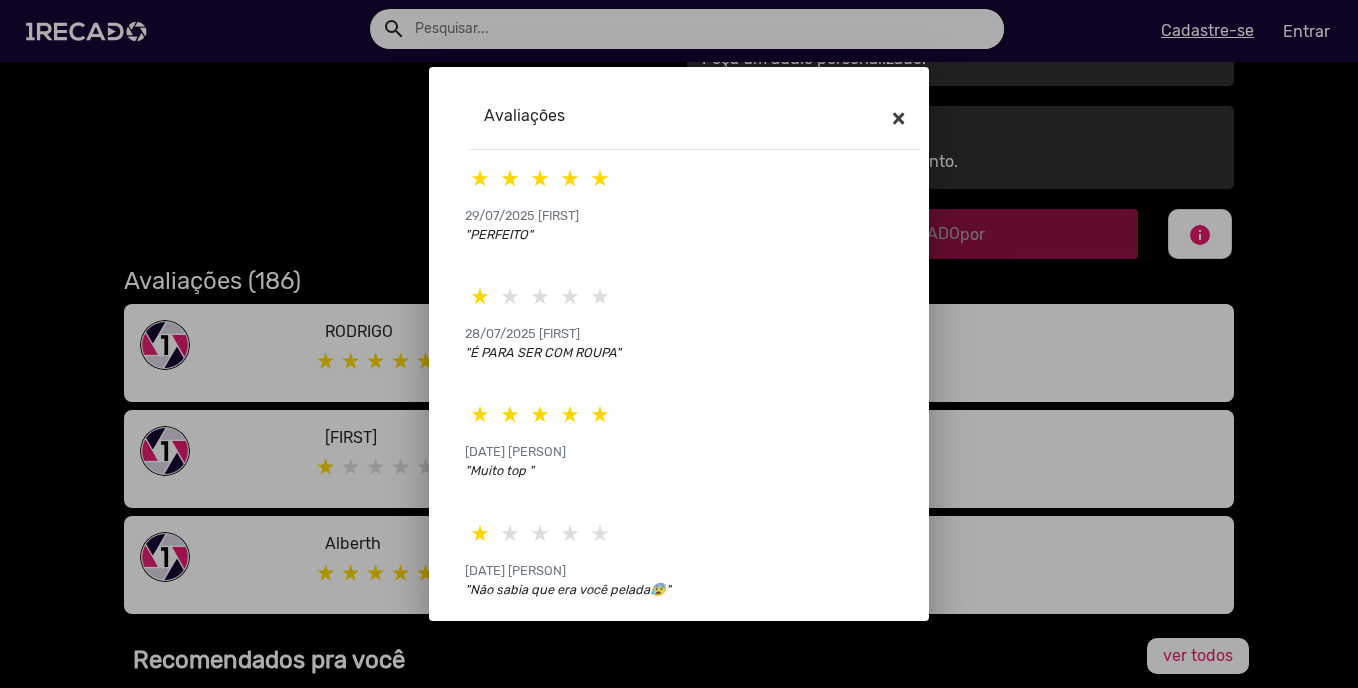 click on "×" at bounding box center [898, 118] 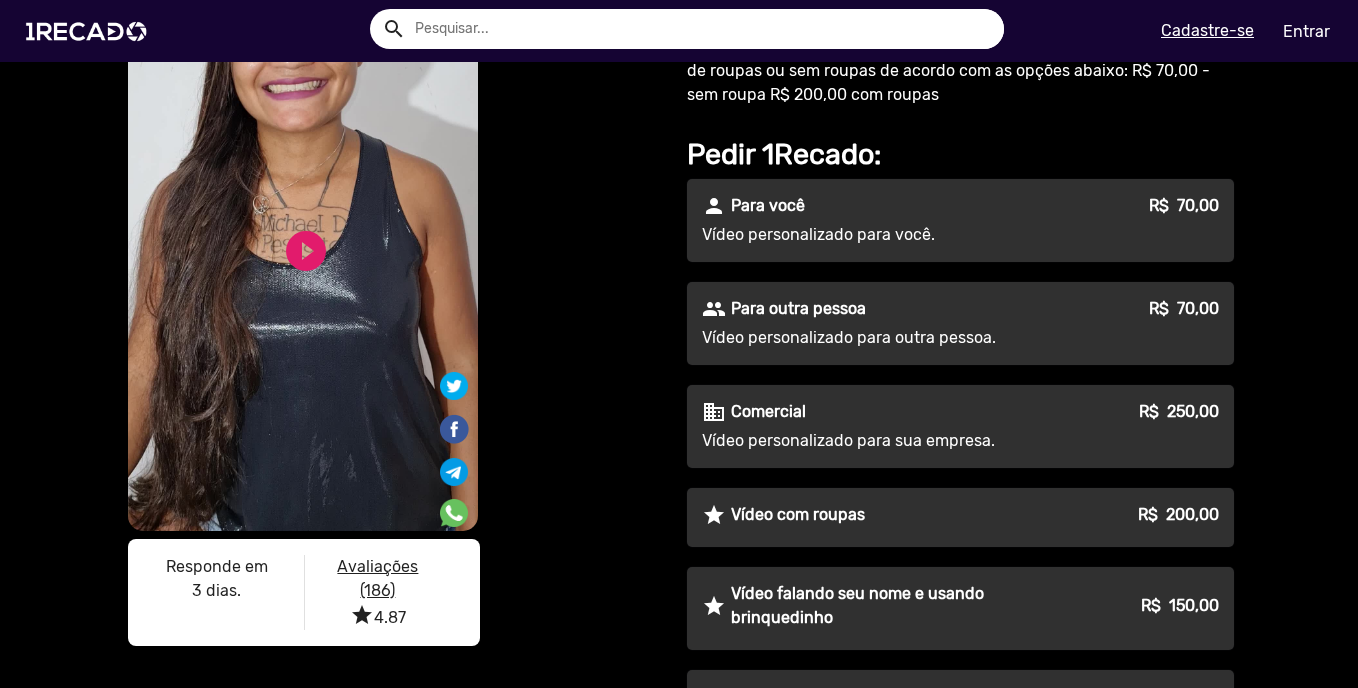 scroll, scrollTop: 0, scrollLeft: 0, axis: both 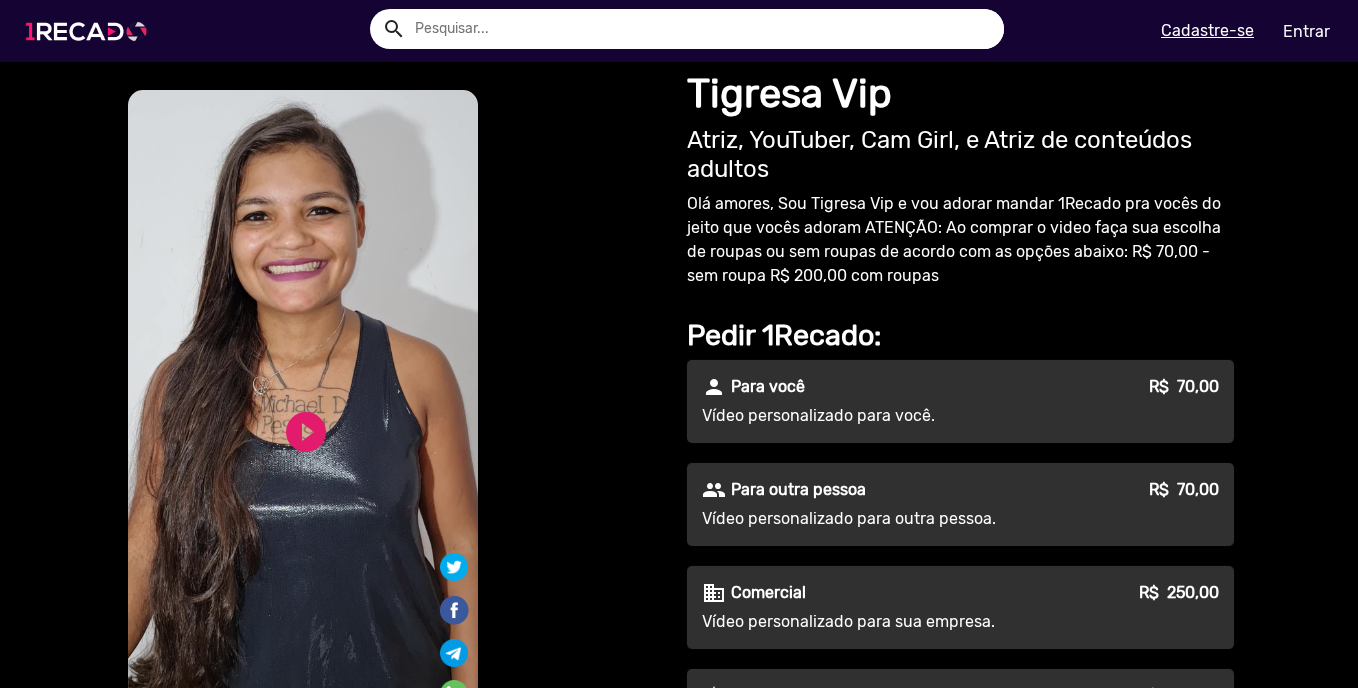 click at bounding box center [90, 31] 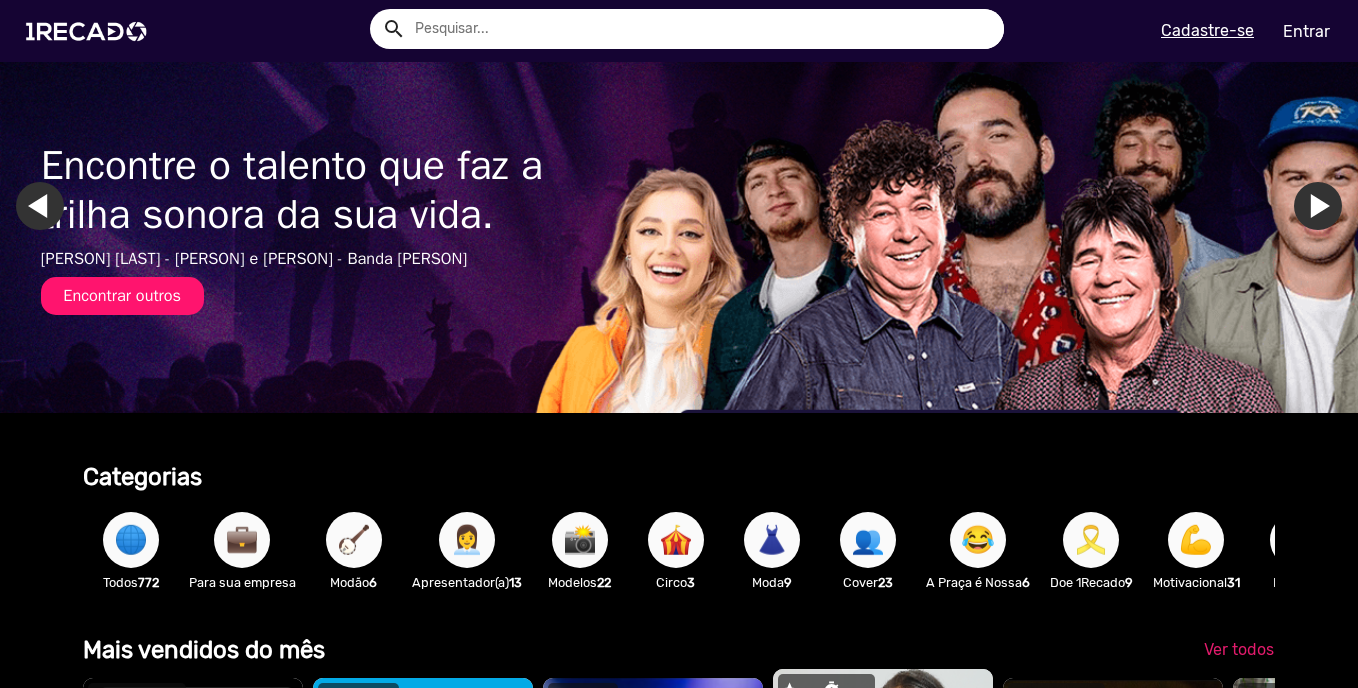 scroll, scrollTop: 333, scrollLeft: 0, axis: vertical 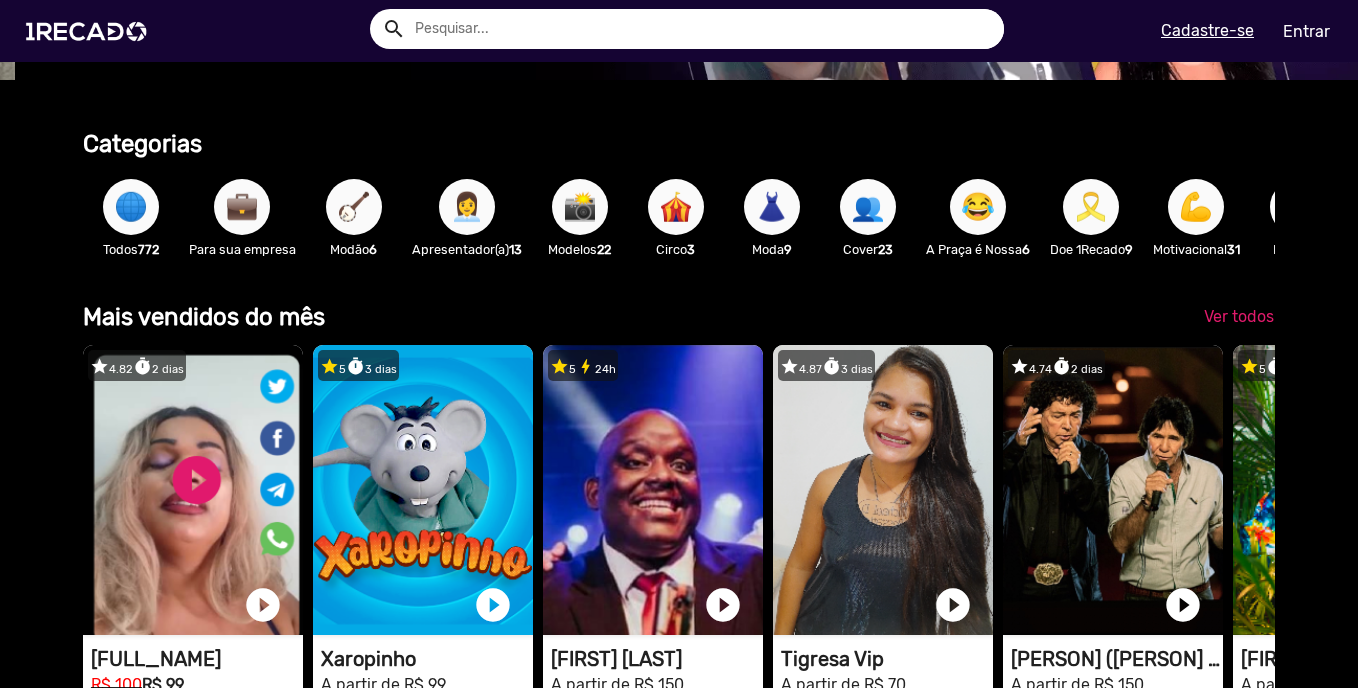 click on "📸" at bounding box center [580, 207] 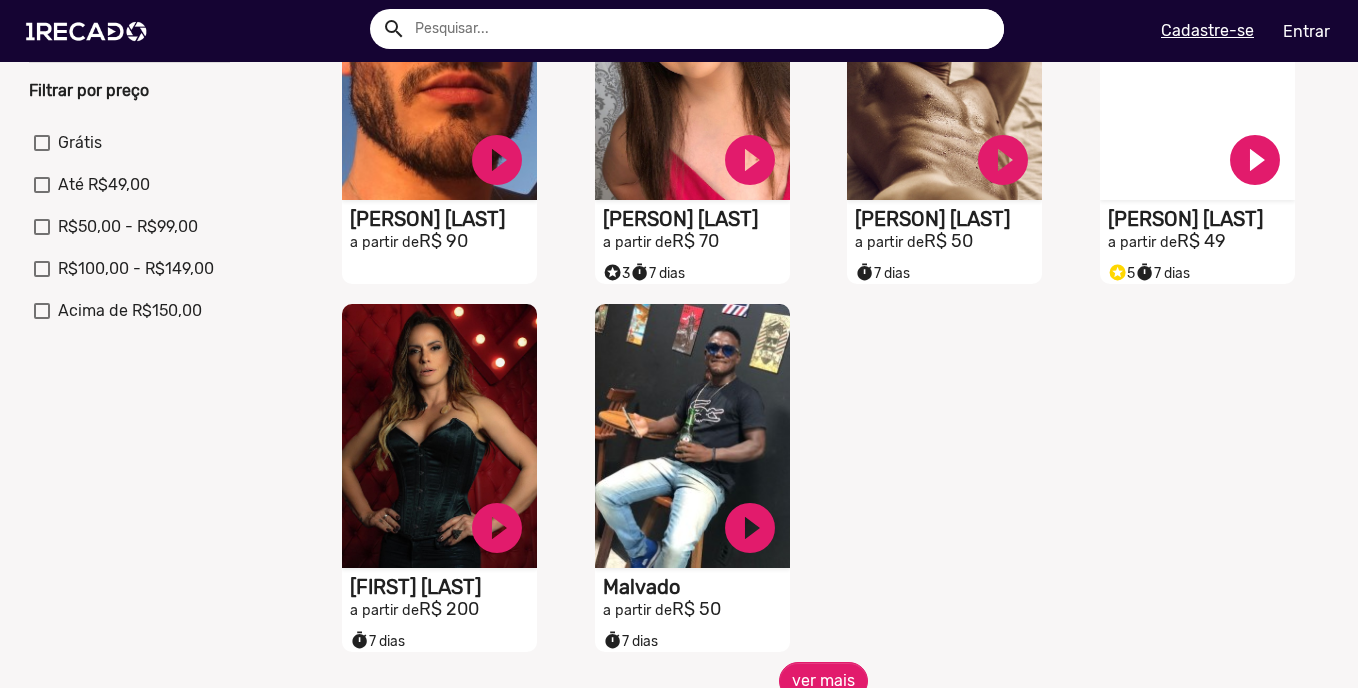 scroll, scrollTop: 867, scrollLeft: 0, axis: vertical 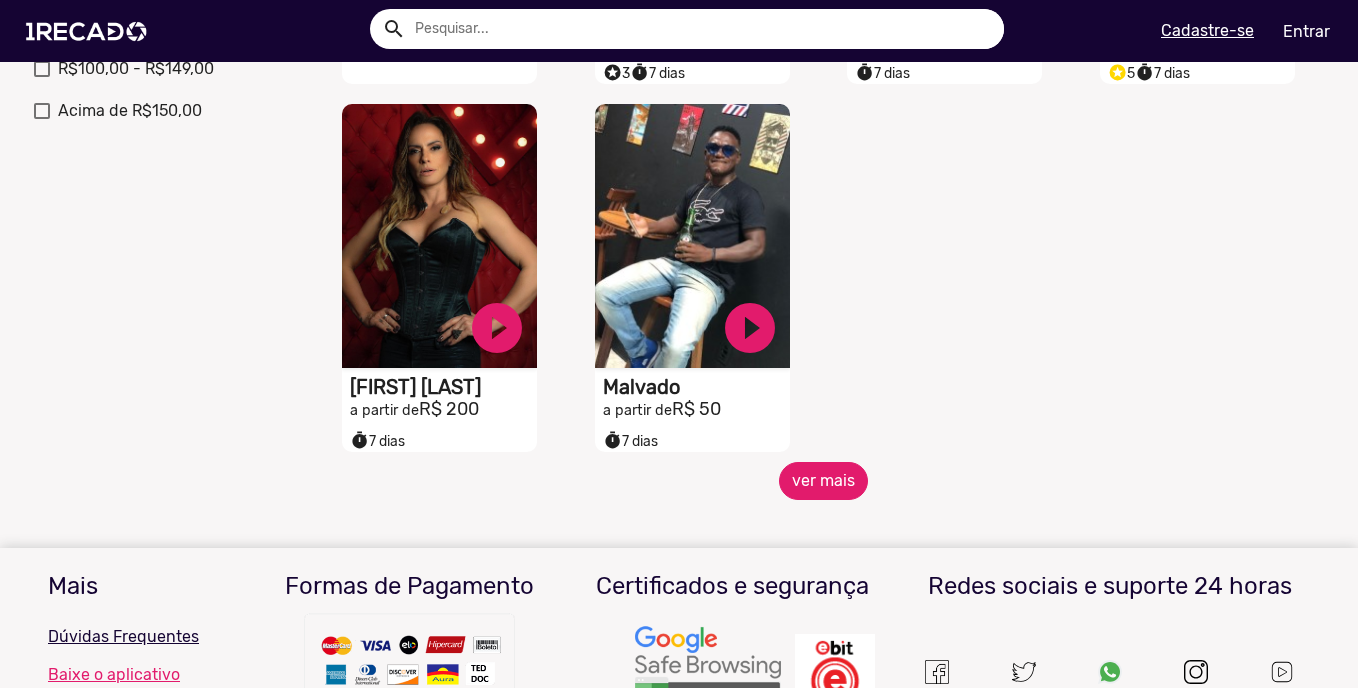 click on "ver mais" 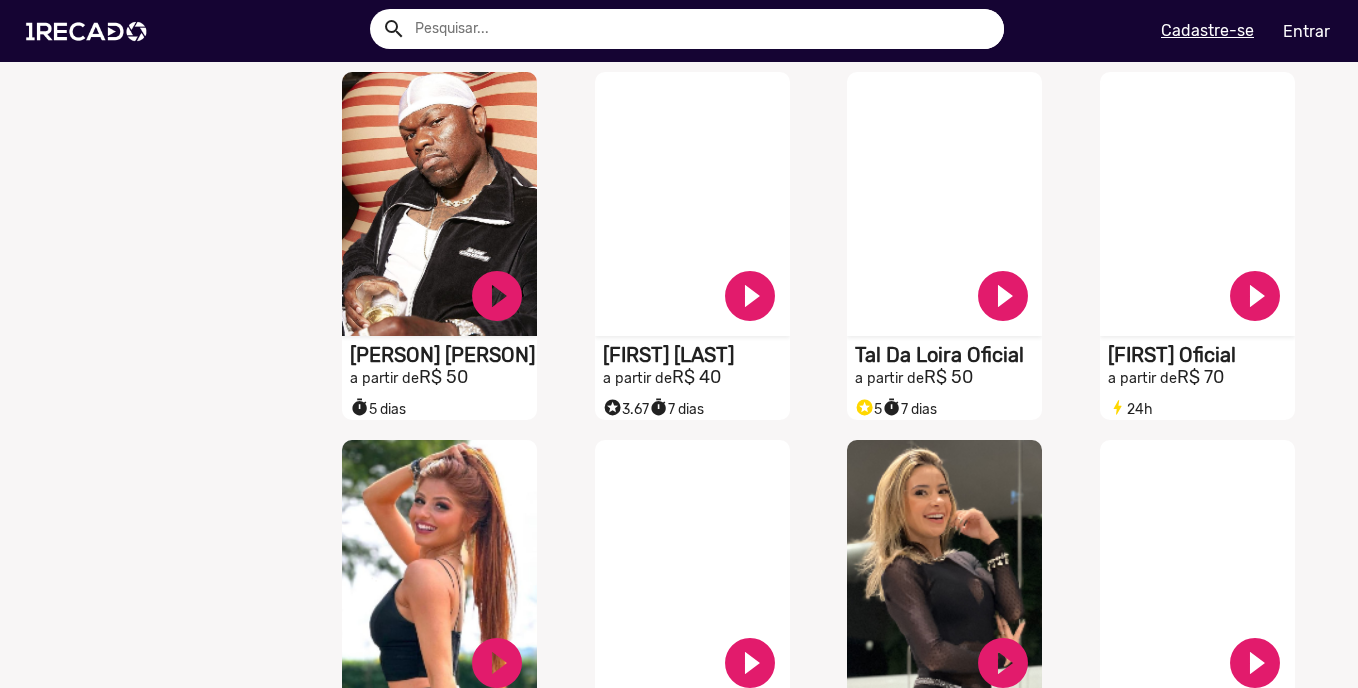 scroll, scrollTop: 1667, scrollLeft: 0, axis: vertical 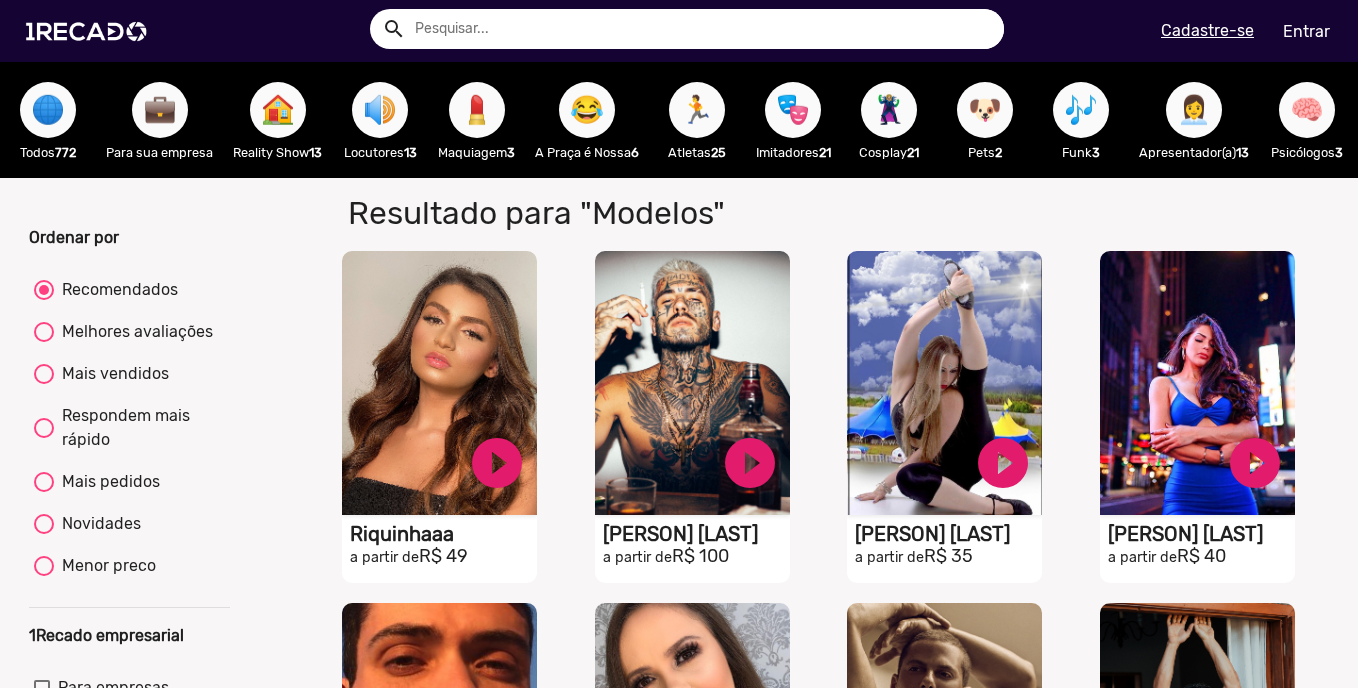 click on "Mais pedidos" at bounding box center (107, 482) 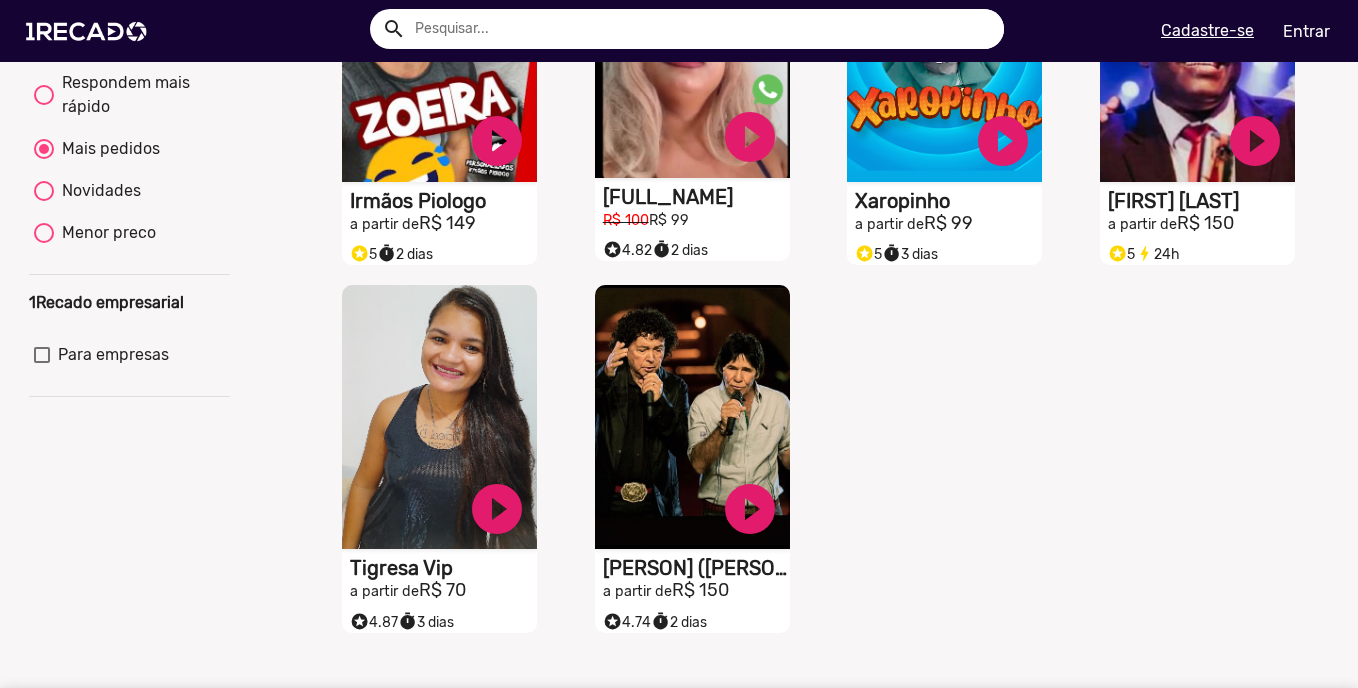 scroll, scrollTop: 67, scrollLeft: 0, axis: vertical 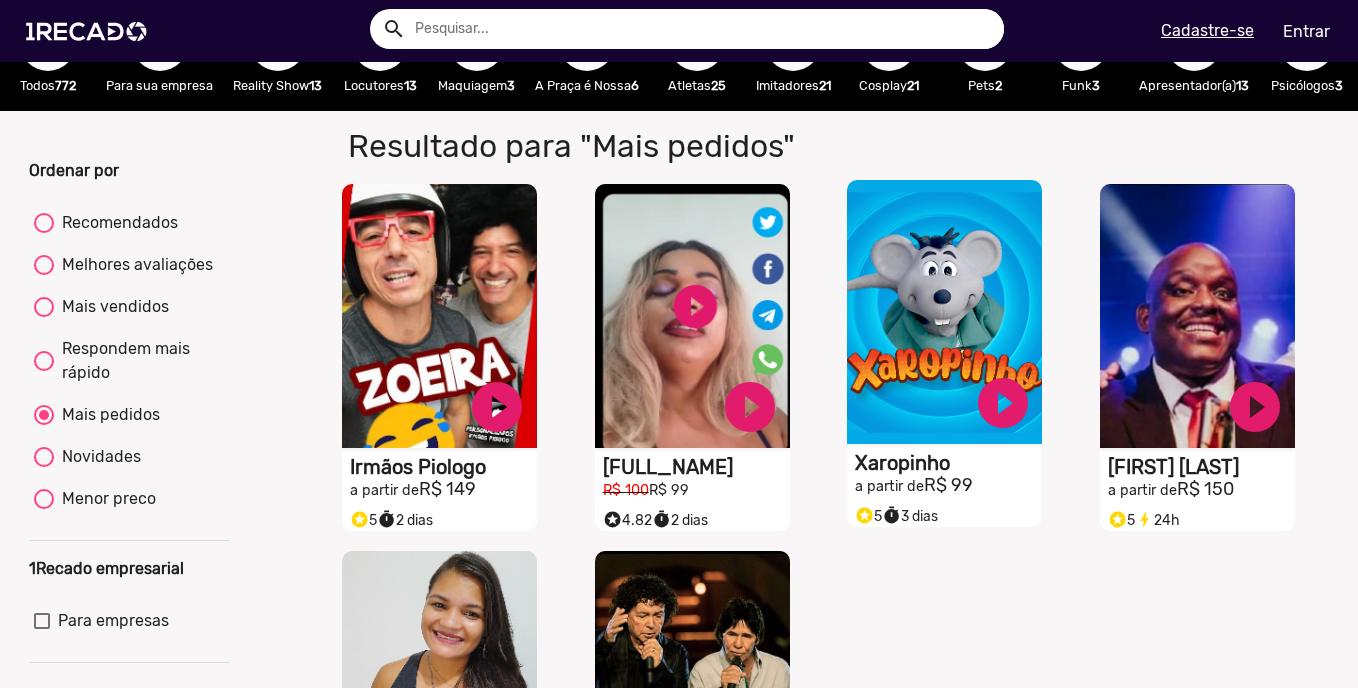 click on "Xaropinho" at bounding box center (443, 467) 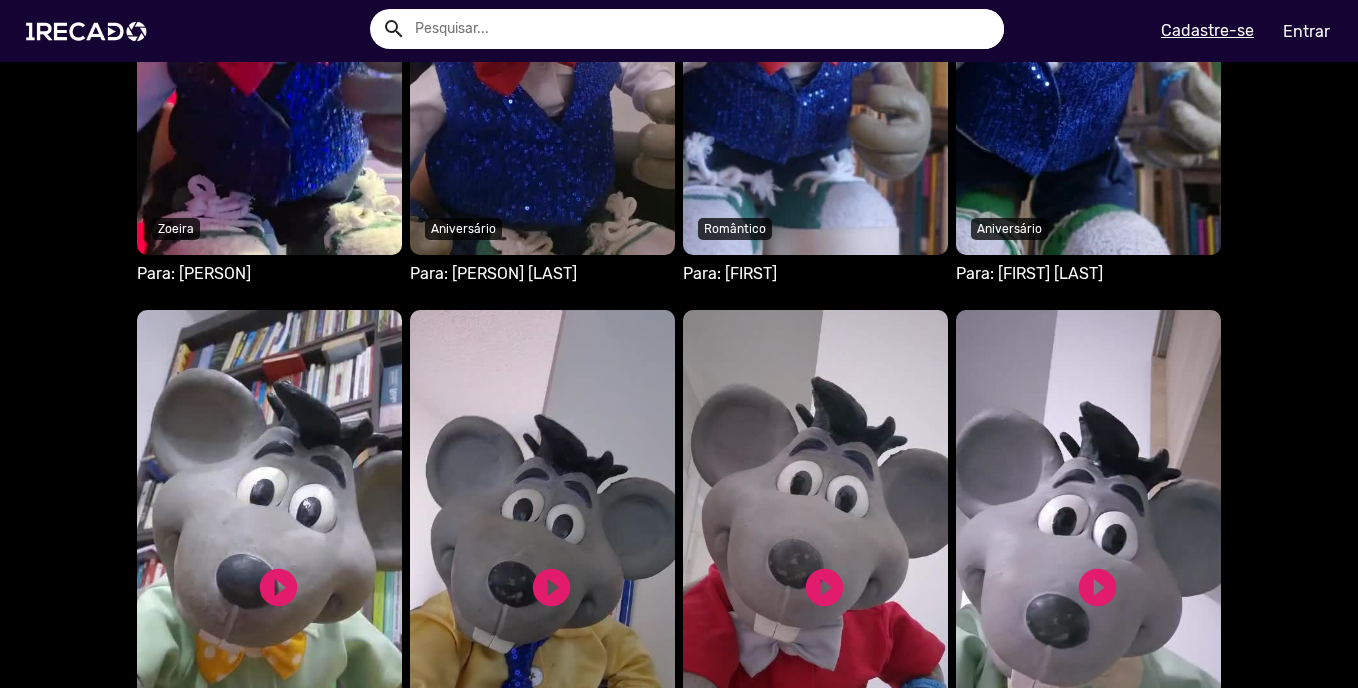 scroll, scrollTop: 1933, scrollLeft: 0, axis: vertical 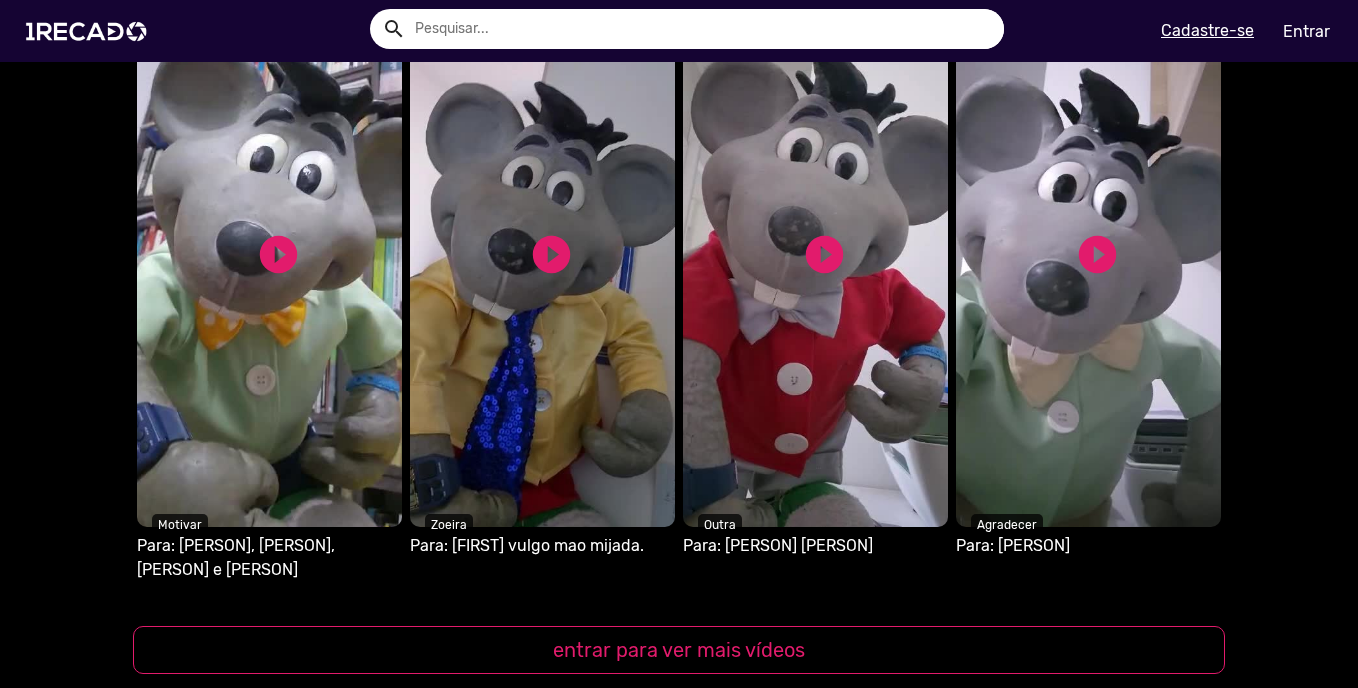 click on "S1RECADO vídeos dedicados para fãs e empresas" at bounding box center (269, 252) 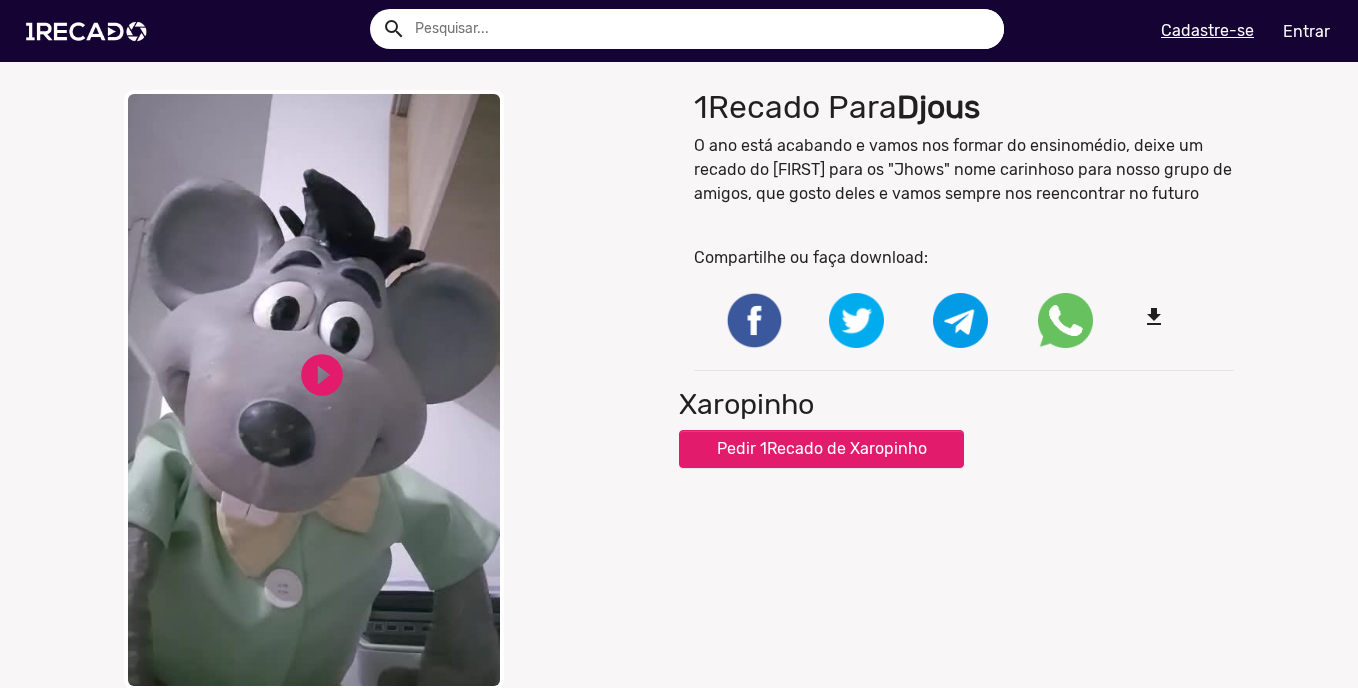 click on "Your browser does not support HTML5 video." at bounding box center (314, 390) 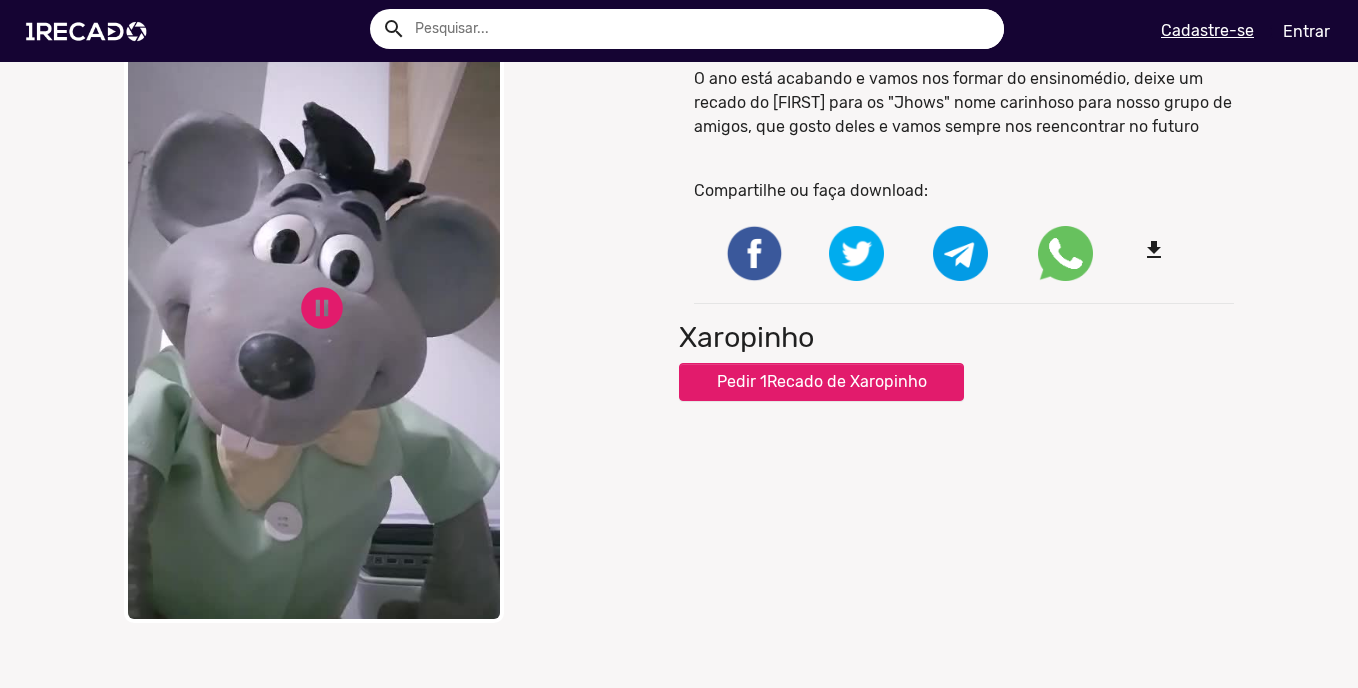 scroll, scrollTop: 0, scrollLeft: 0, axis: both 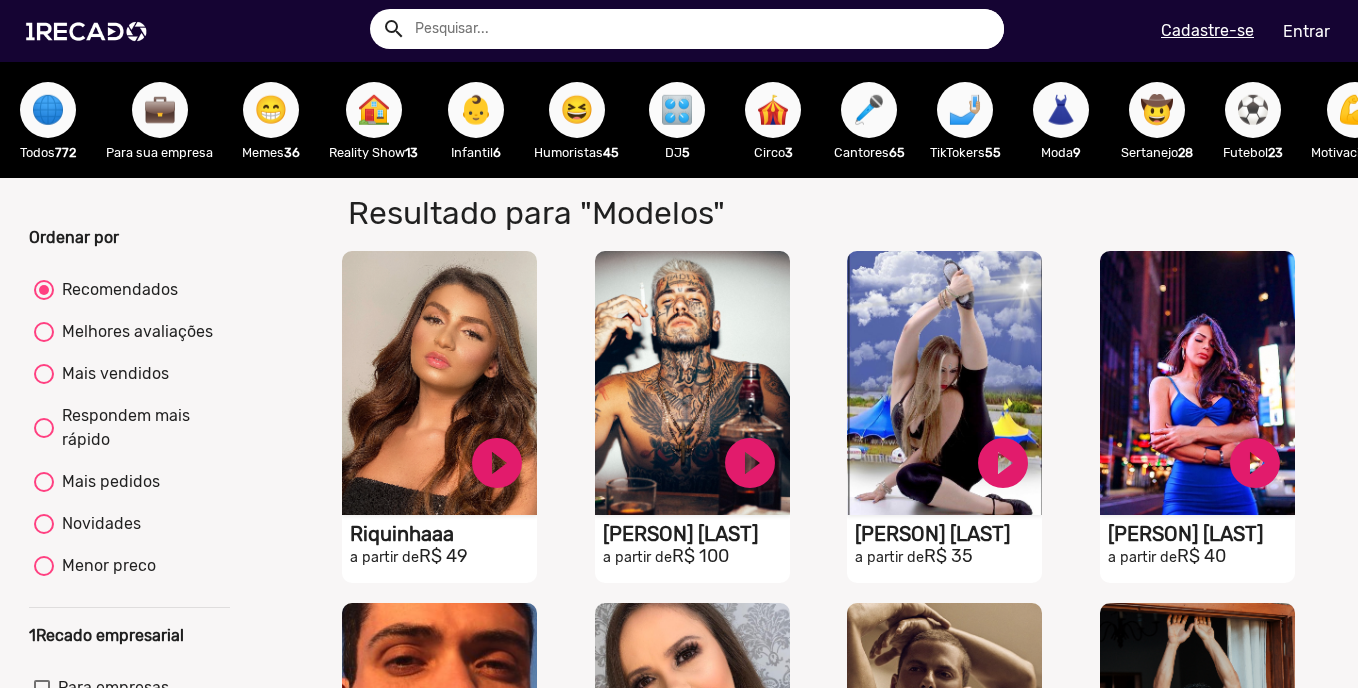 click on "🎛️" at bounding box center [677, 110] 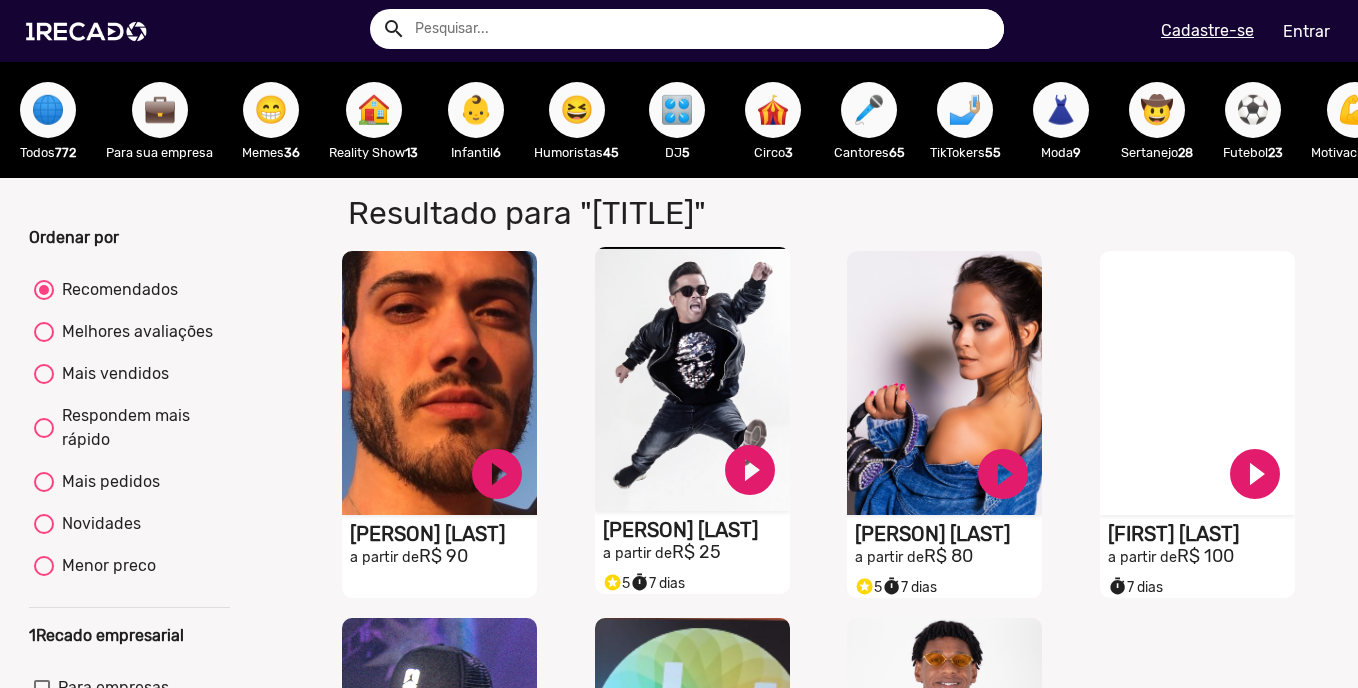 scroll, scrollTop: 400, scrollLeft: 0, axis: vertical 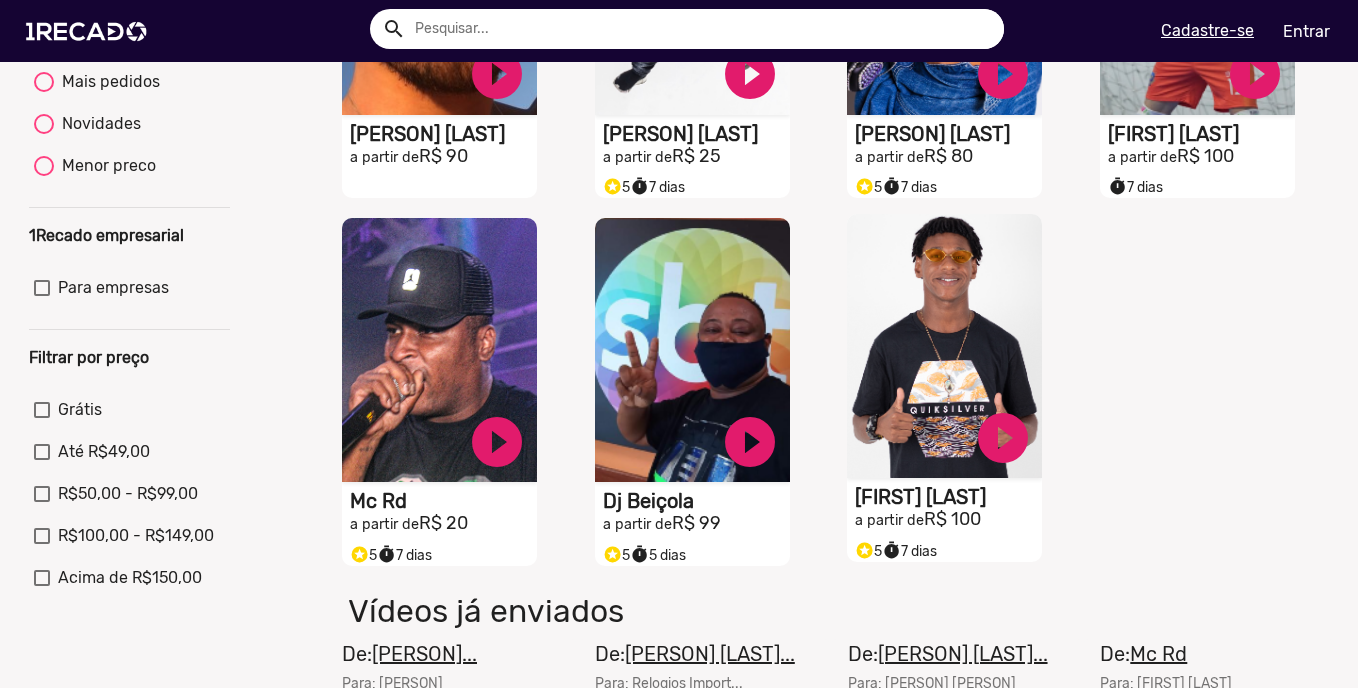 click on "a partir de" at bounding box center [384, 157] 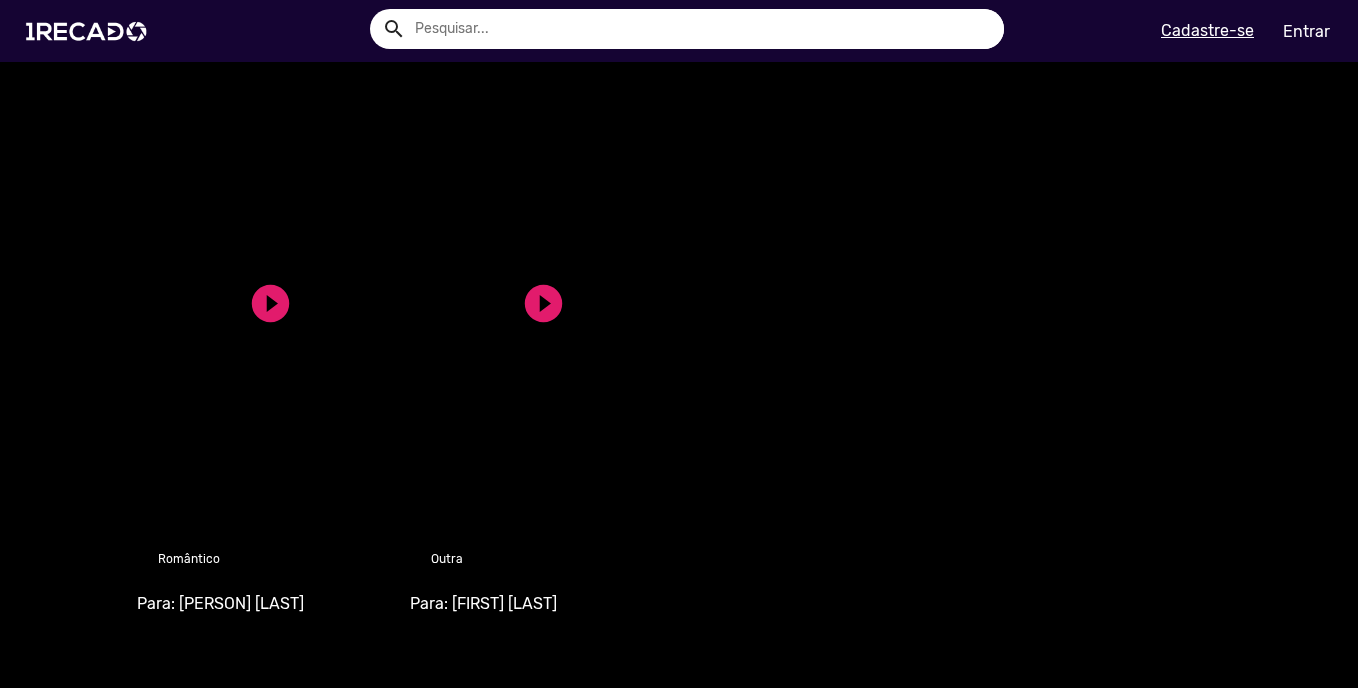 scroll, scrollTop: 1200, scrollLeft: 0, axis: vertical 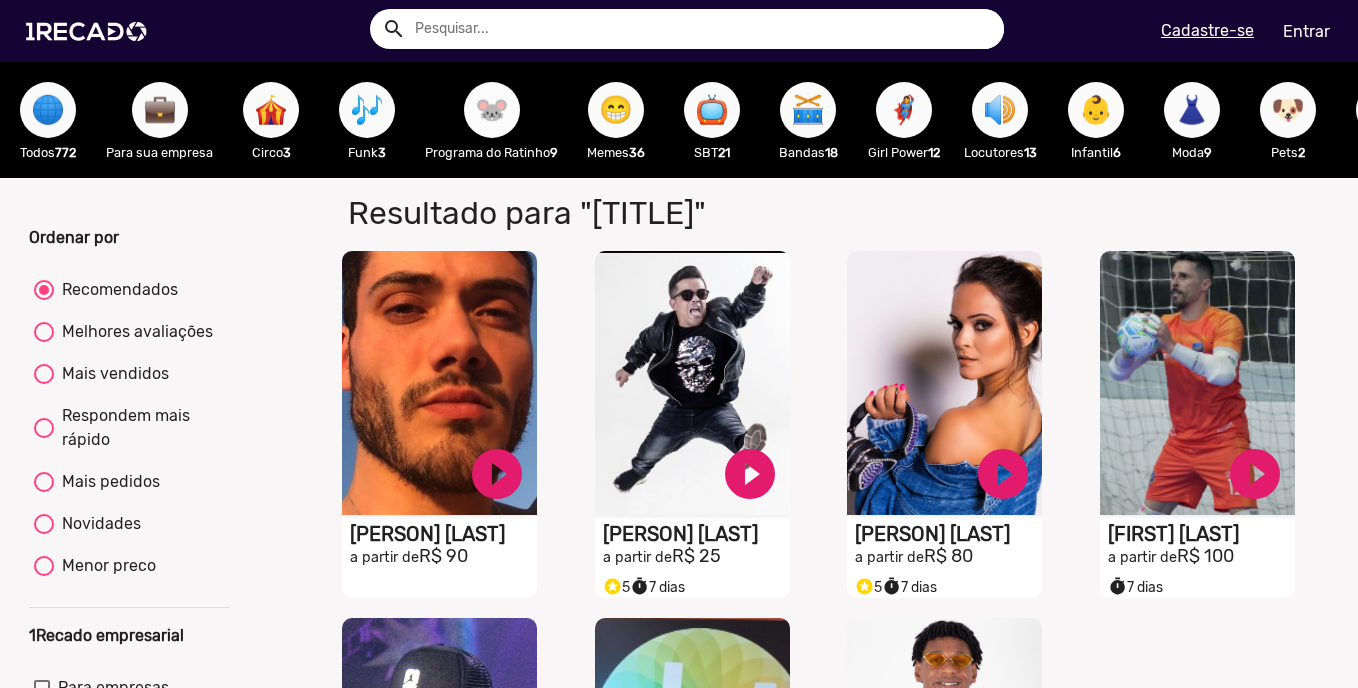 click on "🐭" at bounding box center (492, 110) 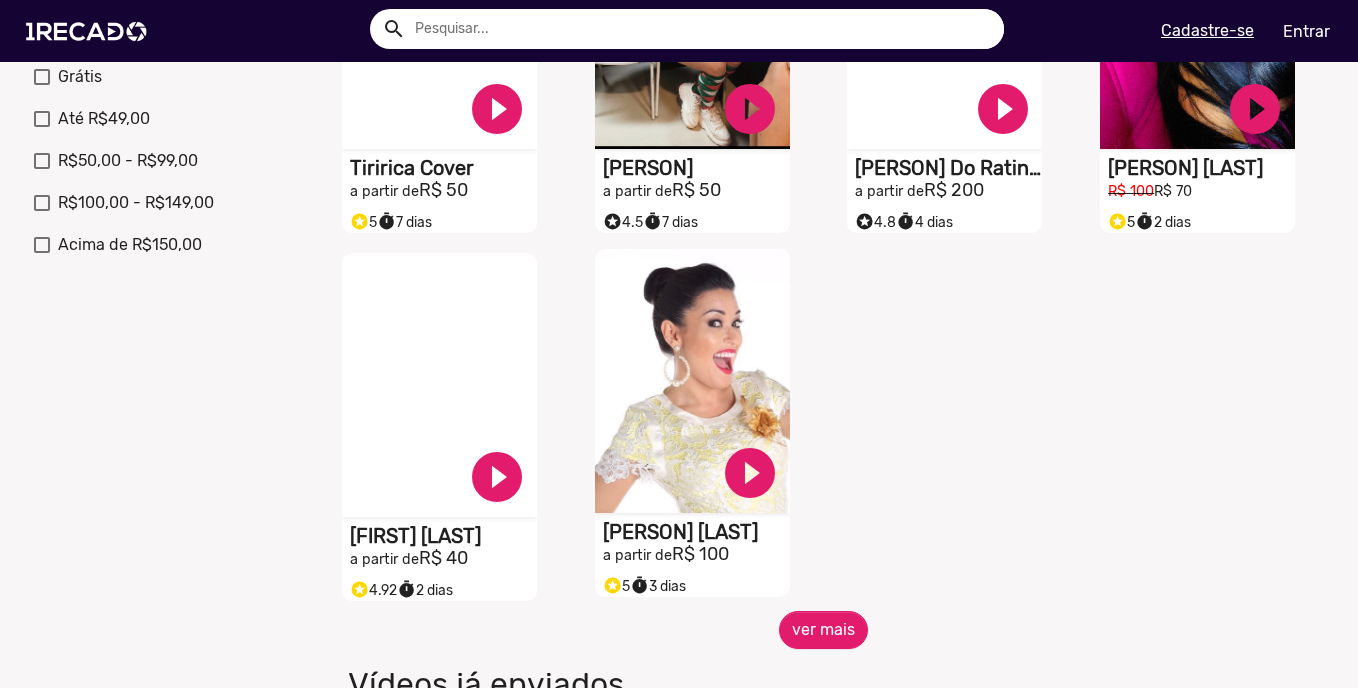 scroll, scrollTop: 467, scrollLeft: 0, axis: vertical 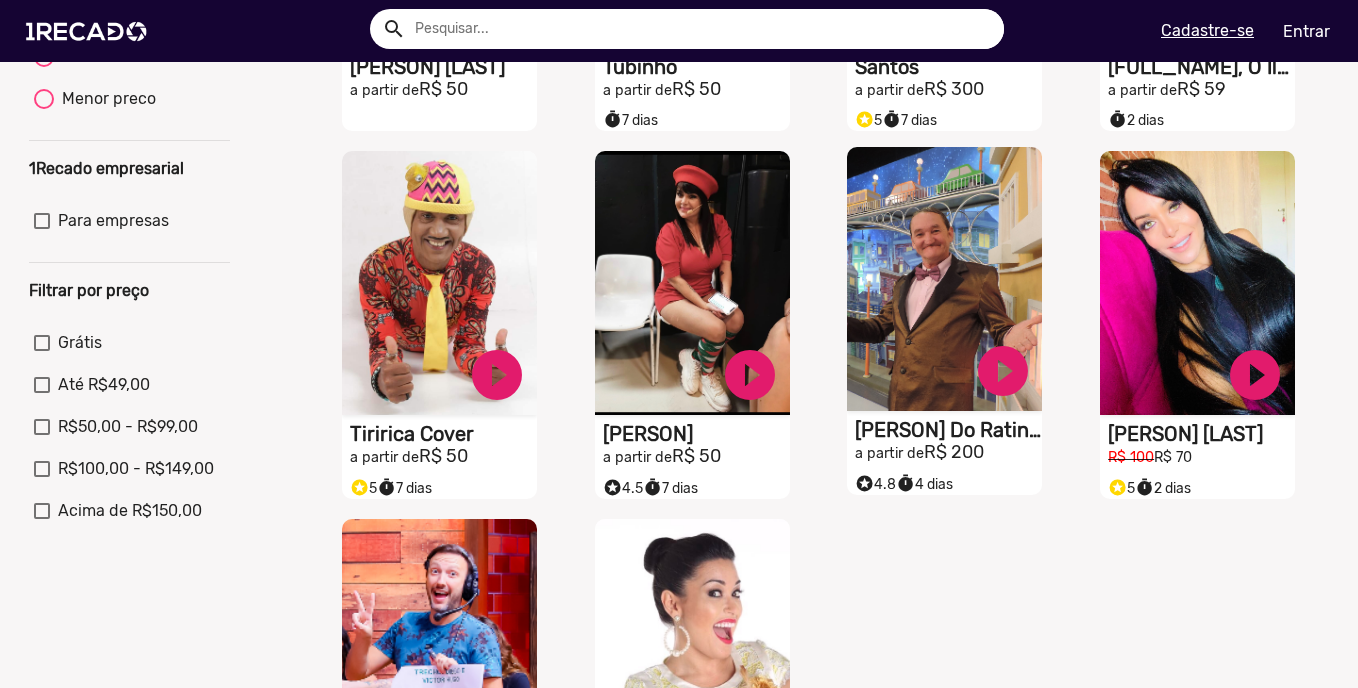 click on "[PERSON] Do Ratinho" at bounding box center (443, 67) 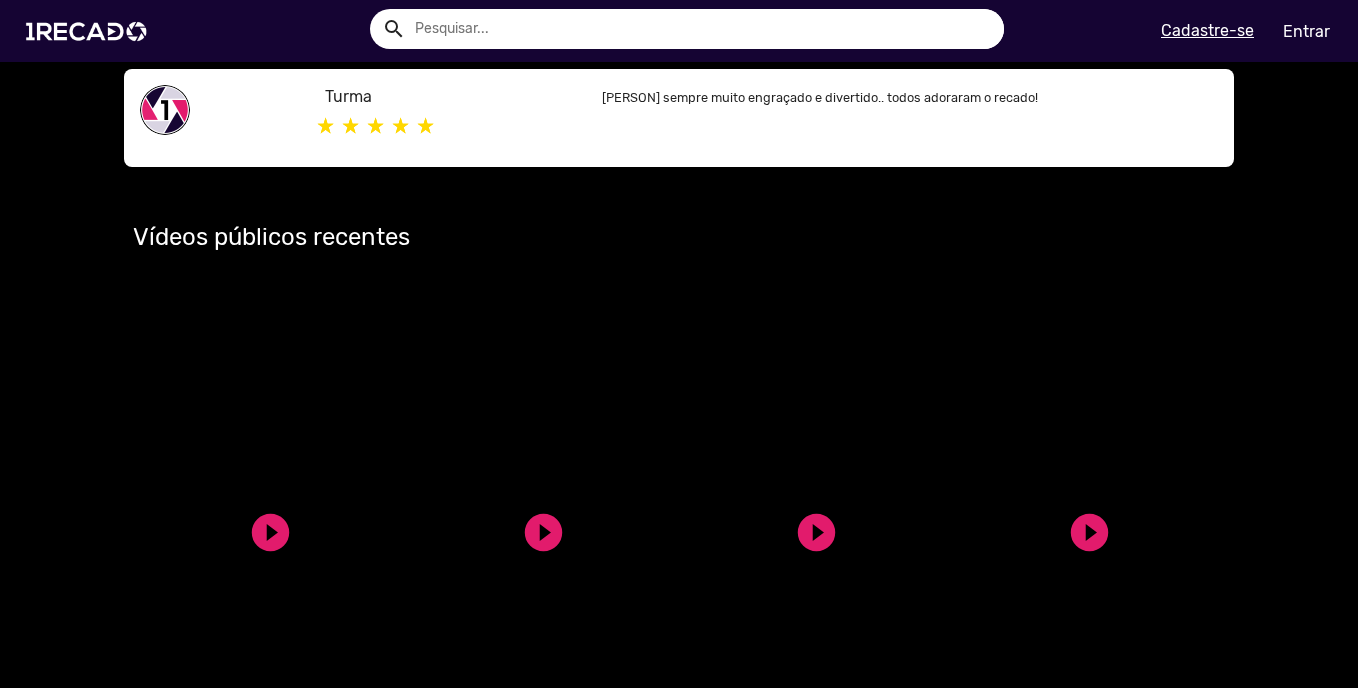 scroll, scrollTop: 1266, scrollLeft: 0, axis: vertical 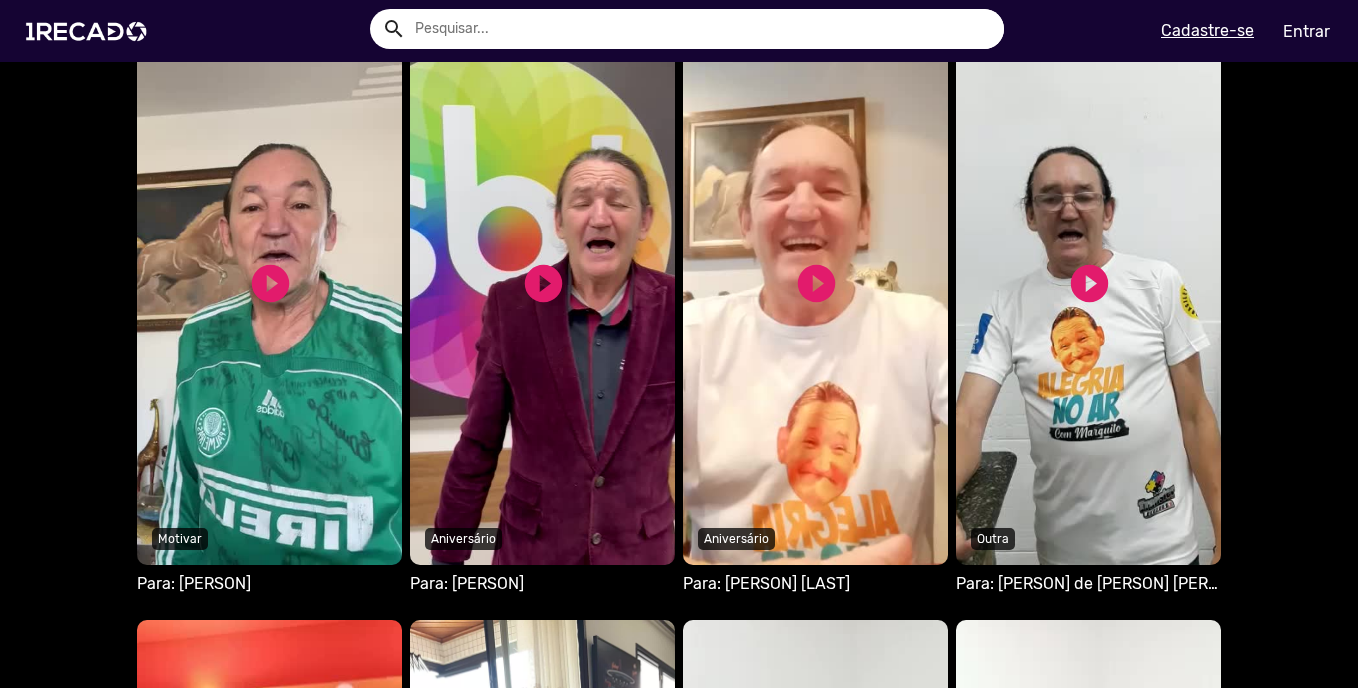 click on "Seu navegador não reproduz vídeo em HTML5" at bounding box center [269, 290] 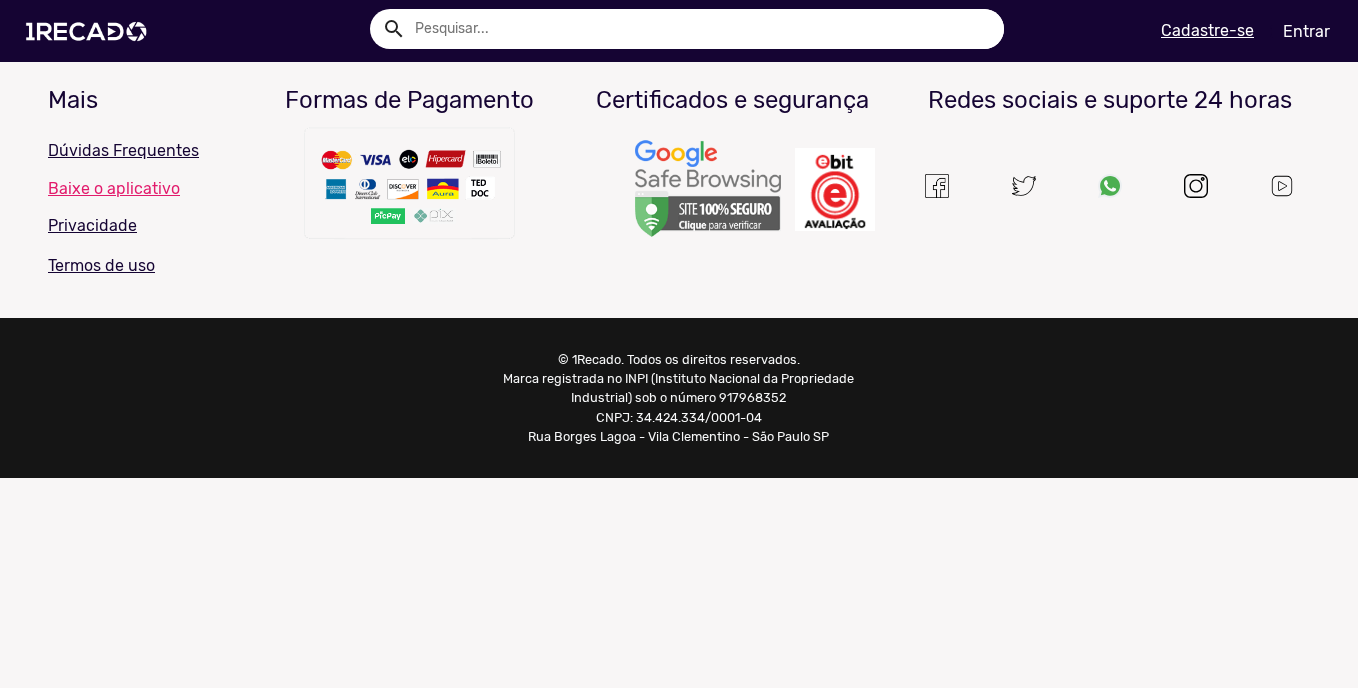 scroll, scrollTop: 0, scrollLeft: 0, axis: both 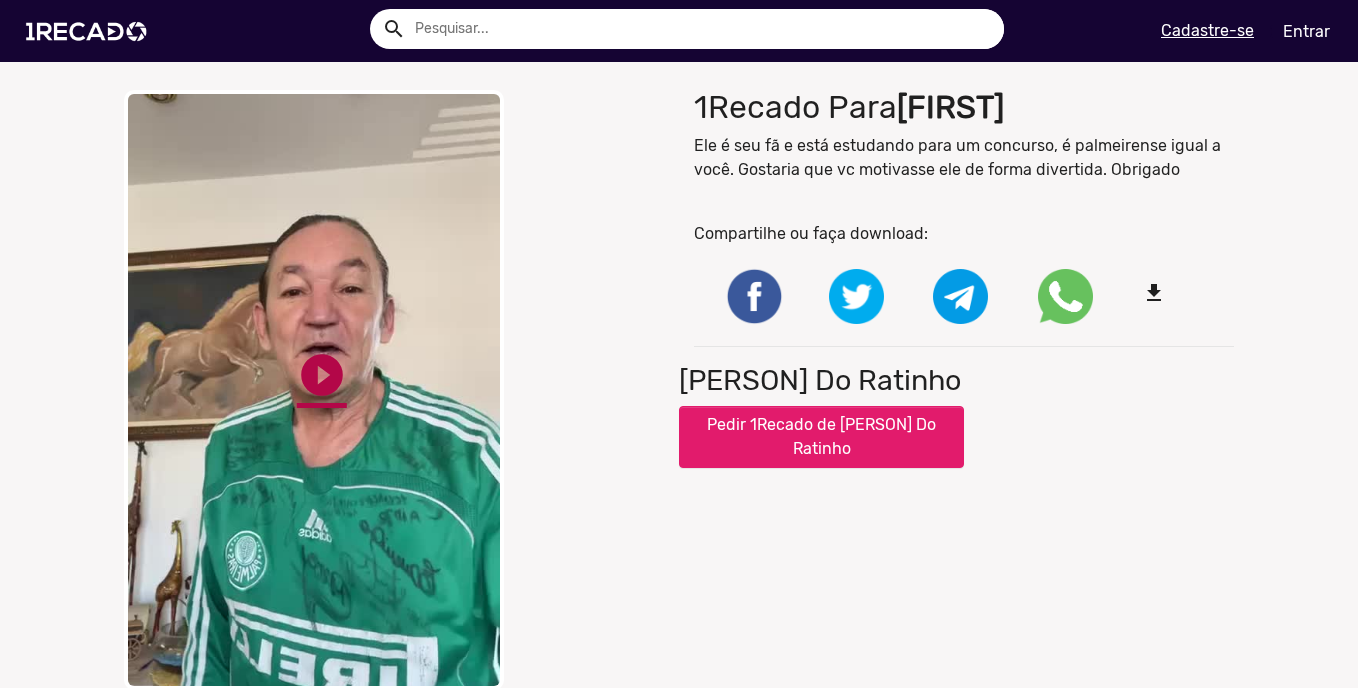 click on "play_circle_filled" at bounding box center (322, 375) 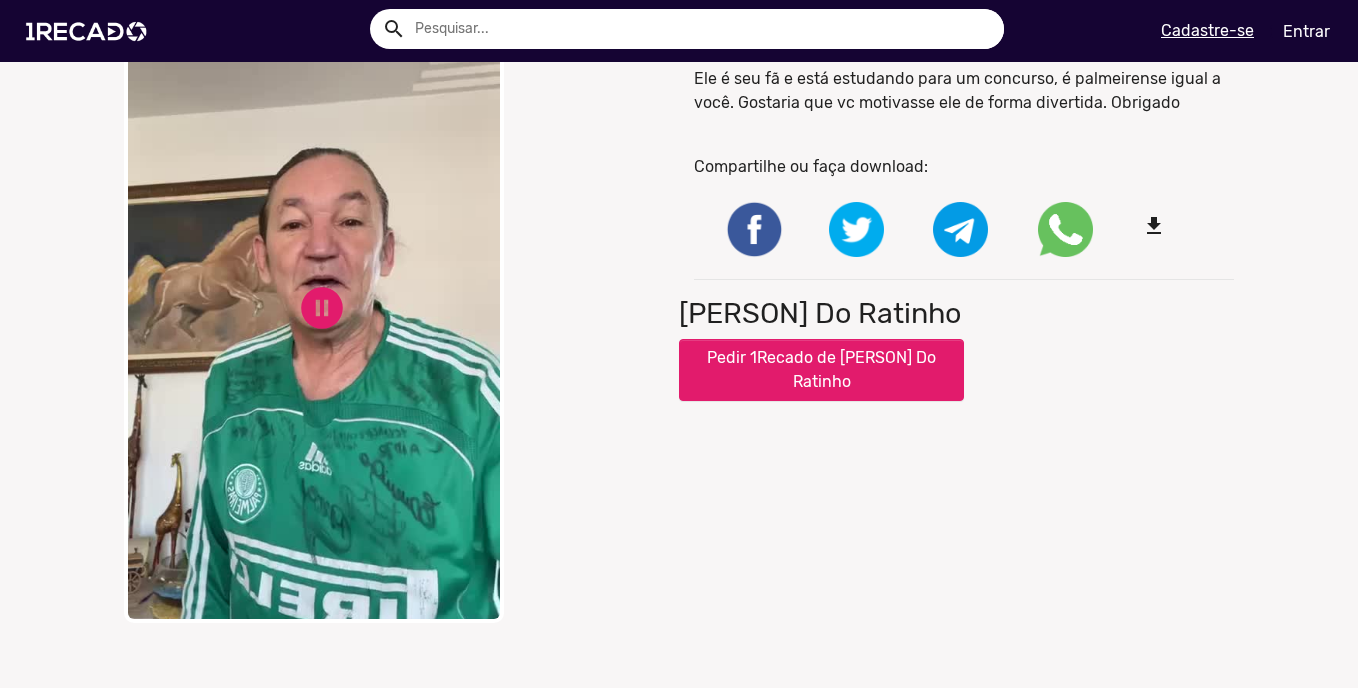 scroll, scrollTop: 0, scrollLeft: 0, axis: both 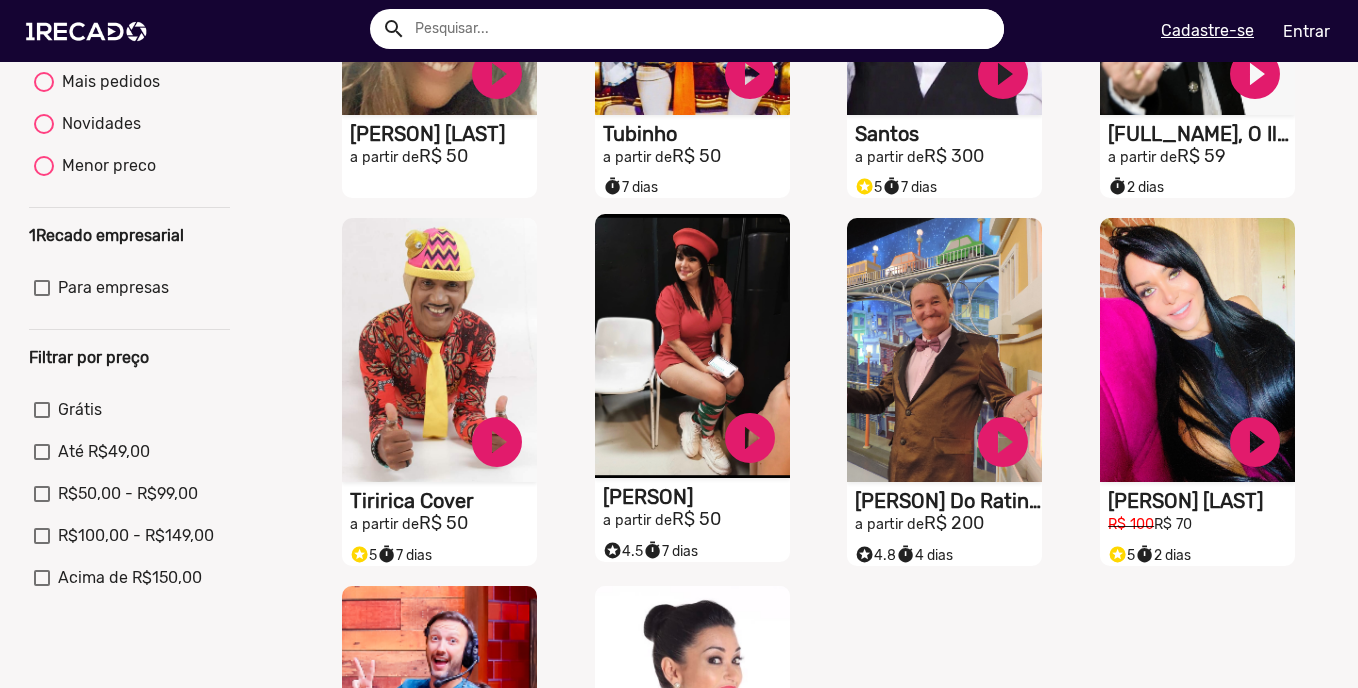 click on "[PERSON]" at bounding box center (443, 134) 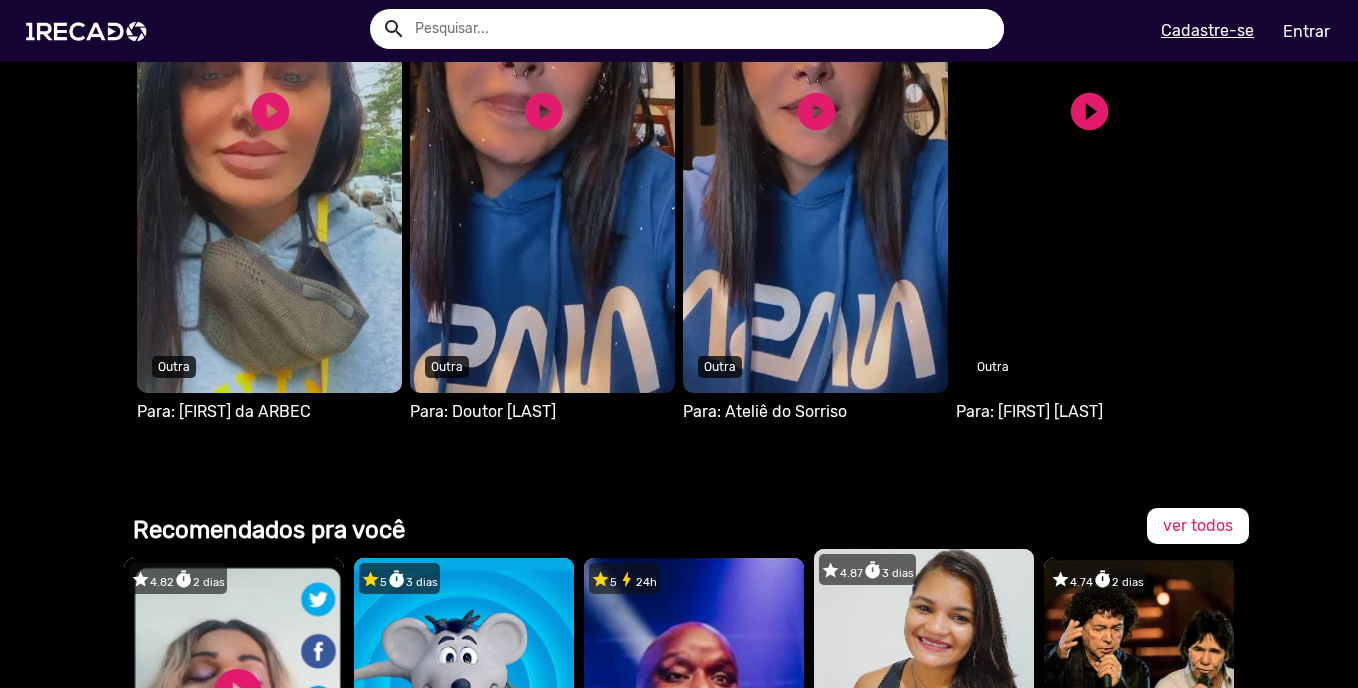 scroll, scrollTop: 1334, scrollLeft: 0, axis: vertical 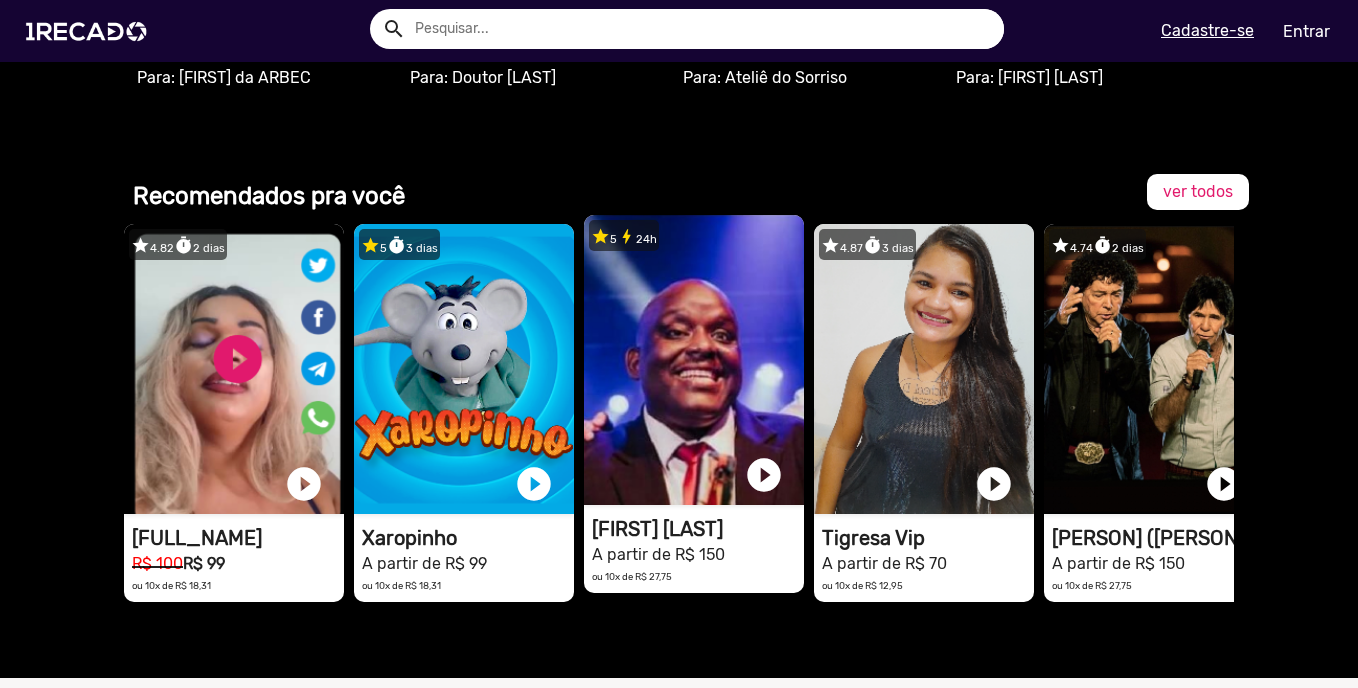 click on "A partir de R$ 150" at bounding box center (698, 553) 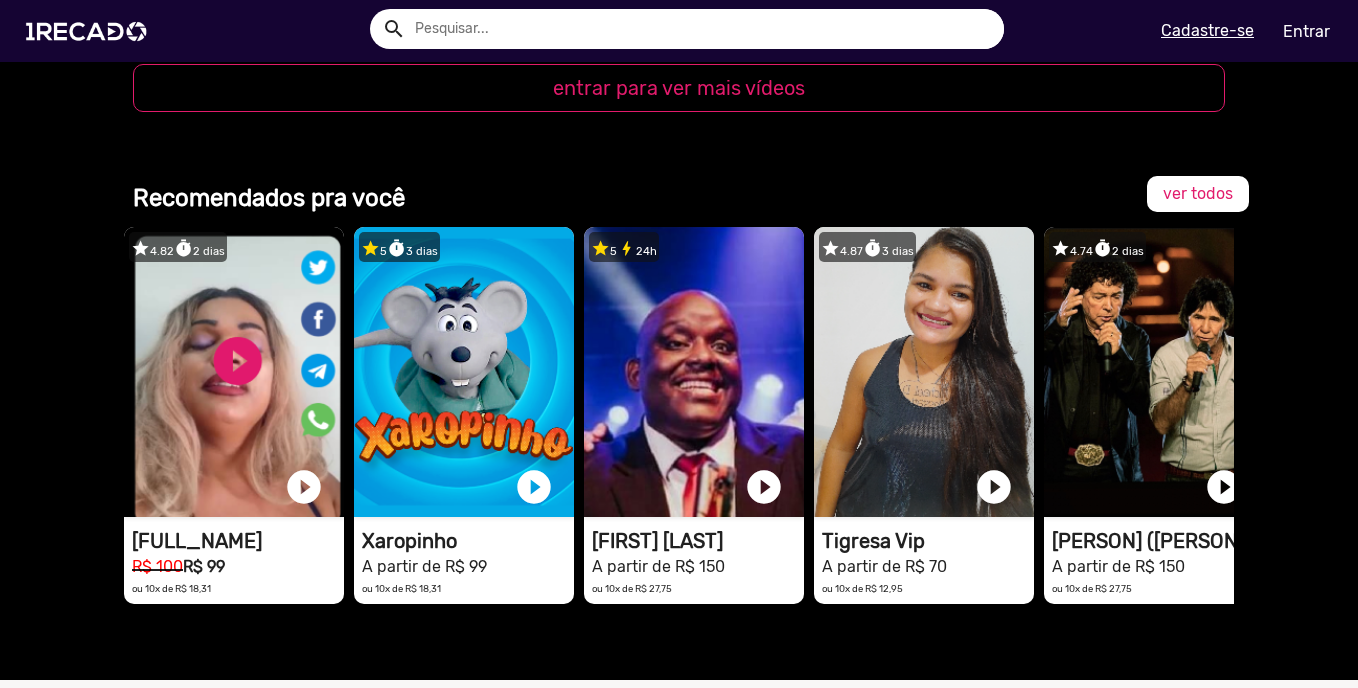 scroll, scrollTop: 2533, scrollLeft: 0, axis: vertical 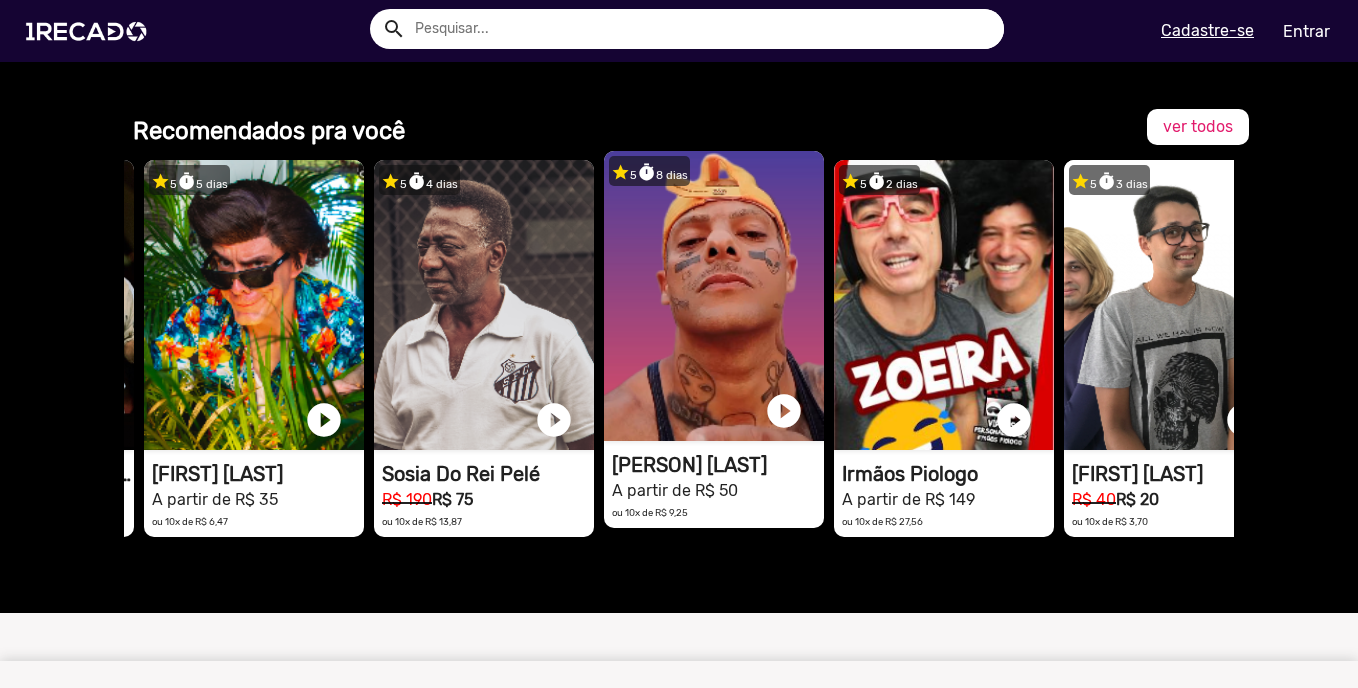 click on "[PERSON] [LAST]" at bounding box center [718, 465] 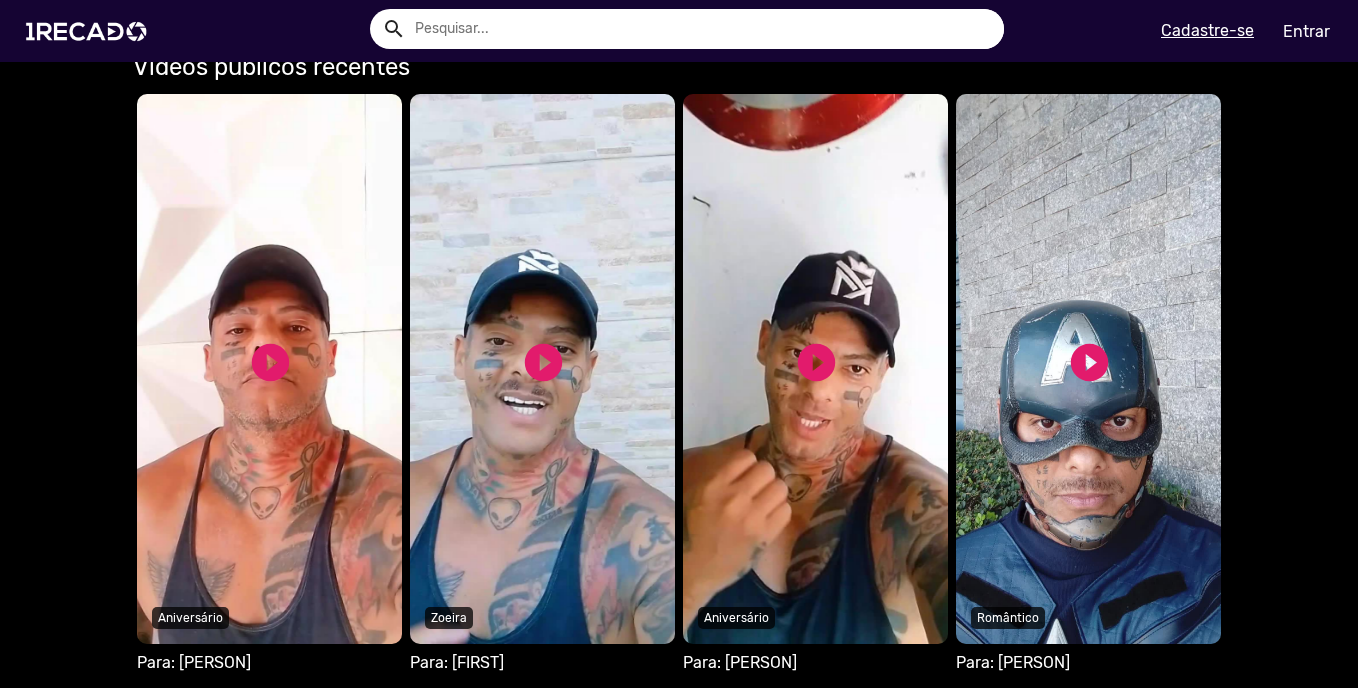 scroll, scrollTop: 1333, scrollLeft: 0, axis: vertical 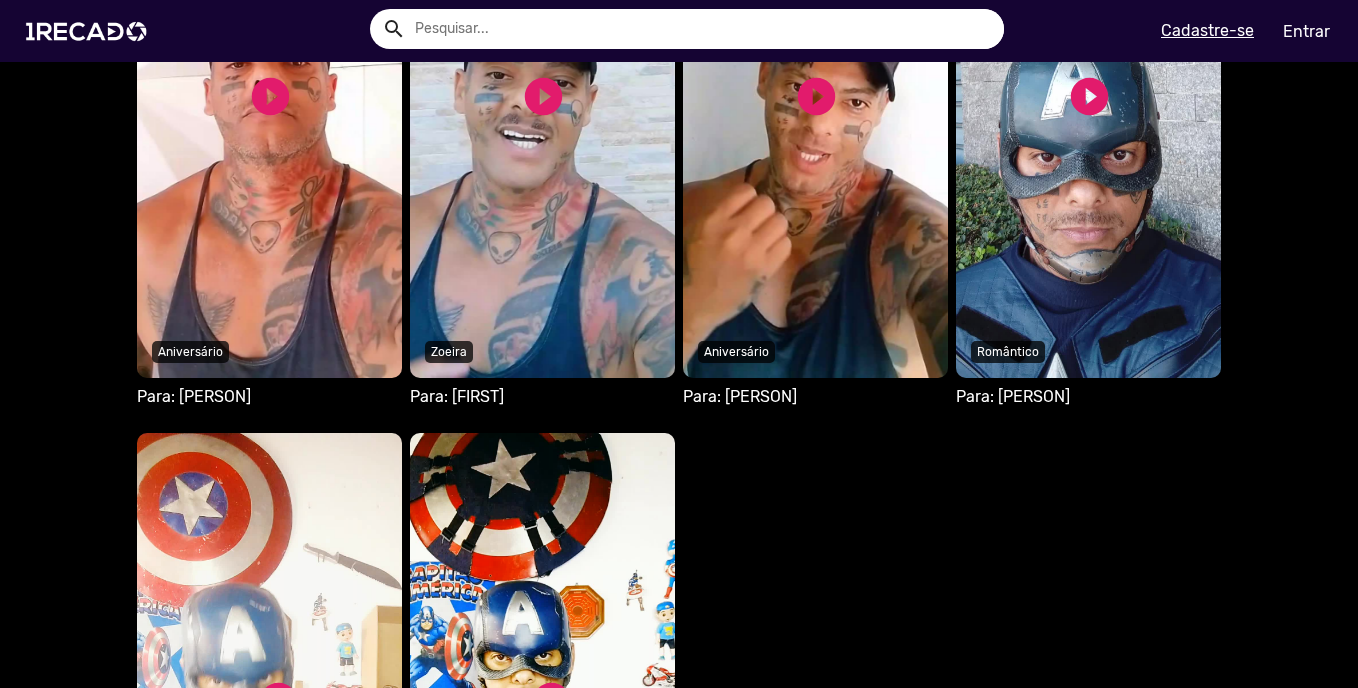 click on "Seu navegador não reproduz vídeo em HTML5" at bounding box center [269, 103] 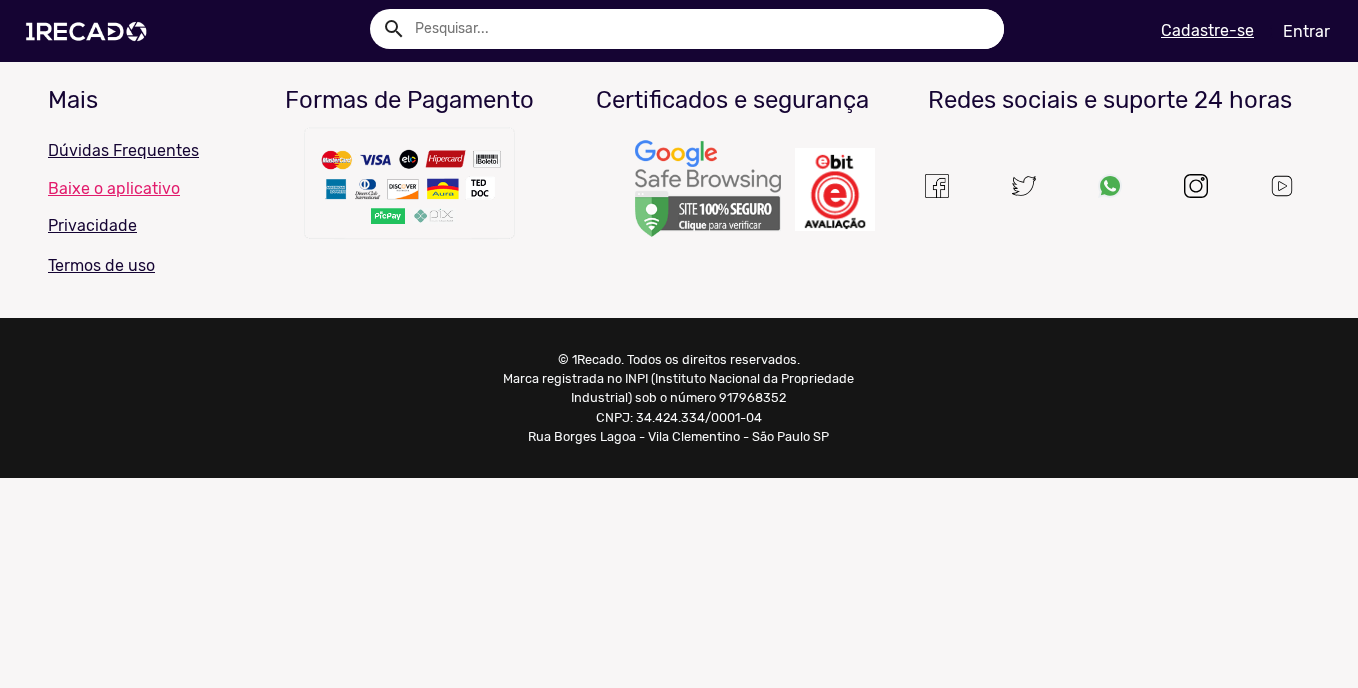 scroll, scrollTop: 0, scrollLeft: 0, axis: both 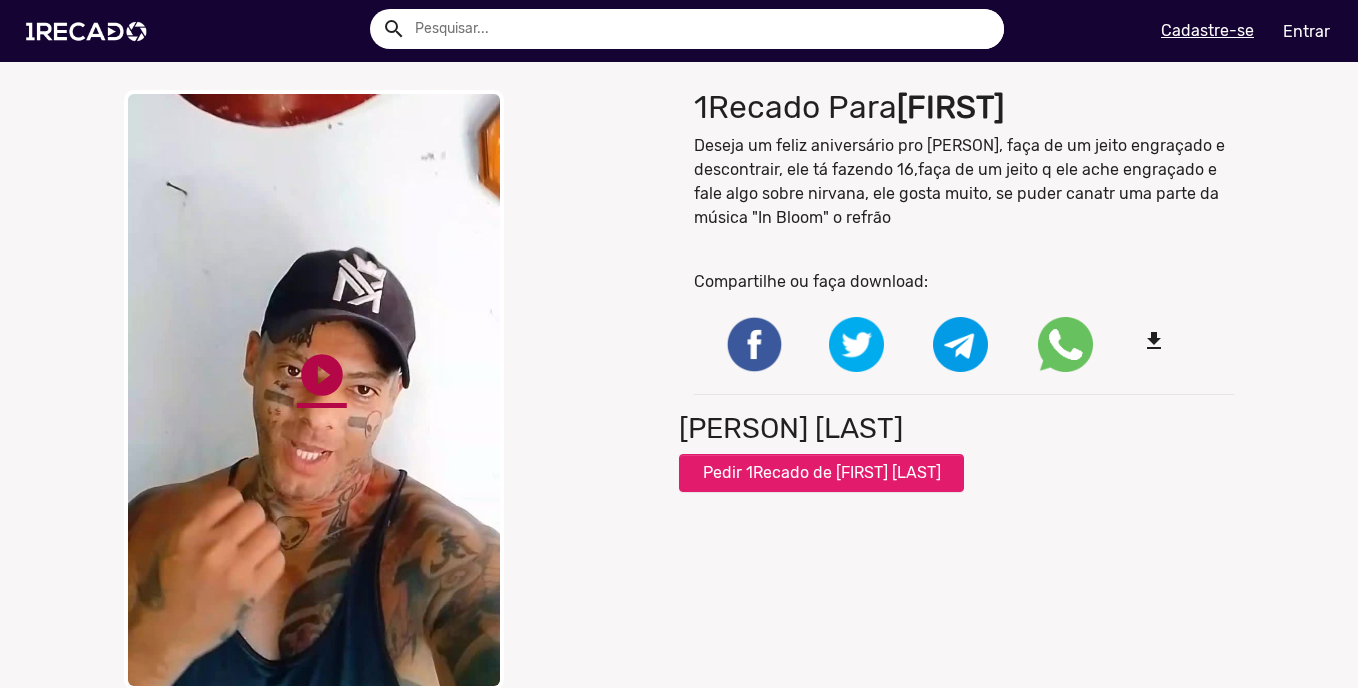click on "play_circle_filled" at bounding box center (322, 375) 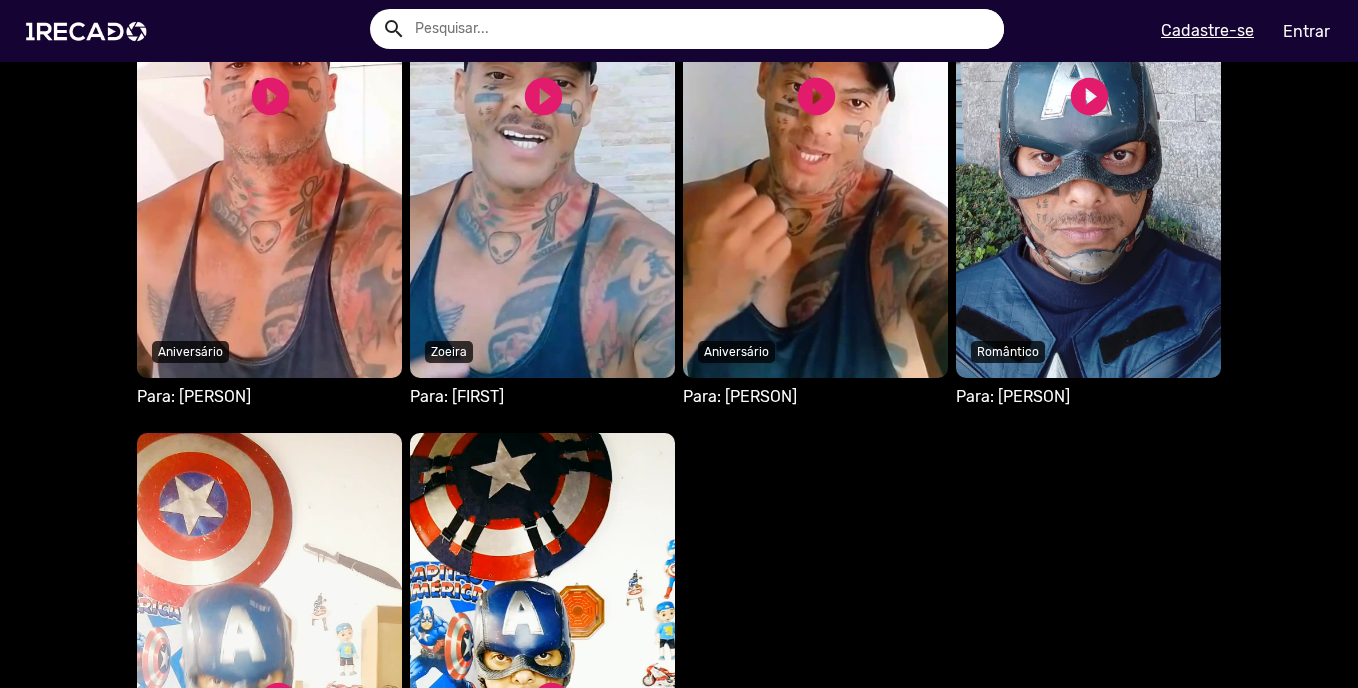 scroll, scrollTop: 1800, scrollLeft: 0, axis: vertical 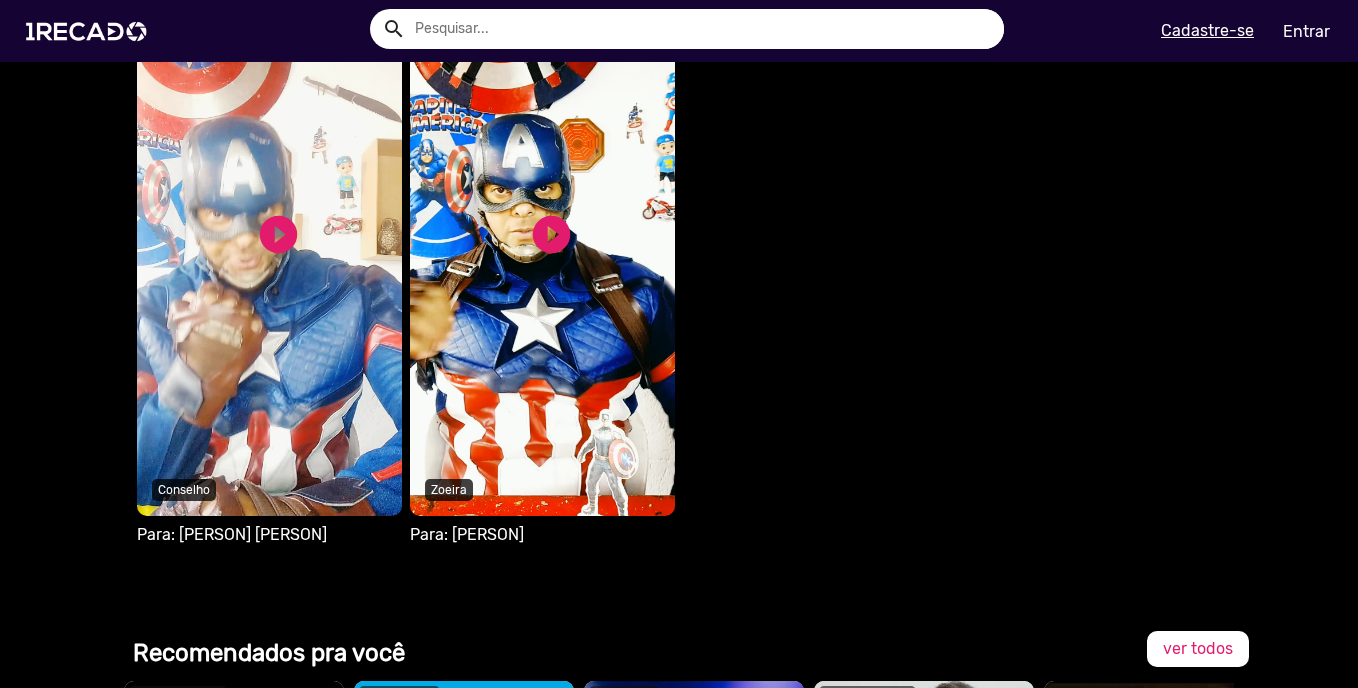 click on "S1RECADO vídeos dedicados para fãs e empresas" at bounding box center (269, 241) 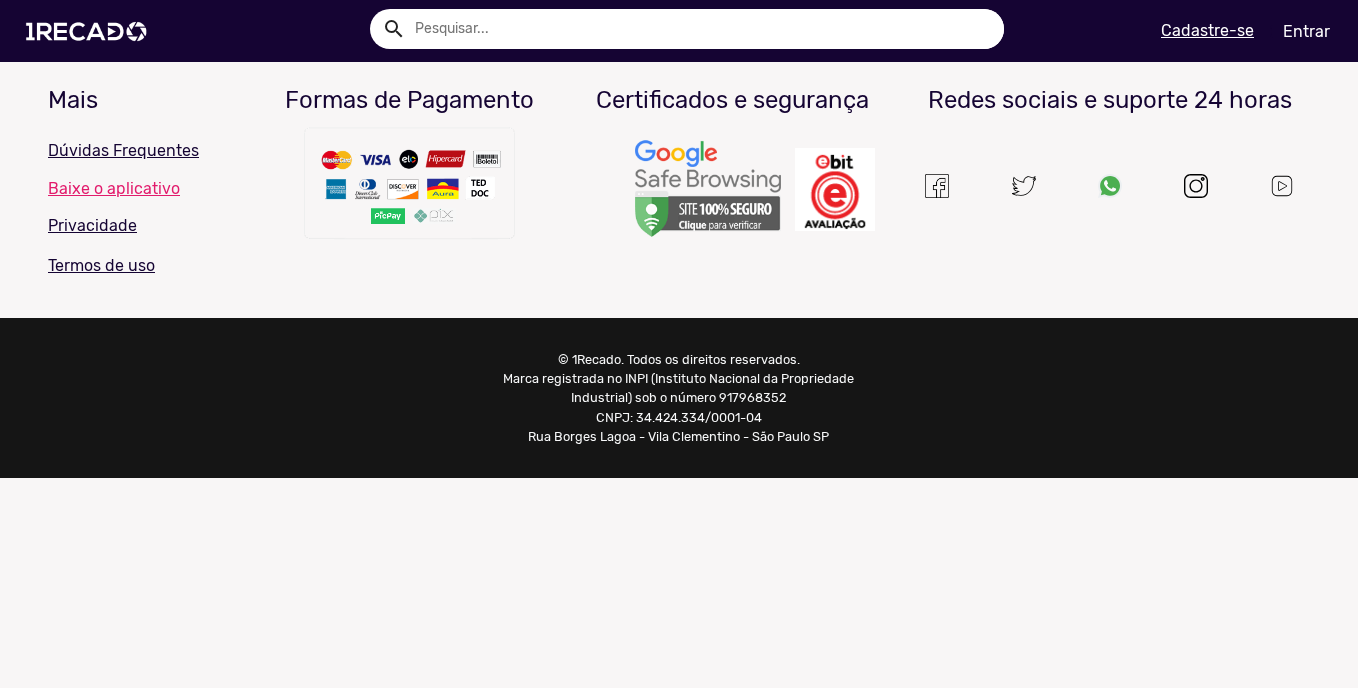 scroll, scrollTop: 0, scrollLeft: 0, axis: both 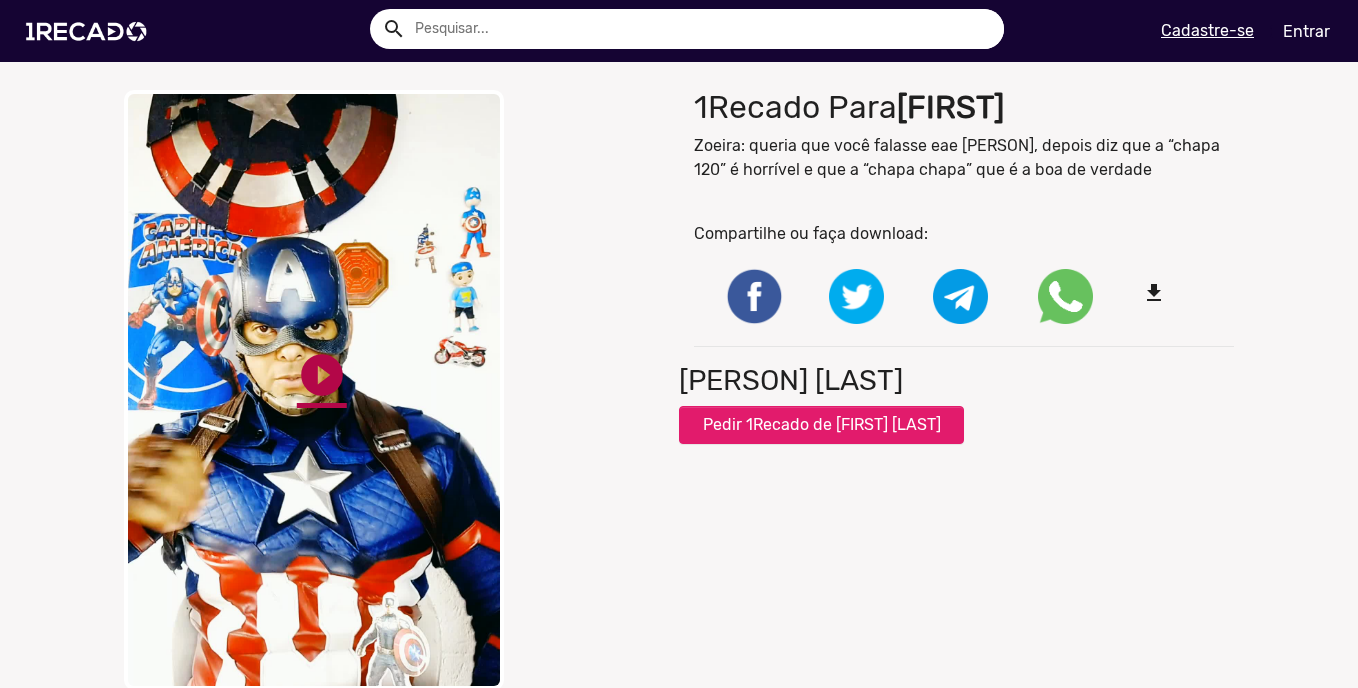 click on "play_circle_filled" at bounding box center (322, 375) 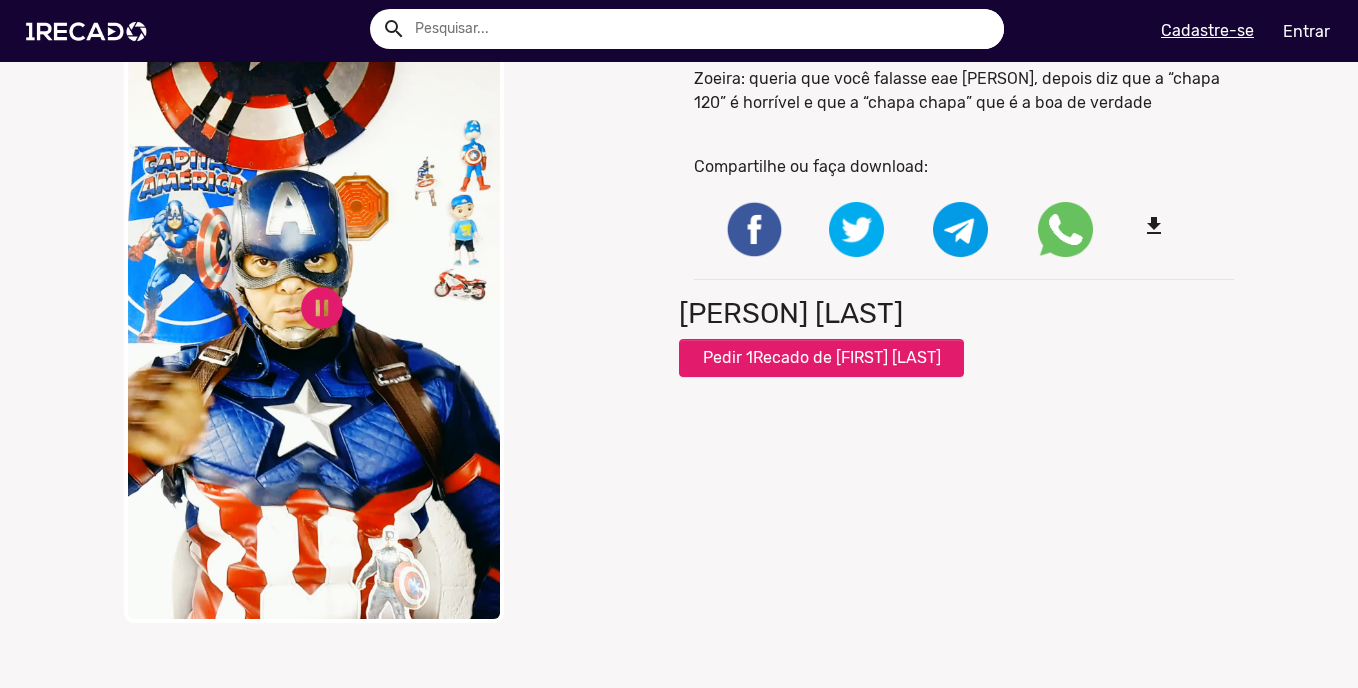 scroll, scrollTop: 0, scrollLeft: 0, axis: both 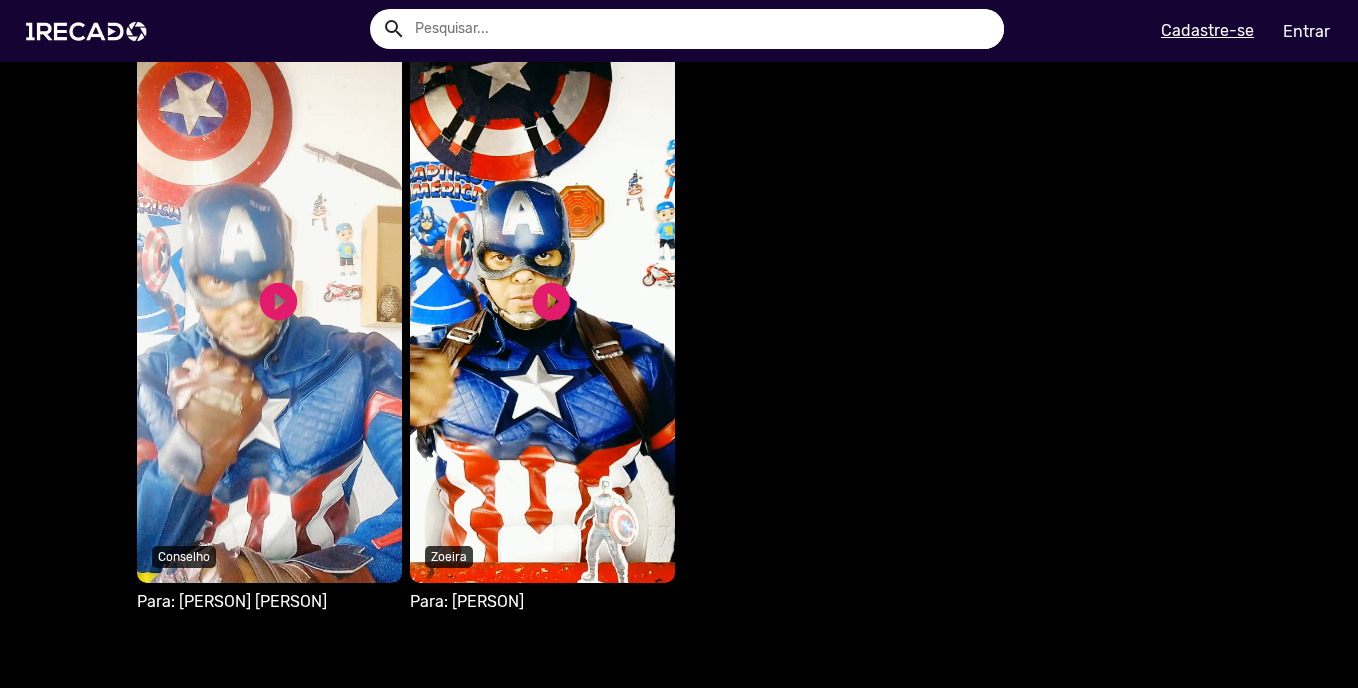 click on "S1RECADO vídeos dedicados para fãs e empresas" at bounding box center (269, 308) 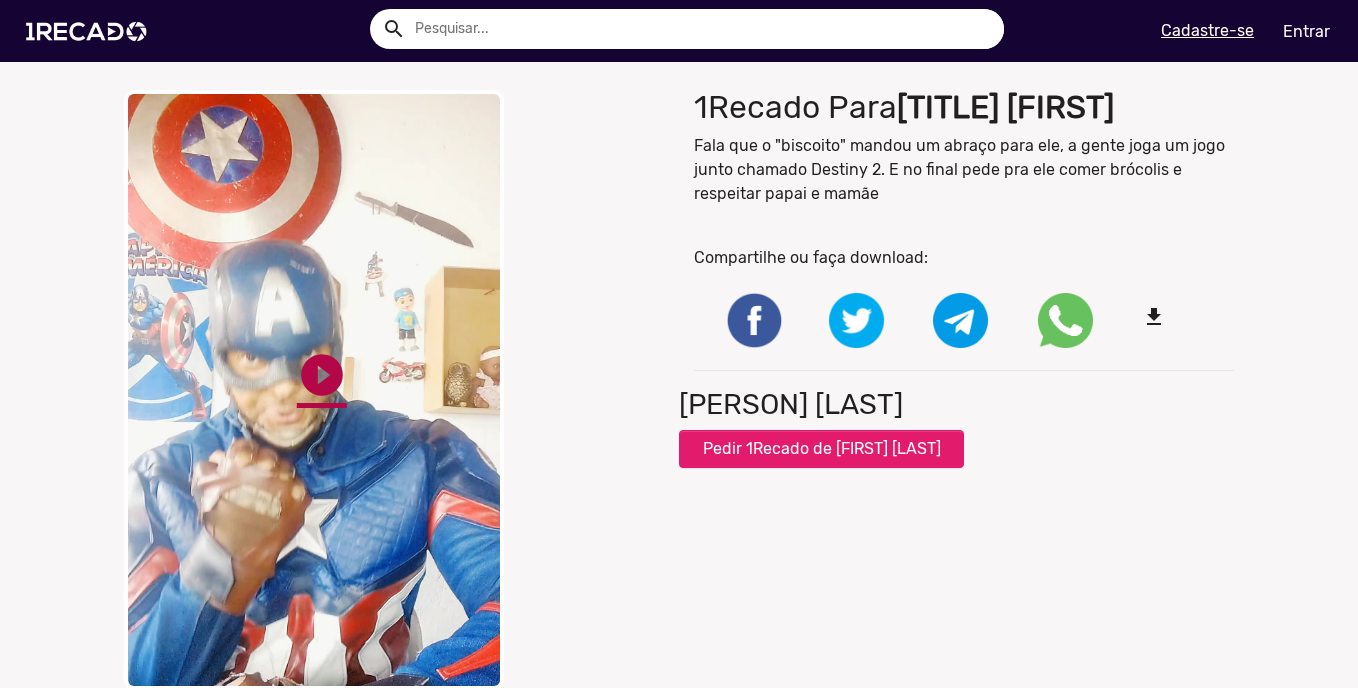 click on "play_circle_filled" at bounding box center (322, 375) 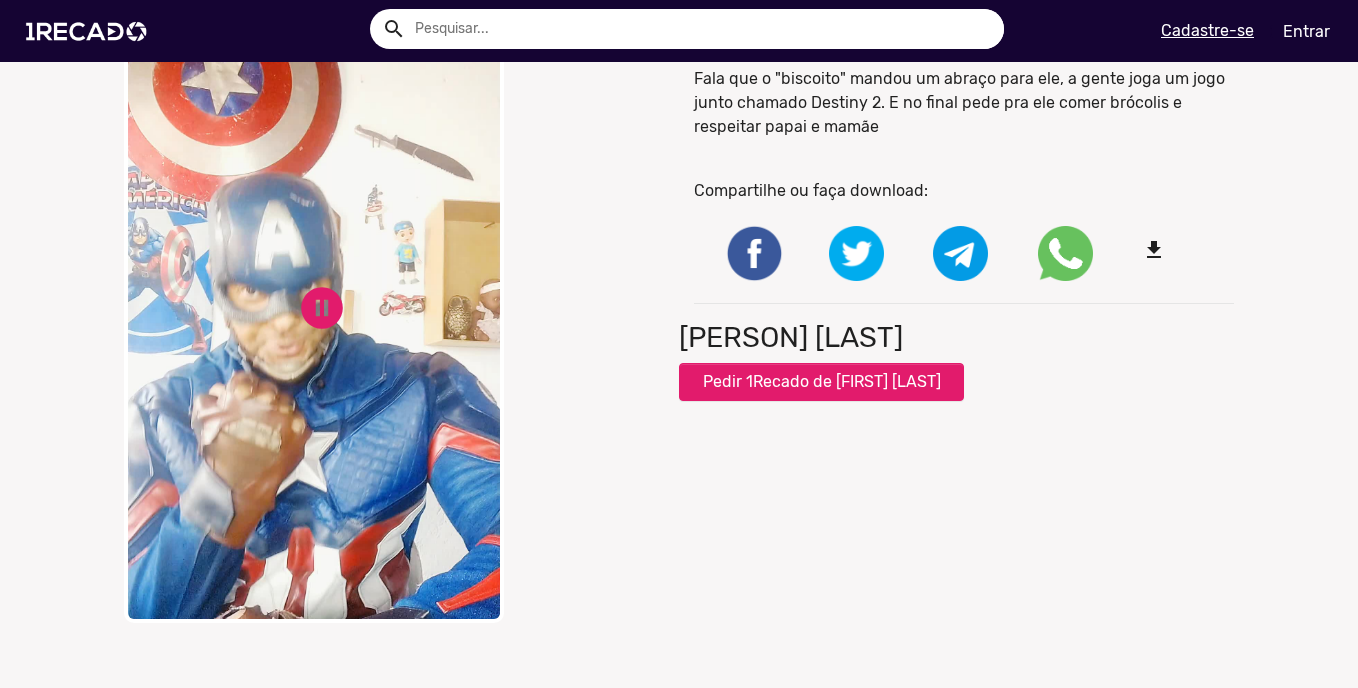 scroll, scrollTop: 0, scrollLeft: 0, axis: both 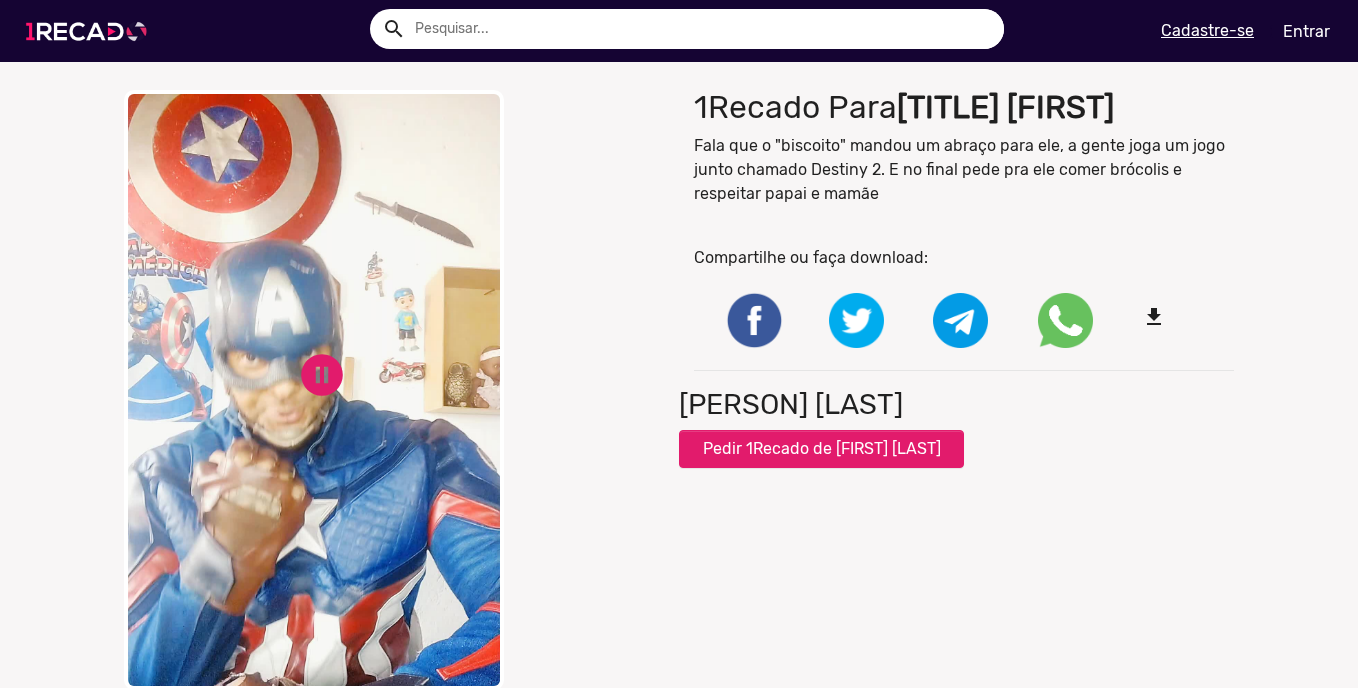 click at bounding box center [90, 31] 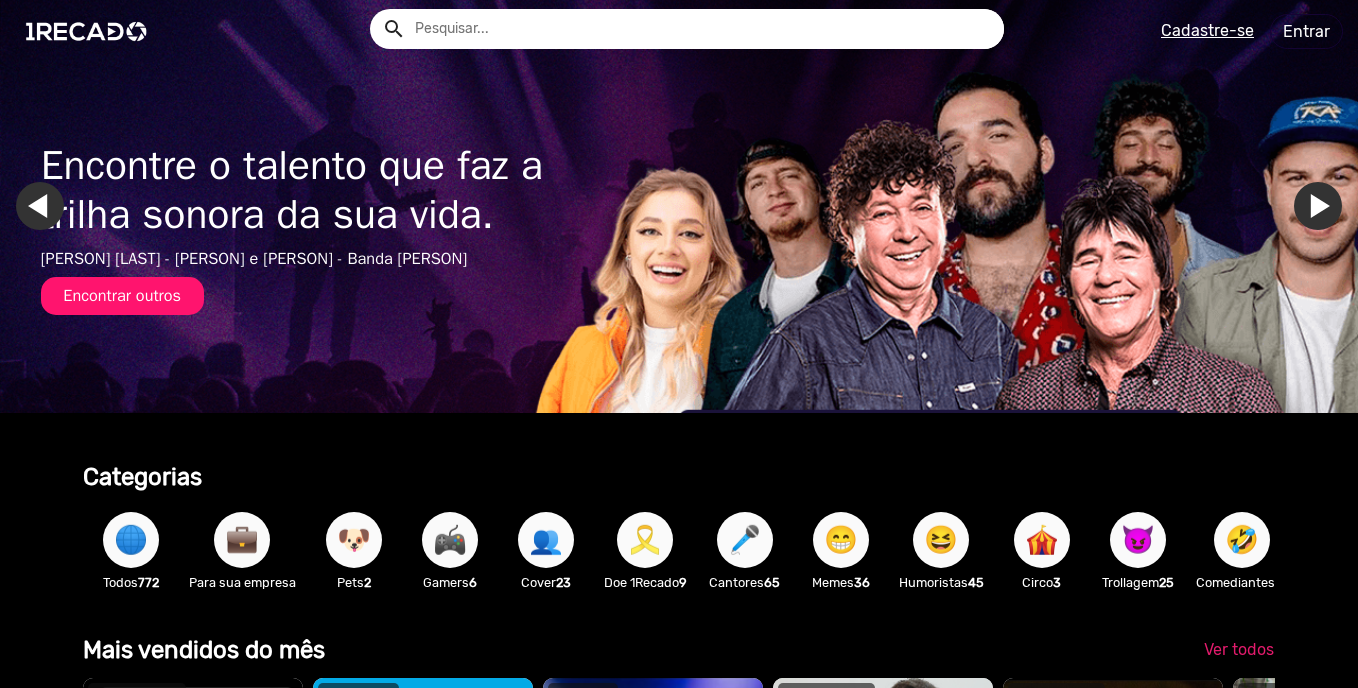 click on "🎮" at bounding box center (450, 540) 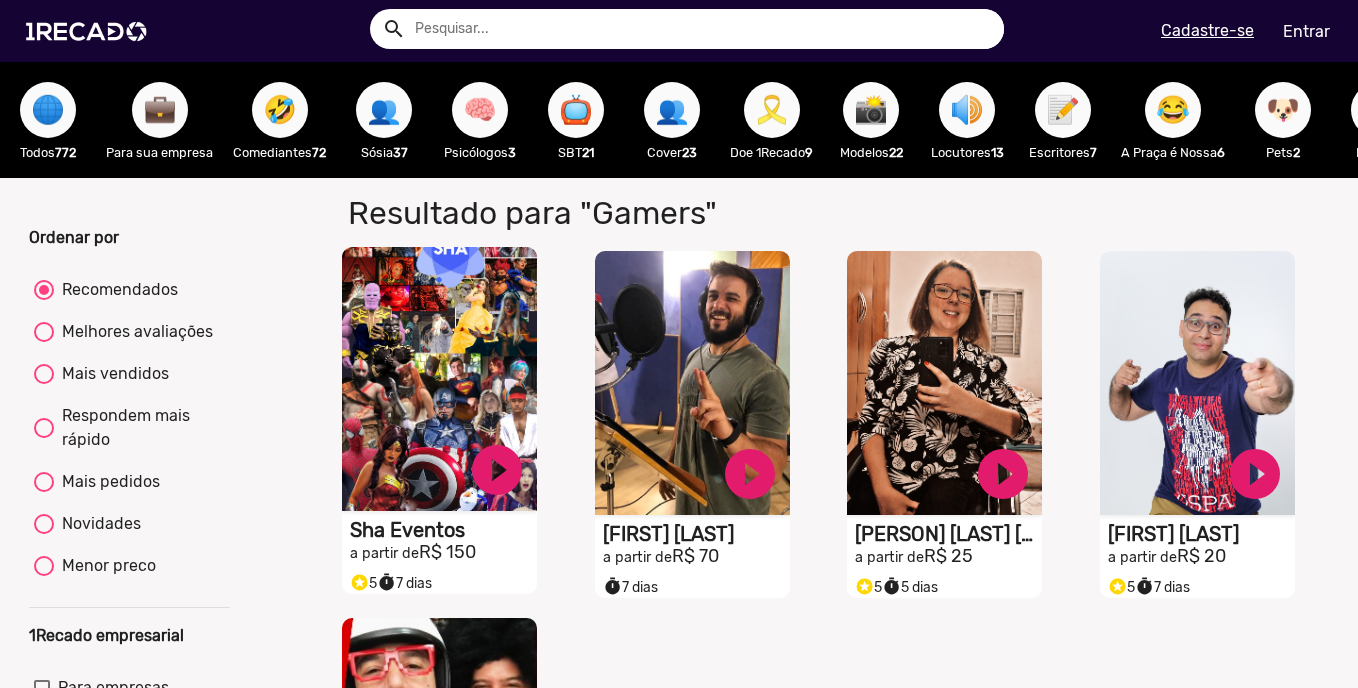 scroll, scrollTop: 200, scrollLeft: 0, axis: vertical 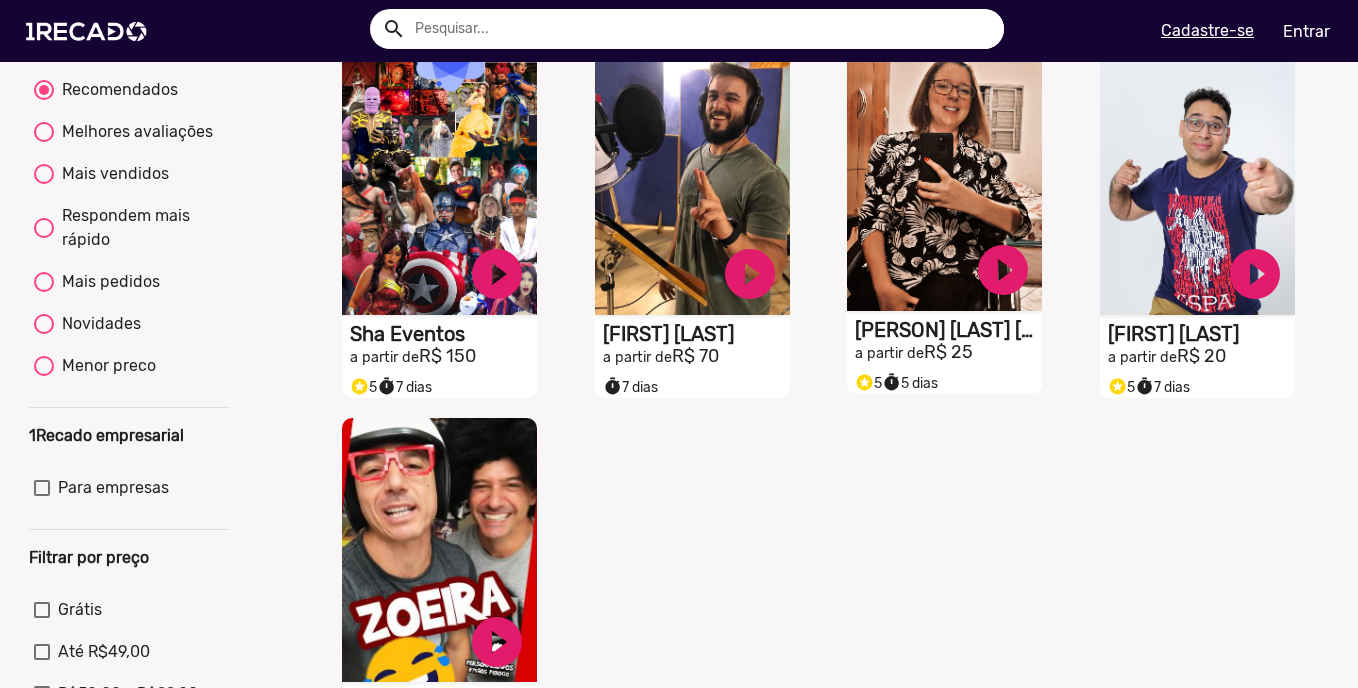 click on "[PERSON] [LAST] [LAST]" at bounding box center [443, 334] 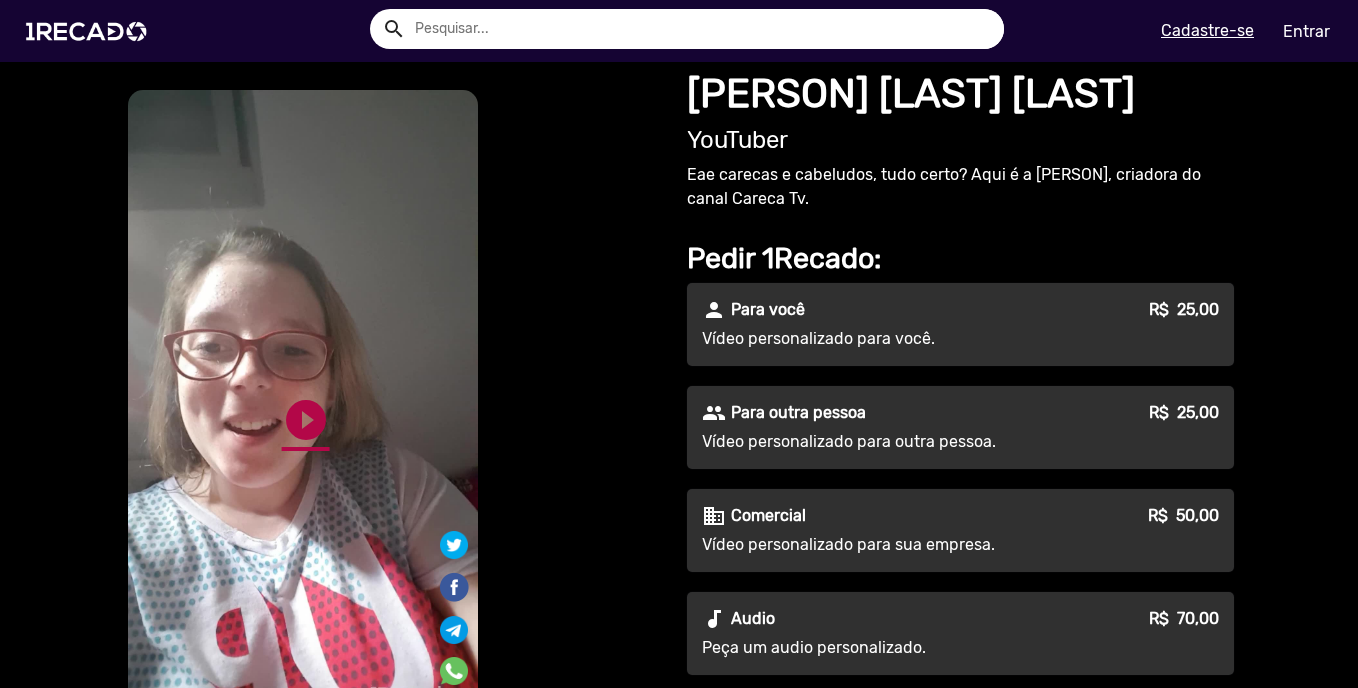 click on "play_circle_filled" 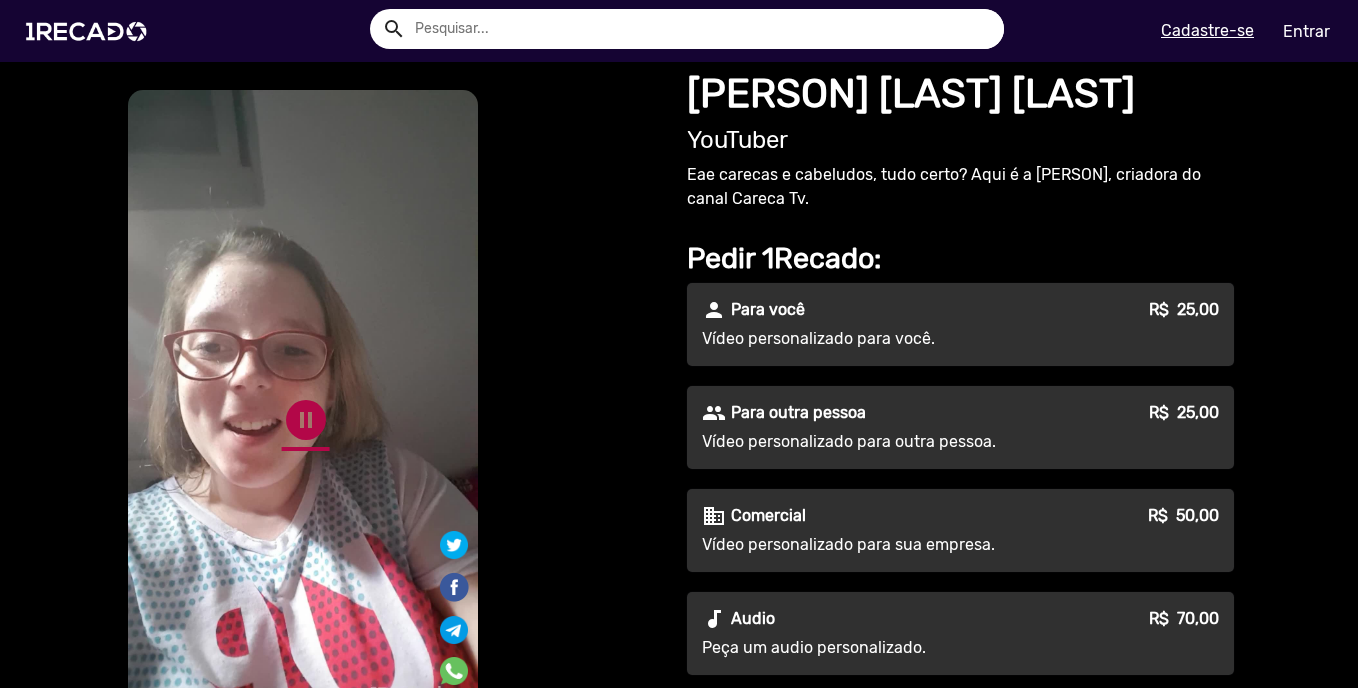 scroll, scrollTop: 133, scrollLeft: 0, axis: vertical 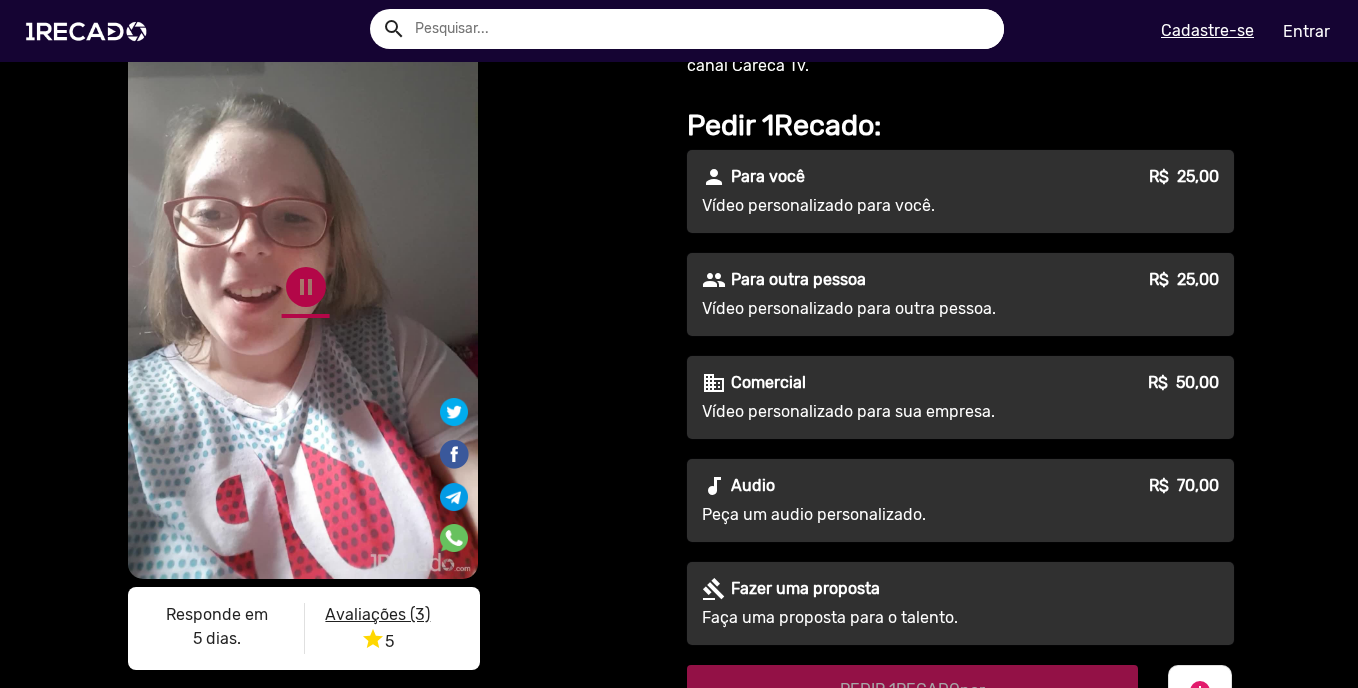 click on "pause_circle" 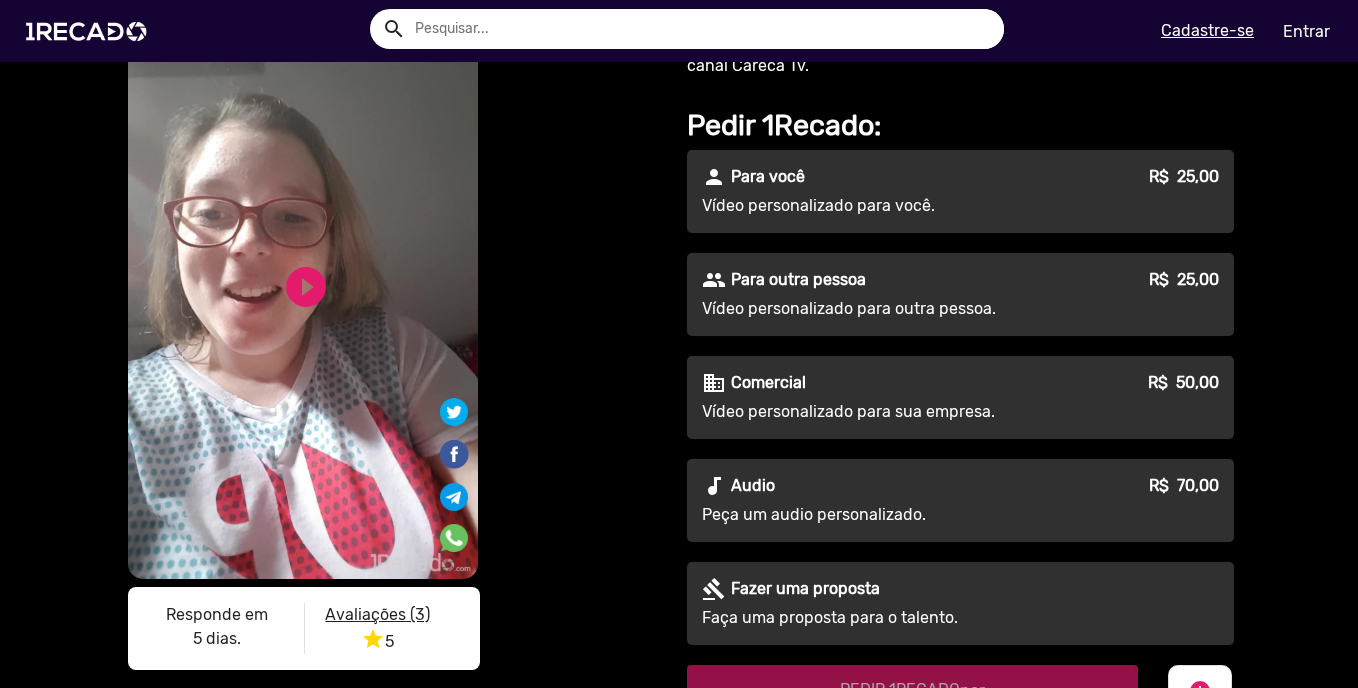 scroll, scrollTop: 0, scrollLeft: 0, axis: both 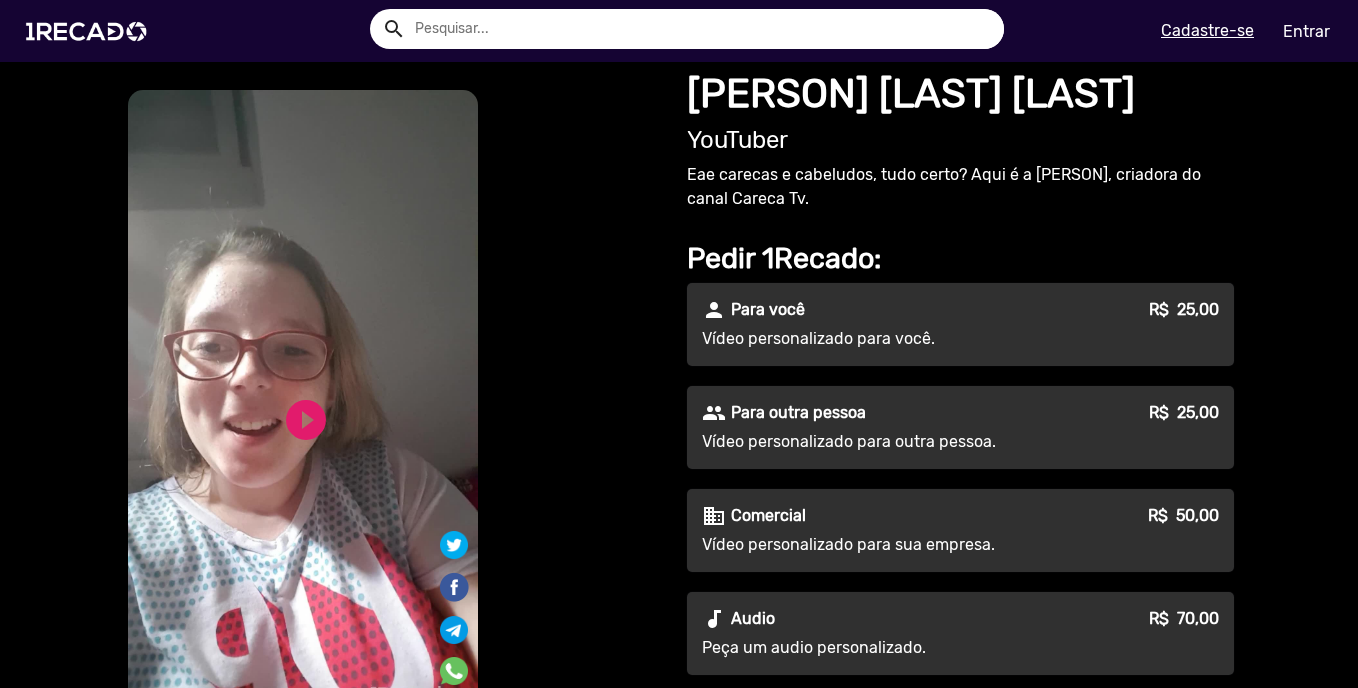 click on "S1RECADO vídeos dedicados para fãs e empresas" at bounding box center (303, 401) 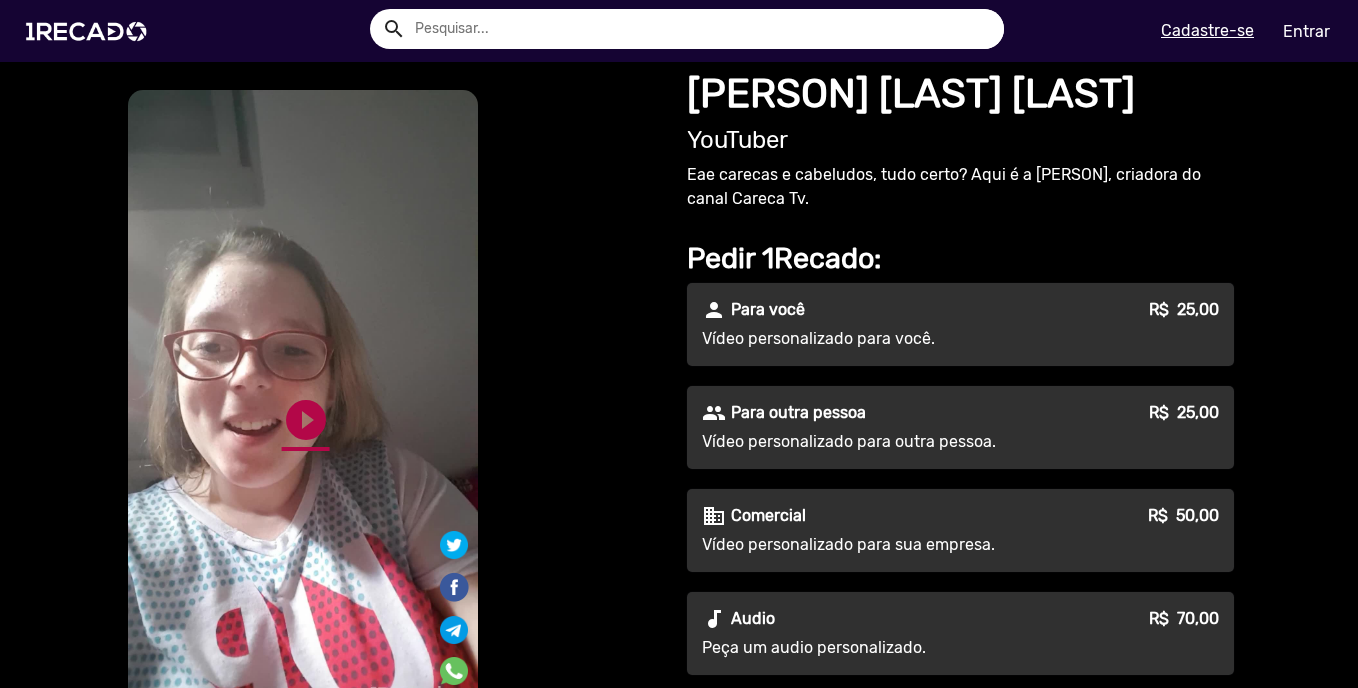 click on "play_circle_filled" 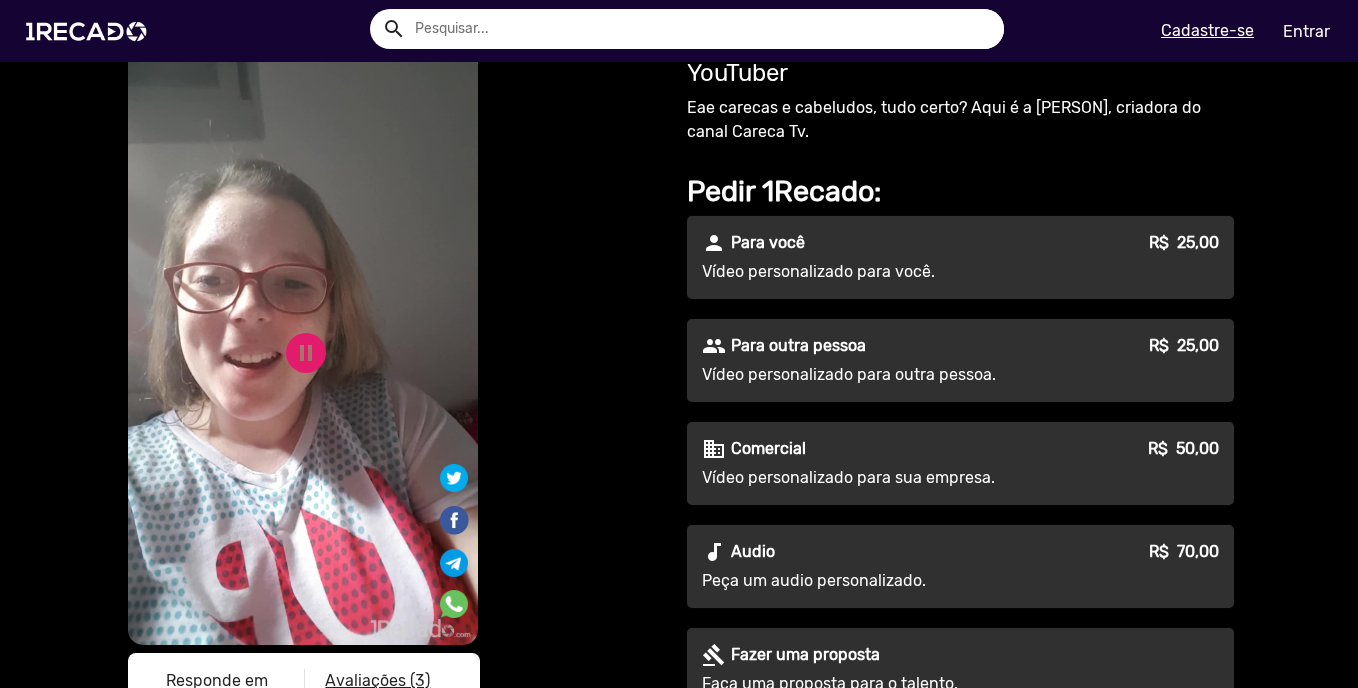 scroll, scrollTop: 0, scrollLeft: 0, axis: both 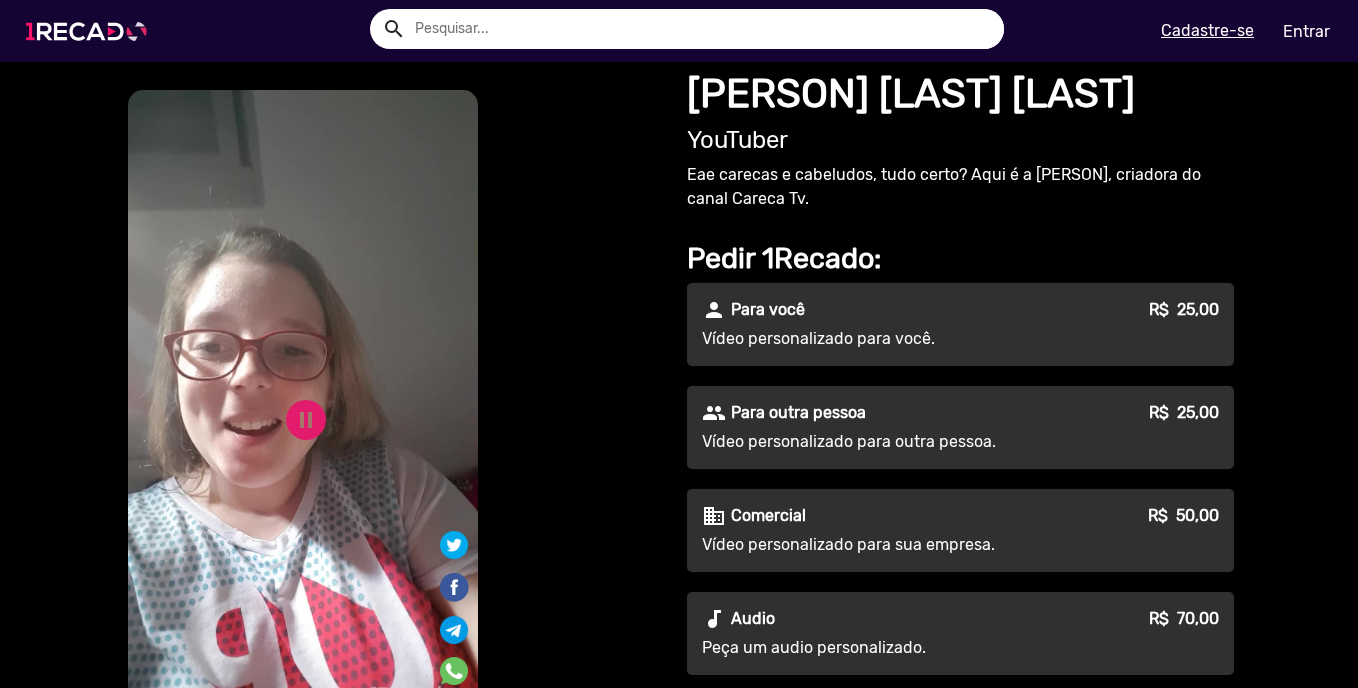 click at bounding box center [90, 31] 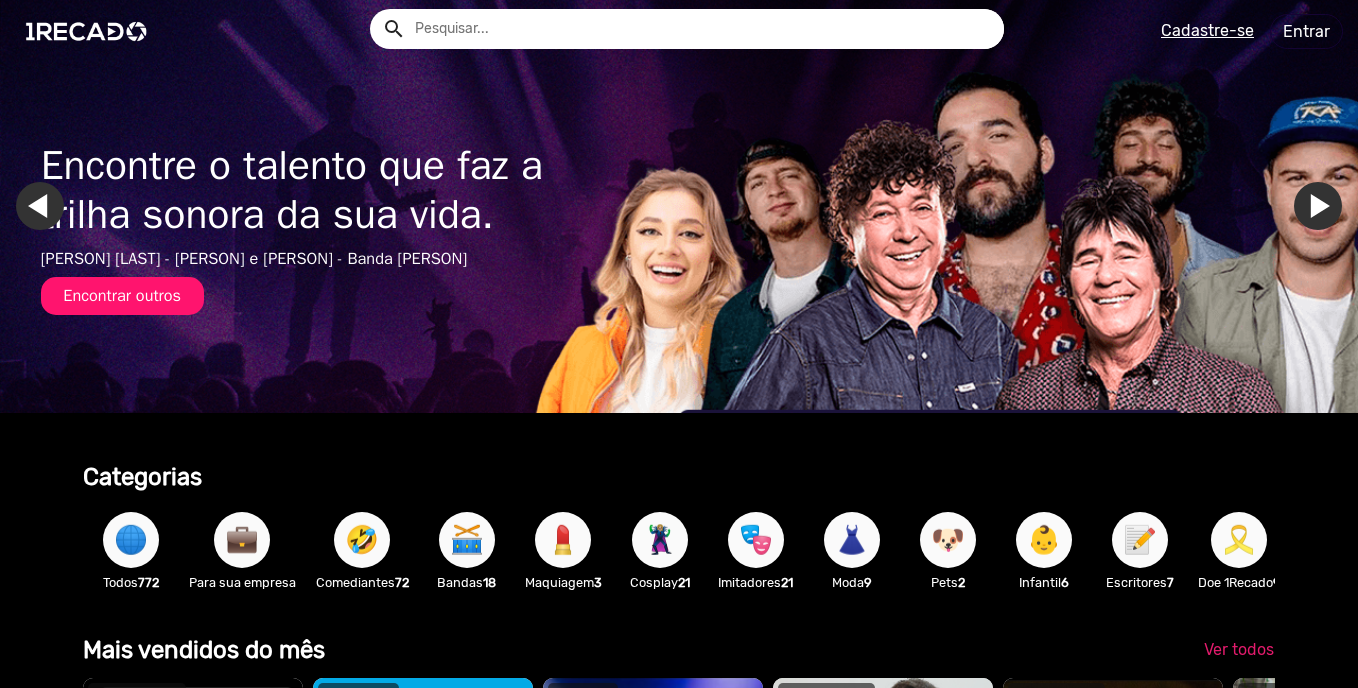 click on "🤣" at bounding box center (362, 540) 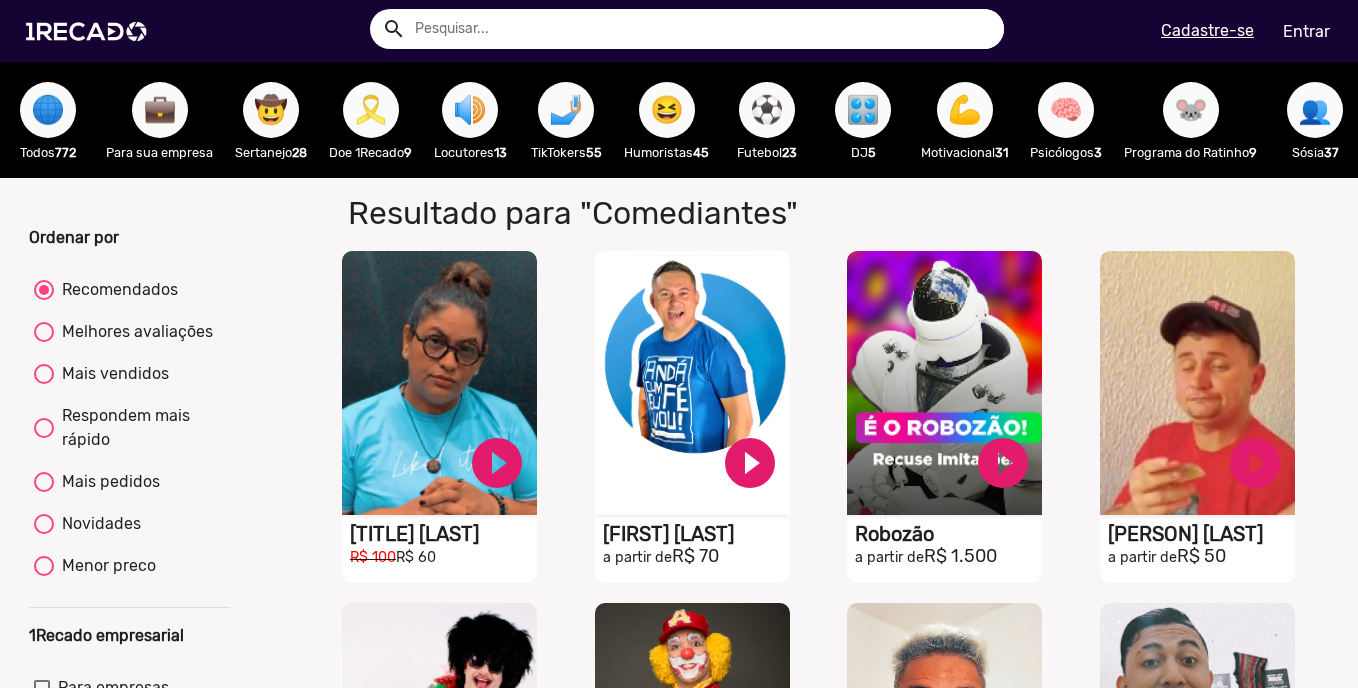 scroll, scrollTop: 200, scrollLeft: 0, axis: vertical 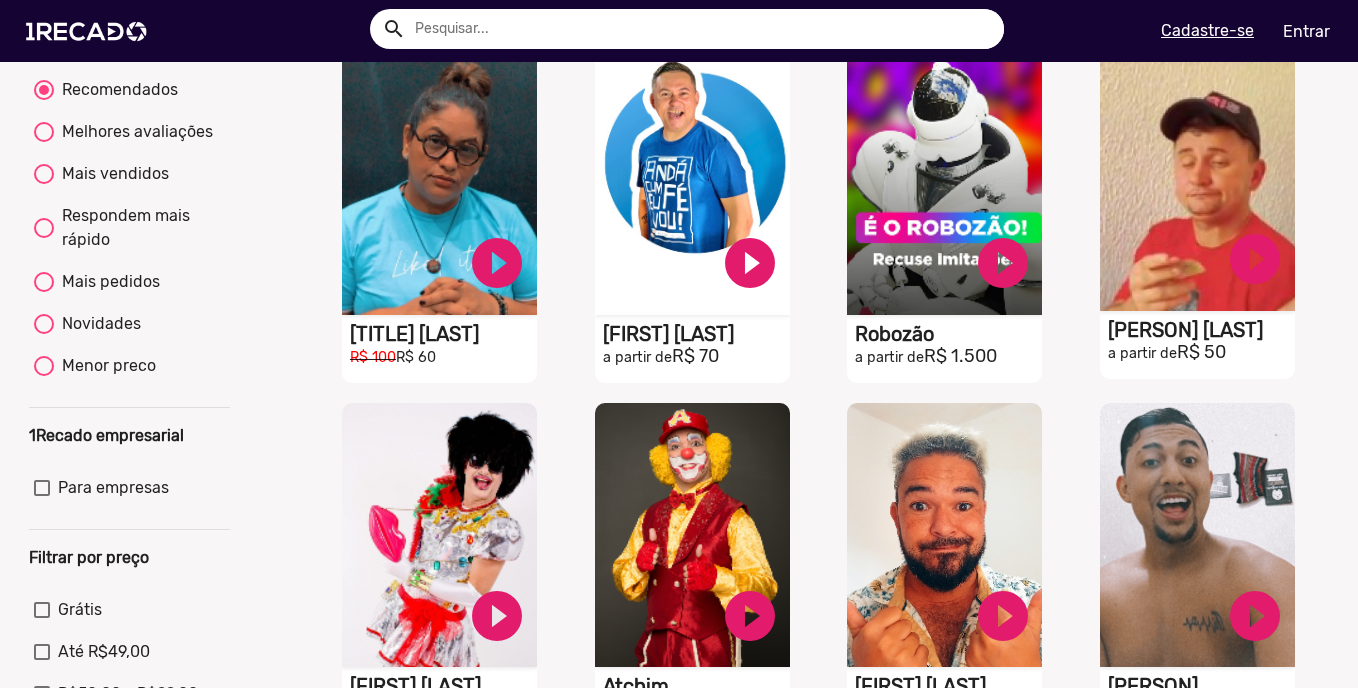 click on "[PERSON] [LAST]" at bounding box center [443, 334] 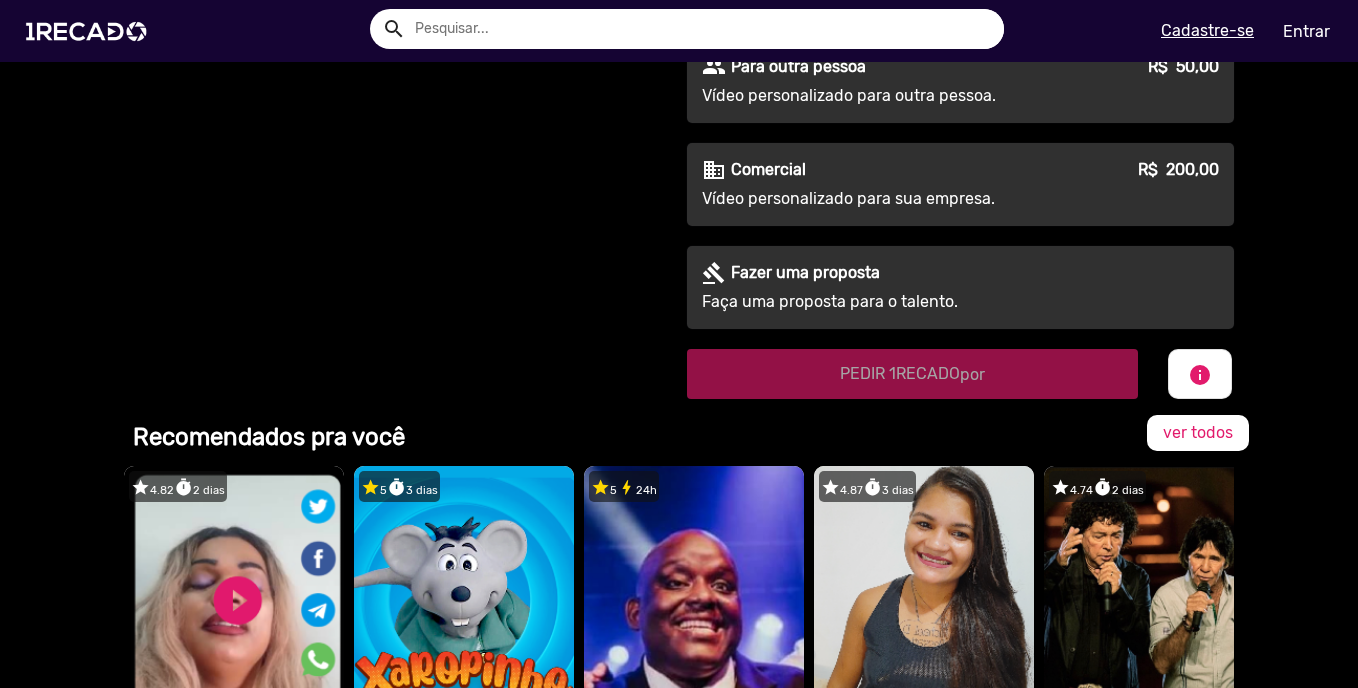 scroll, scrollTop: 0, scrollLeft: 0, axis: both 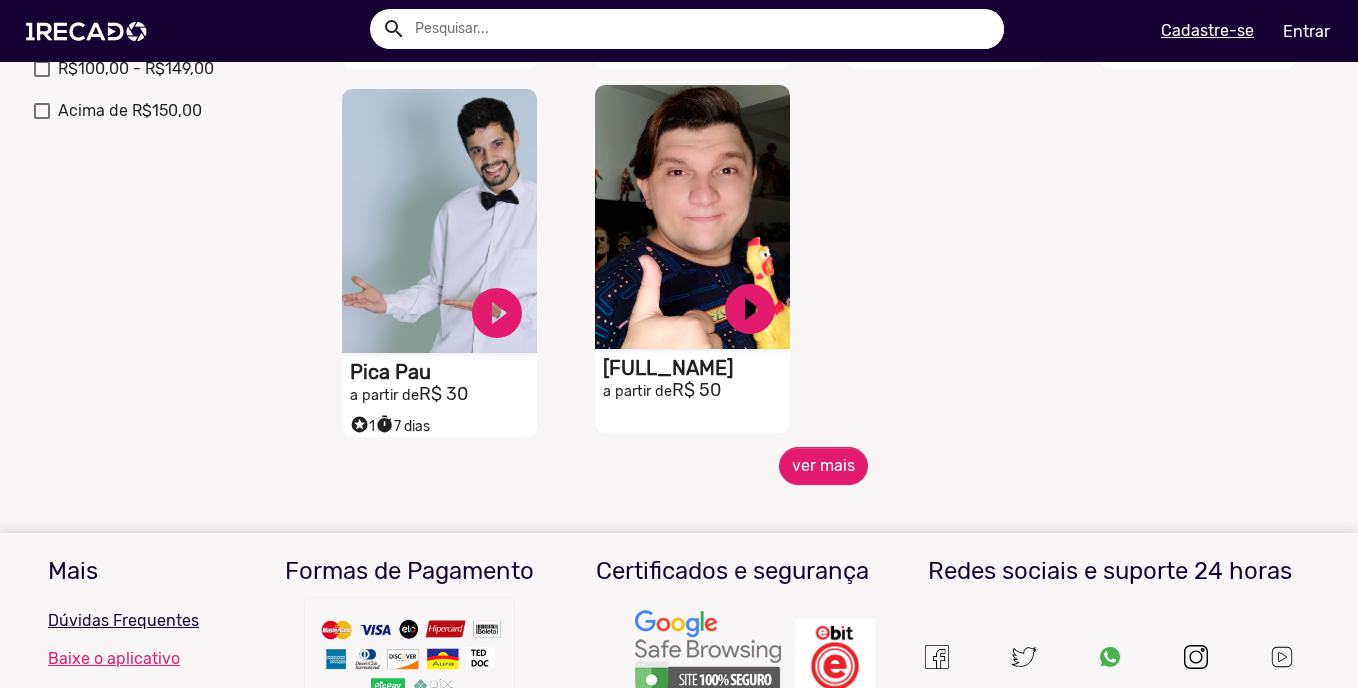 click on "[FULL_NAME]" at bounding box center (443, -333) 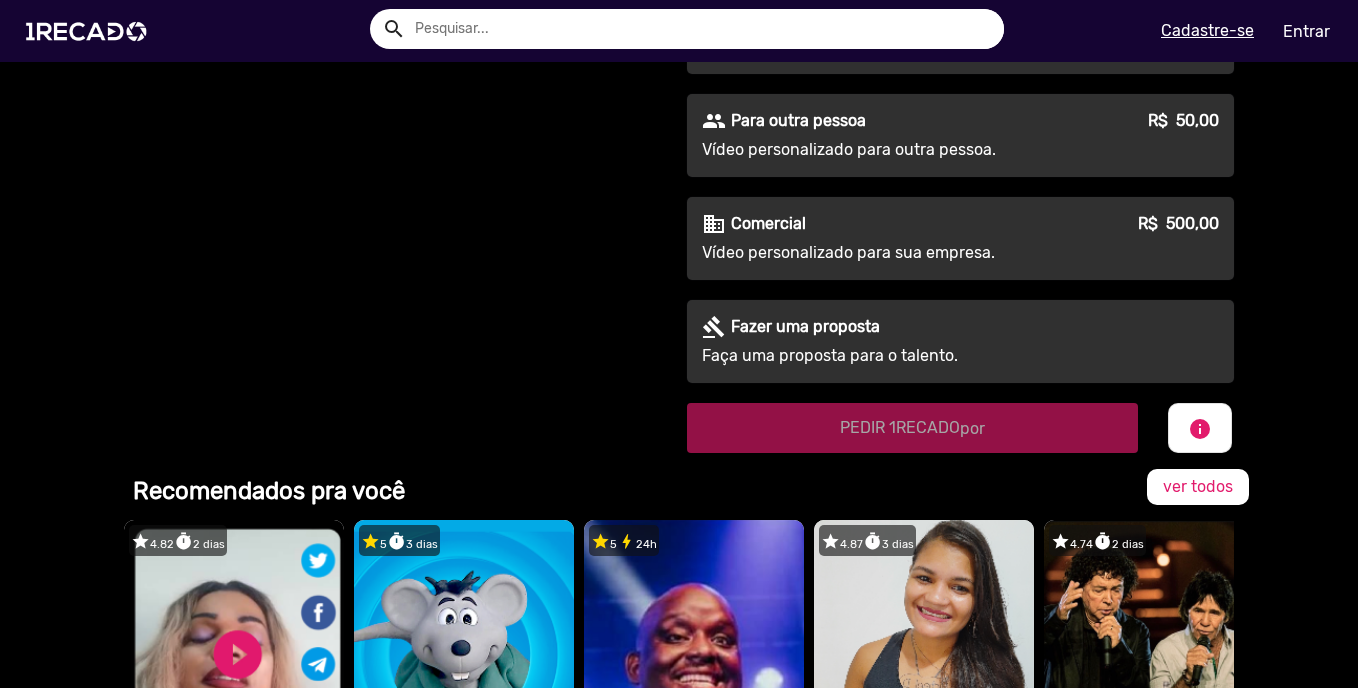 scroll, scrollTop: 140, scrollLeft: 0, axis: vertical 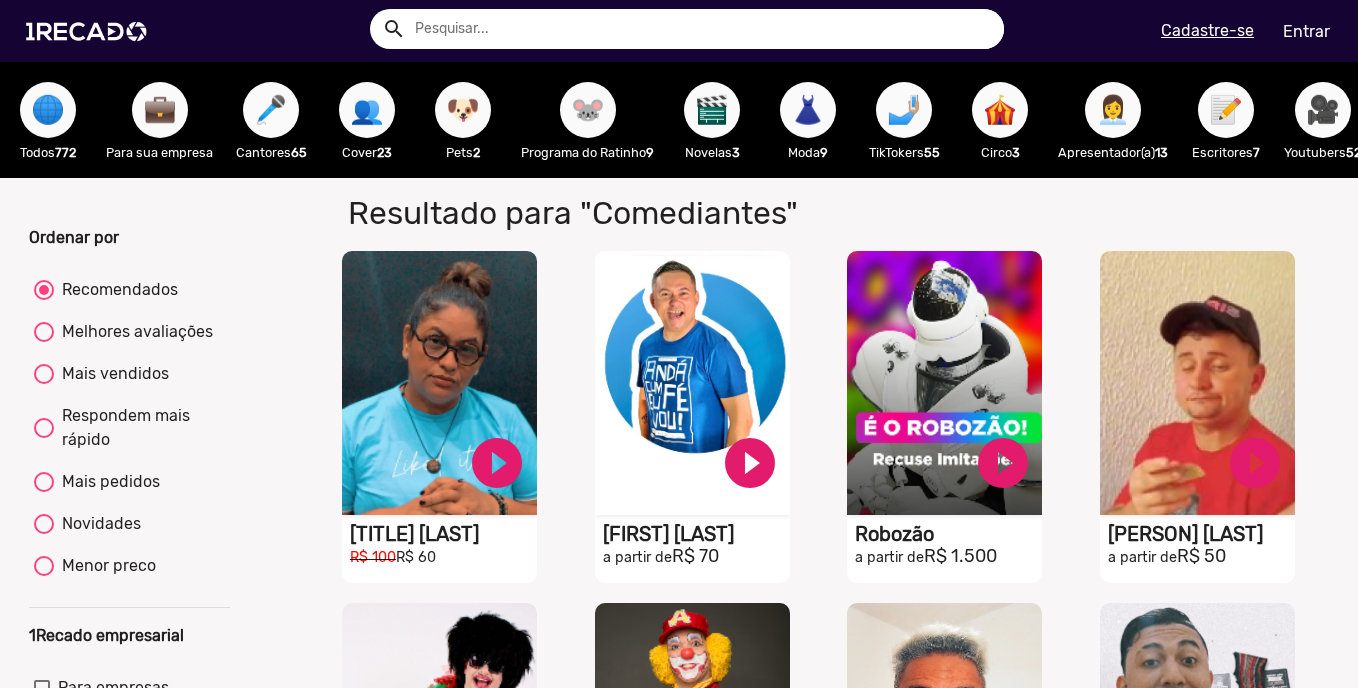 click on "👥" at bounding box center (367, 110) 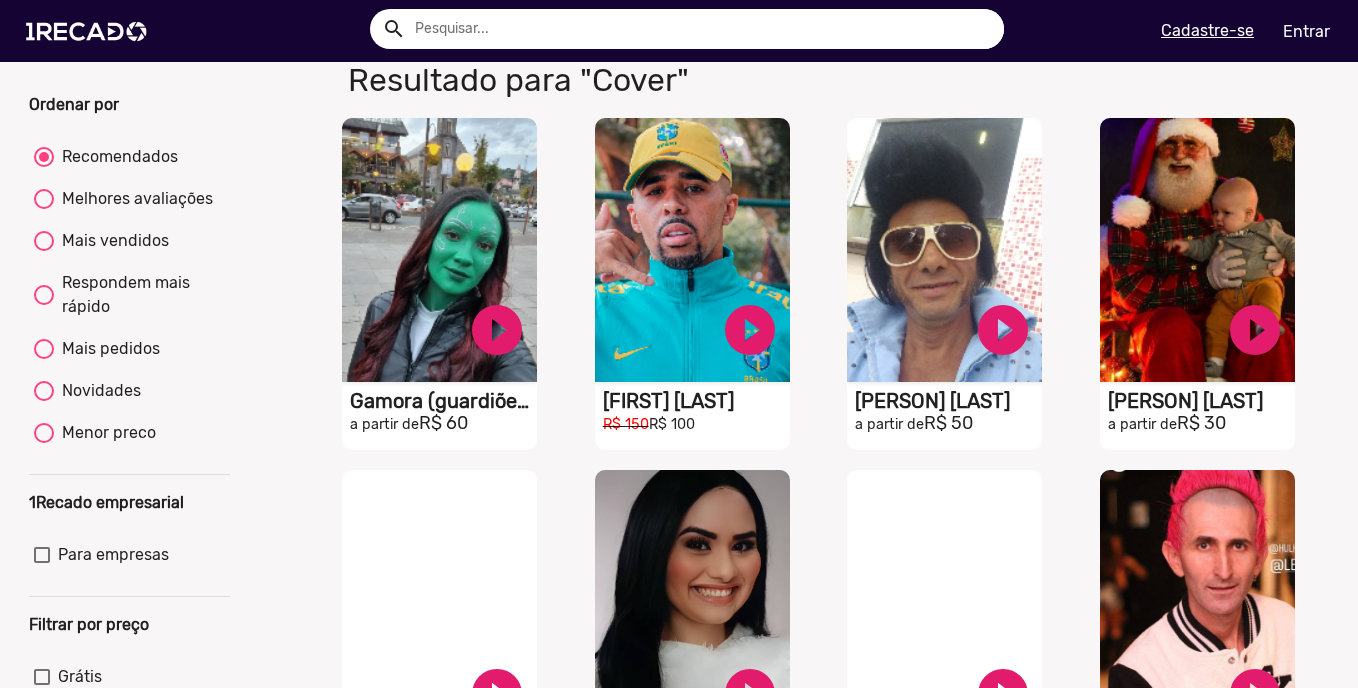 scroll, scrollTop: 0, scrollLeft: 0, axis: both 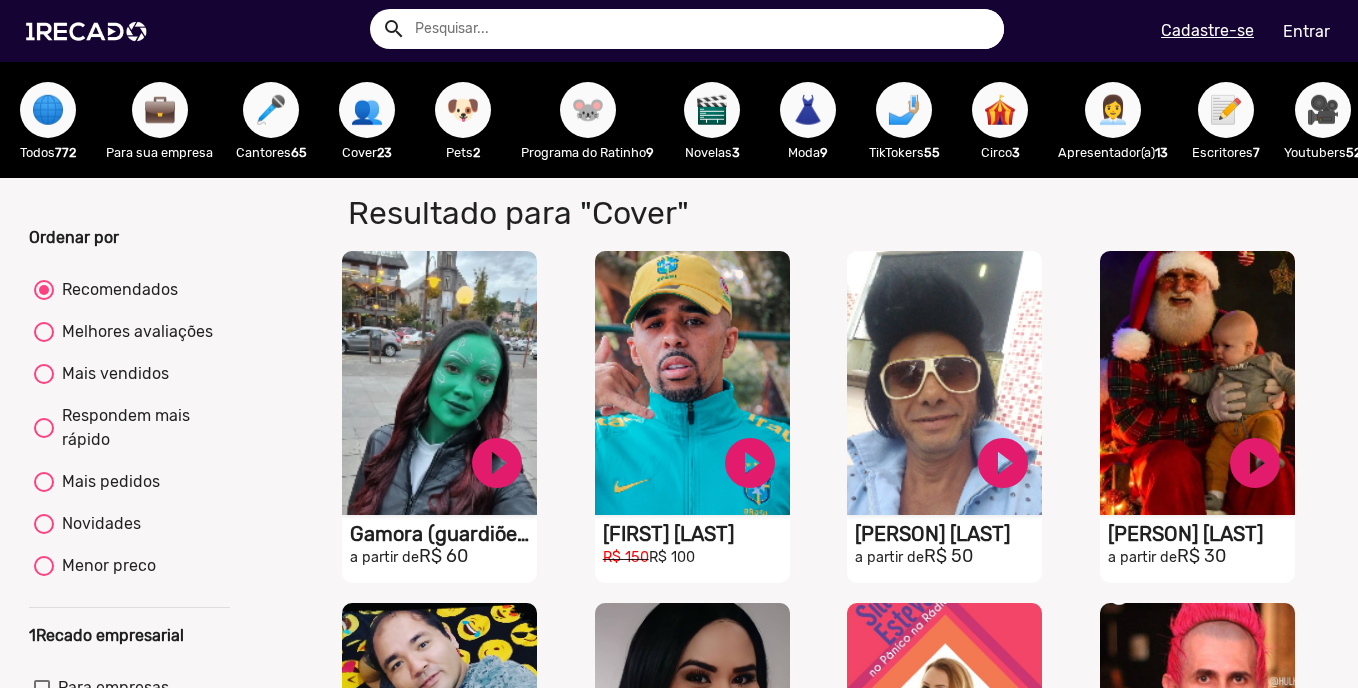 click on "🎤" at bounding box center [271, 110] 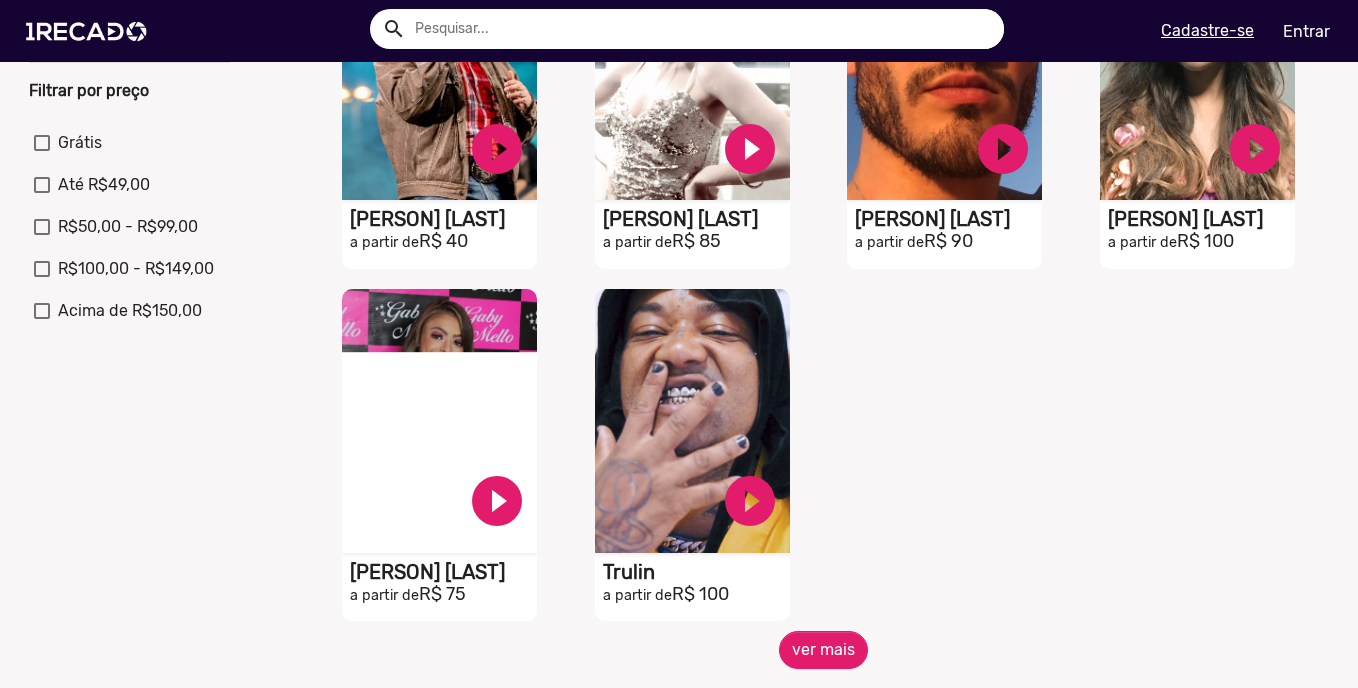 scroll, scrollTop: 800, scrollLeft: 0, axis: vertical 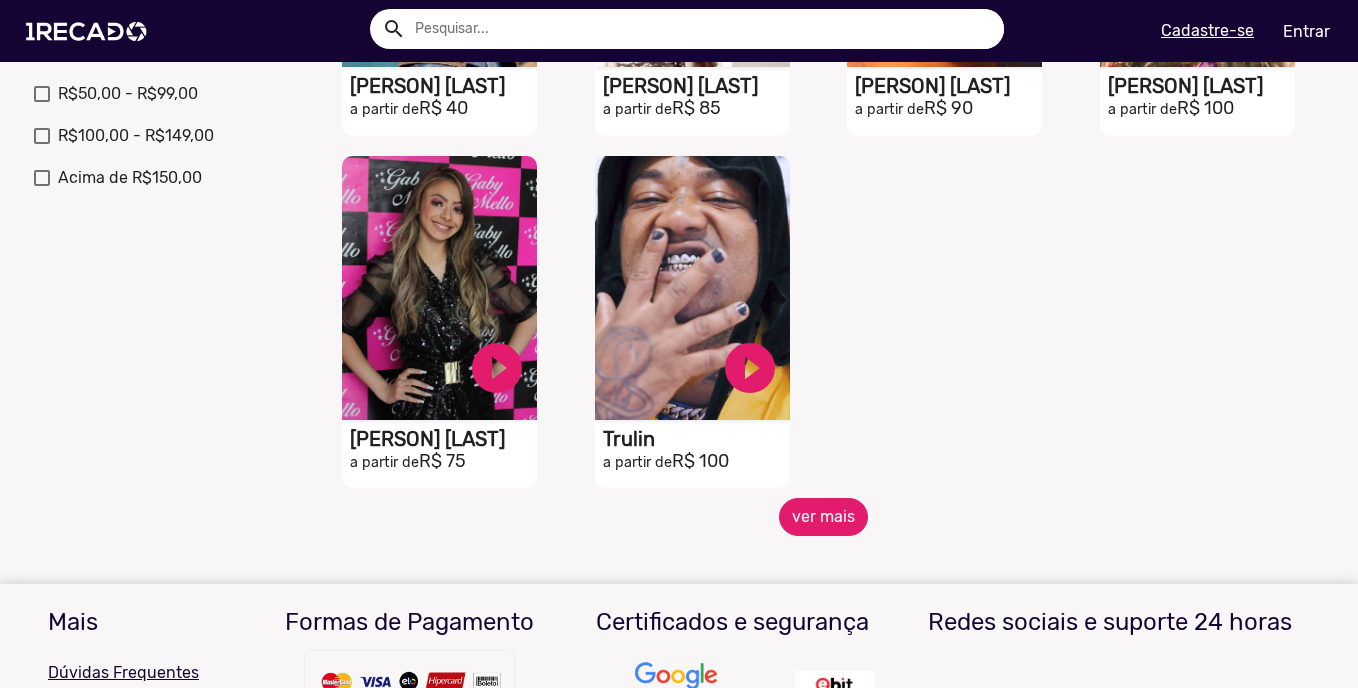 click on "ver mais" 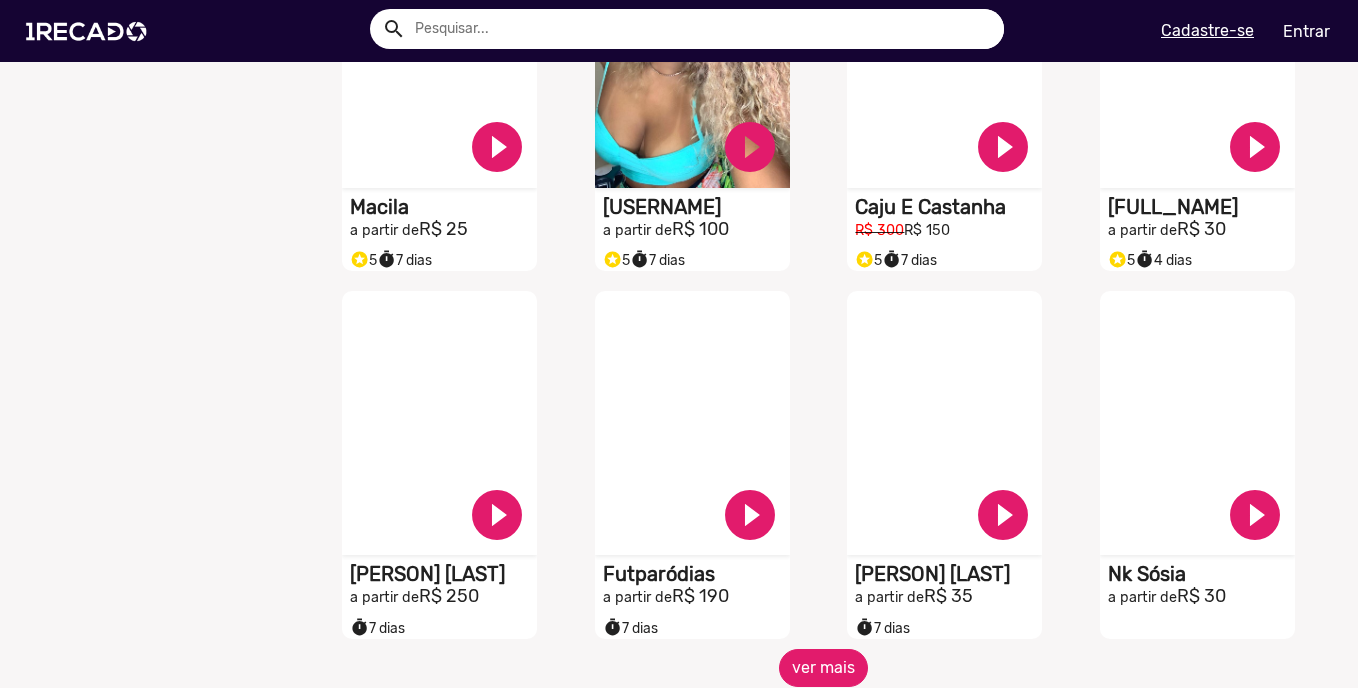scroll, scrollTop: 1533, scrollLeft: 0, axis: vertical 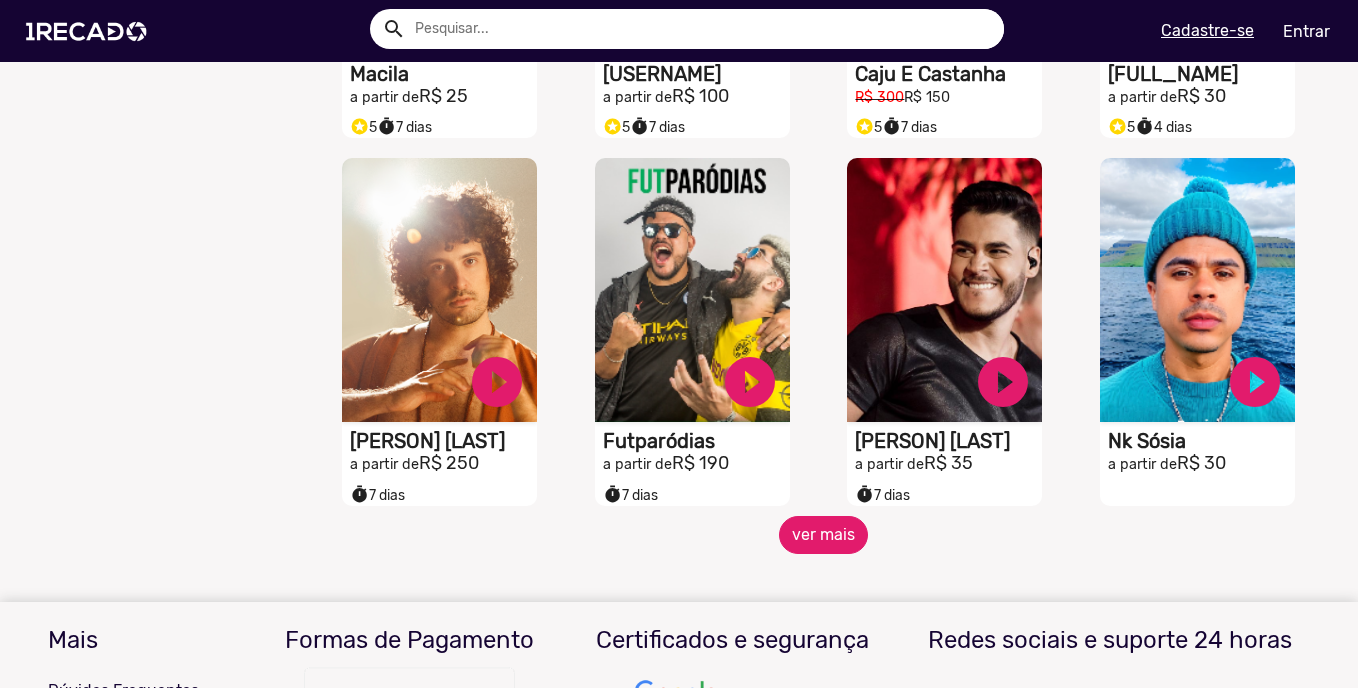 click on "ver mais" 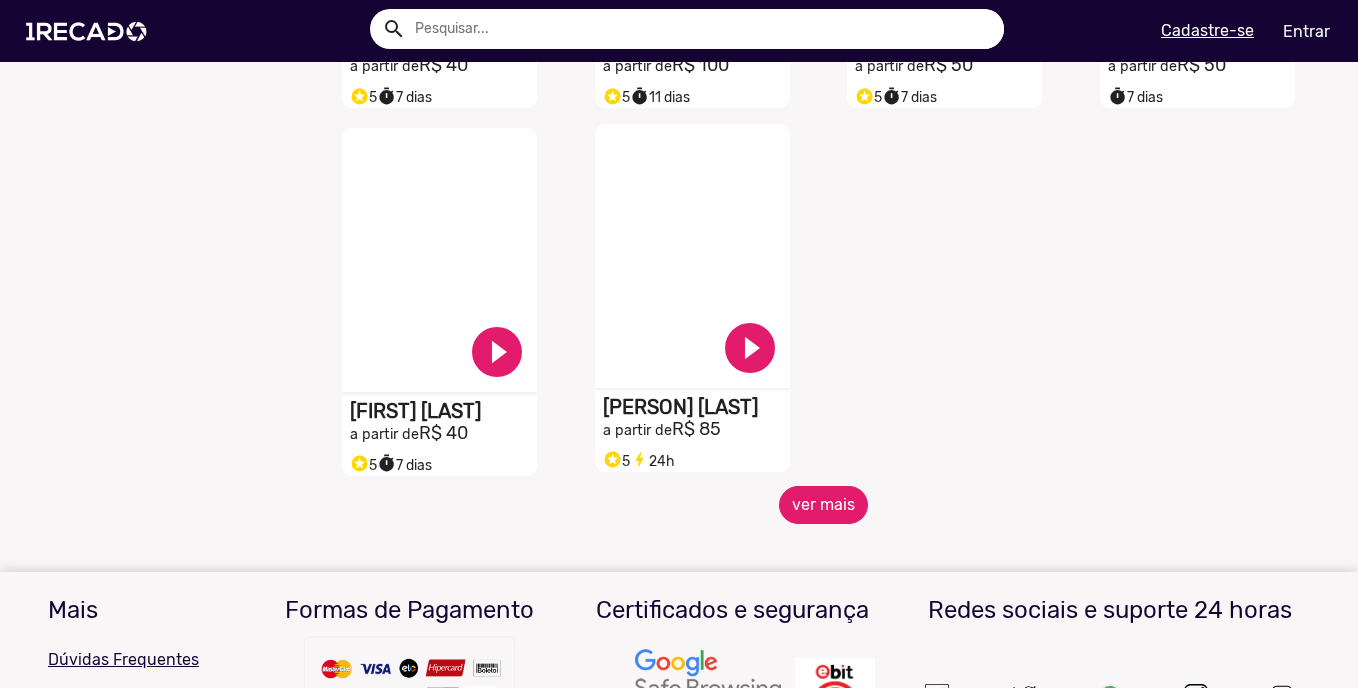 scroll, scrollTop: 2733, scrollLeft: 0, axis: vertical 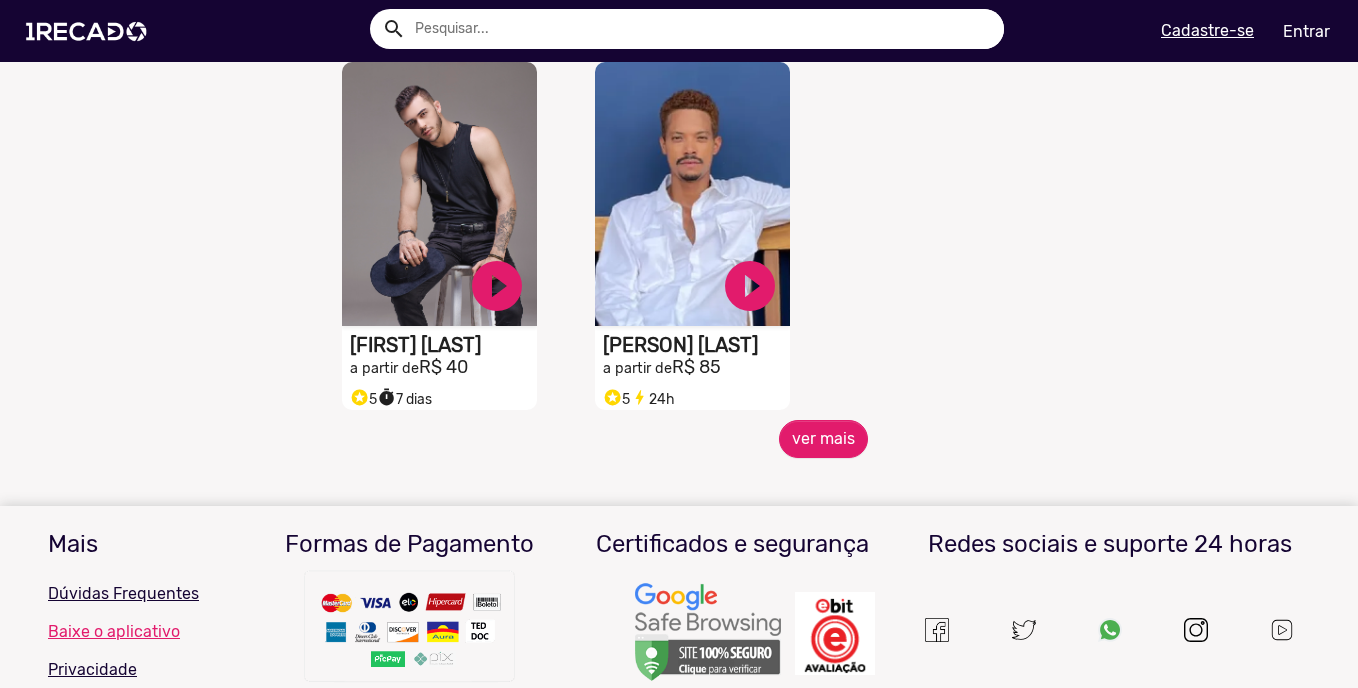click on "🌐 Todos 772 💼 Para sua empresa 🎤 Cantores 65 👥 Cover 23 🐶 Pets 2 🐭 Programa do Ratinho 9 🎬 Novelas 3 👗 Moda 9 🤳🏼 TikTokers 55 🎪 Circo 3 👩‍💼 Apresentador(a) 13 📝 Escritores 7 🎥 Youtubers 52 🎭 Imitadores 21 📺 SBT 21 🎮 Gamers 6 ⚽ Futebol 23 🎶 Funk 3 🏠 Reality Show 13 🤣 Comediantes 72 🧠 Psicólogos 3 🏃 Atletas 25 😁 Memes 36 📸 Modelos 22 🎗️ Doe 1Recado 9 💄 Maquiagem 3 🔊 Locutores 13 🎛️ DJ 5 😂 A Praça é Nossa 6 🦸‍♀️ Girl Power 12 🥁 Bandas 18 🤠 Sertanejo 28 😈 Trollagem 25 🎙️ Rádio 11 😆 Humoristas 45 👥 Sósia 37 👶 Infantil 6 💪 Motivacional 31 🪕 Modão 6 🦹🏼‍♀️ Cosplay 21 Resultado(s) Filtrar e Ordenar Ordenar por Recomendados Melhores avaliações Mais vendidos Respondem mais rápido Mais pedidos Novidades Menor preco" at bounding box center [679, 344] 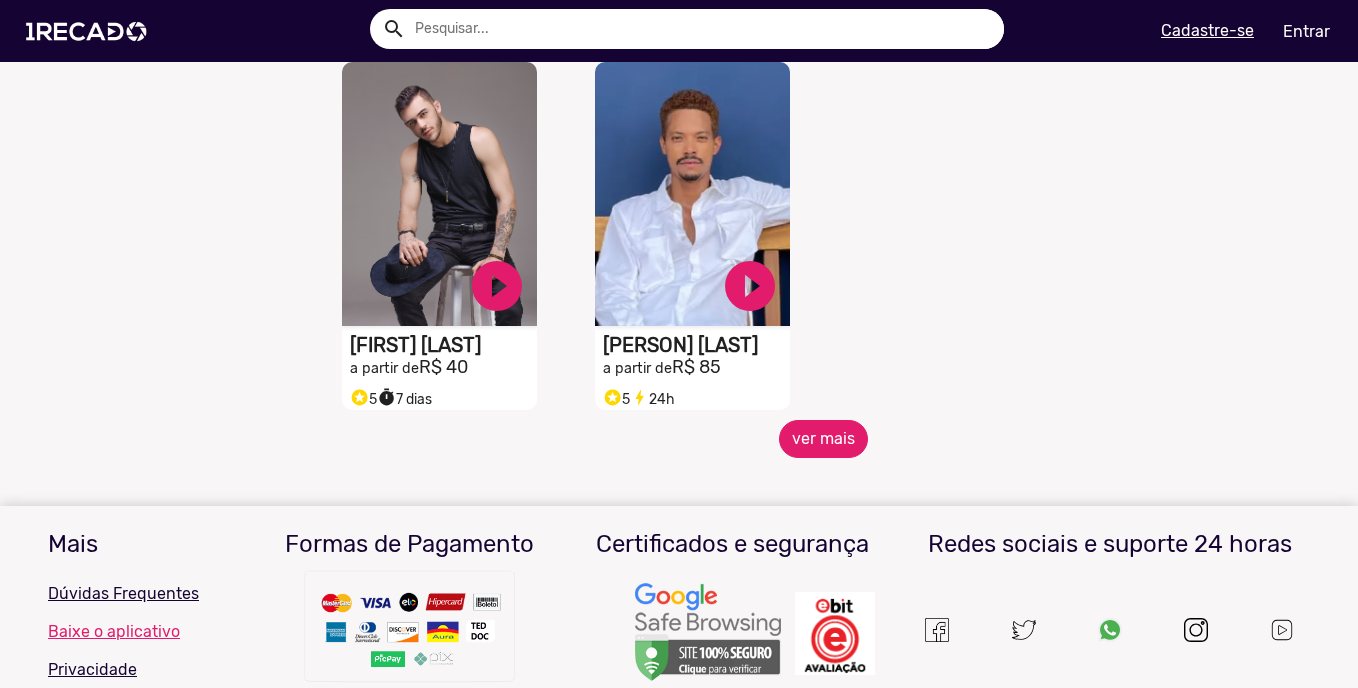 click on "ver mais" 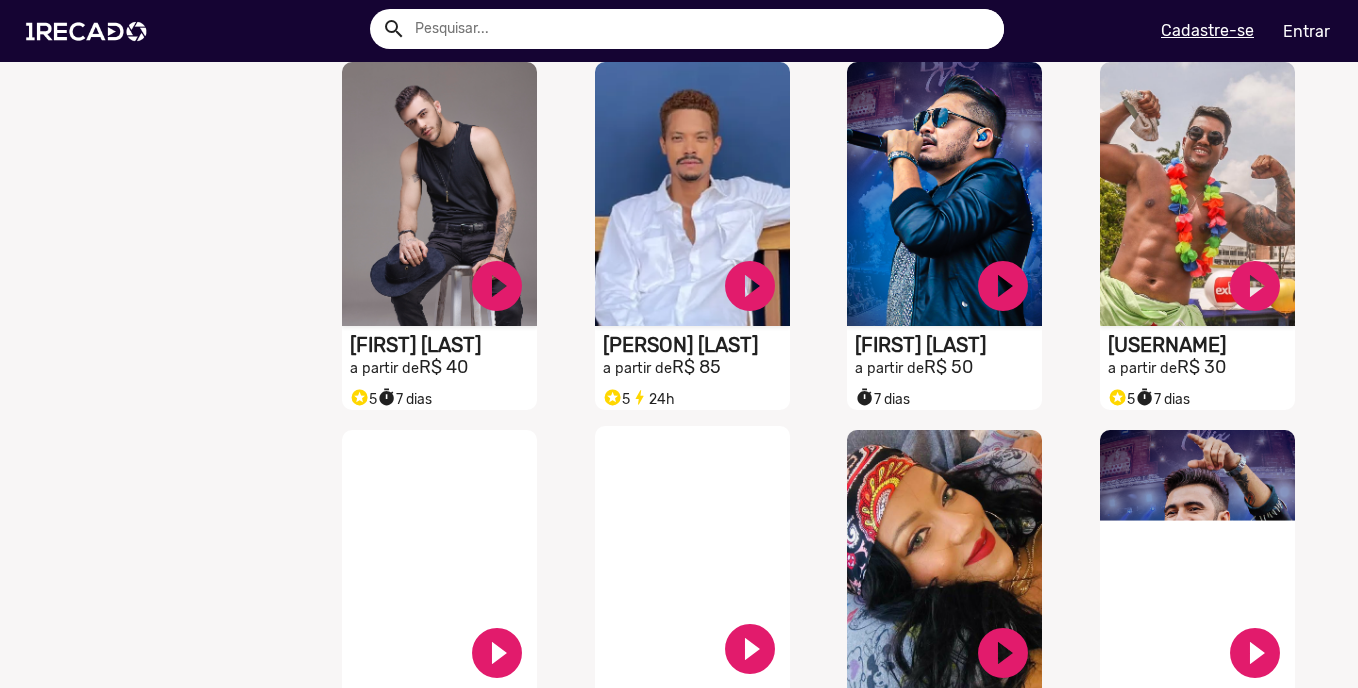 scroll, scrollTop: 3067, scrollLeft: 0, axis: vertical 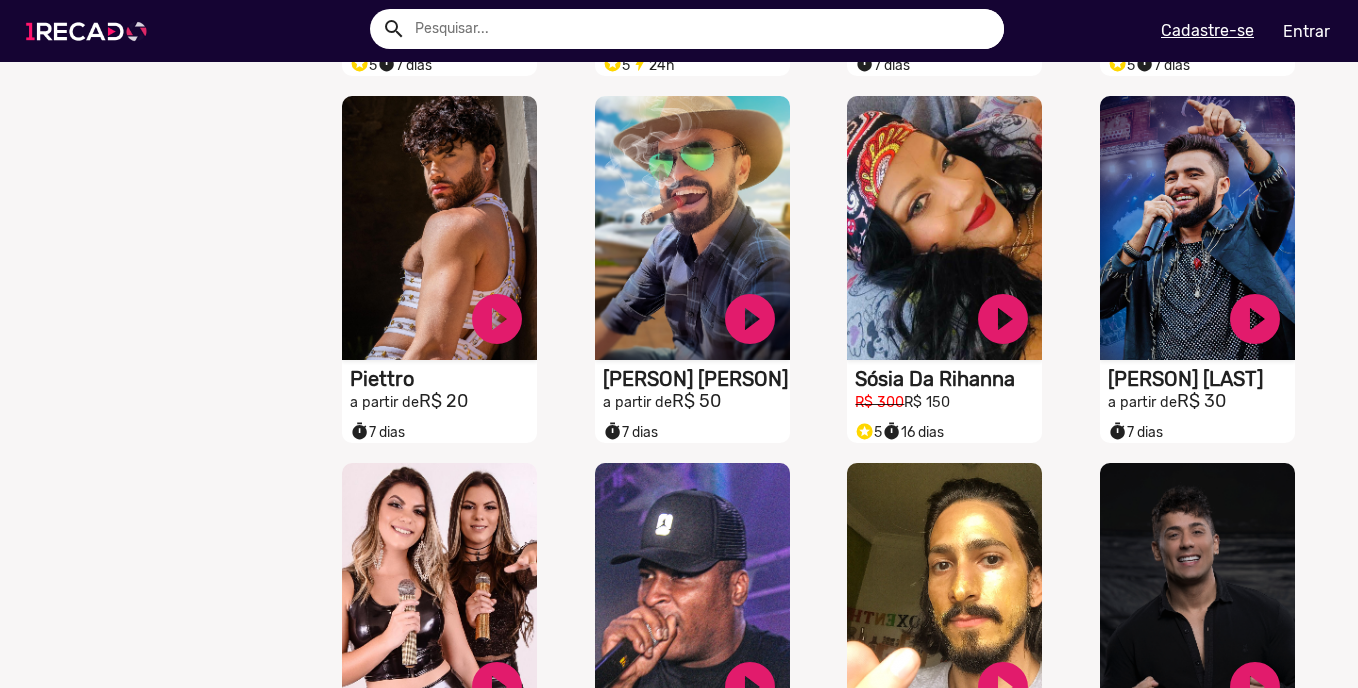 click at bounding box center [90, 31] 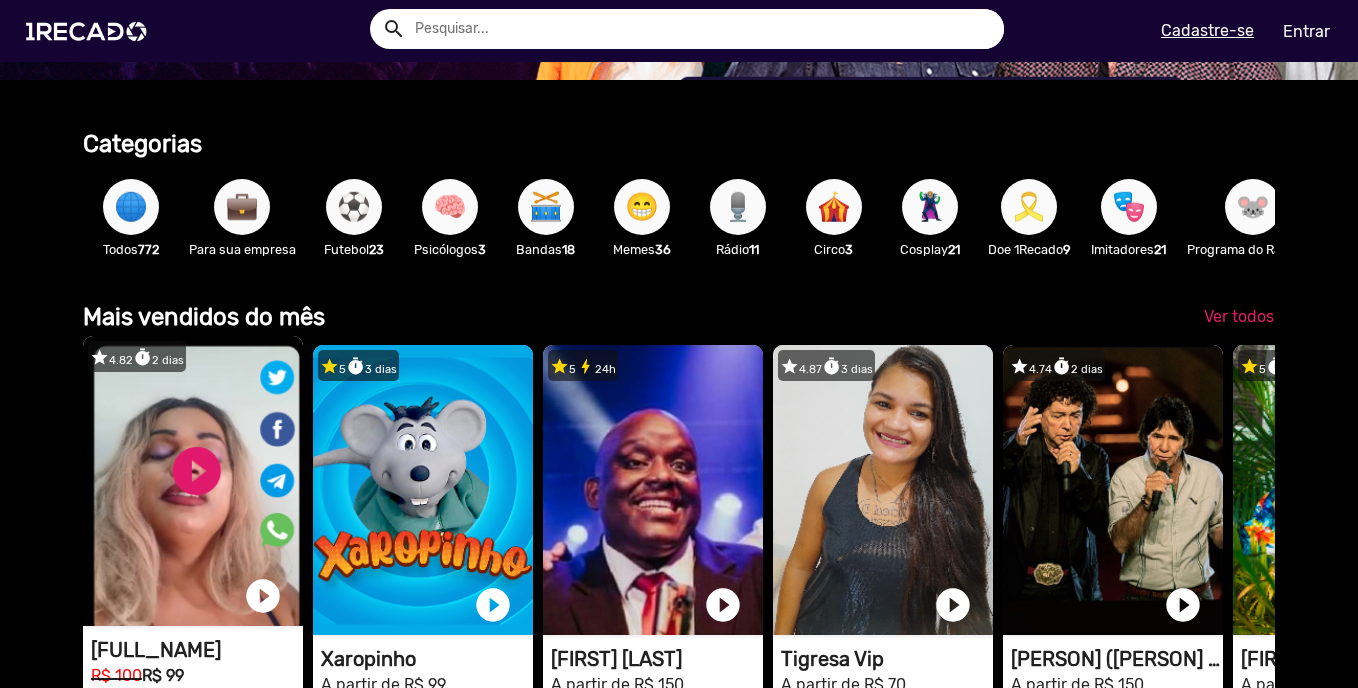 scroll, scrollTop: 533, scrollLeft: 0, axis: vertical 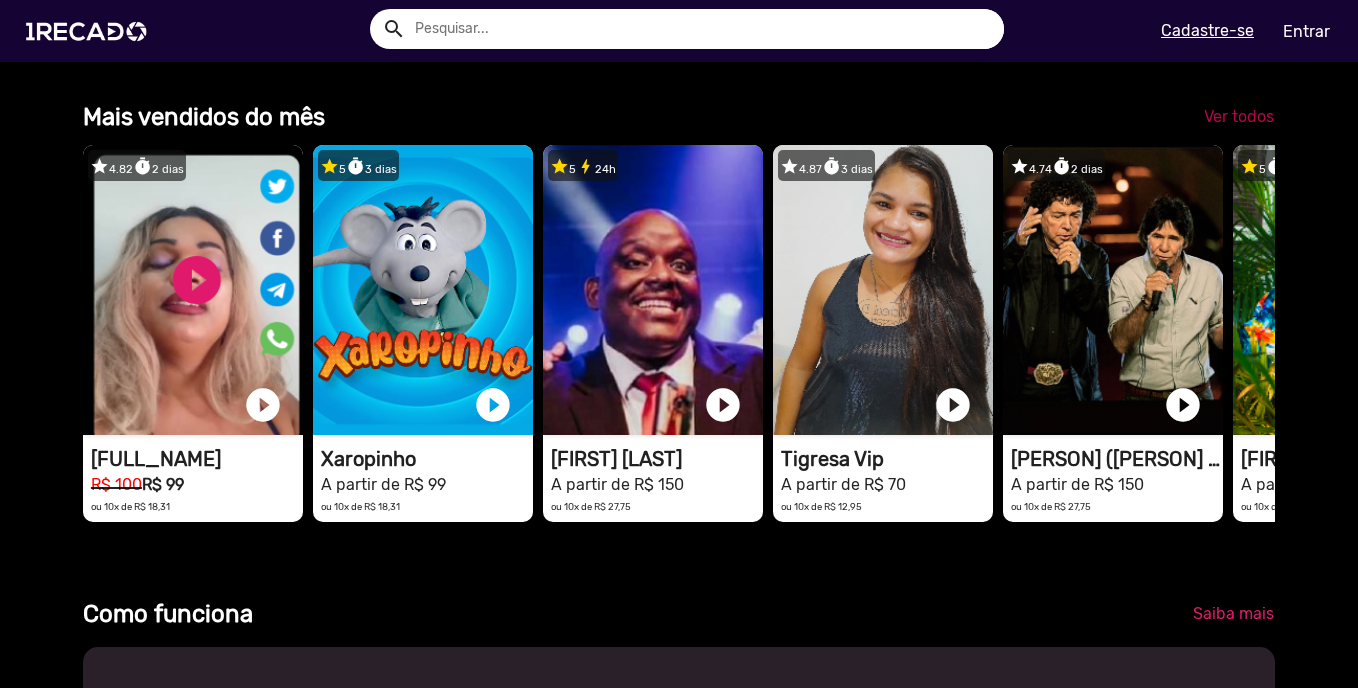 click on "Ver todos" 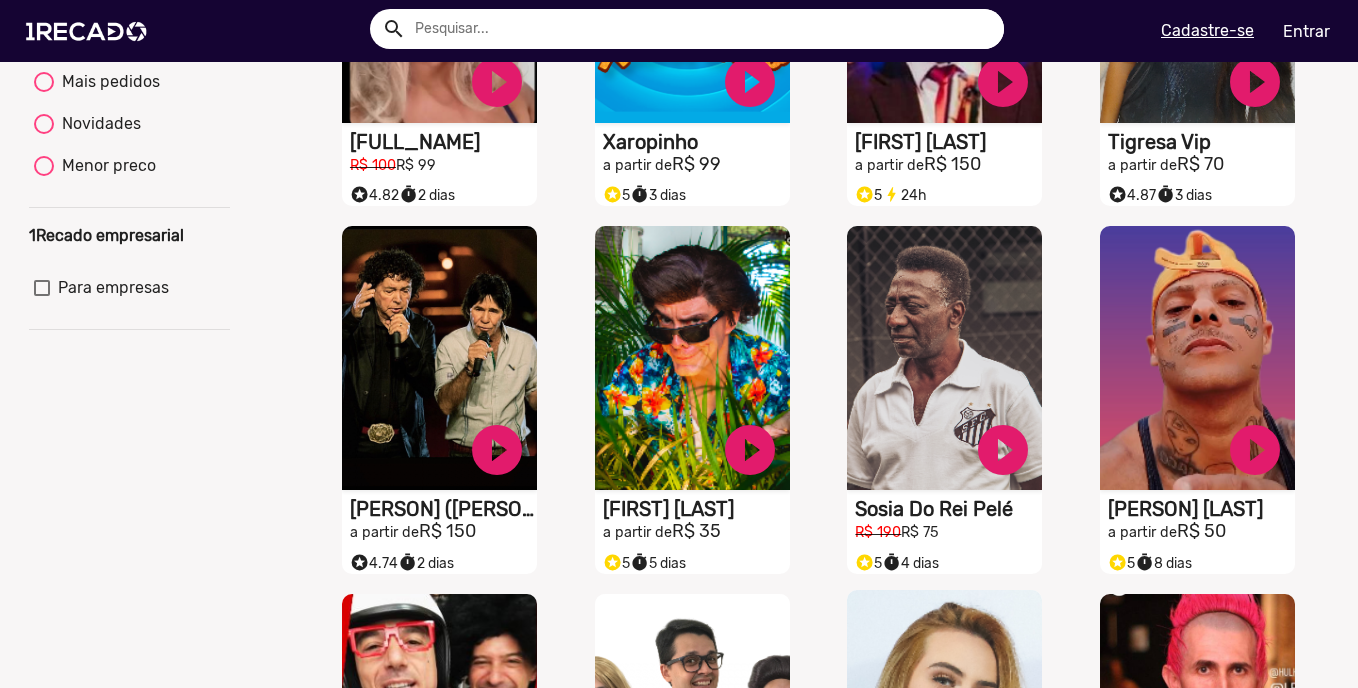 scroll, scrollTop: 800, scrollLeft: 0, axis: vertical 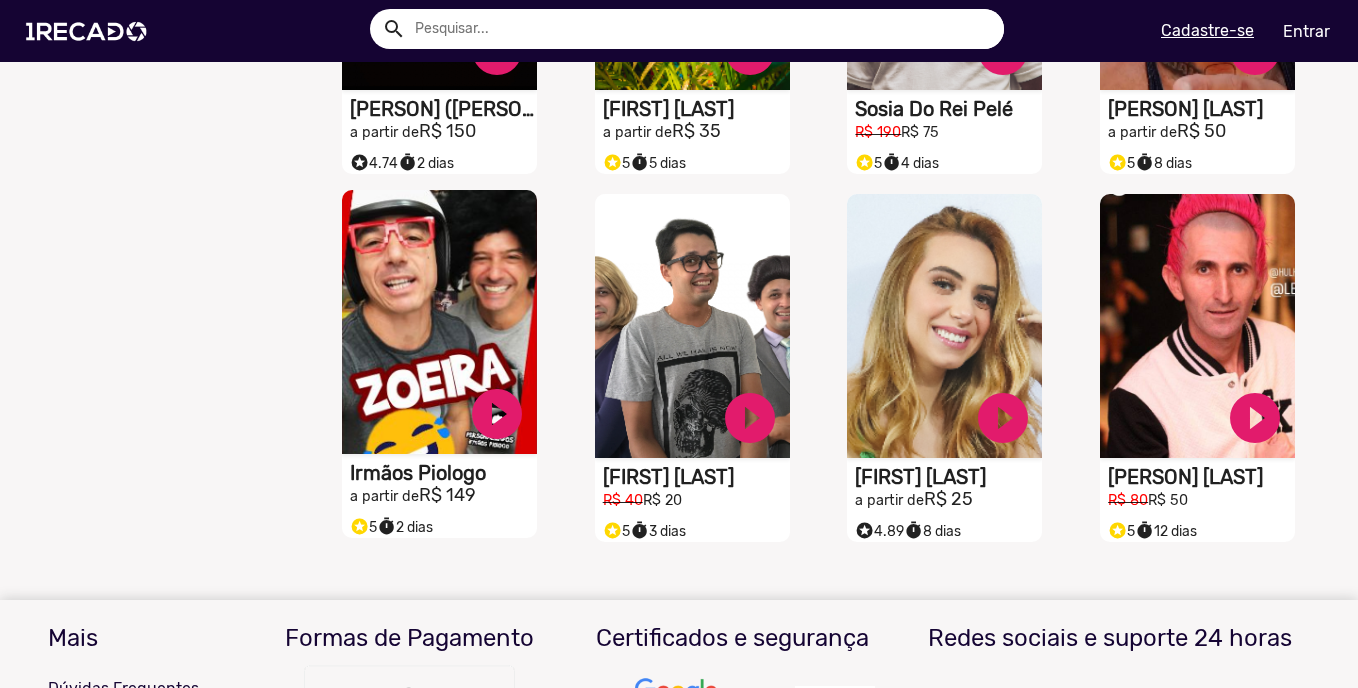 click on "Irmãos Piologo" at bounding box center (443, -258) 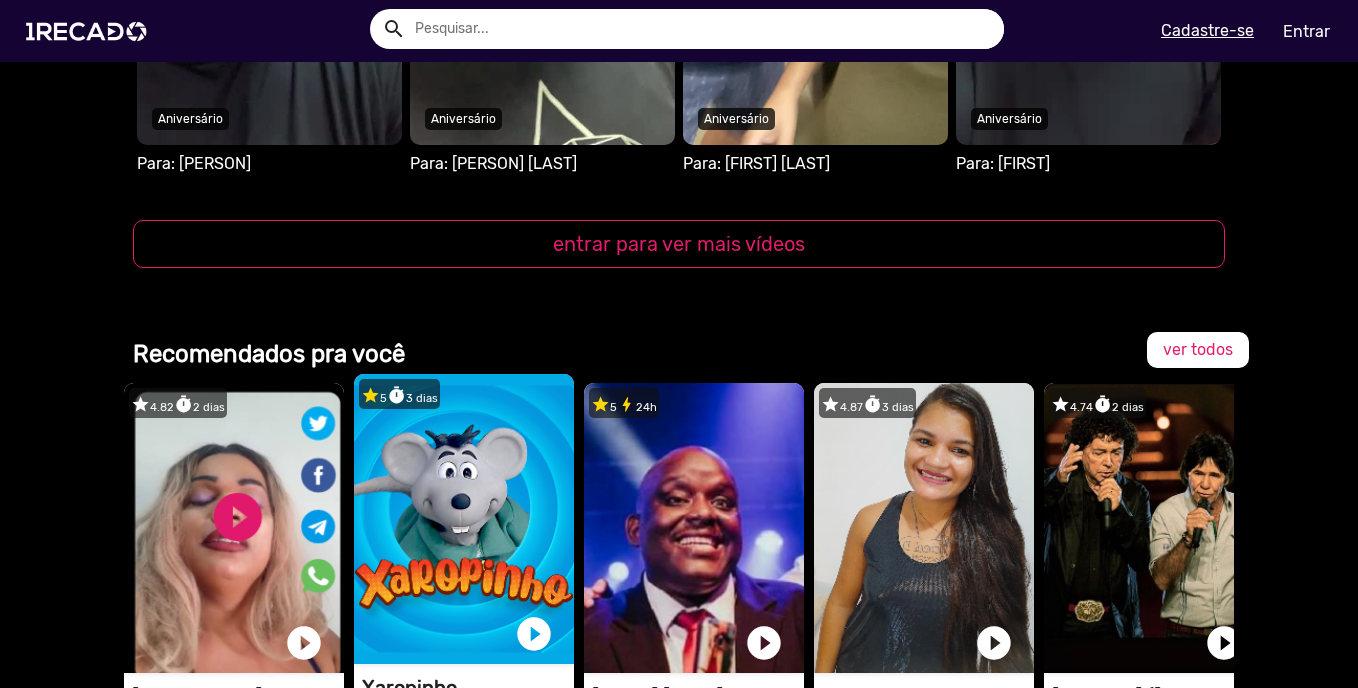 scroll, scrollTop: 2933, scrollLeft: 0, axis: vertical 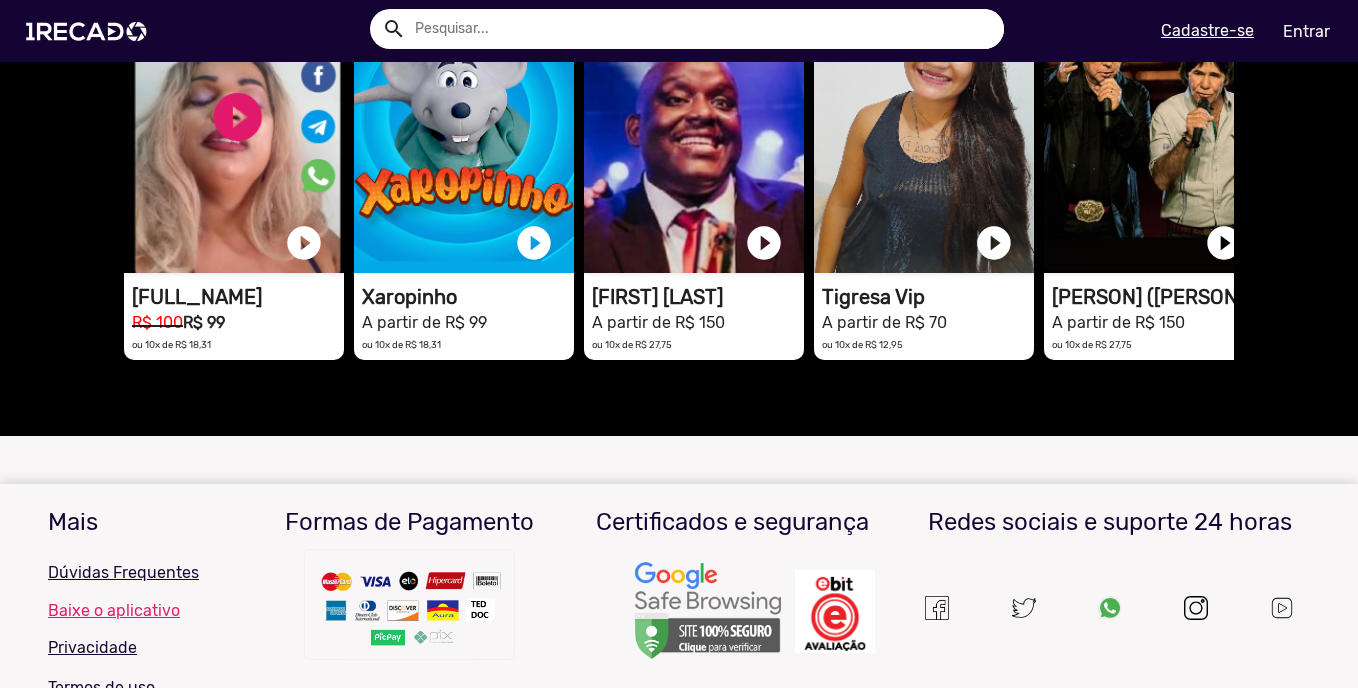 drag, startPoint x: 547, startPoint y: 377, endPoint x: 551, endPoint y: 365, distance: 12.649111 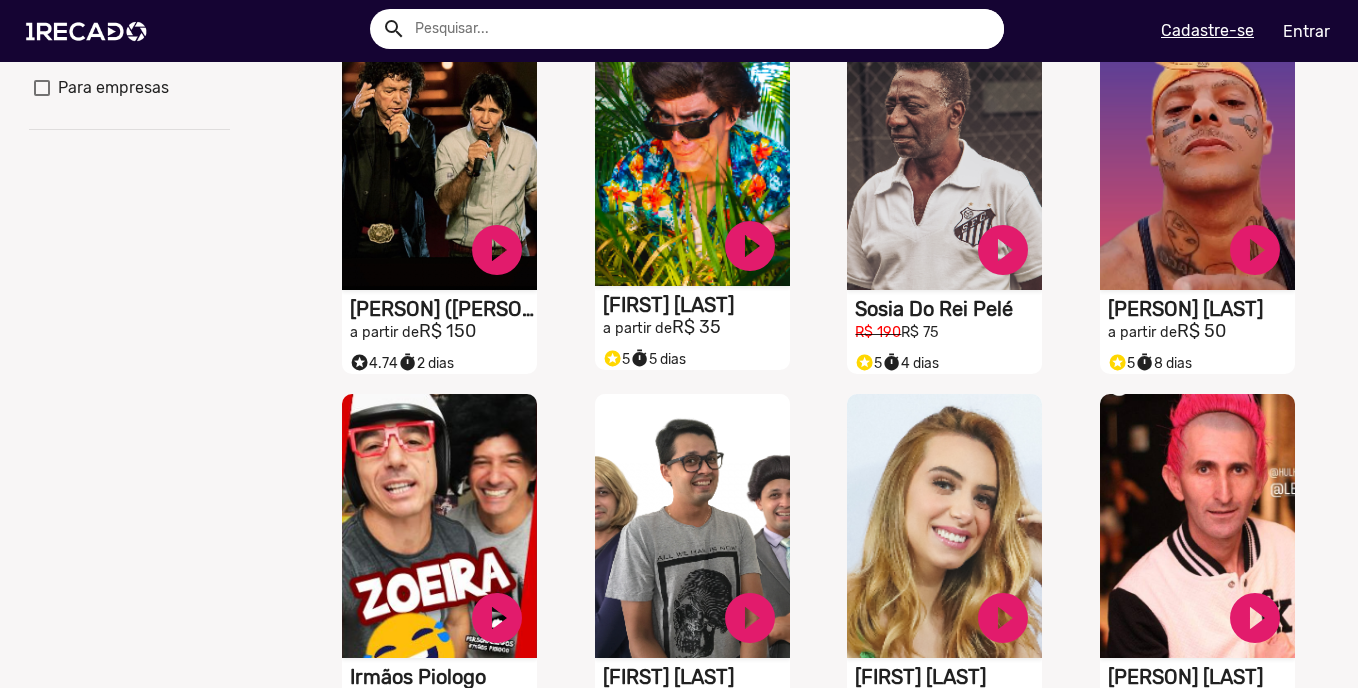scroll, scrollTop: 934, scrollLeft: 0, axis: vertical 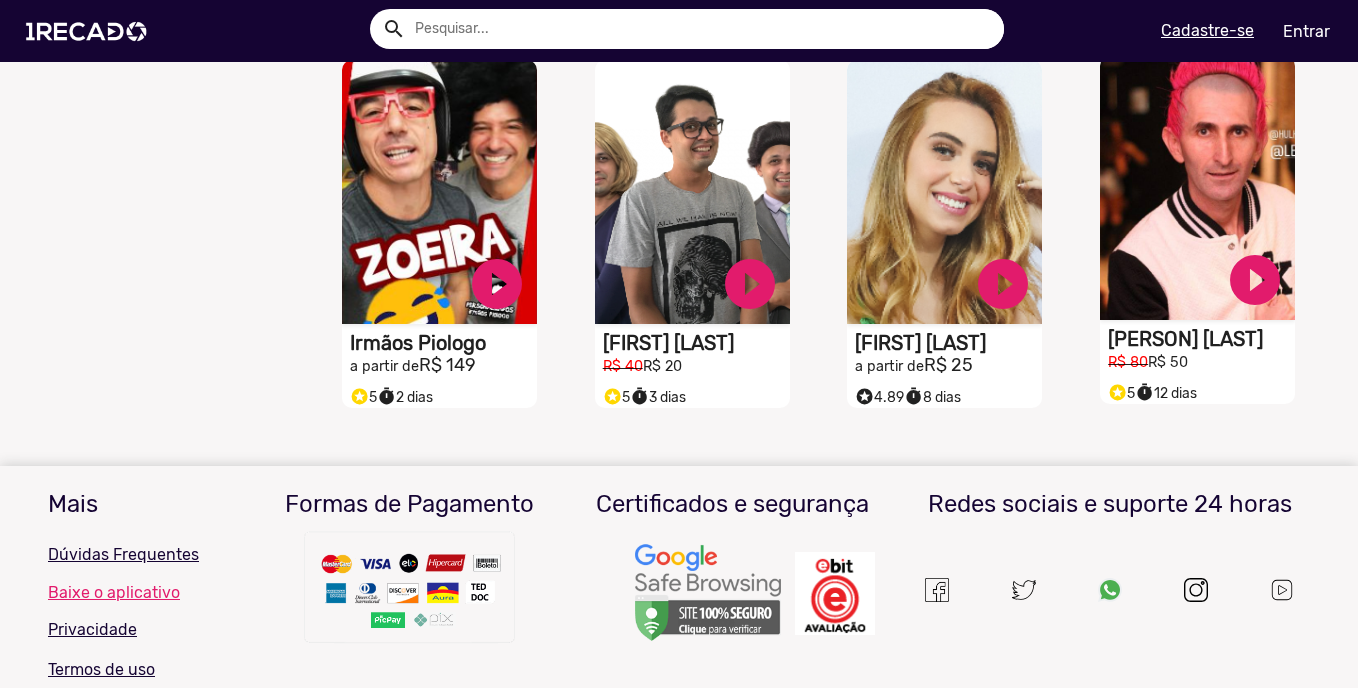 click on "[PERSON] [LAST]" at bounding box center [443, -392] 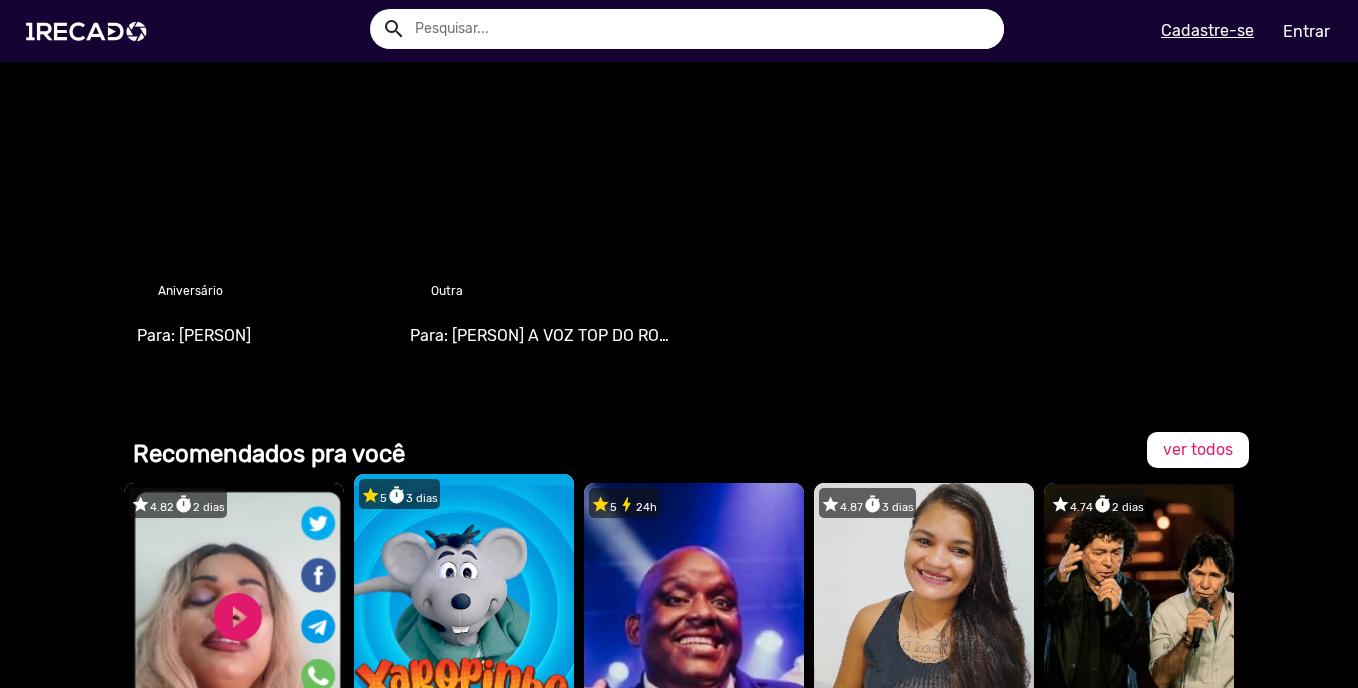 scroll, scrollTop: 1666, scrollLeft: 0, axis: vertical 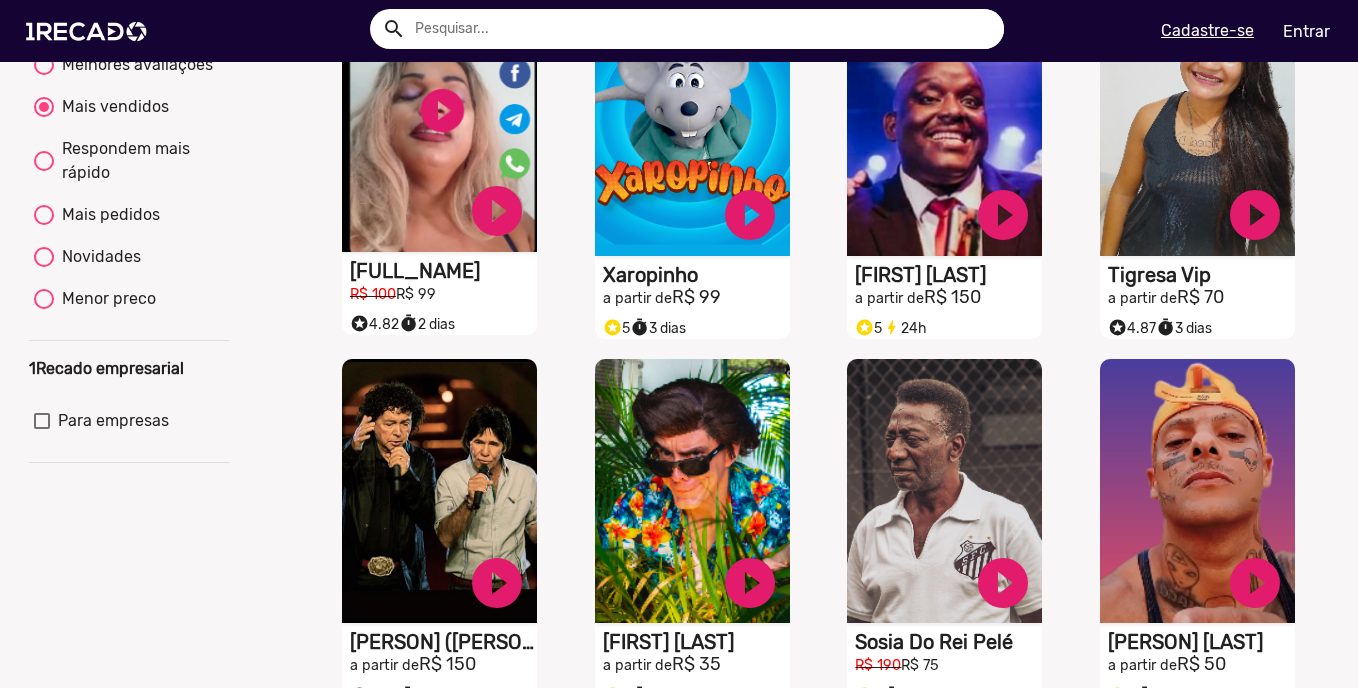click on "[FULL_NAME]" at bounding box center [443, 271] 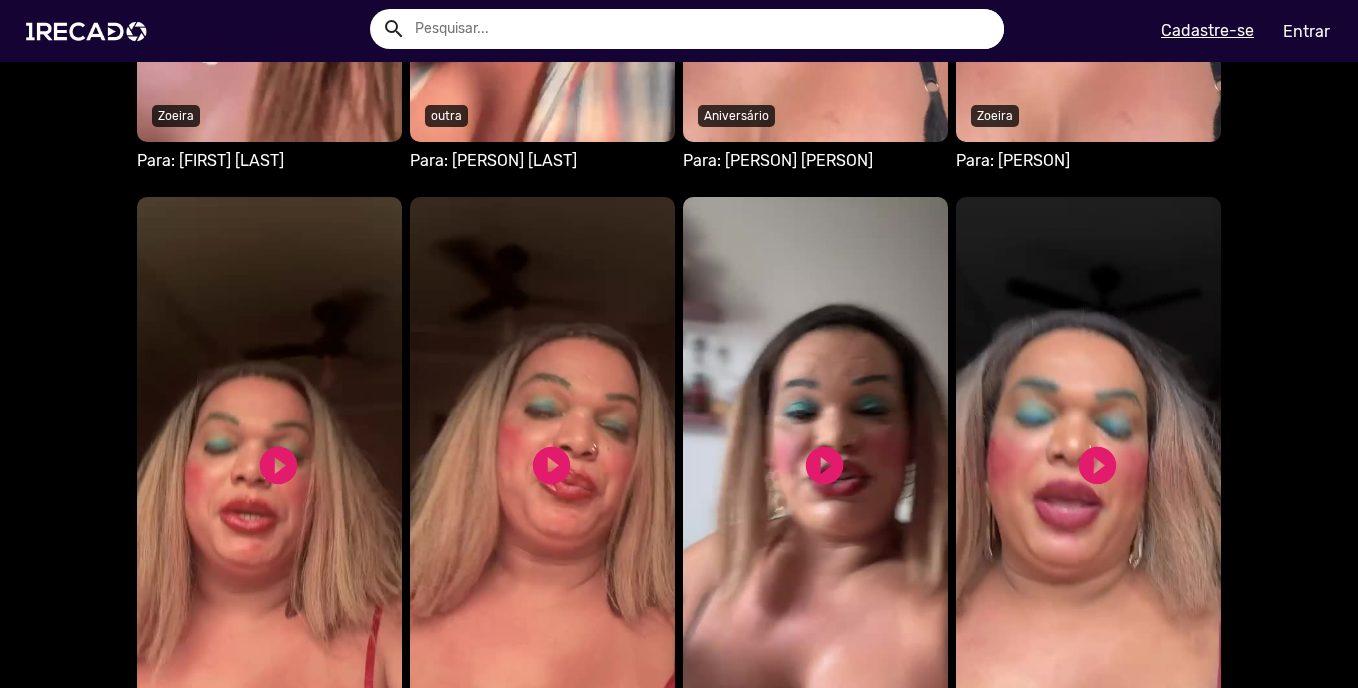 scroll, scrollTop: 2187, scrollLeft: 0, axis: vertical 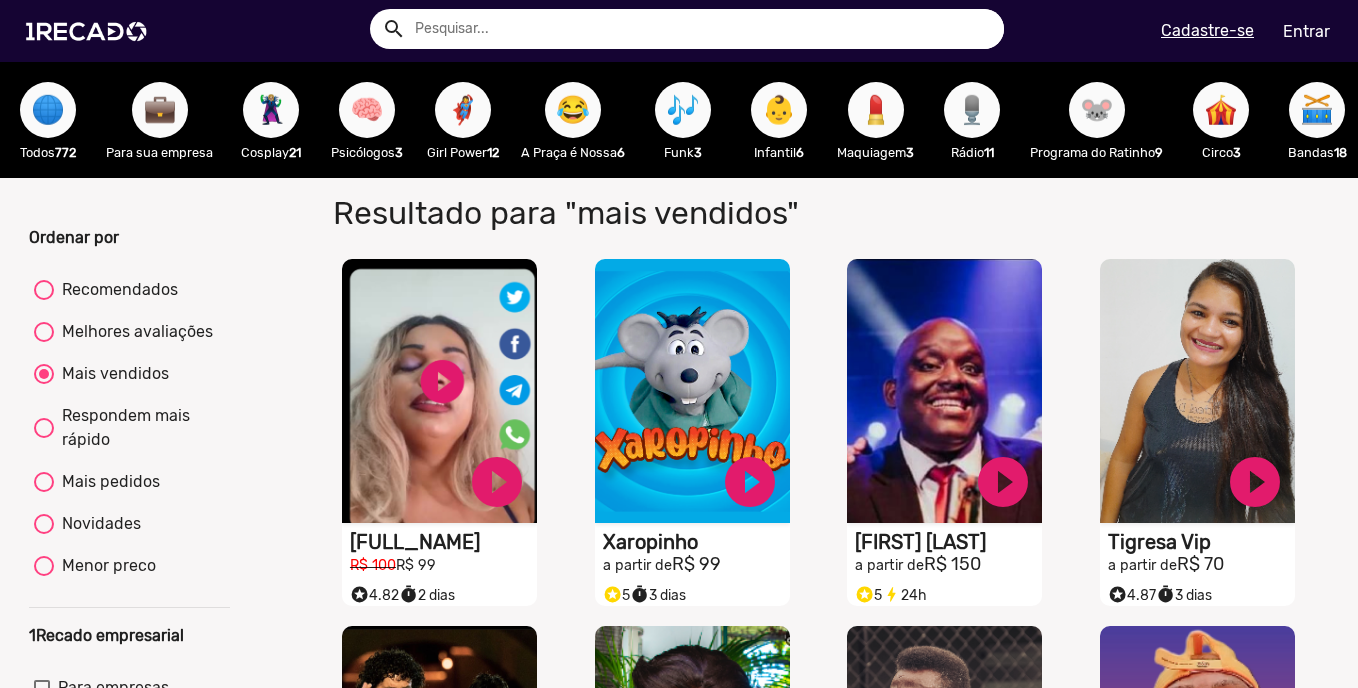 click on "Mais pedidos" at bounding box center [107, 482] 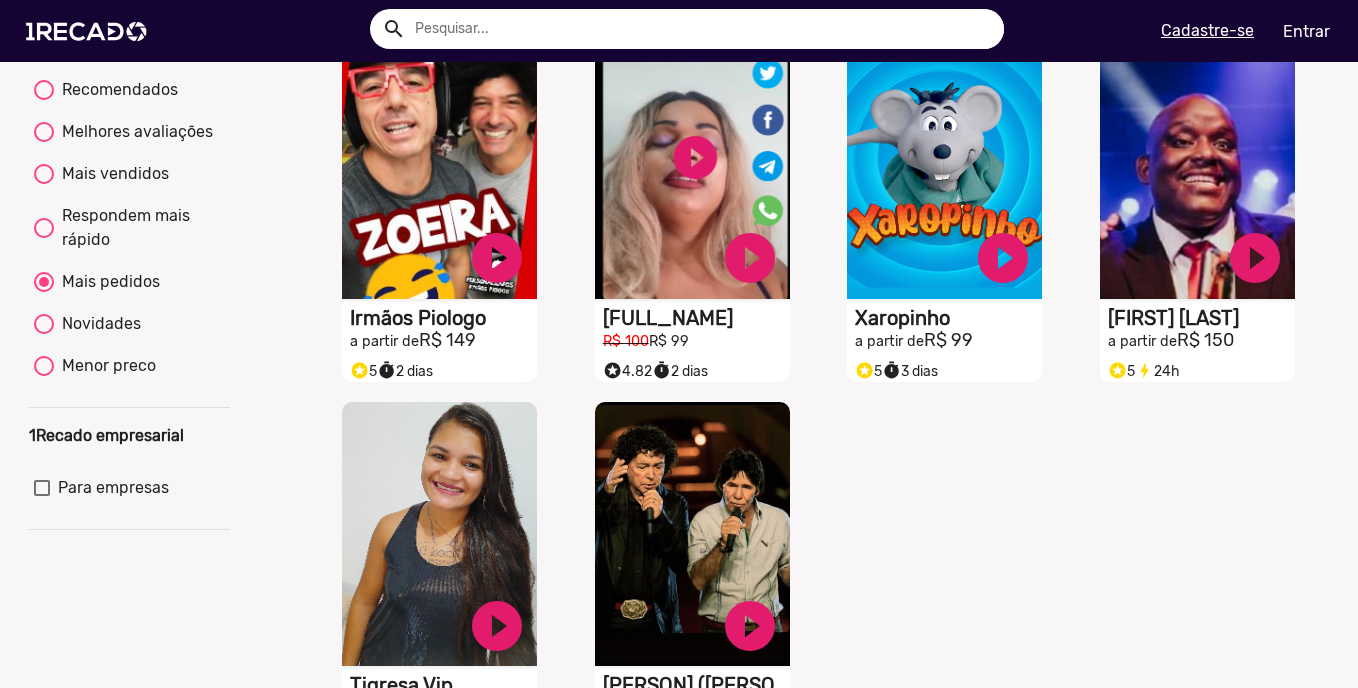 scroll, scrollTop: 467, scrollLeft: 0, axis: vertical 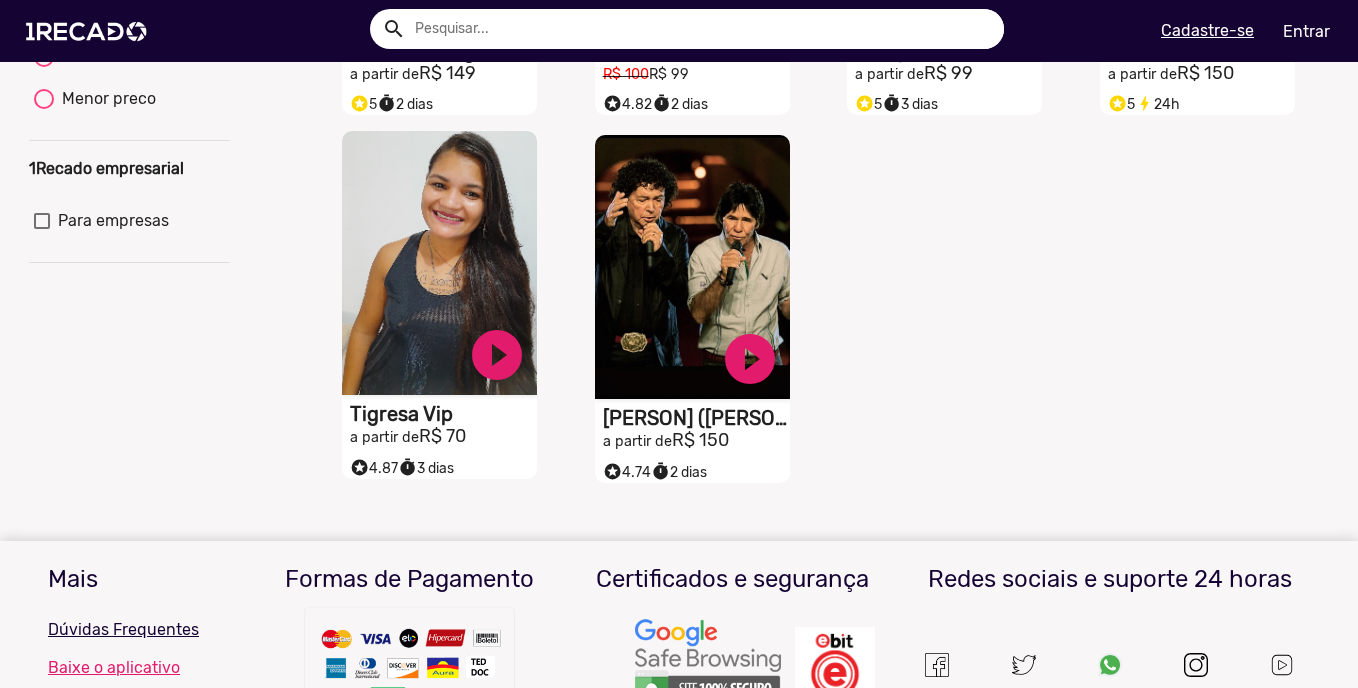 click on "Tigresa Vip" at bounding box center [443, 51] 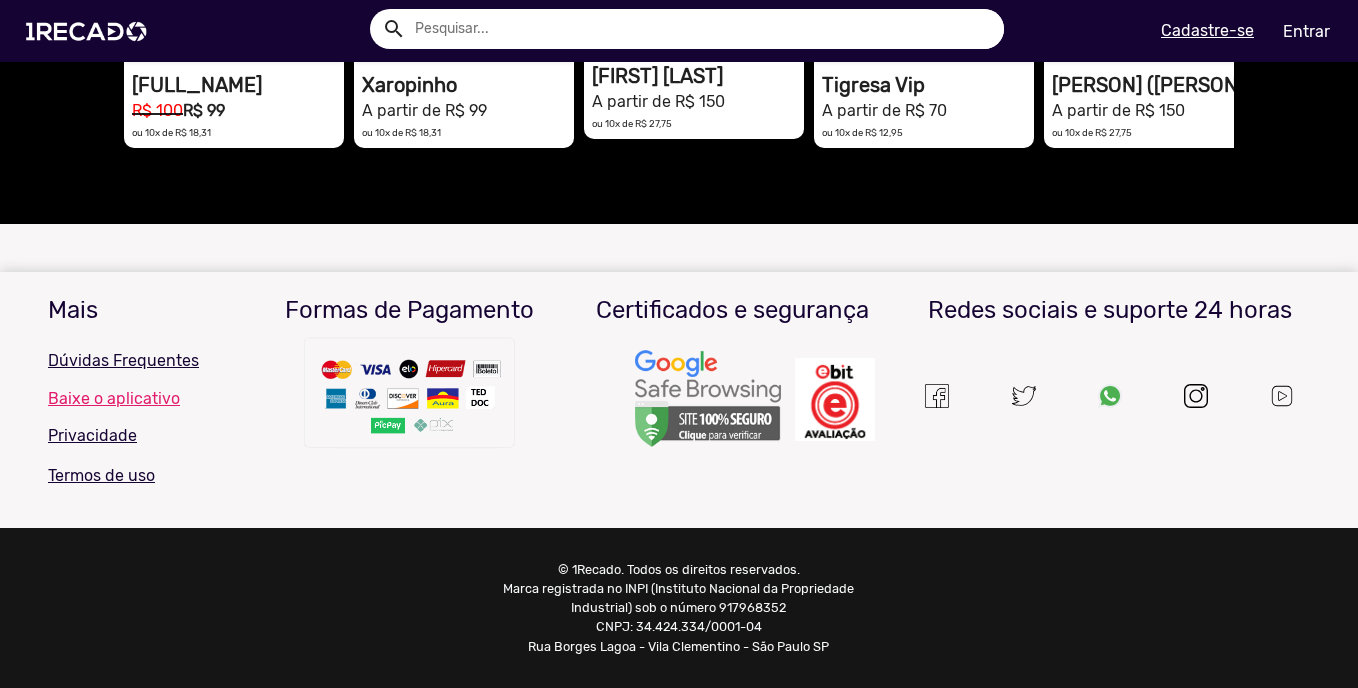 scroll, scrollTop: 1448, scrollLeft: 0, axis: vertical 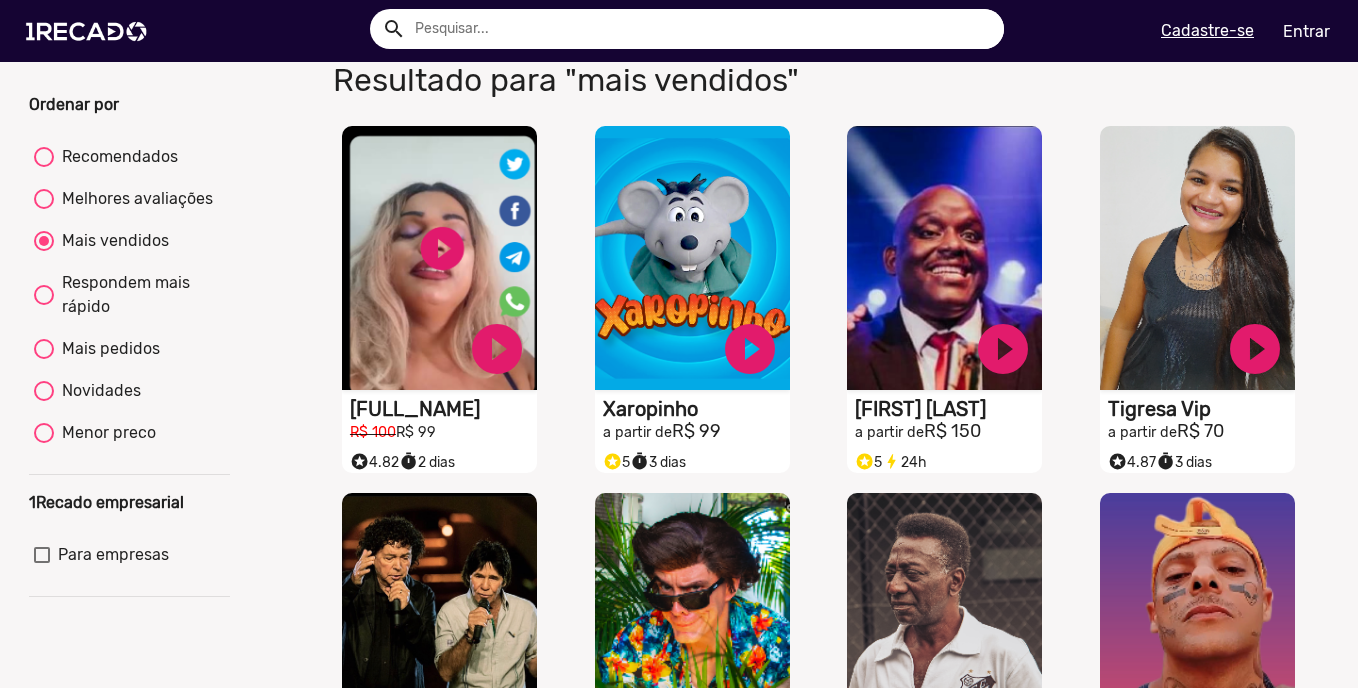 click on "Mais pedidos" at bounding box center (107, 349) 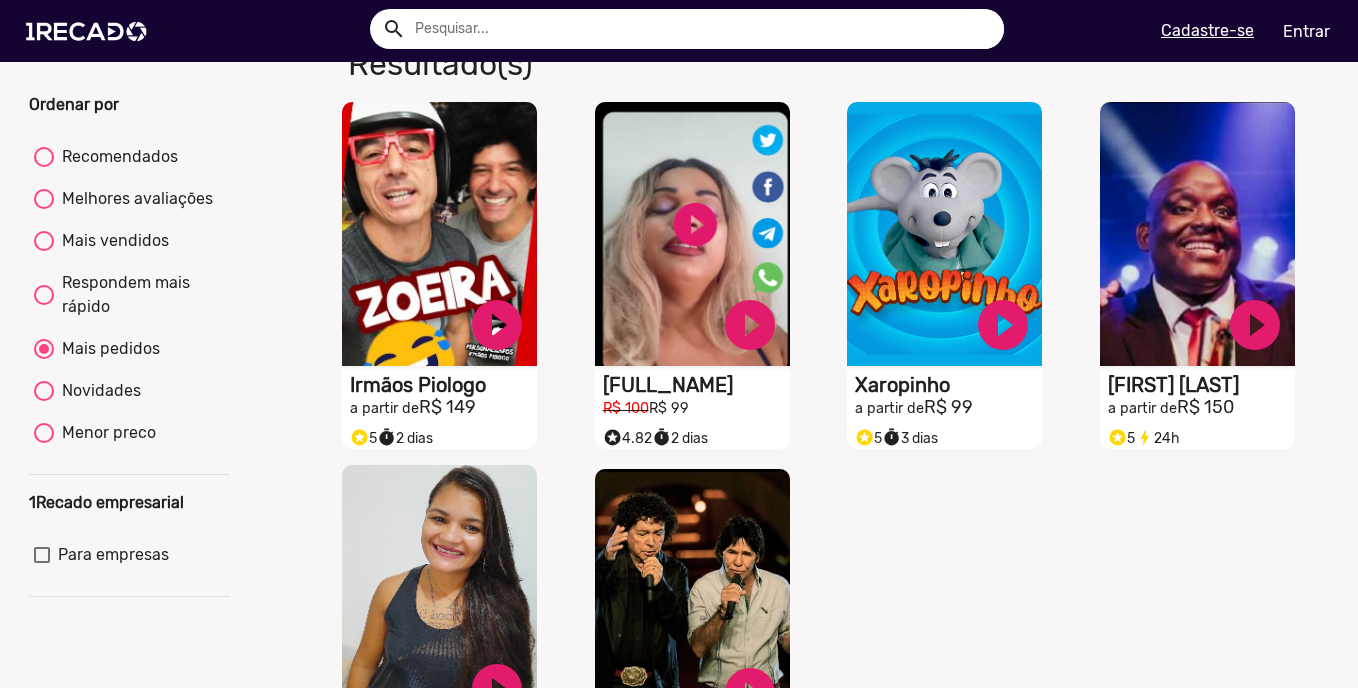 scroll, scrollTop: 400, scrollLeft: 0, axis: vertical 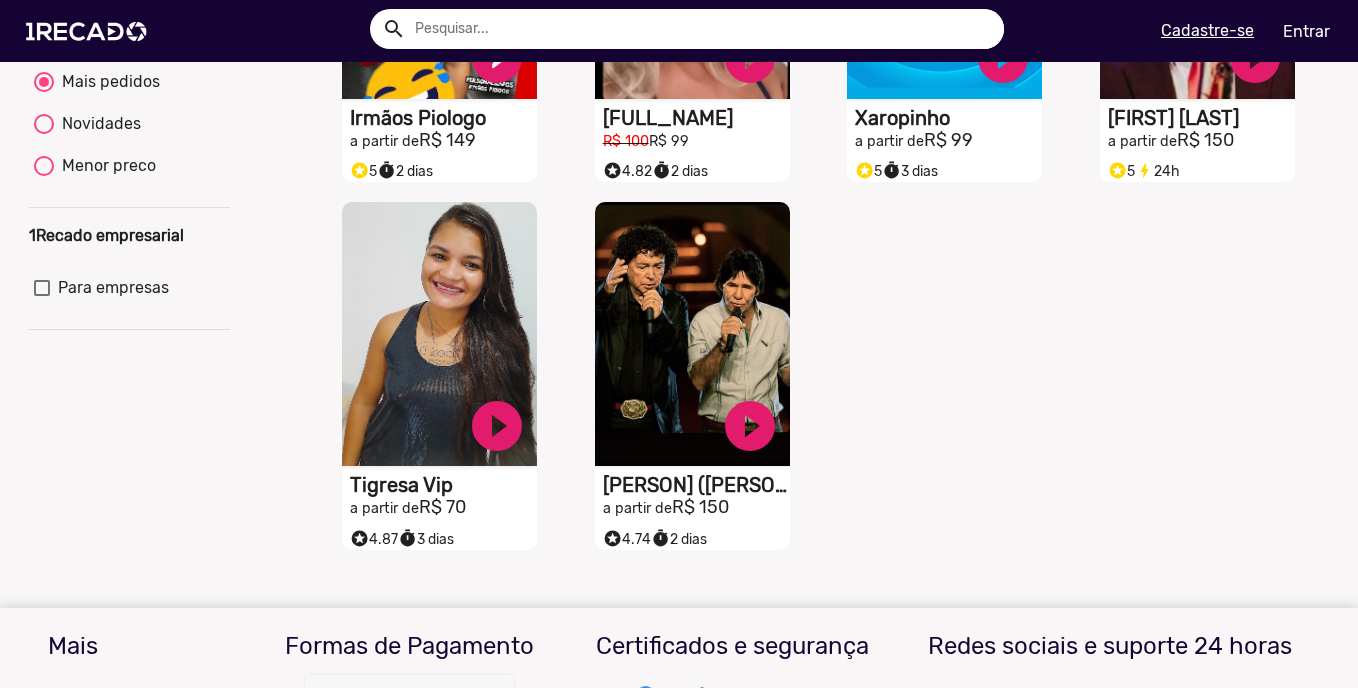 click on "Menor preco" at bounding box center (105, 166) 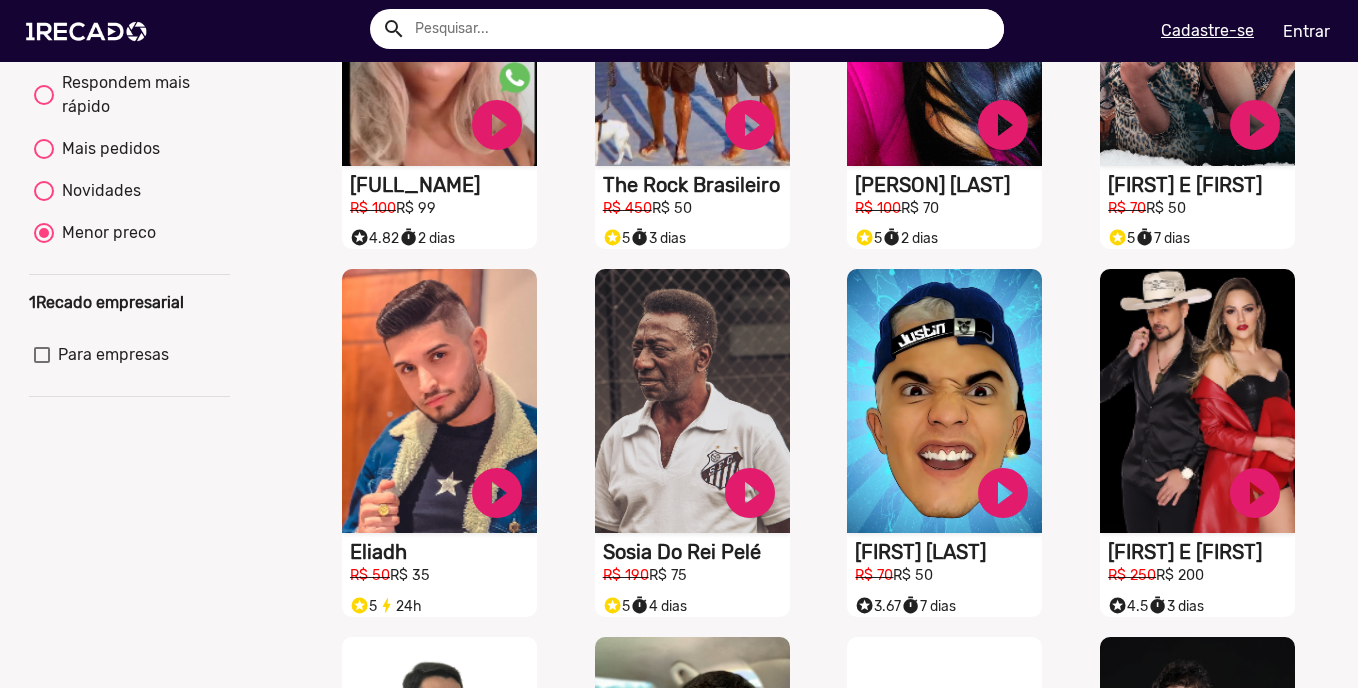 scroll, scrollTop: 66, scrollLeft: 0, axis: vertical 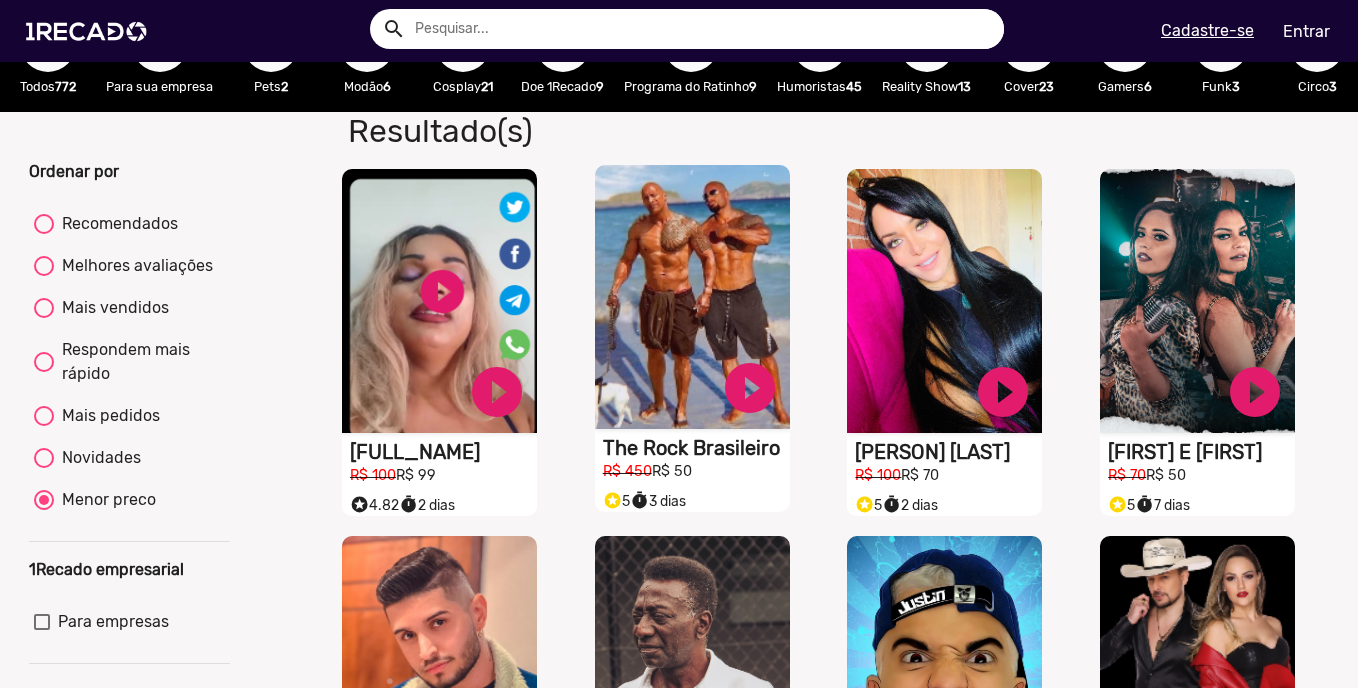 click on "The Rock Brasileiro" at bounding box center [443, 452] 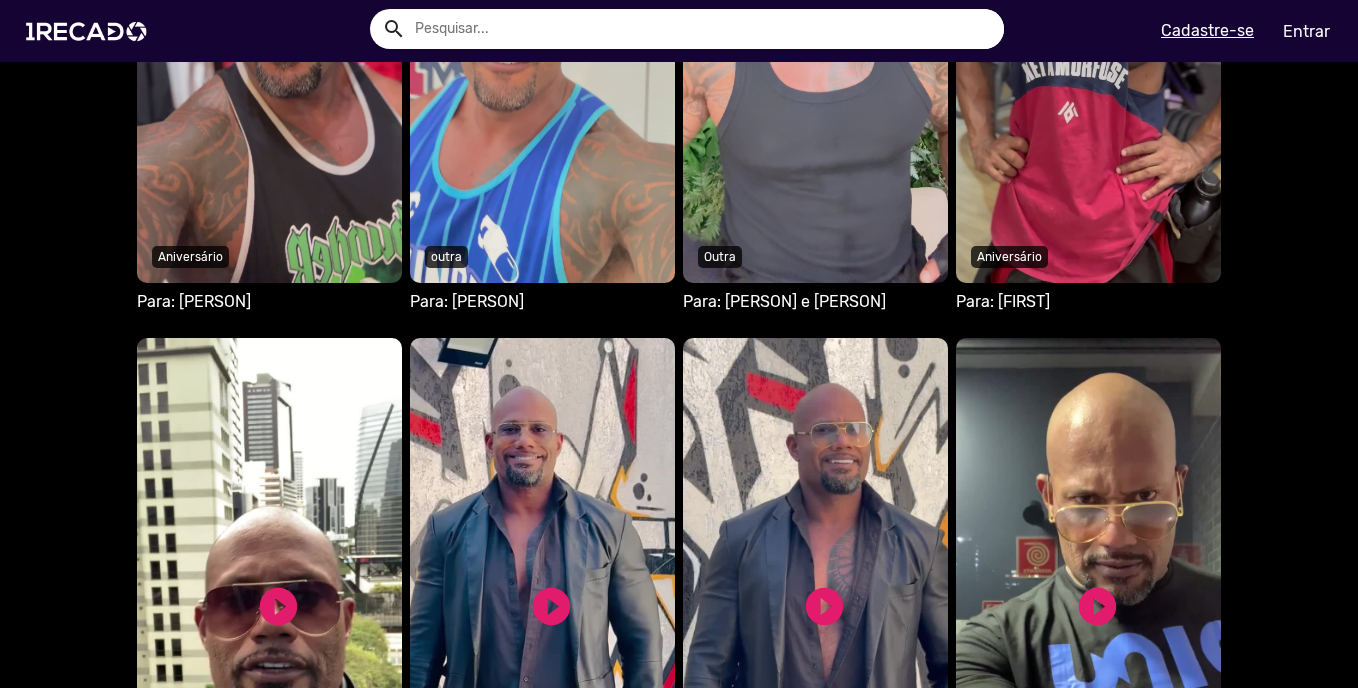 scroll, scrollTop: 1800, scrollLeft: 0, axis: vertical 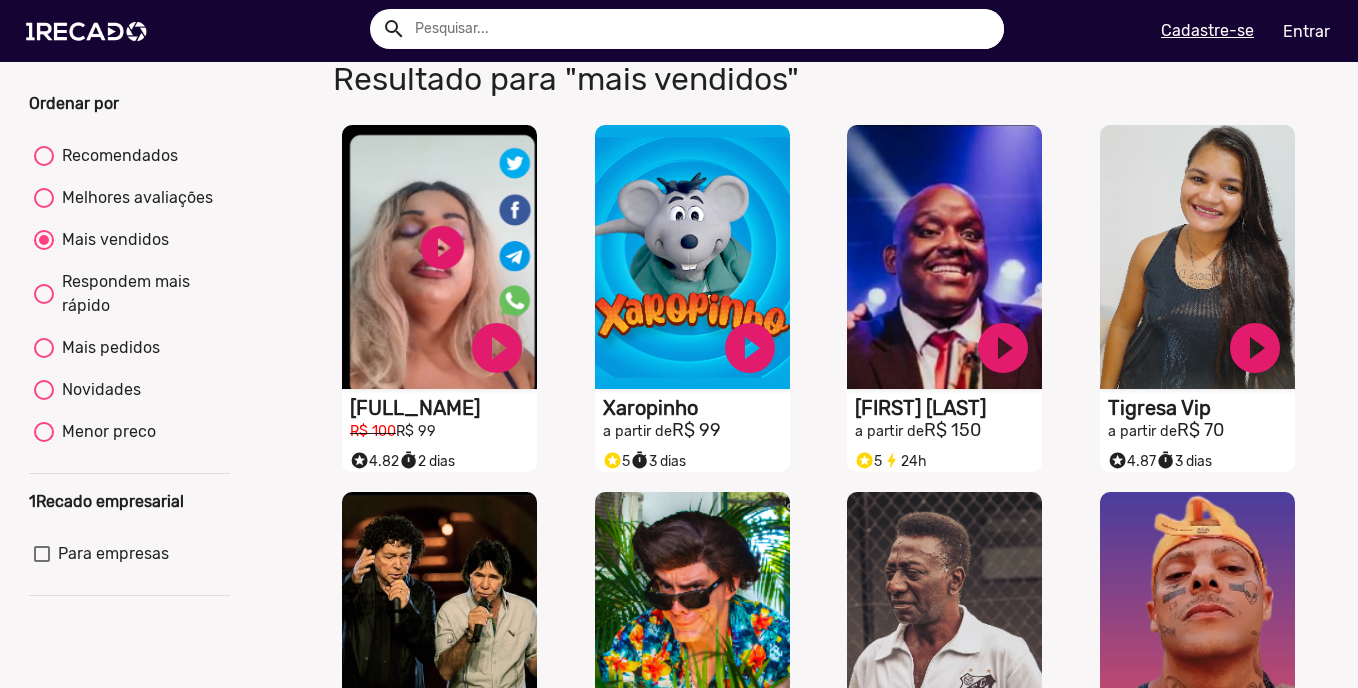 click on "Respondem mais rápido" at bounding box center [139, 294] 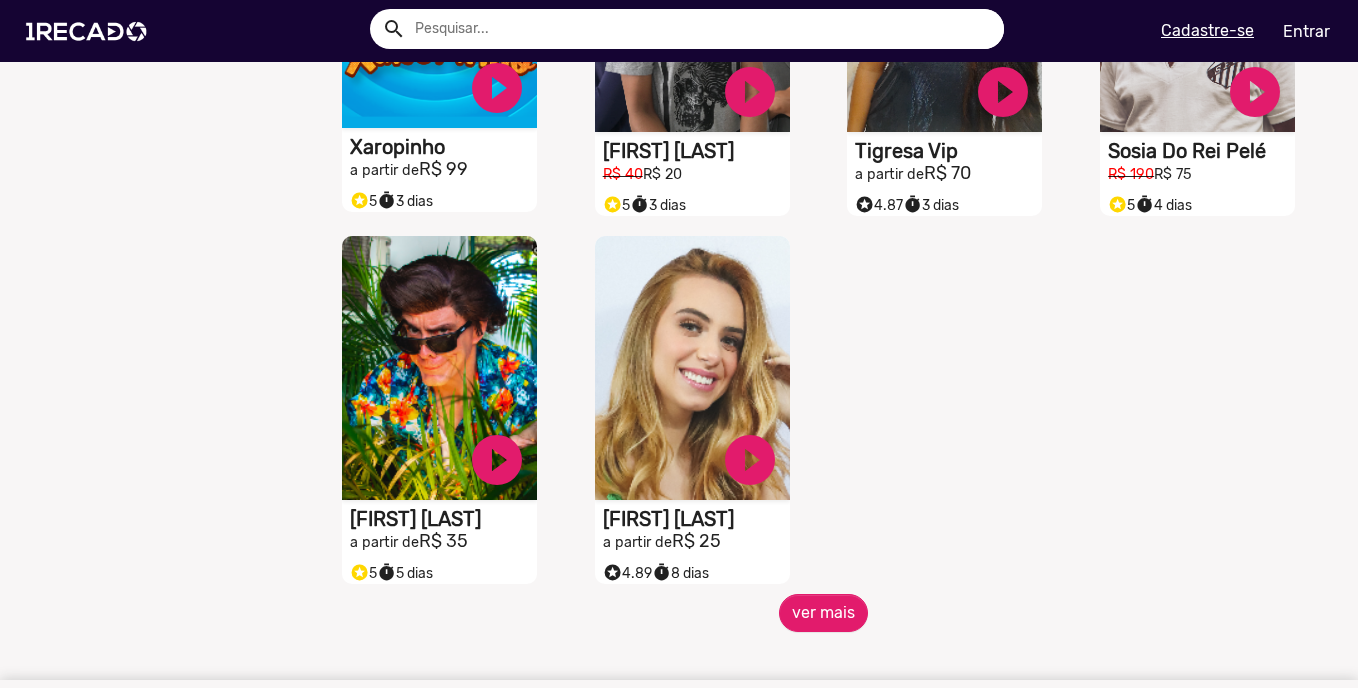 scroll, scrollTop: 334, scrollLeft: 0, axis: vertical 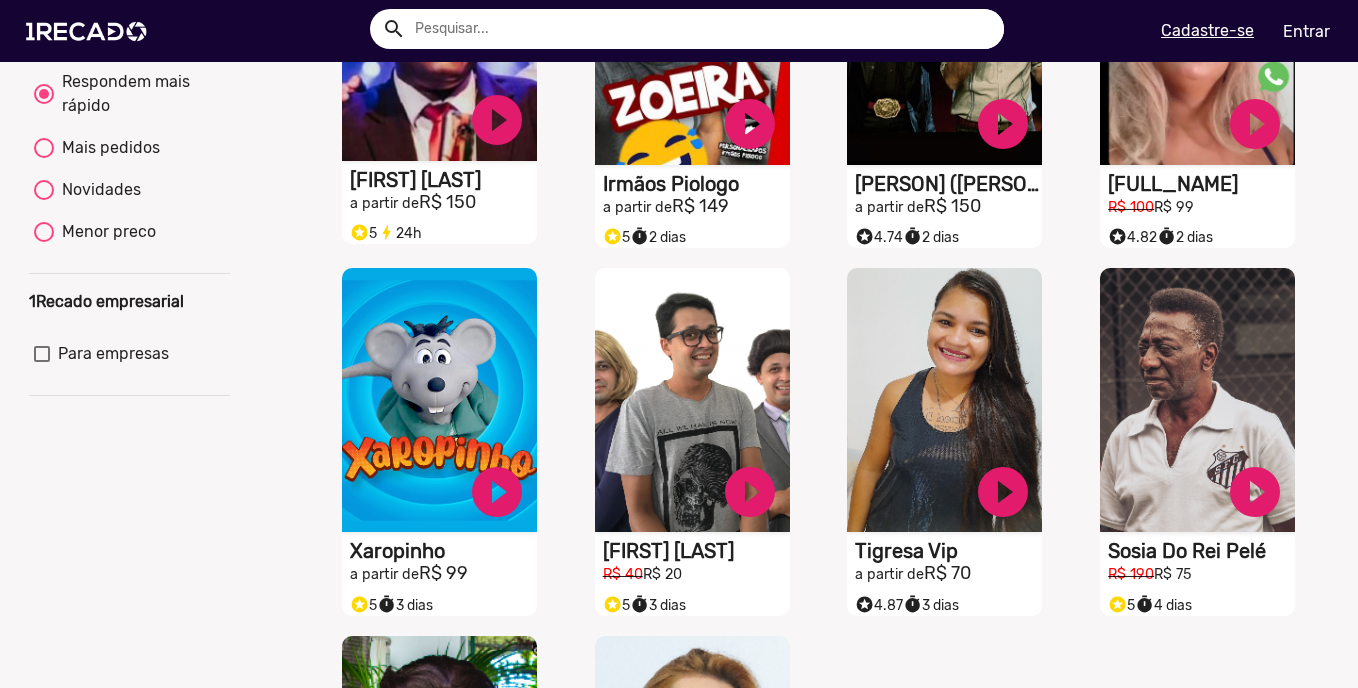 click on "[FIRST] [LAST]" at bounding box center (443, 180) 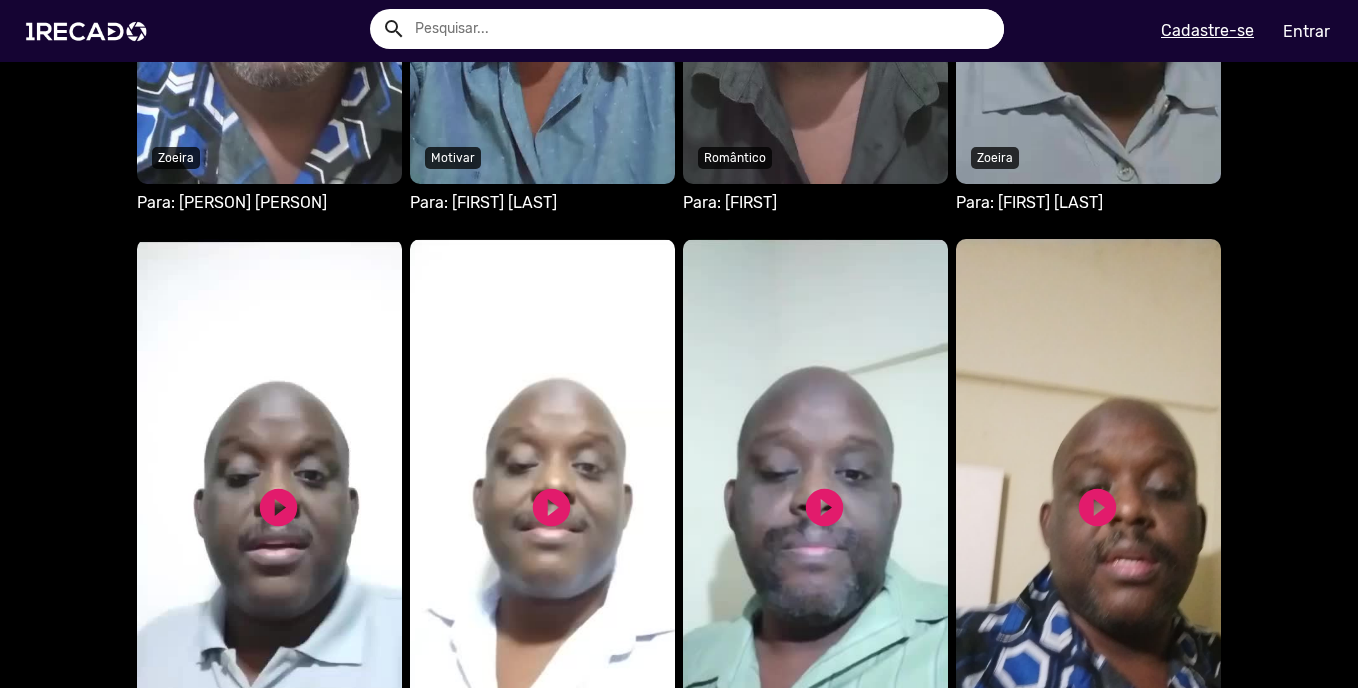 scroll, scrollTop: 2000, scrollLeft: 0, axis: vertical 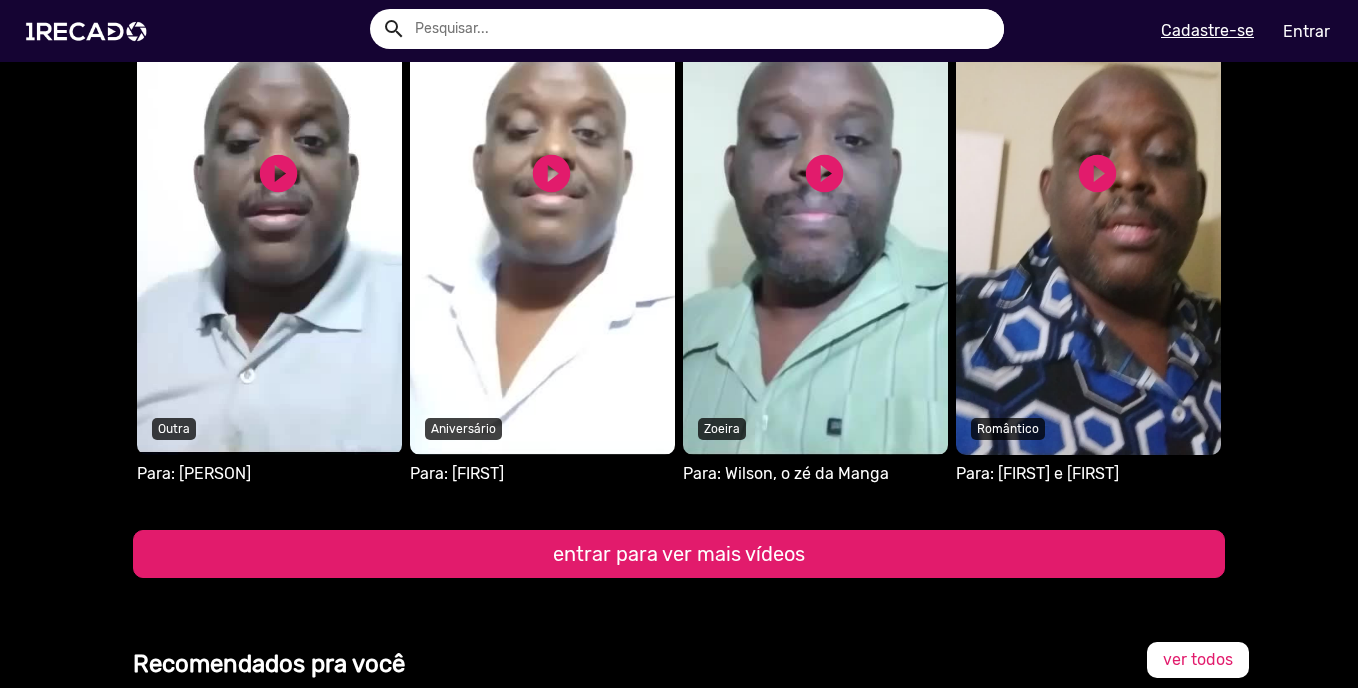 click on "entrar para ver mais vídeos" 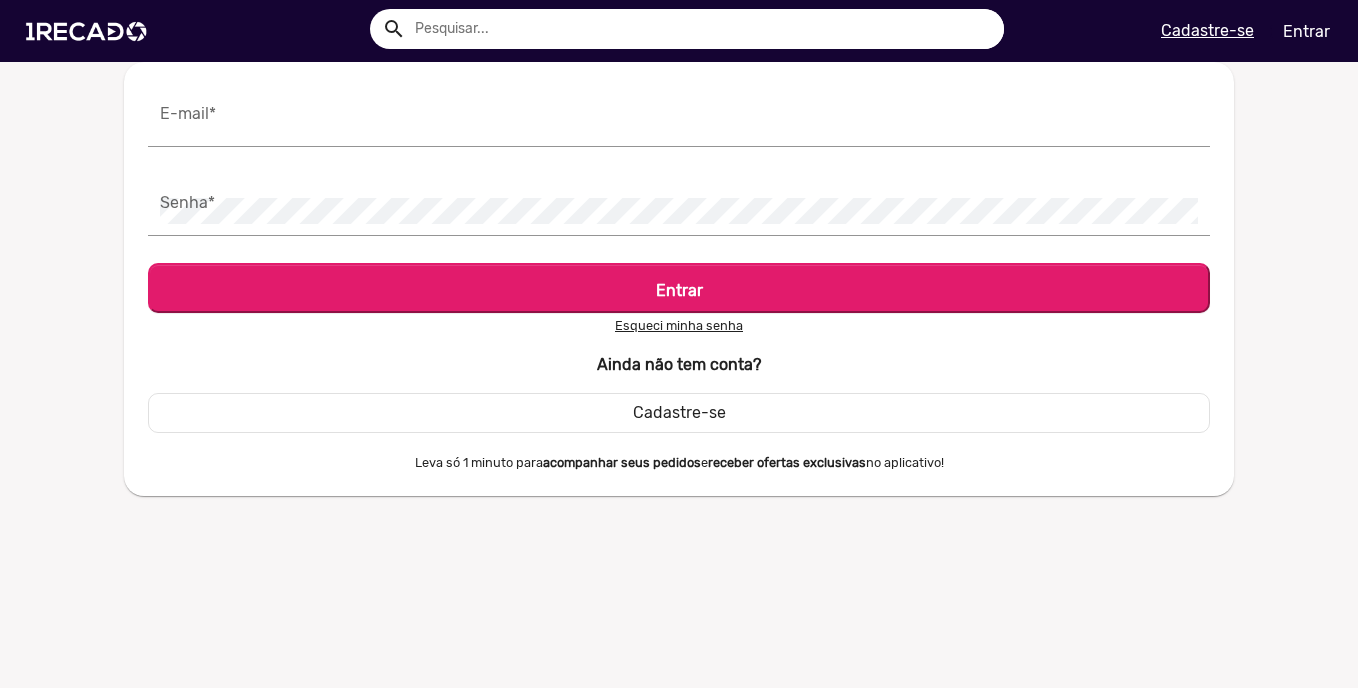 scroll, scrollTop: 0, scrollLeft: 0, axis: both 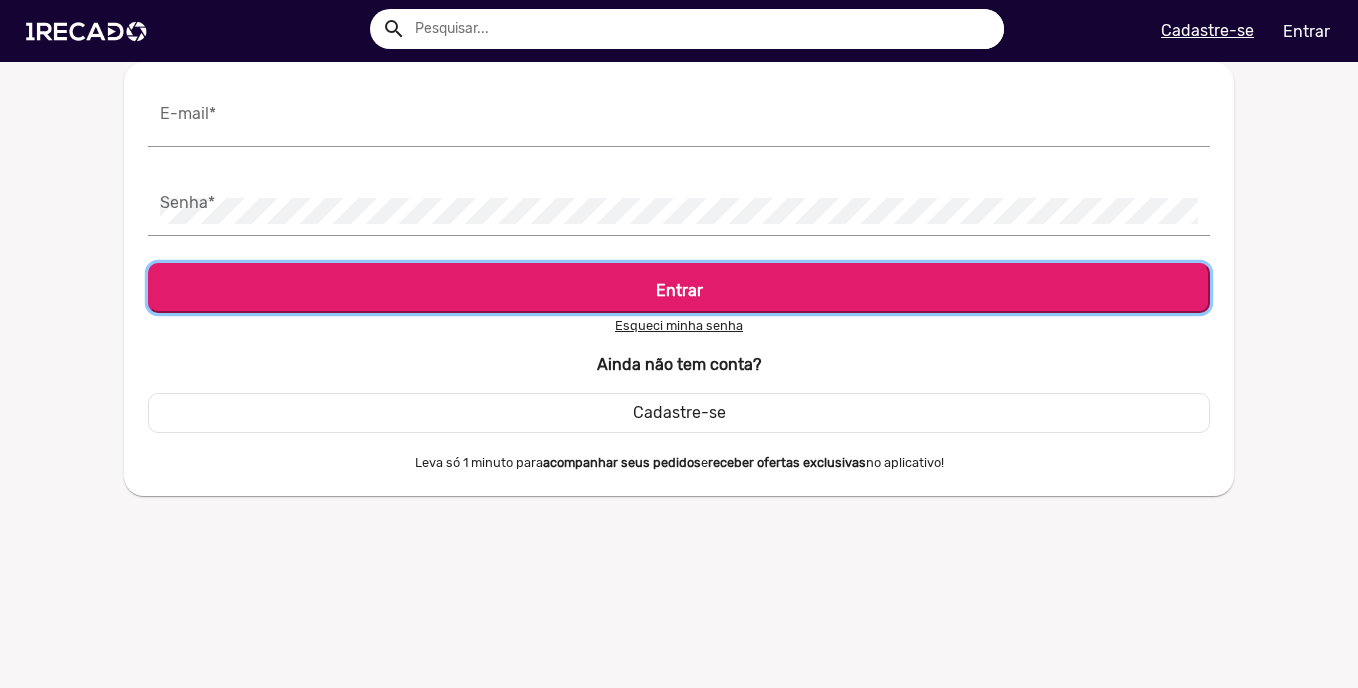 click on "Entrar" 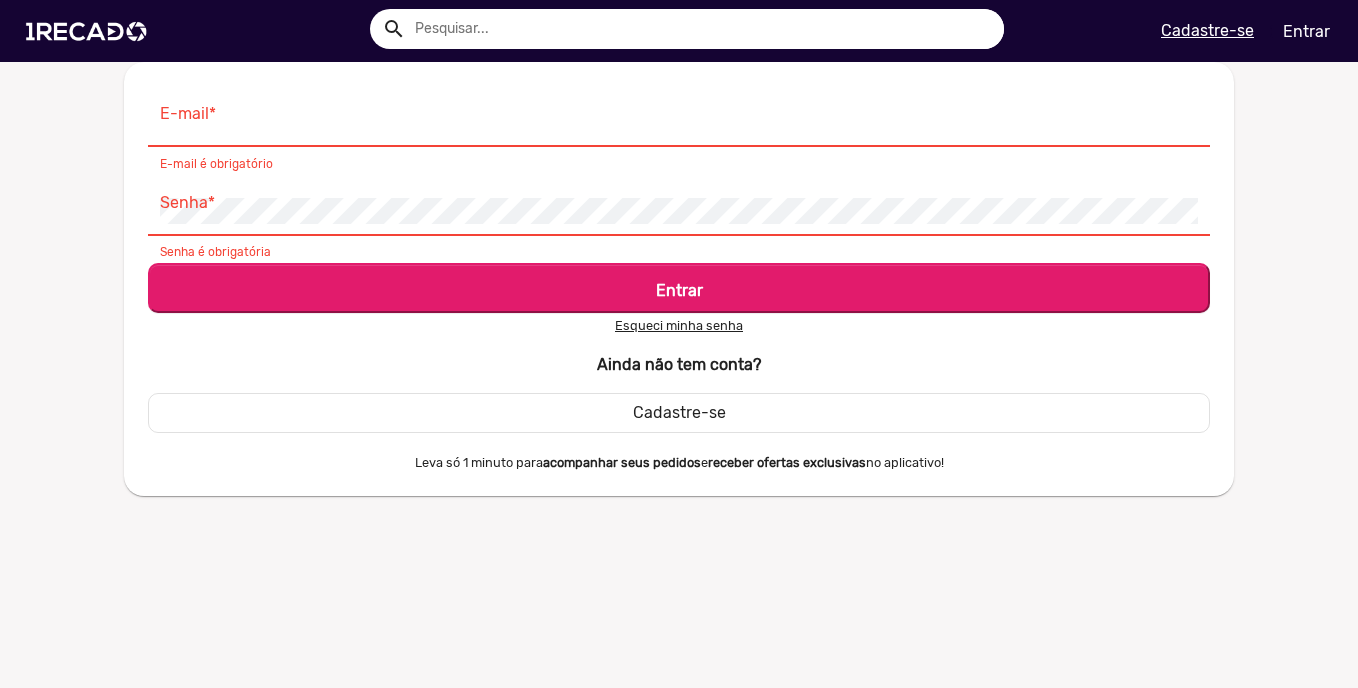 click on "Cadastre-se" at bounding box center [679, 412] 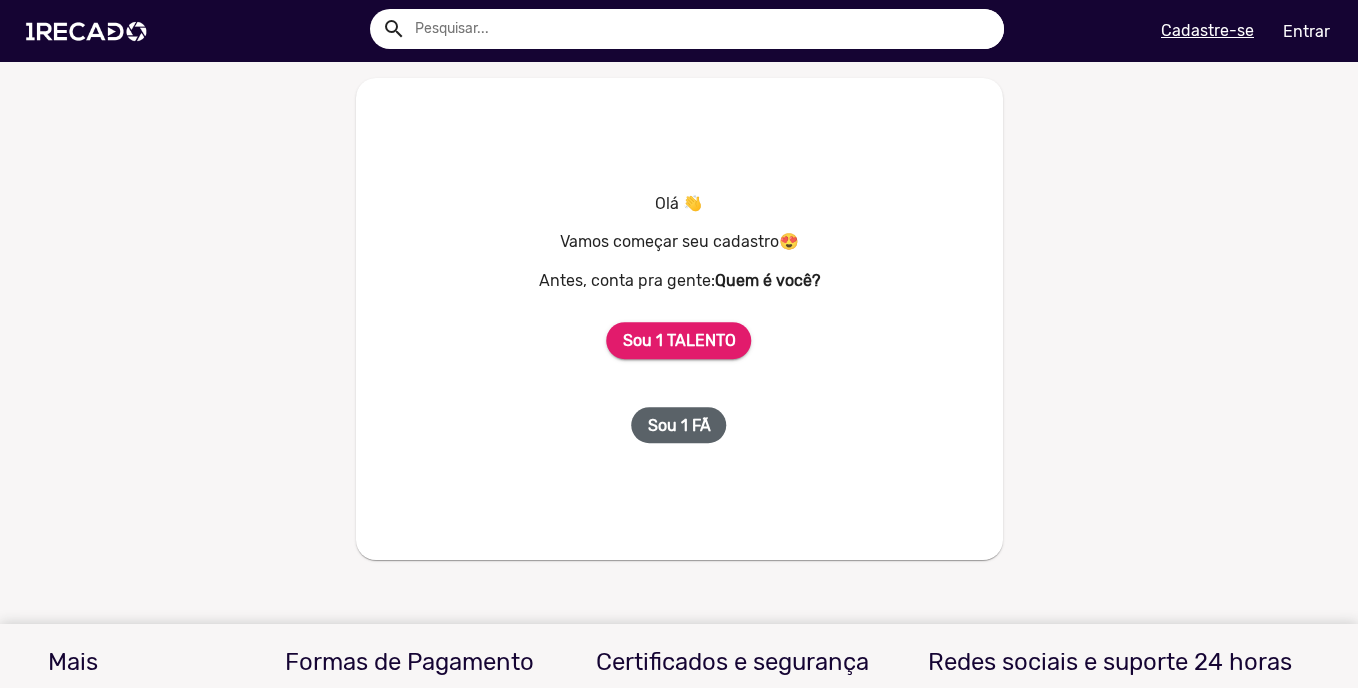 click on "Sou 1 FÃ" 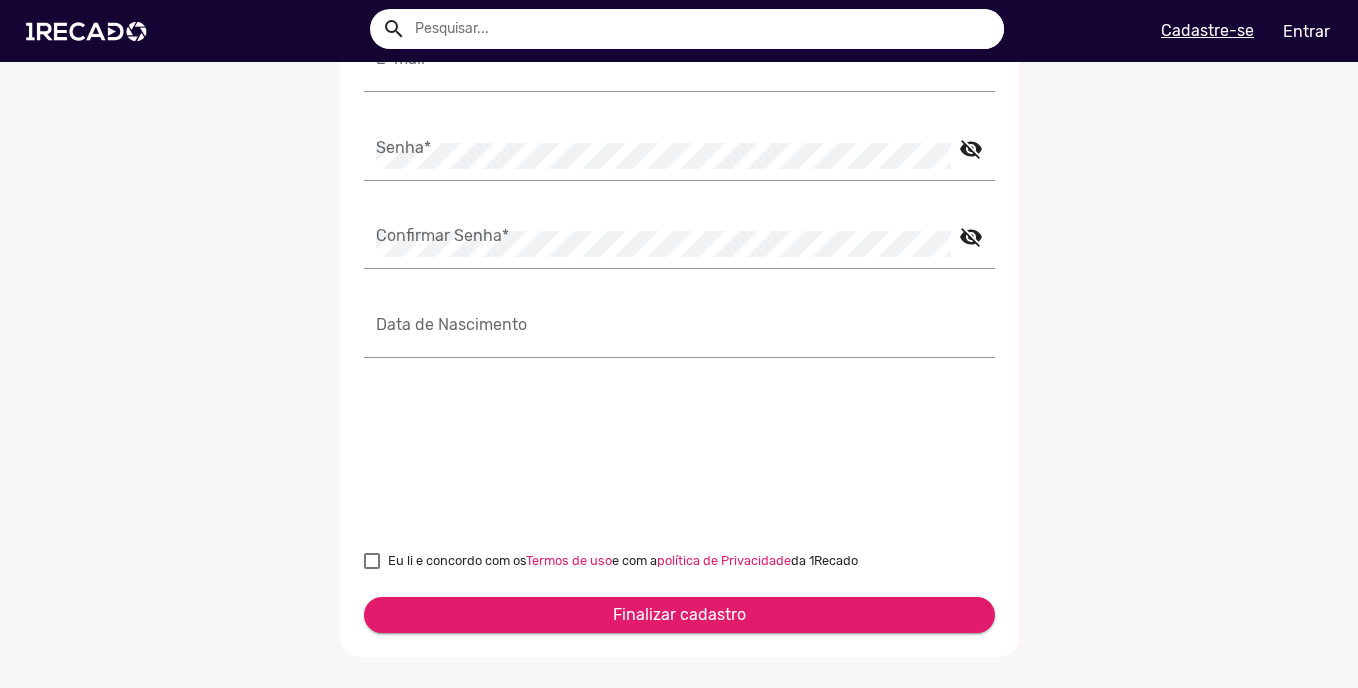 scroll, scrollTop: 200, scrollLeft: 0, axis: vertical 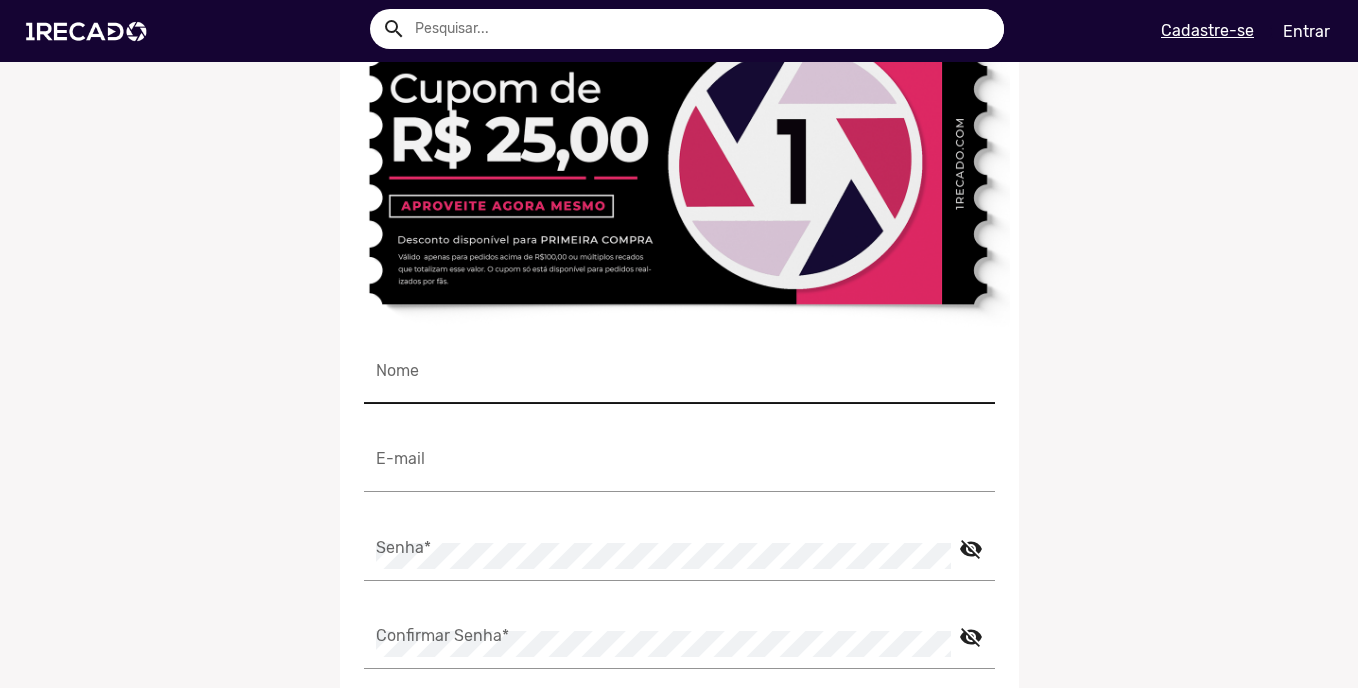 click on "Nome" at bounding box center [679, 379] 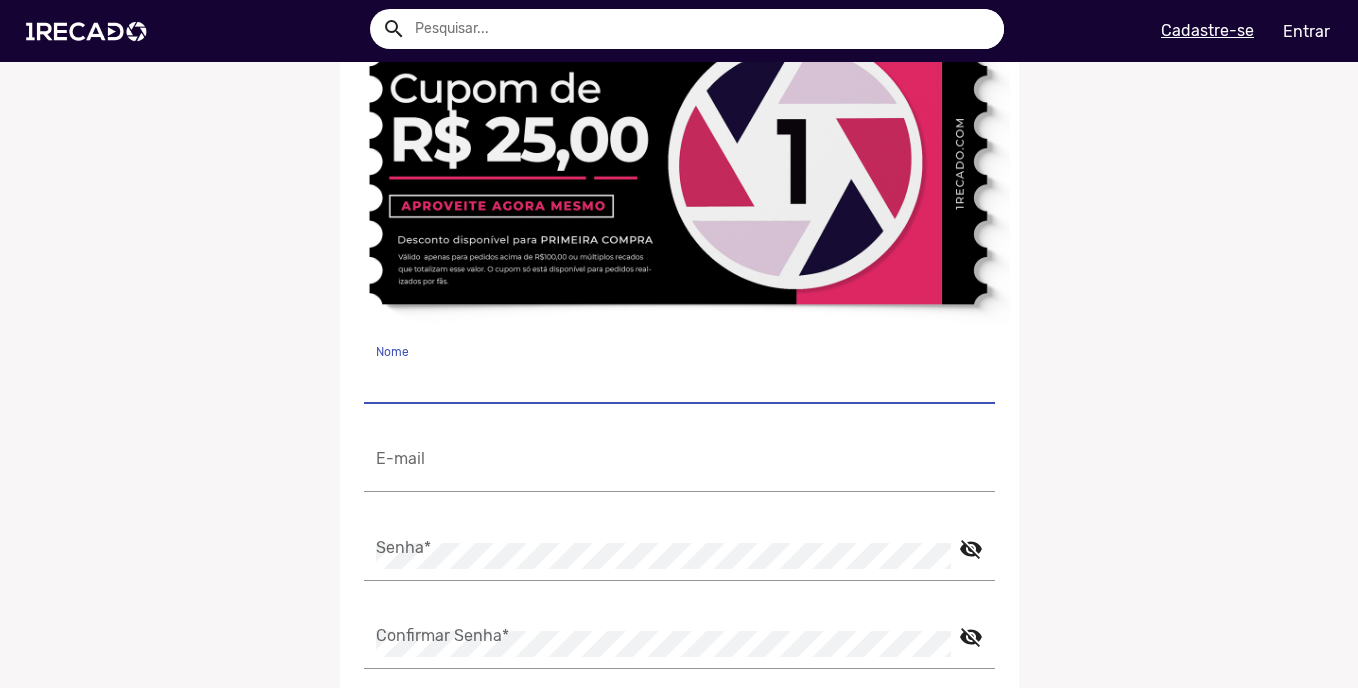 type on "[PERSON] [PERSON] [PERSON]" 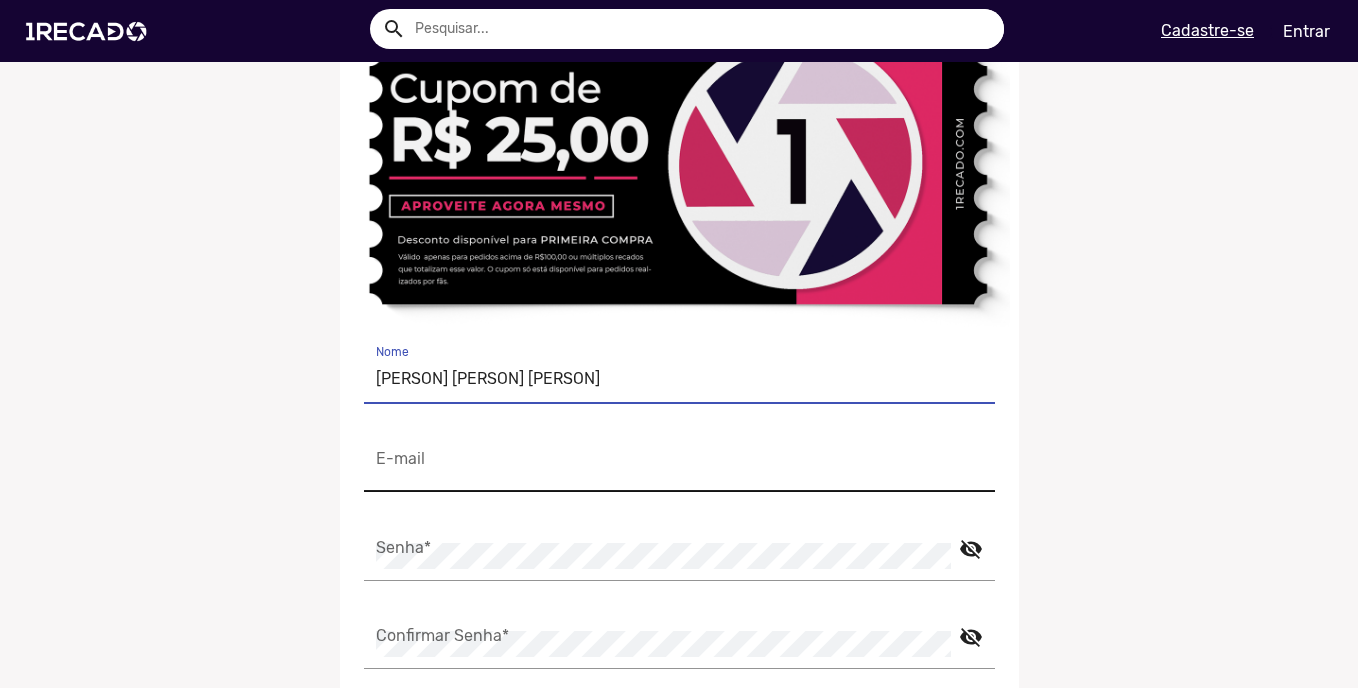 click on "E-mail" at bounding box center (679, 467) 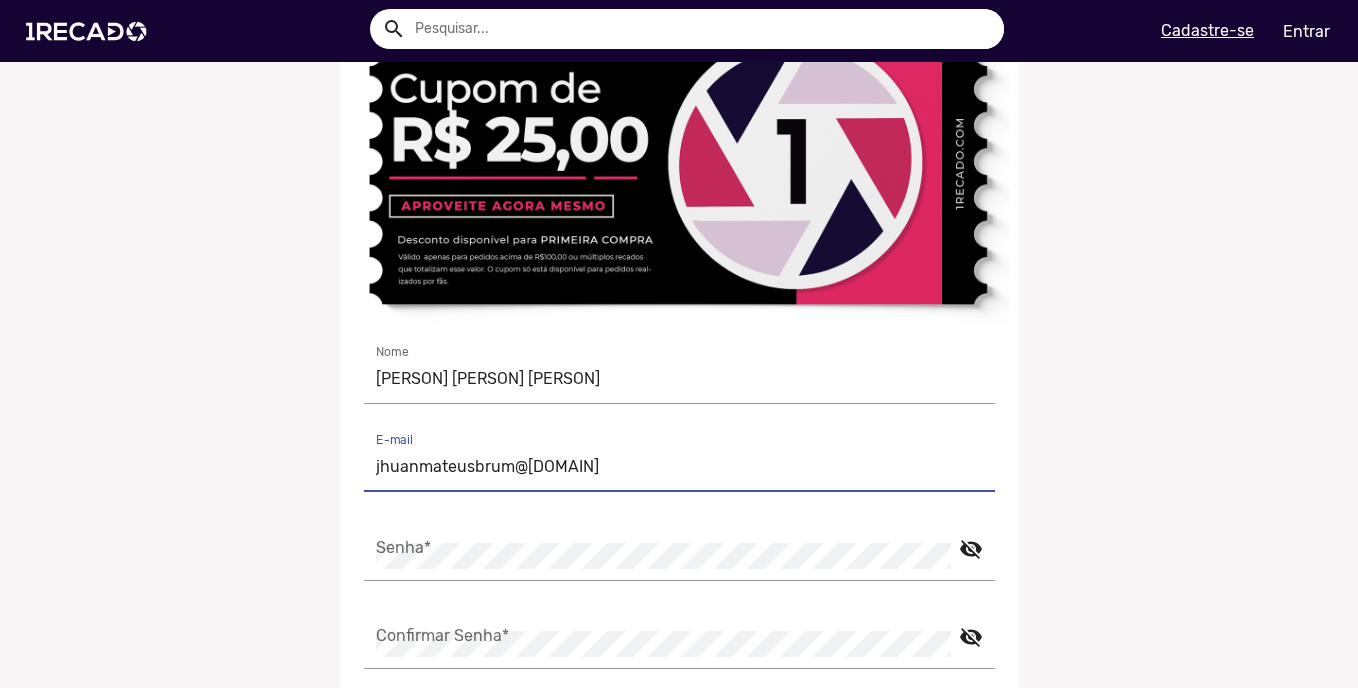 type on "bidiway862@[DOMAIN]" 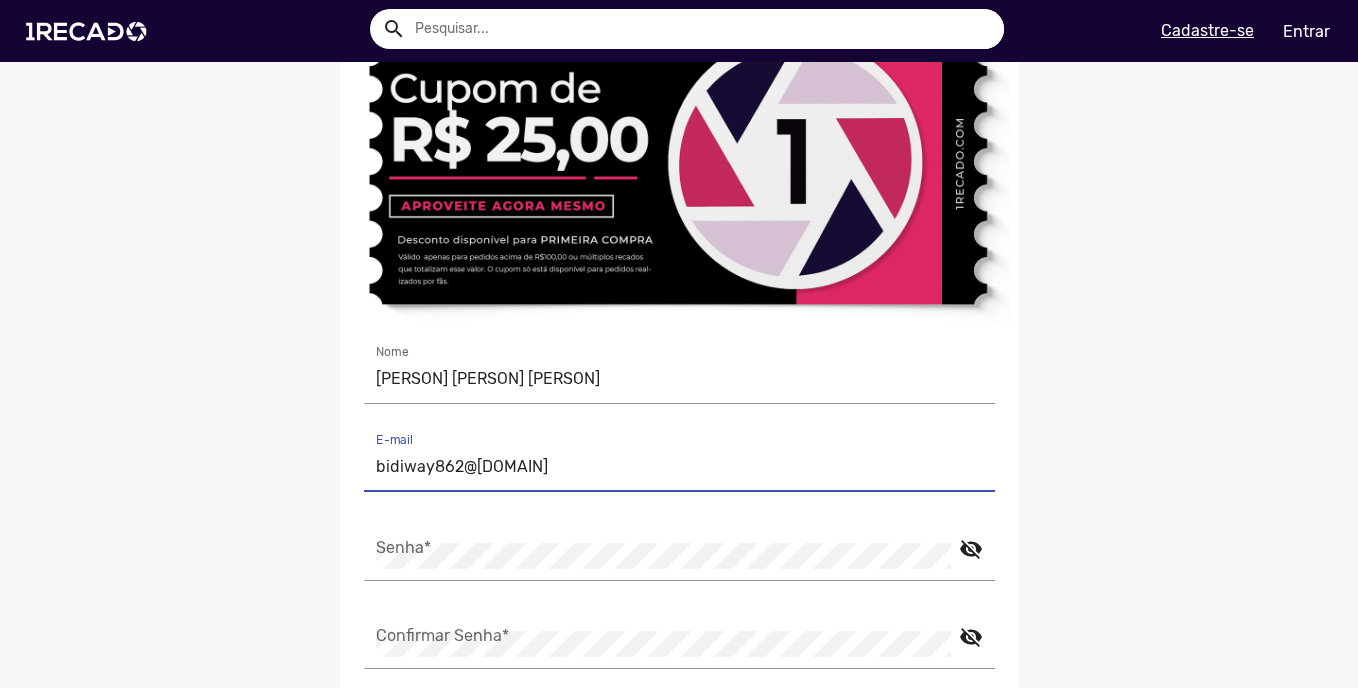 drag, startPoint x: 581, startPoint y: 465, endPoint x: 262, endPoint y: 472, distance: 319.07678 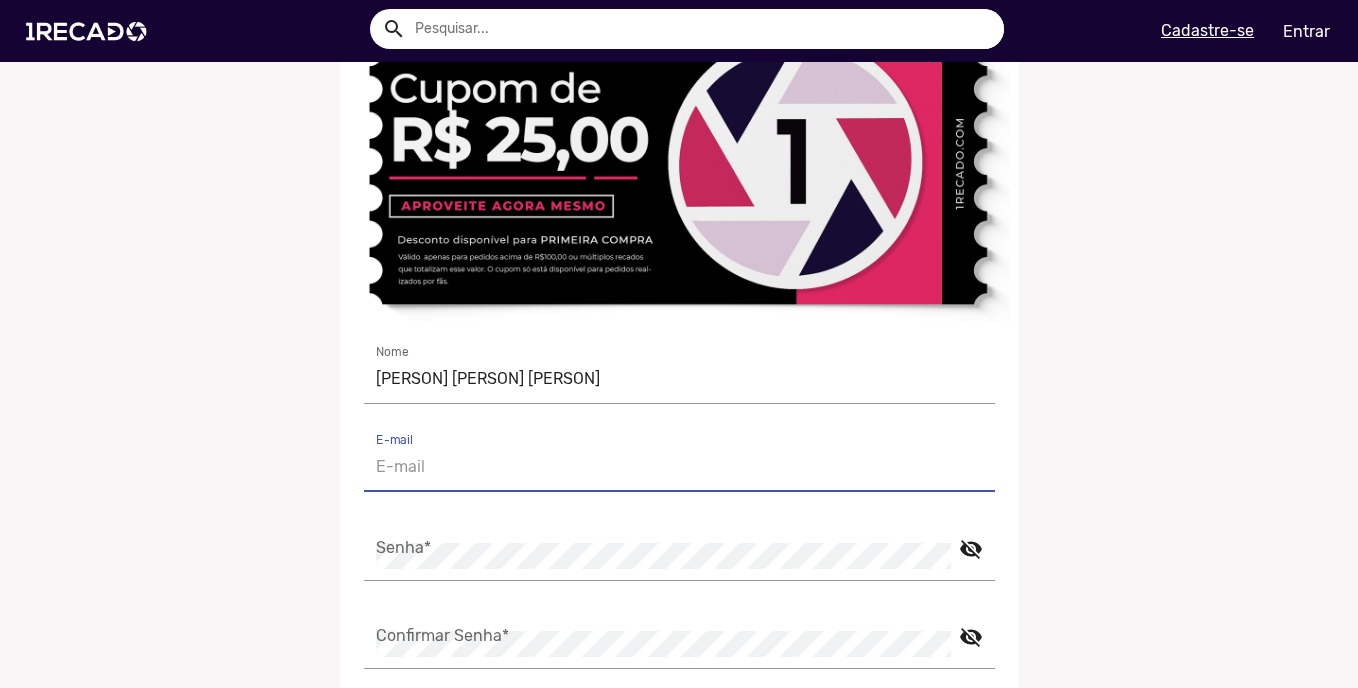 click on "E-mail" at bounding box center (679, 467) 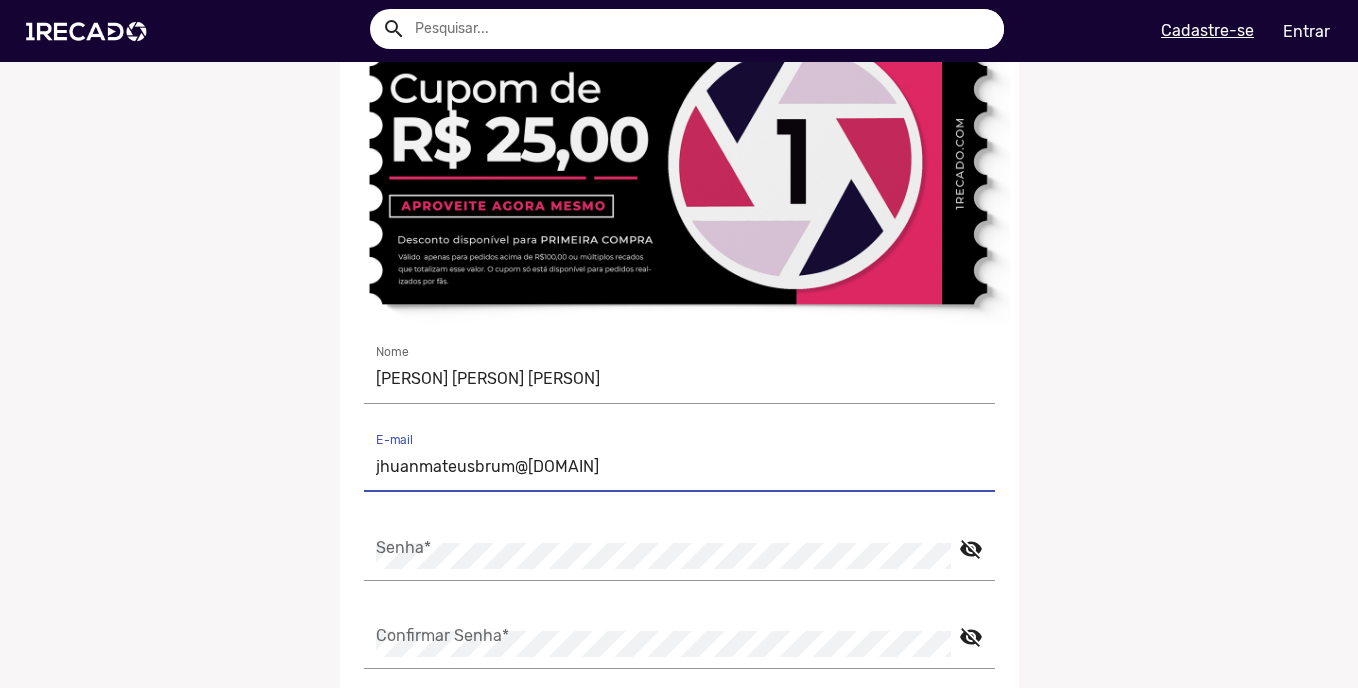 type on "bidiway862@[DOMAIN]" 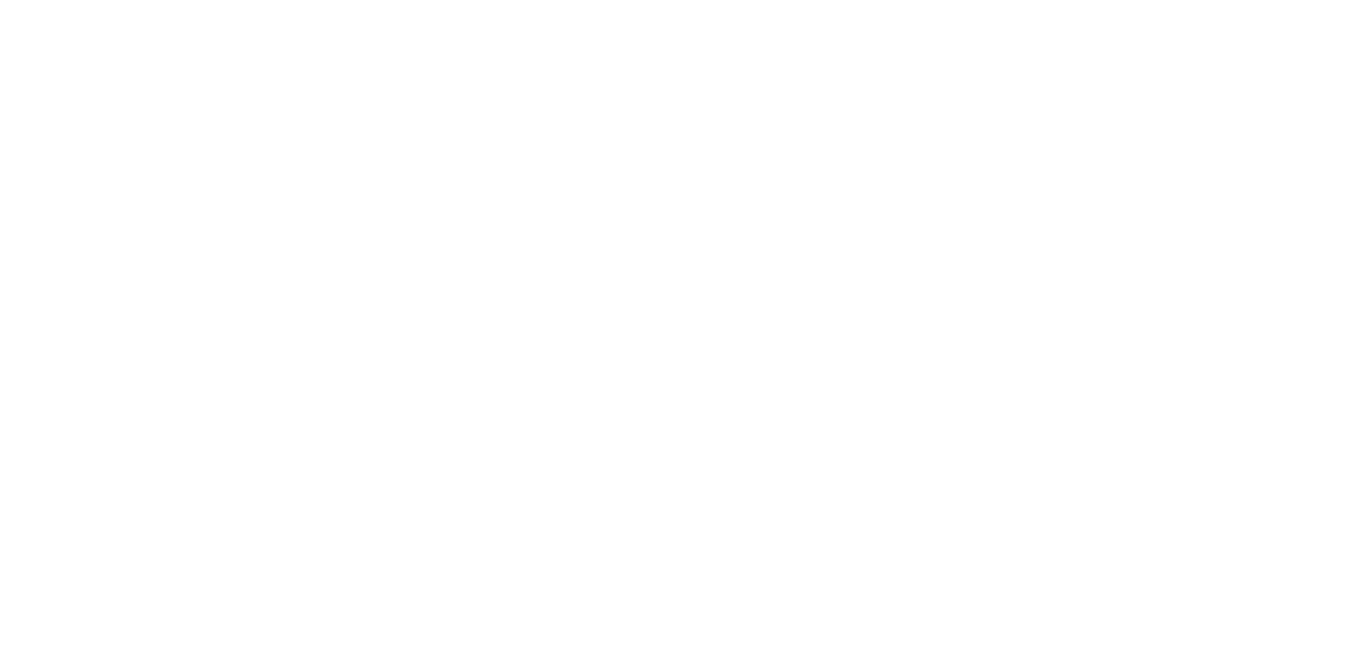 scroll, scrollTop: 0, scrollLeft: 0, axis: both 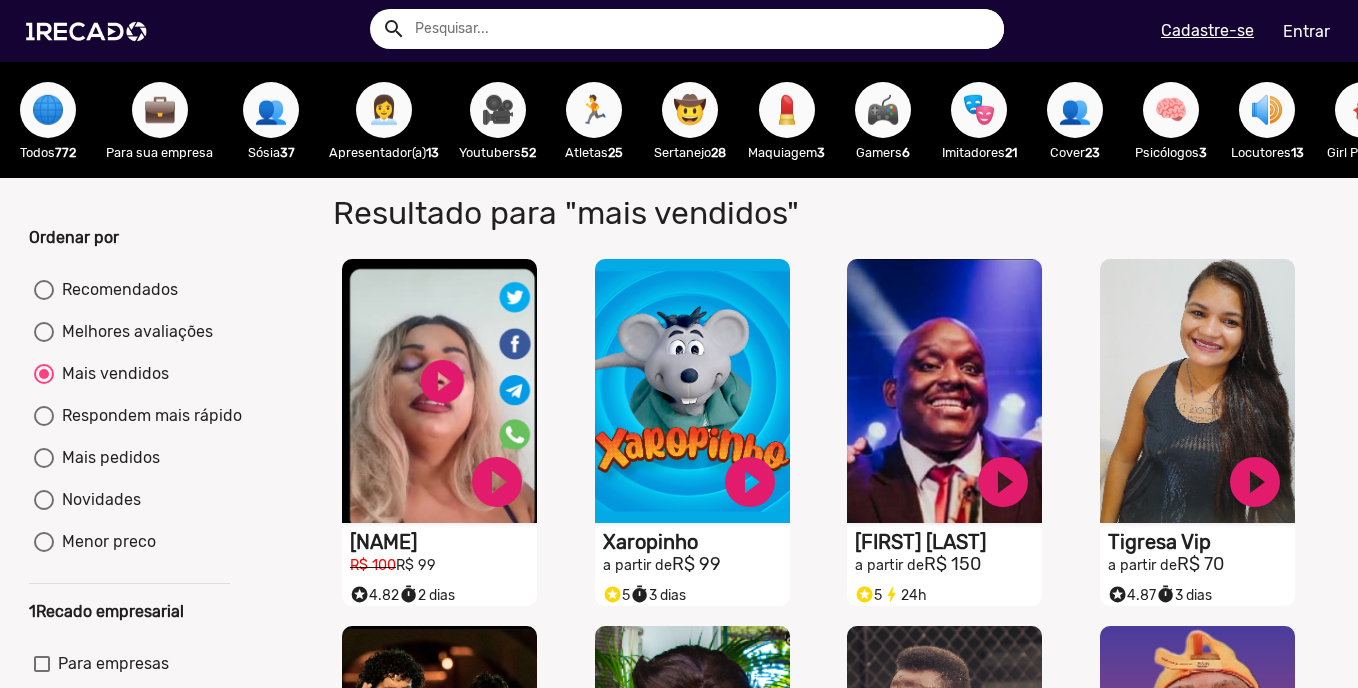click on "👥" at bounding box center [271, 110] 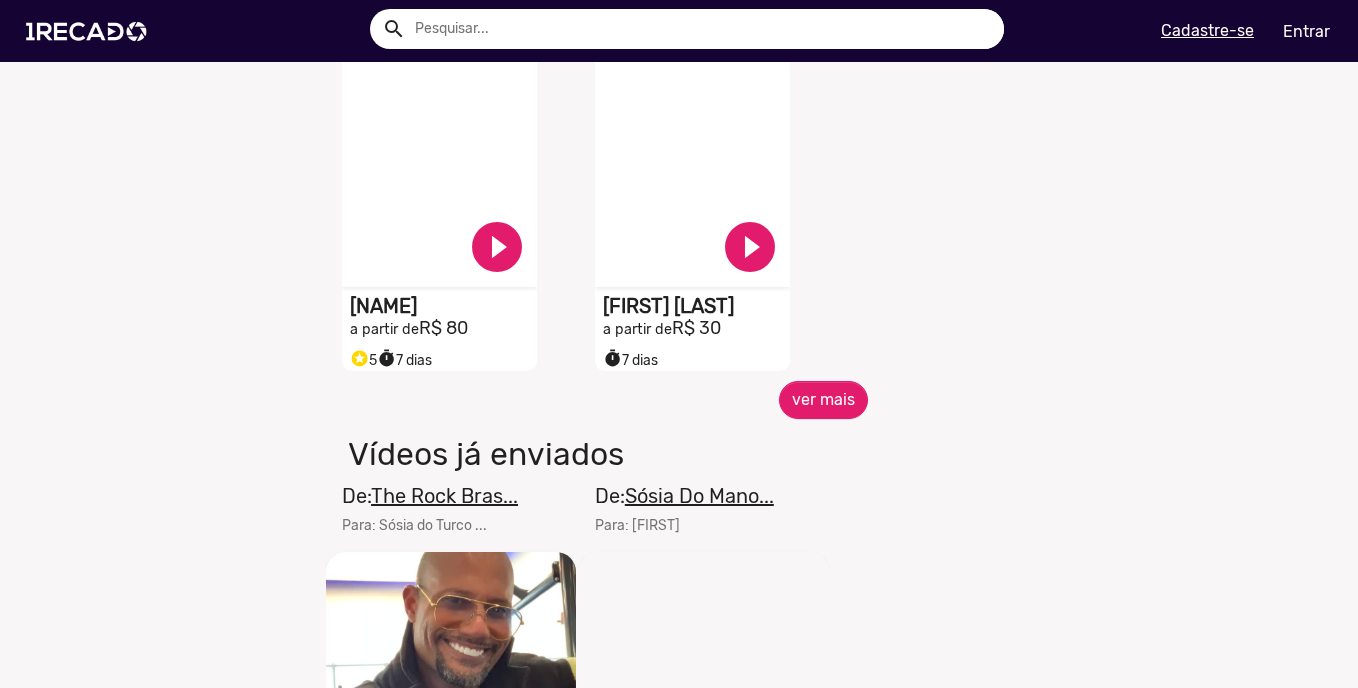 scroll, scrollTop: 1267, scrollLeft: 0, axis: vertical 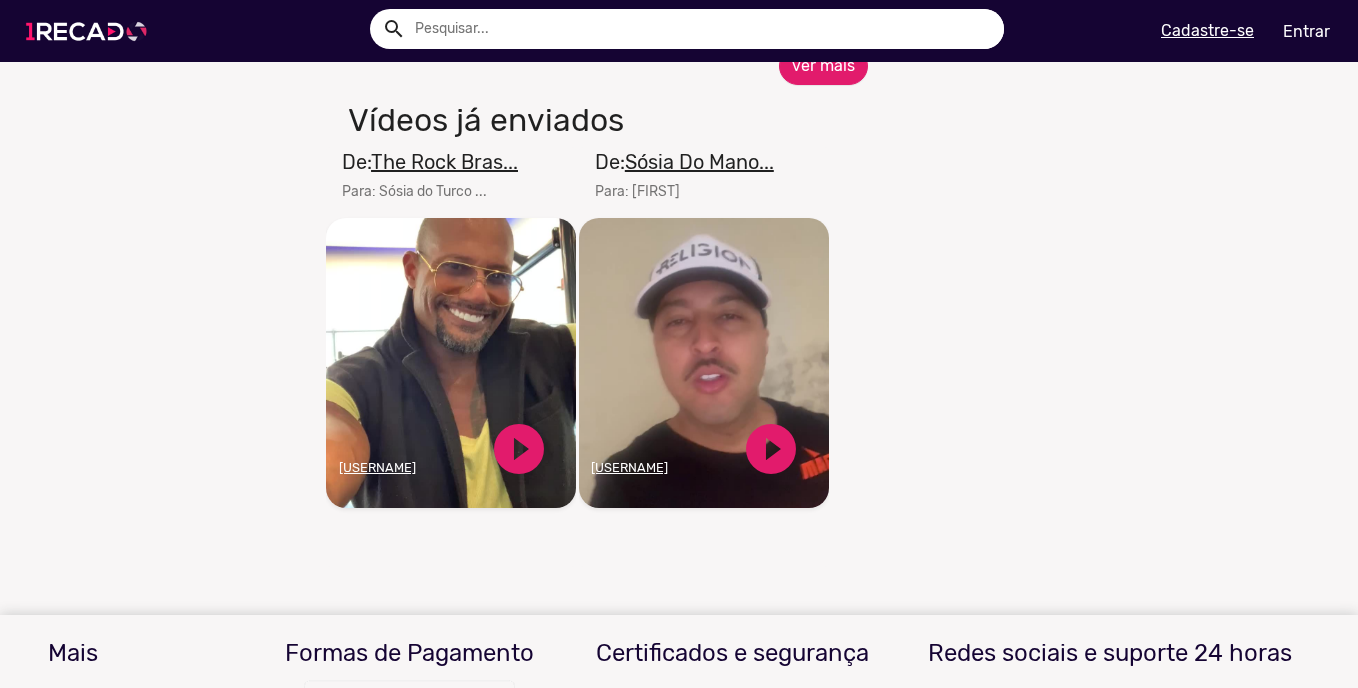 click at bounding box center [90, 31] 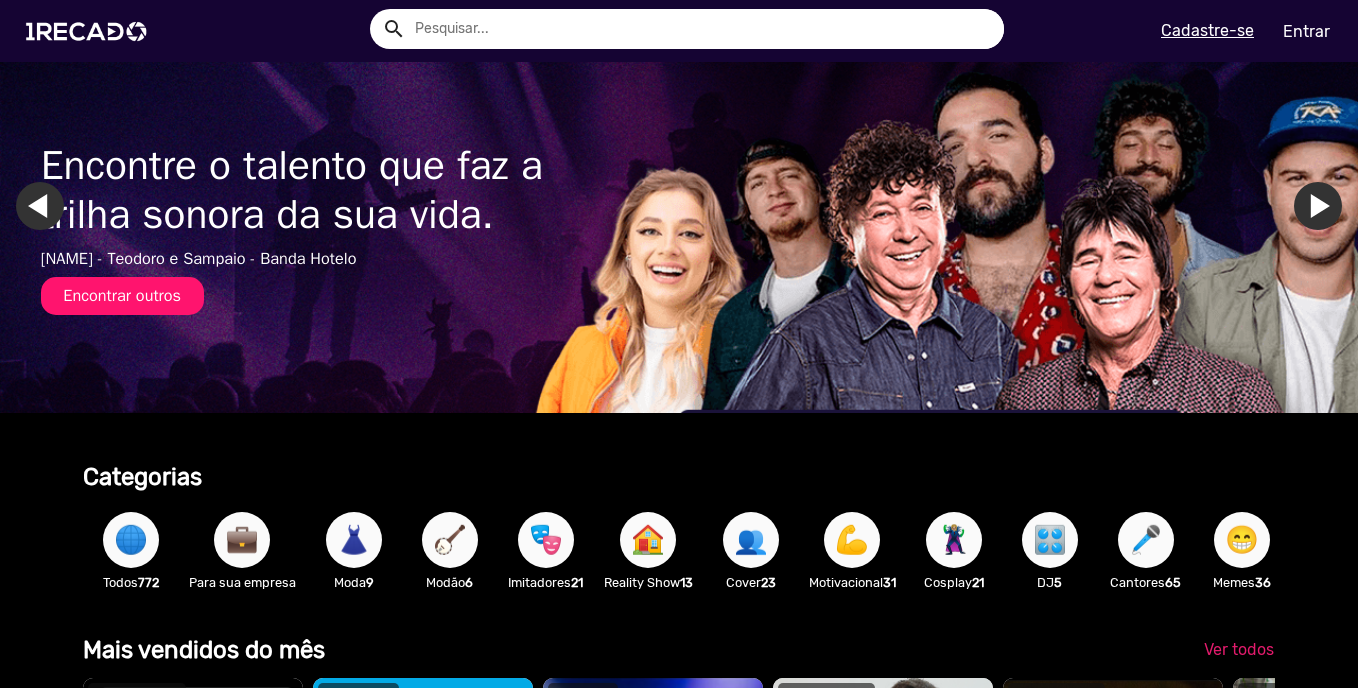 scroll, scrollTop: 200, scrollLeft: 0, axis: vertical 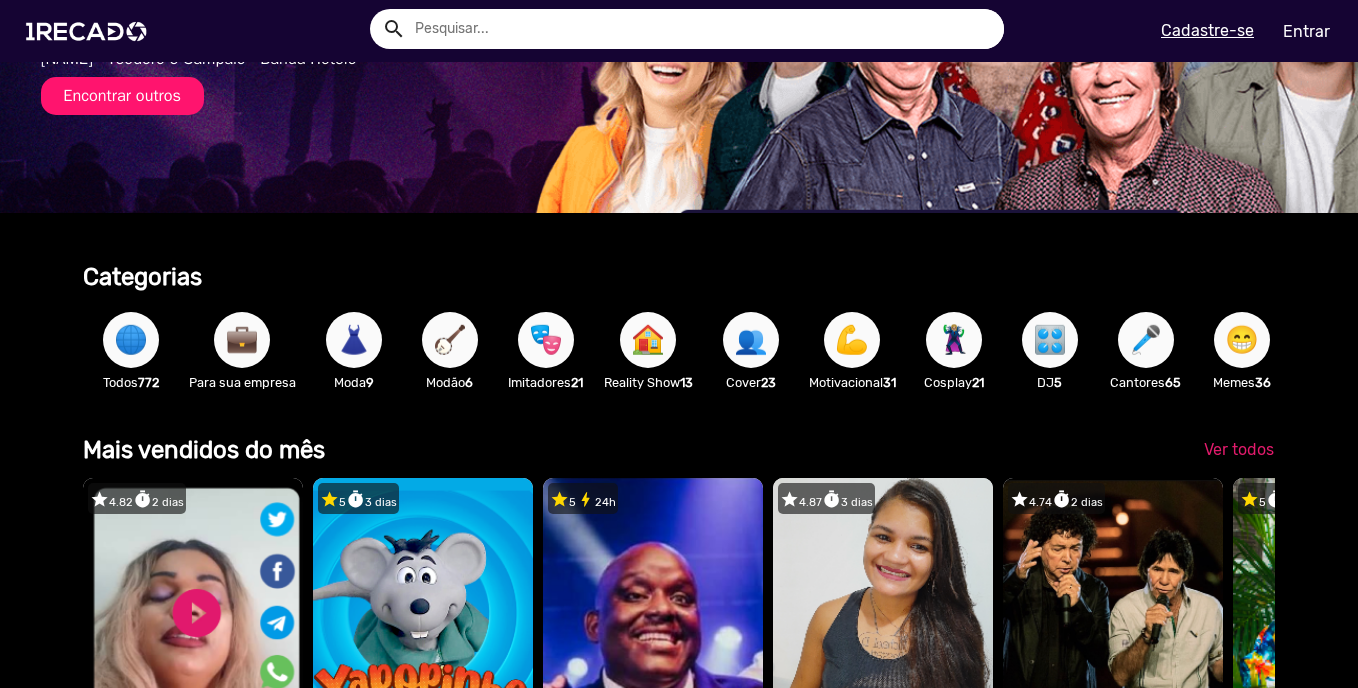click on "🌐" at bounding box center (131, 340) 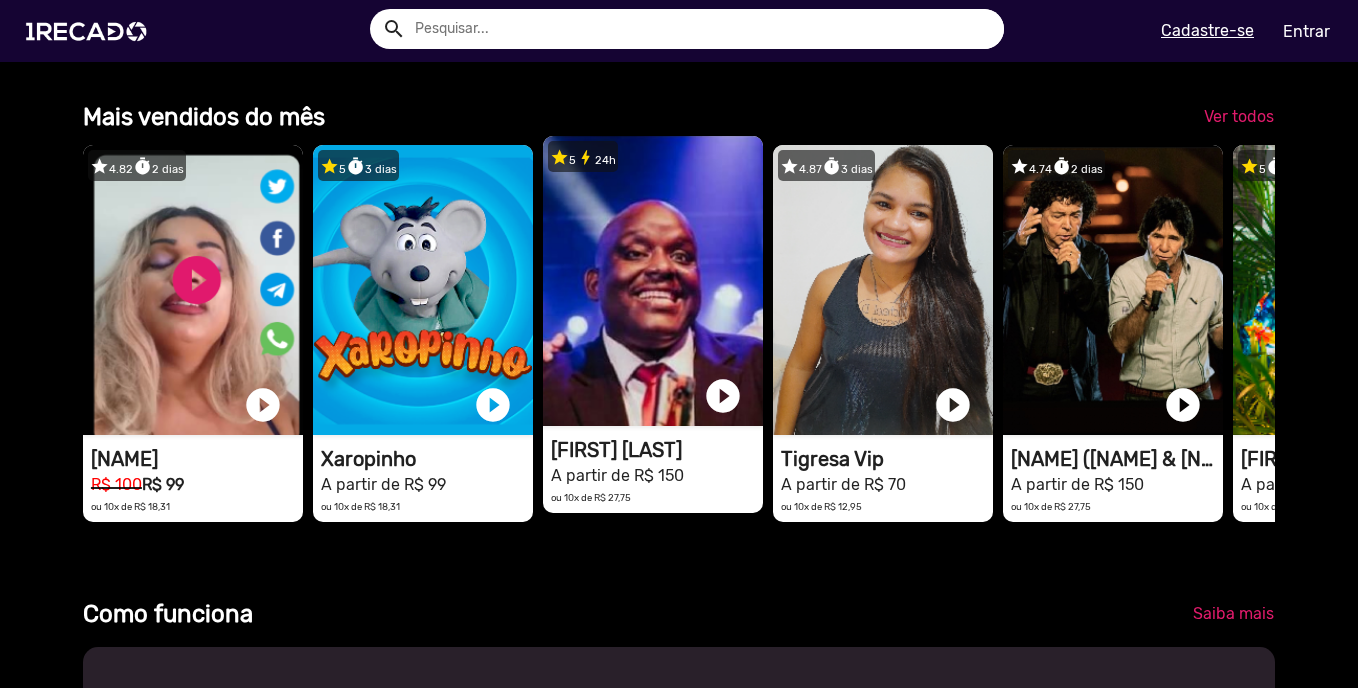 scroll, scrollTop: 866, scrollLeft: 0, axis: vertical 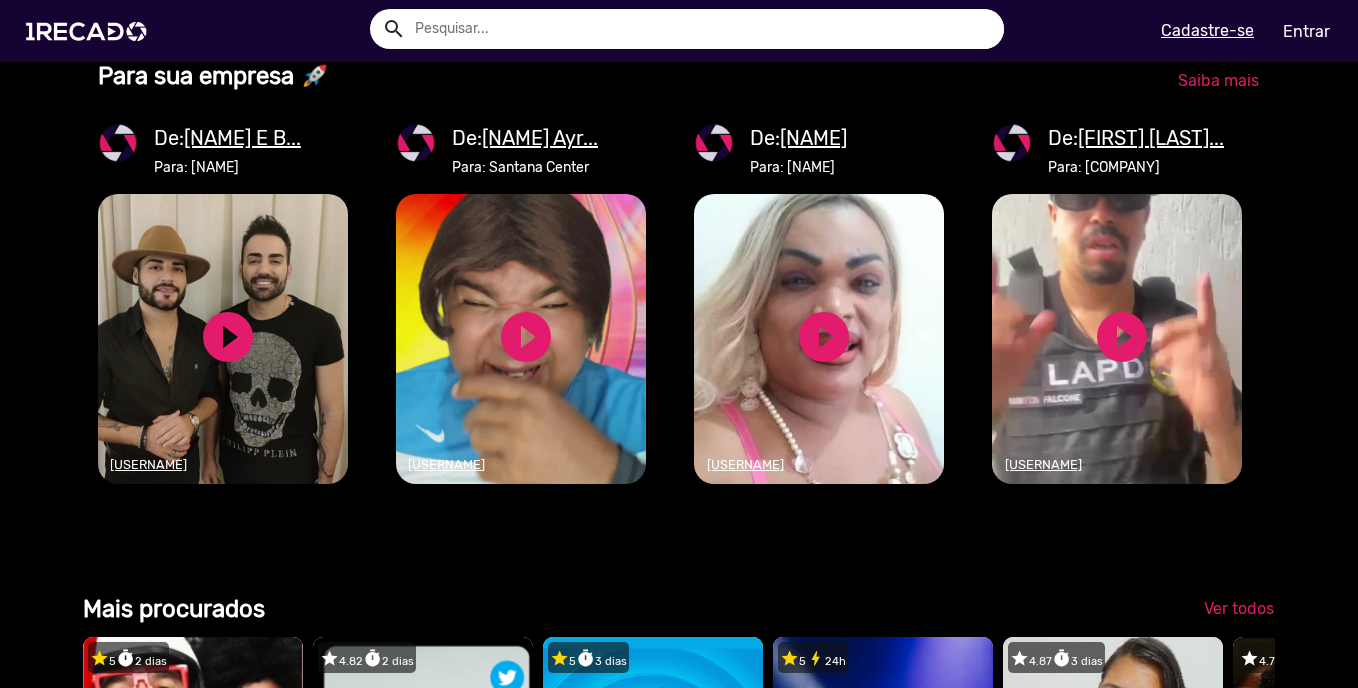 click on "1RECADO vídeos dedicados para fãs e empresas" at bounding box center (521, 339) 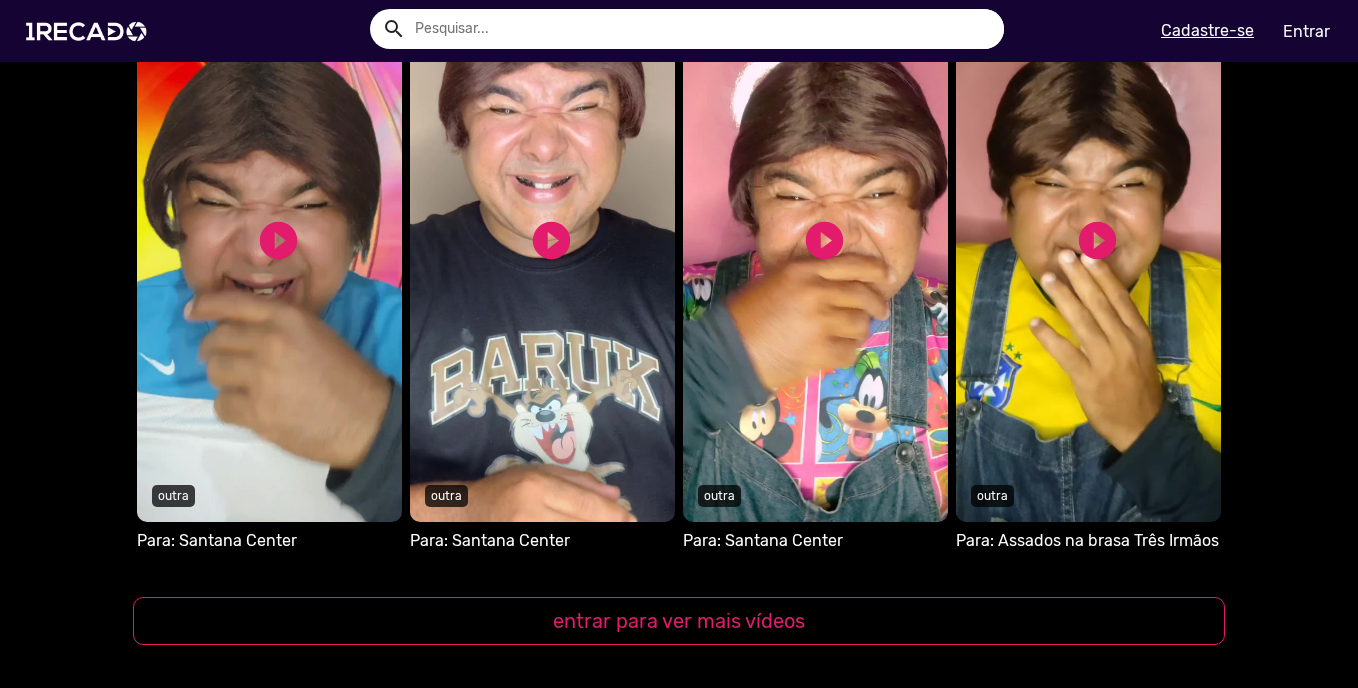scroll, scrollTop: 1800, scrollLeft: 0, axis: vertical 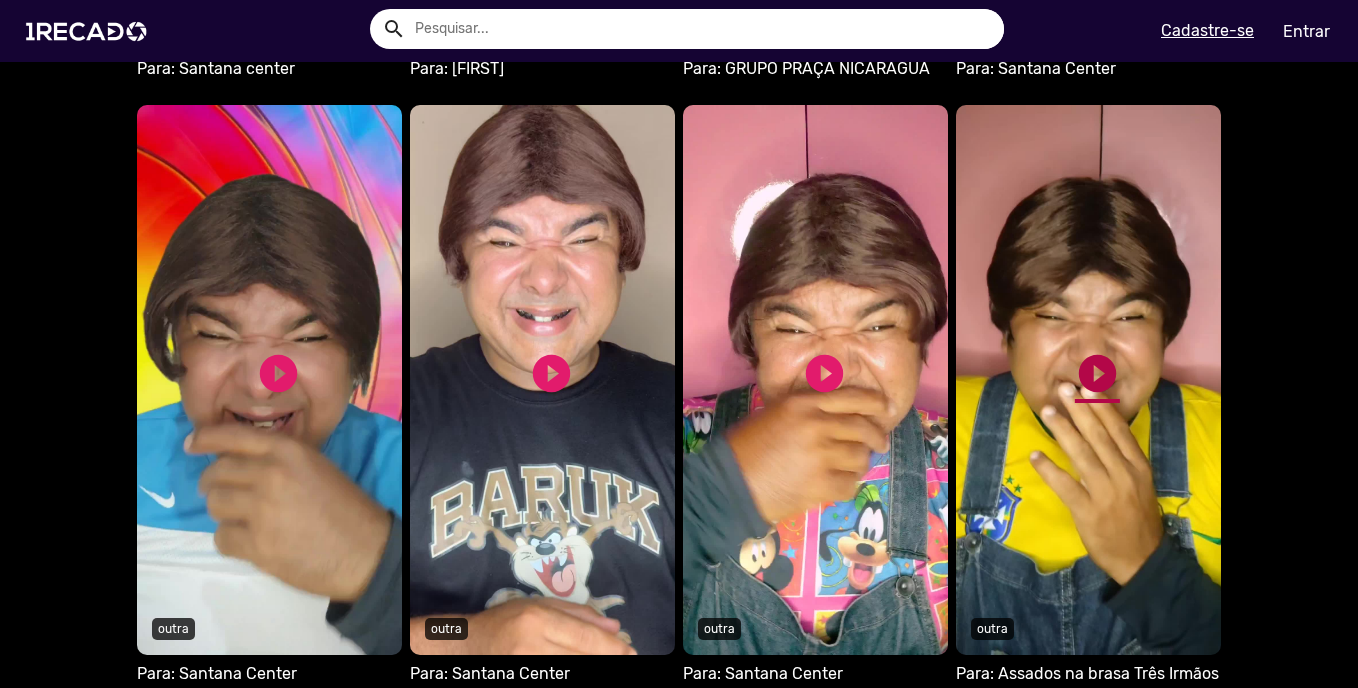 click on "play_circle_filled" 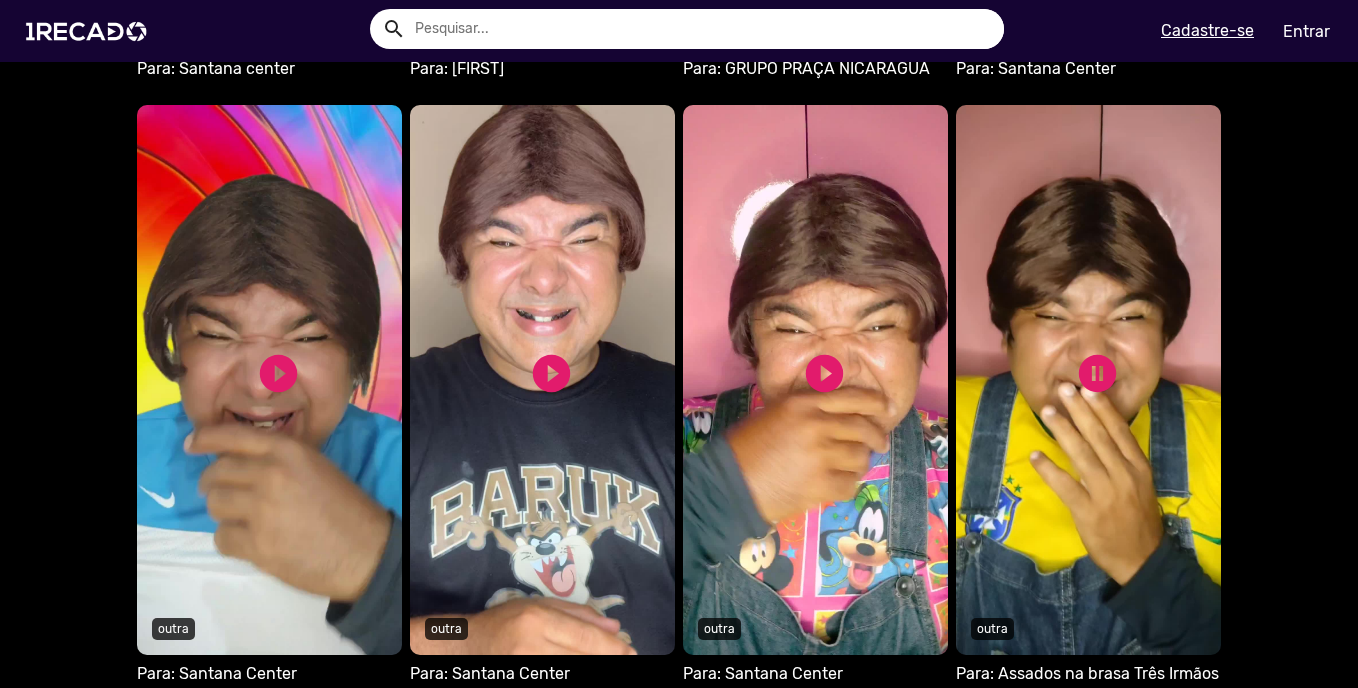 scroll, scrollTop: 0, scrollLeft: 0, axis: both 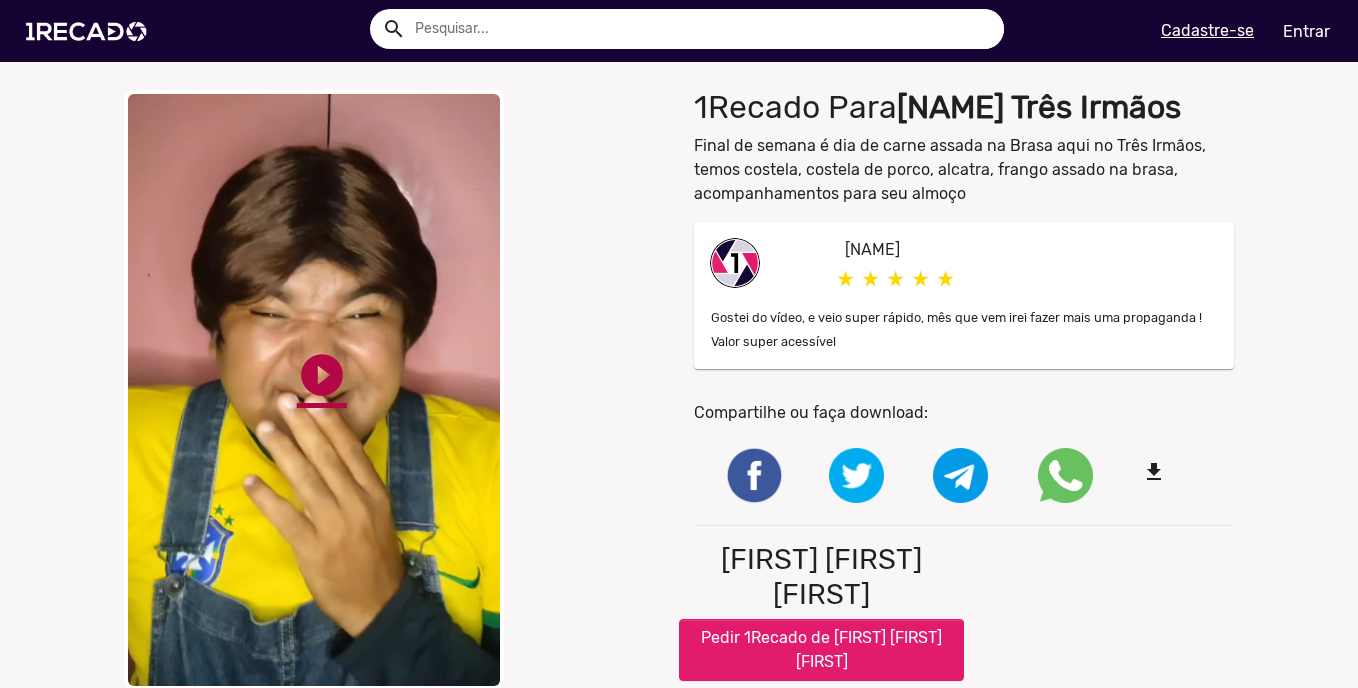 click on "play_circle_filled" at bounding box center [322, 375] 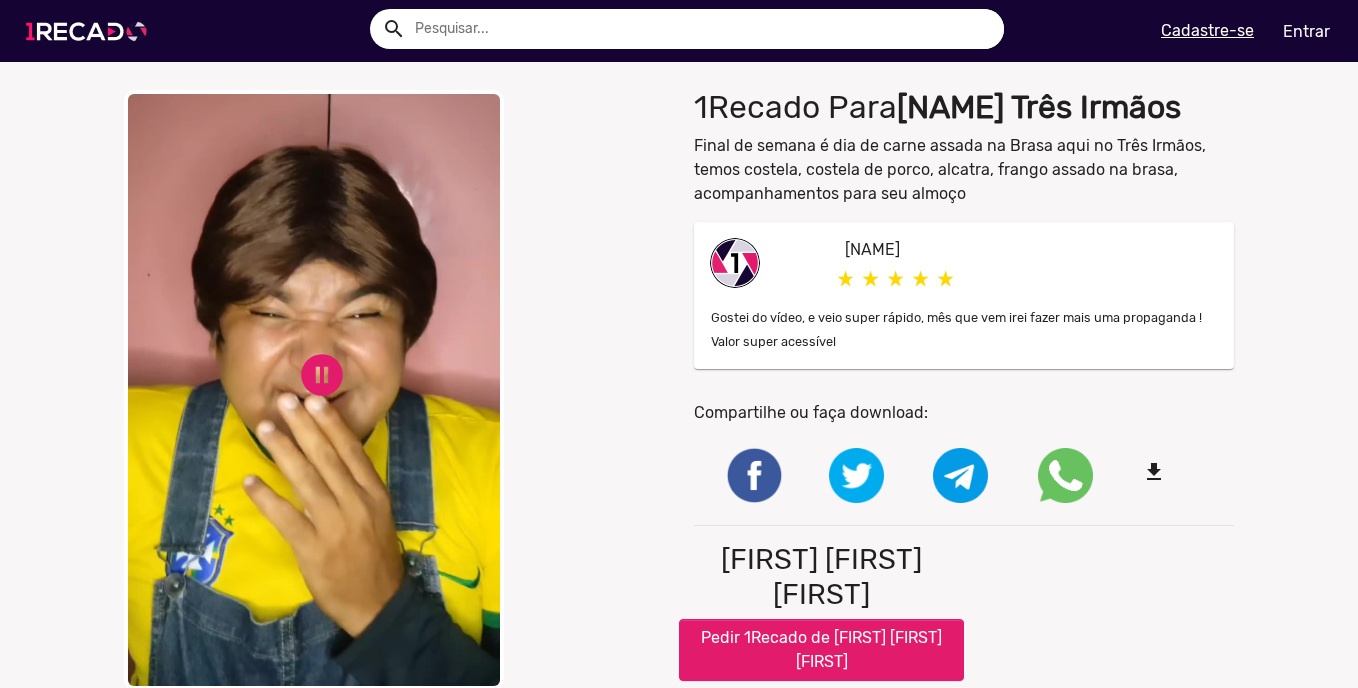 click at bounding box center [90, 31] 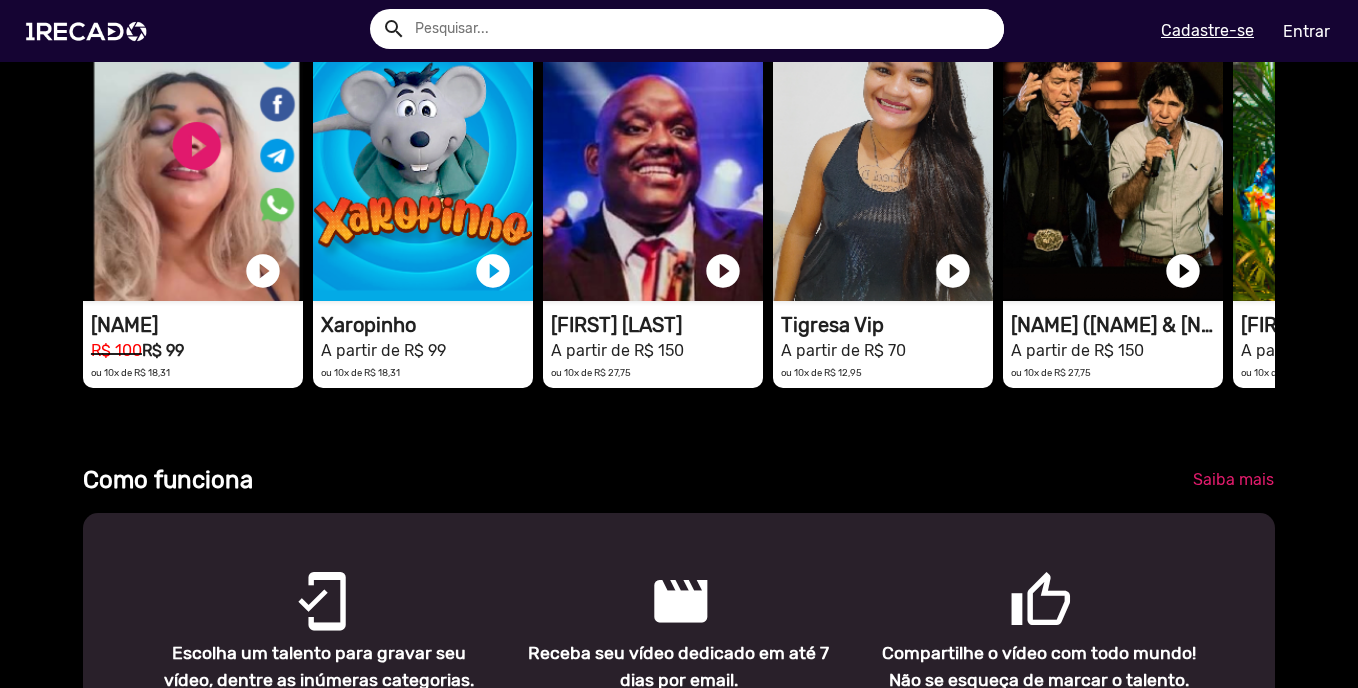 scroll, scrollTop: 1000, scrollLeft: 0, axis: vertical 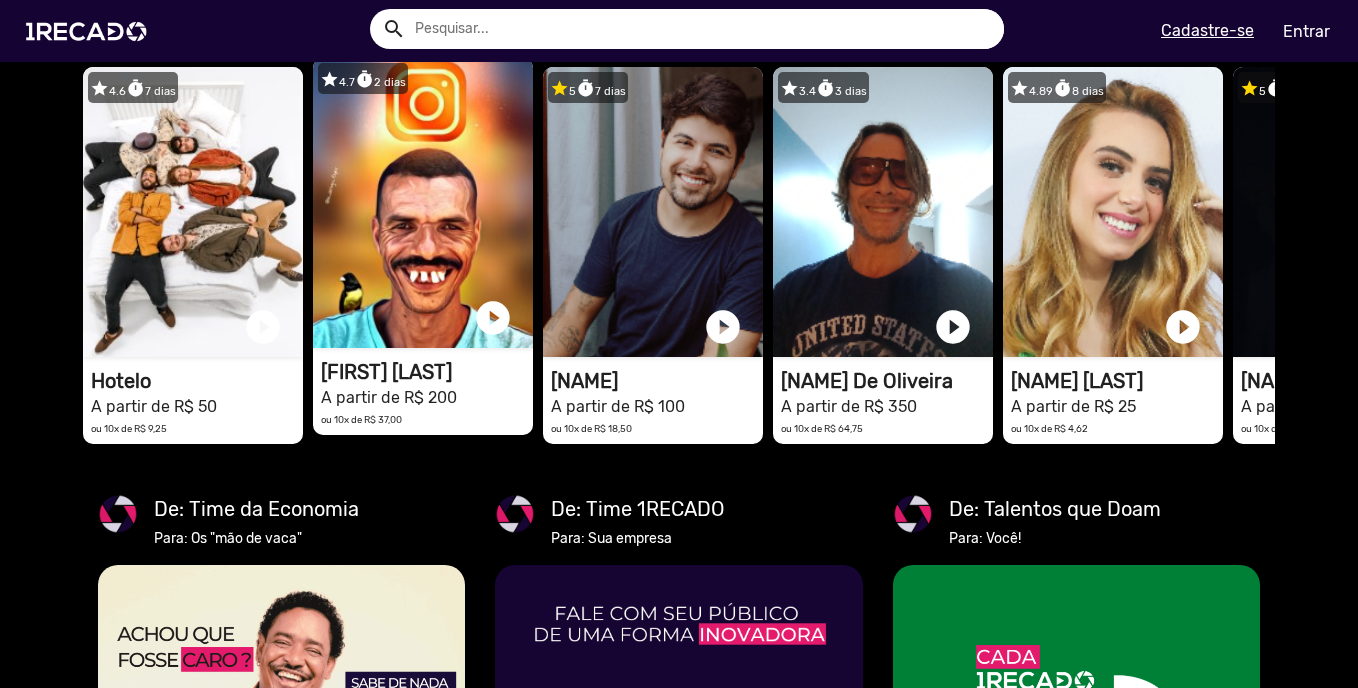 click on "[FIRST] [LAST]" at bounding box center [427, -2075] 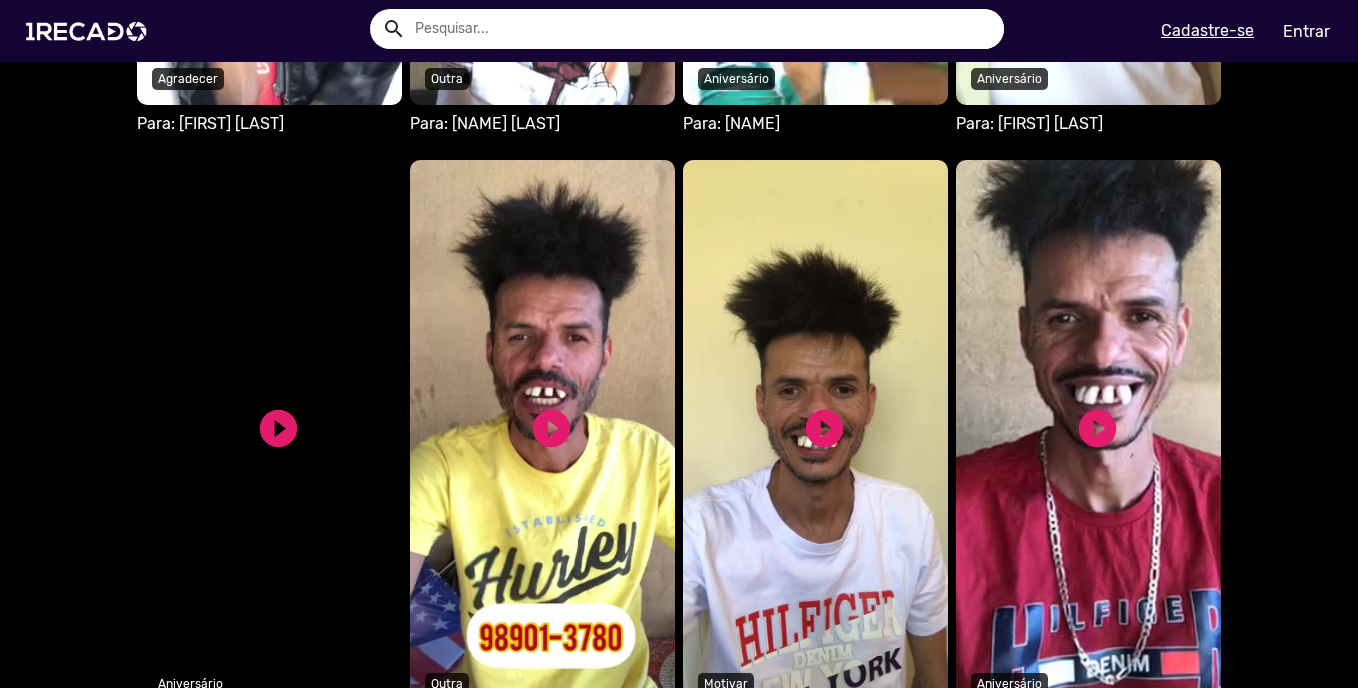 scroll, scrollTop: 2133, scrollLeft: 0, axis: vertical 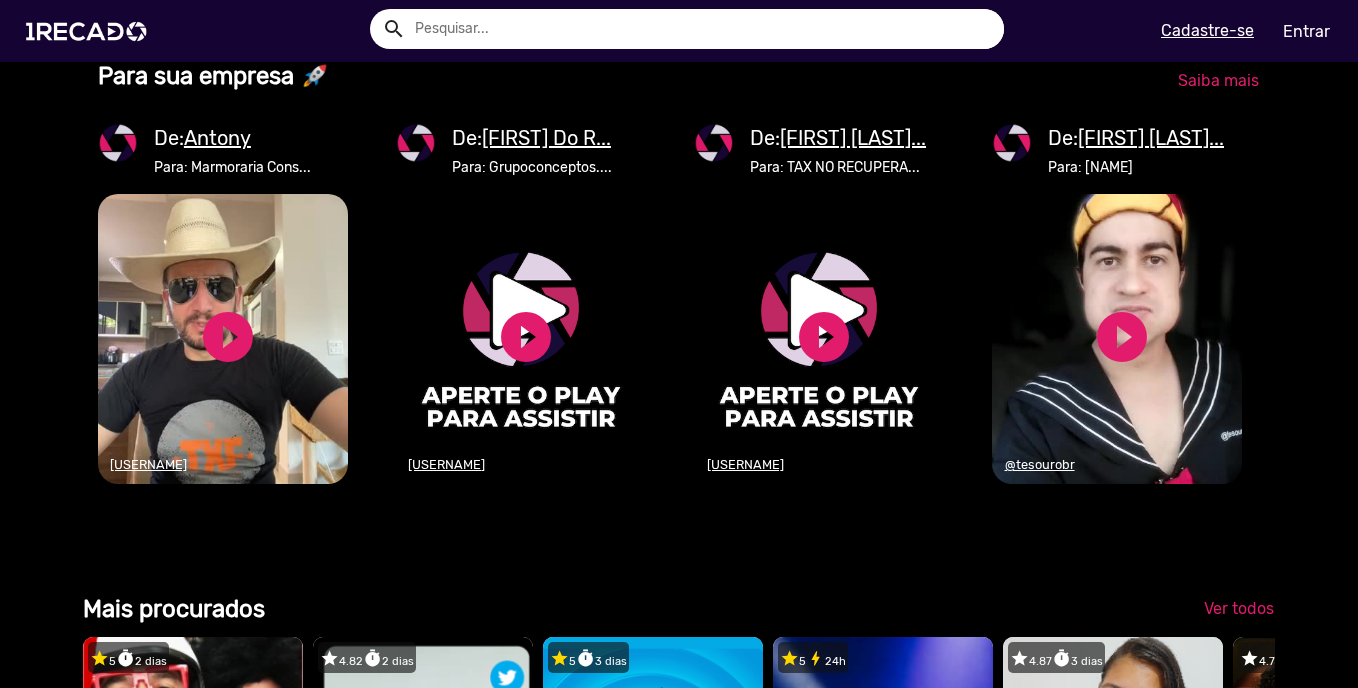 click on "[PERSON] [LAST]..." at bounding box center [1151, 138] 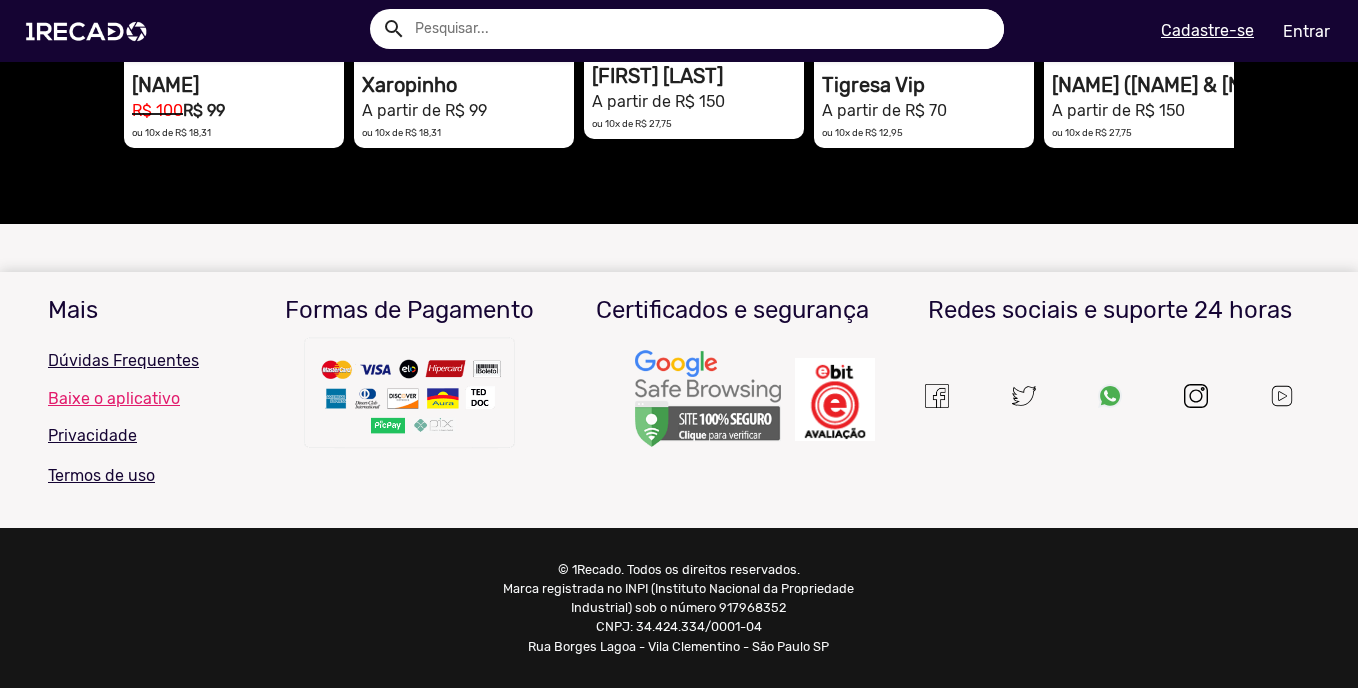 scroll, scrollTop: 2604, scrollLeft: 0, axis: vertical 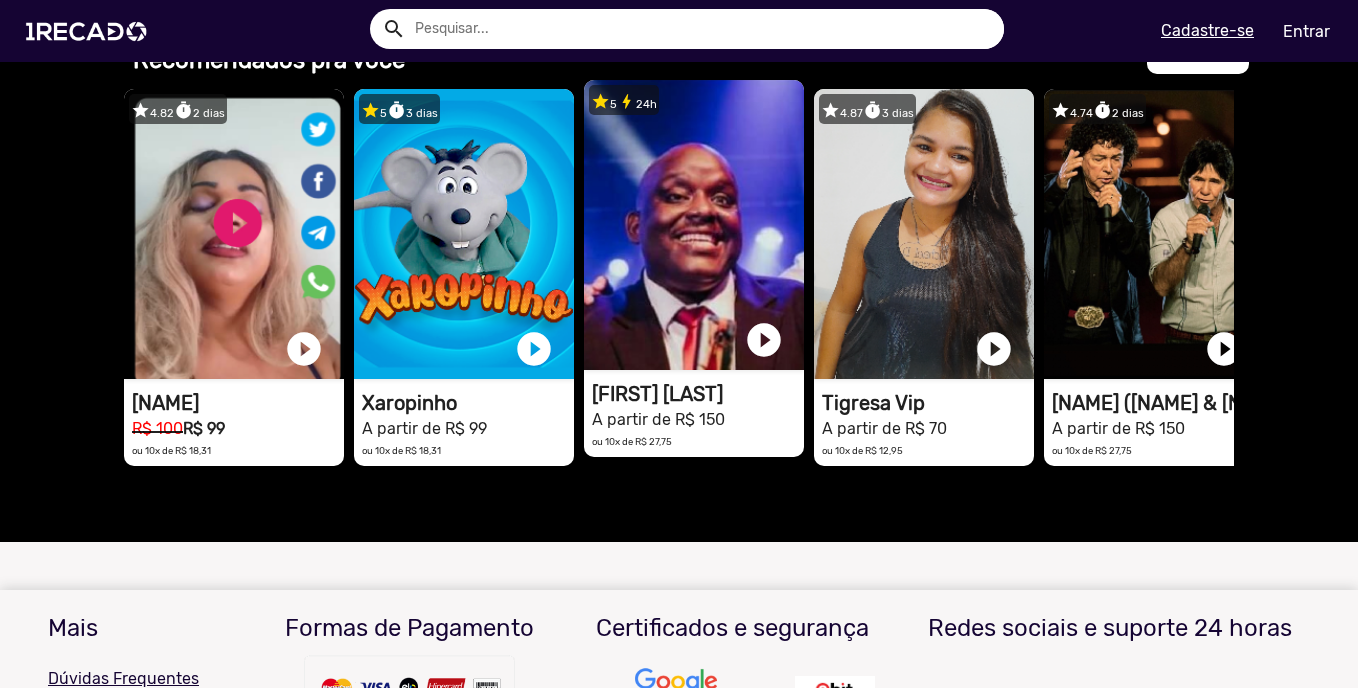 drag, startPoint x: 621, startPoint y: 433, endPoint x: 635, endPoint y: 413, distance: 24.41311 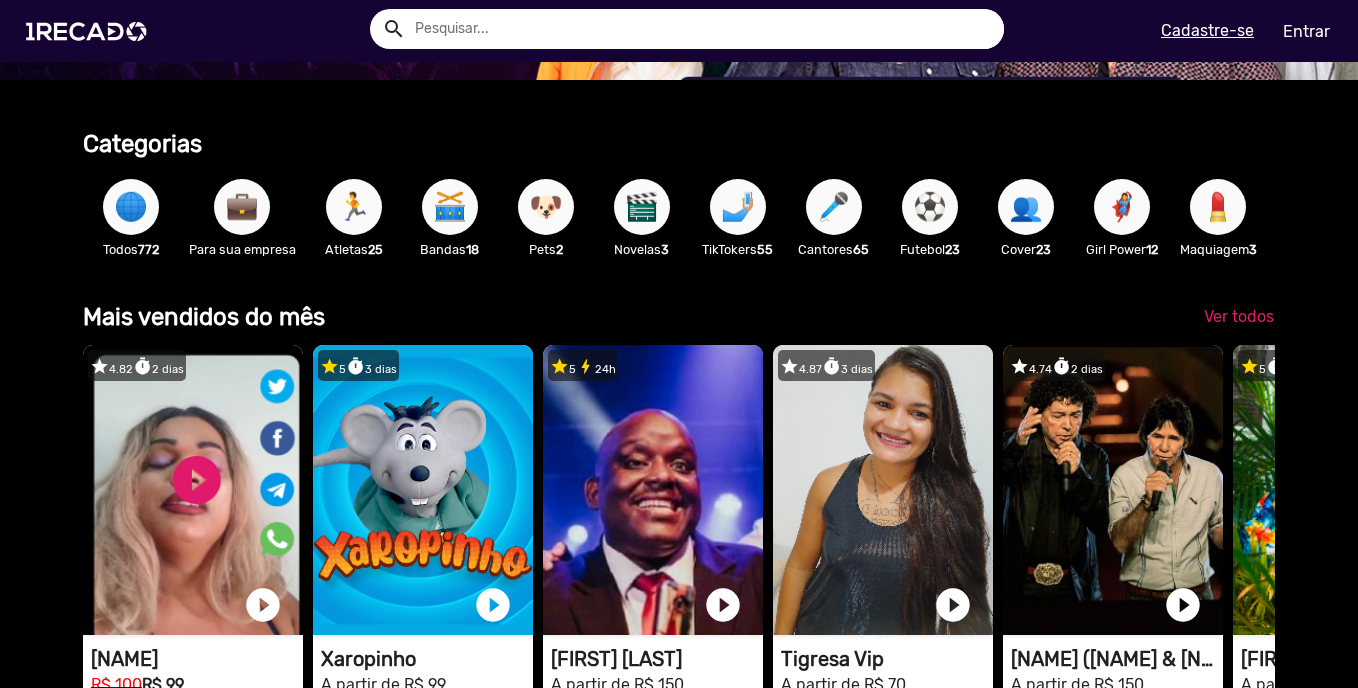 scroll, scrollTop: 0, scrollLeft: 0, axis: both 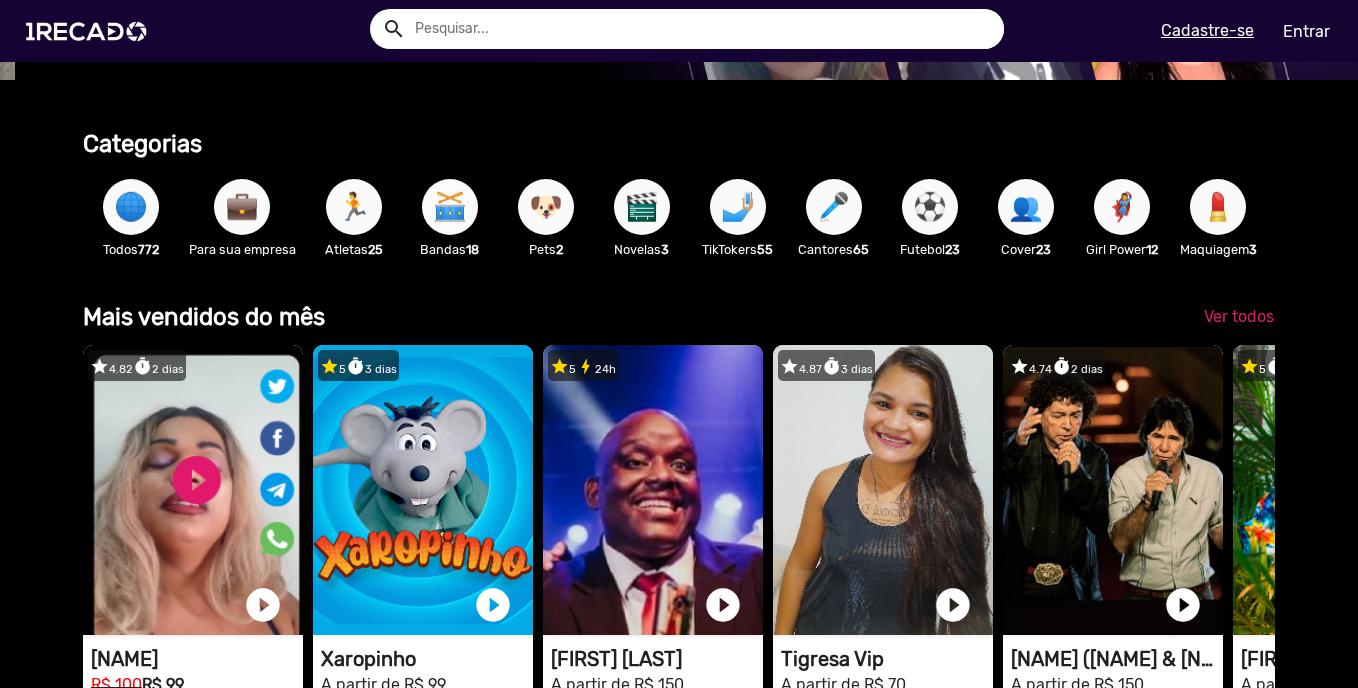 click on "🥁" at bounding box center (450, 207) 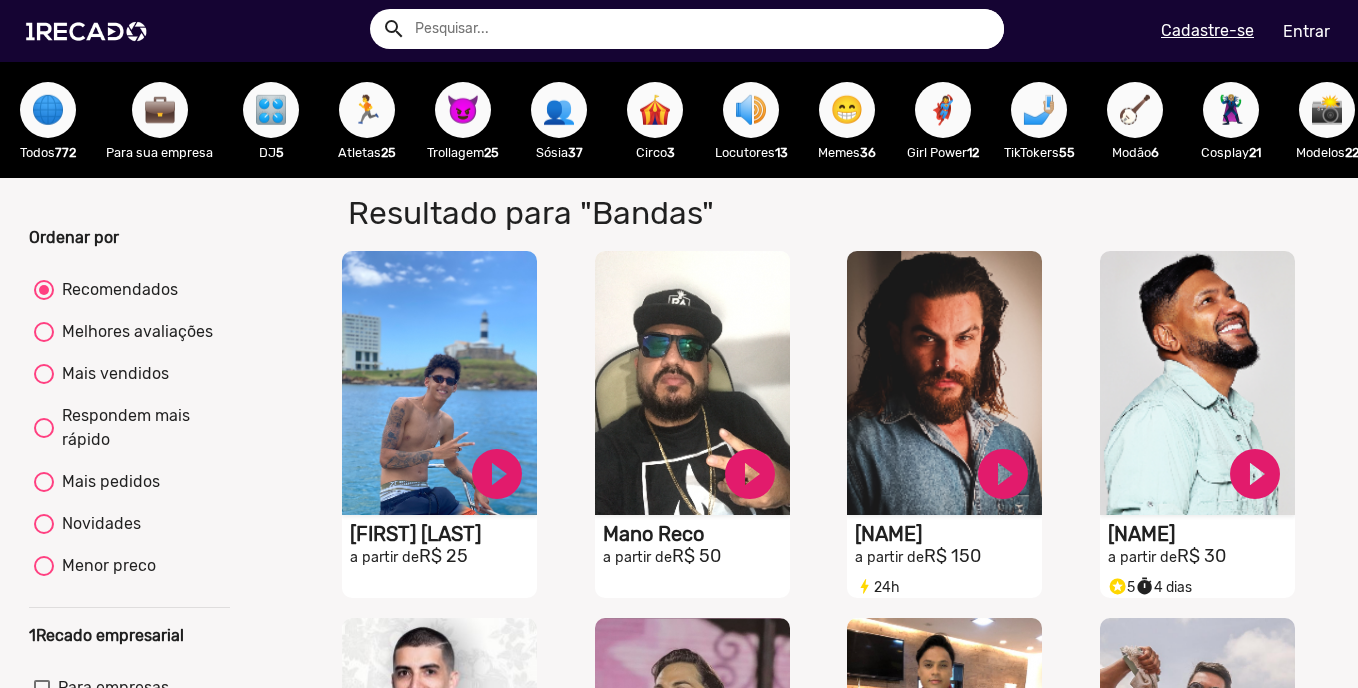 scroll, scrollTop: 267, scrollLeft: 0, axis: vertical 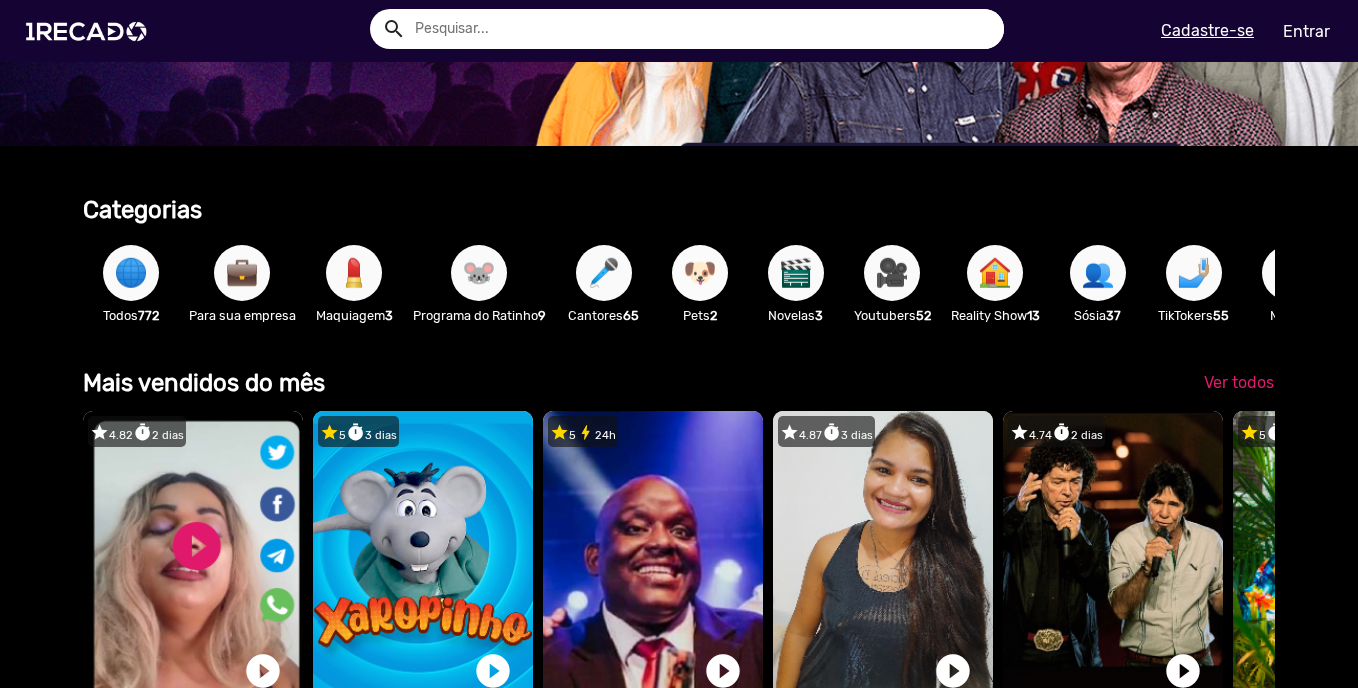 click on "🐶" at bounding box center [700, 273] 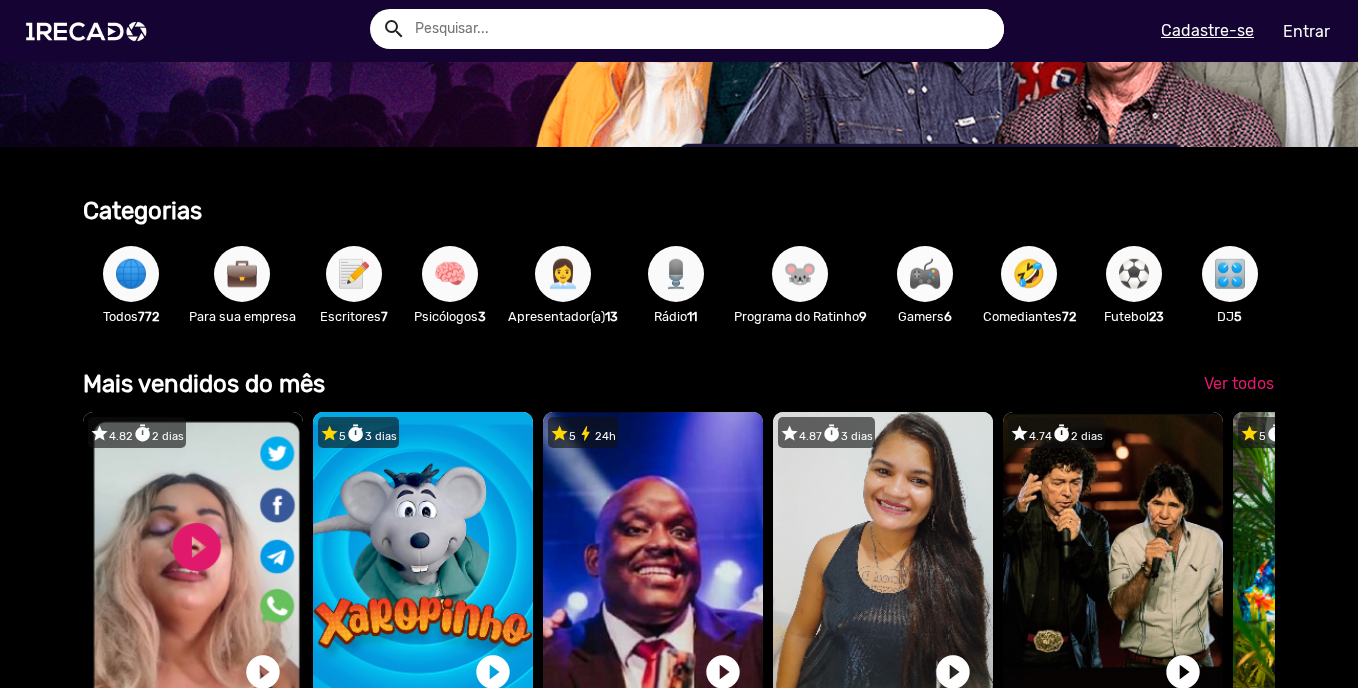 click on "🎮" at bounding box center (925, 274) 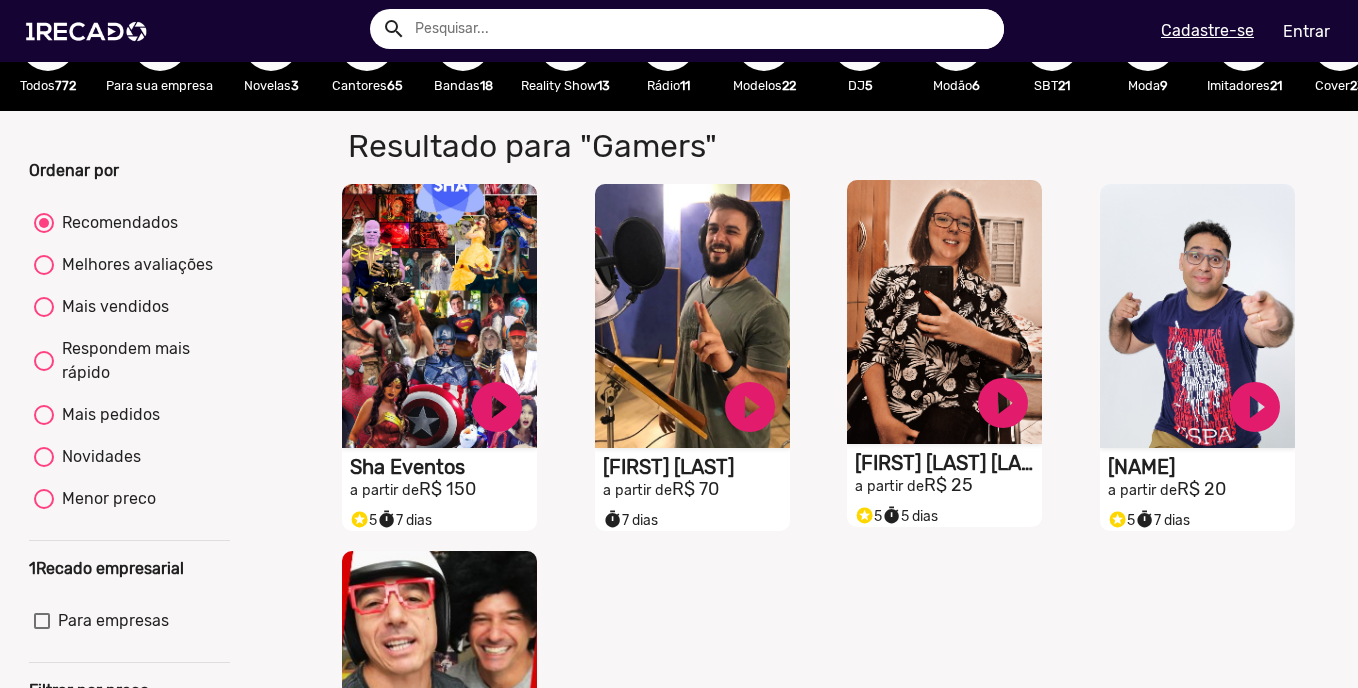 click on "[PERSON] [LAST] [LAST]" at bounding box center (443, 467) 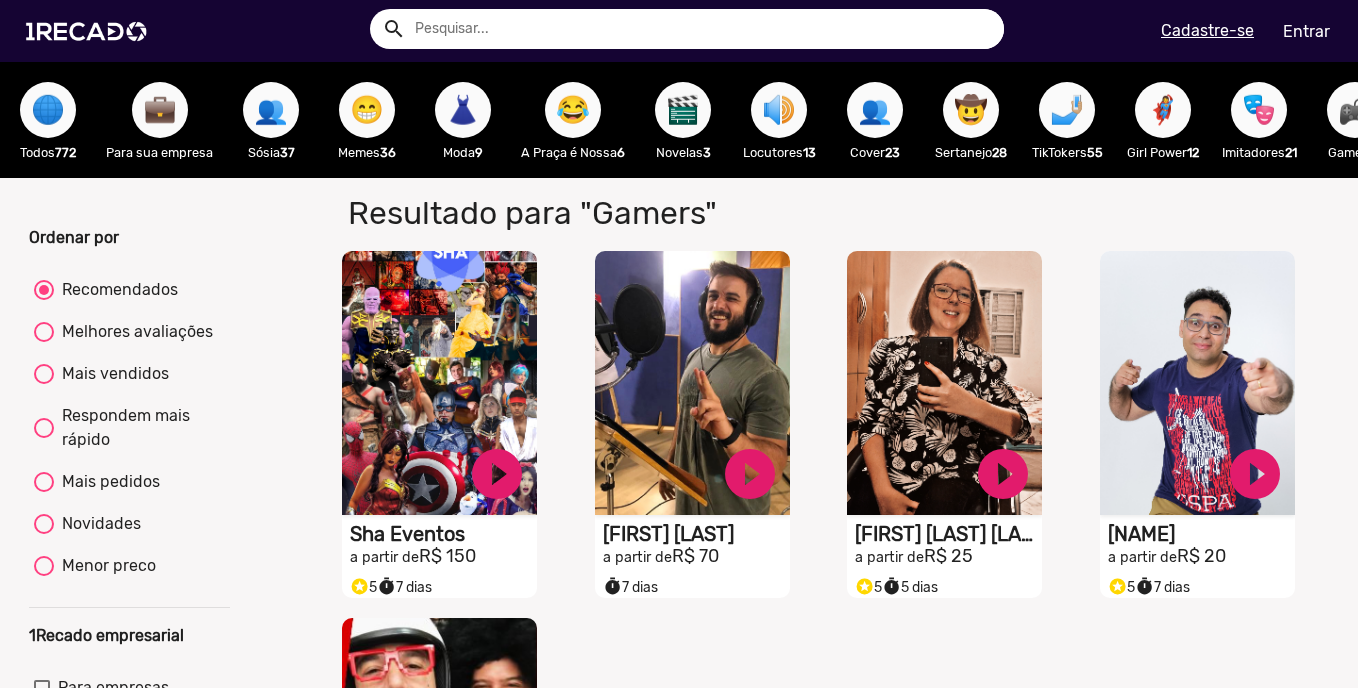 click on "🤳🏼" at bounding box center (1067, 110) 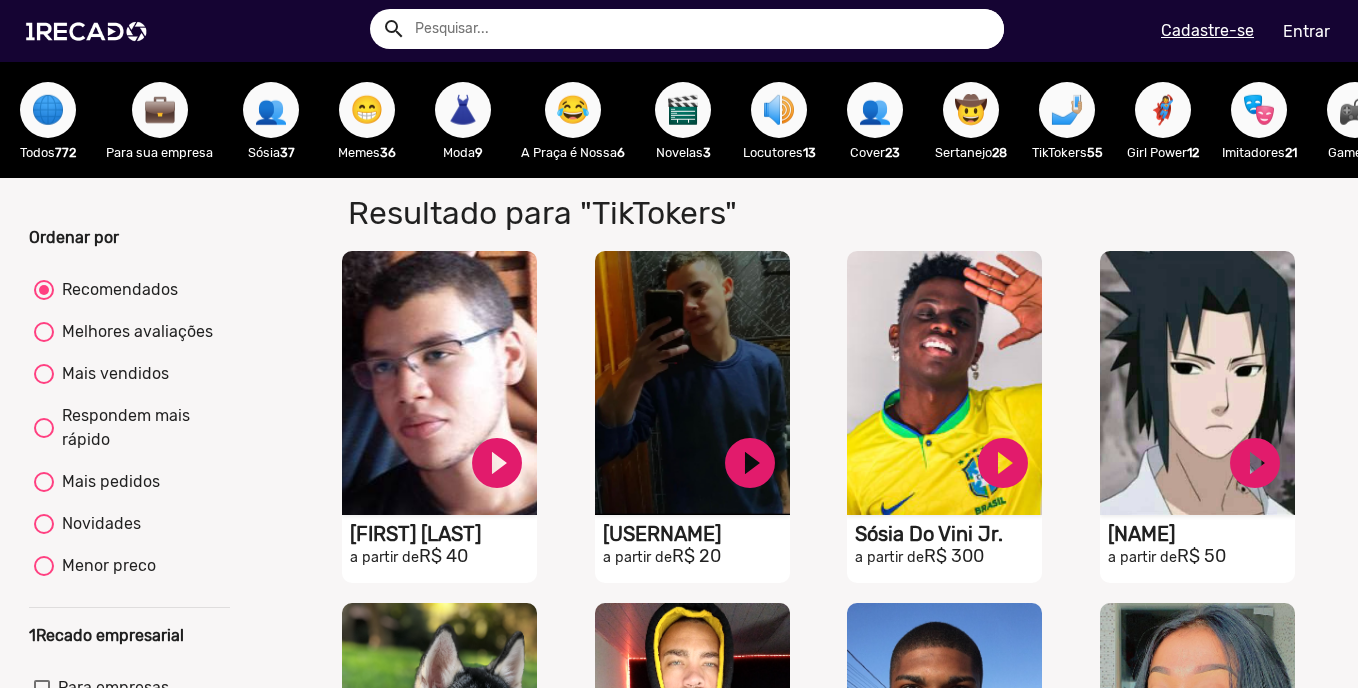 scroll, scrollTop: 333, scrollLeft: 0, axis: vertical 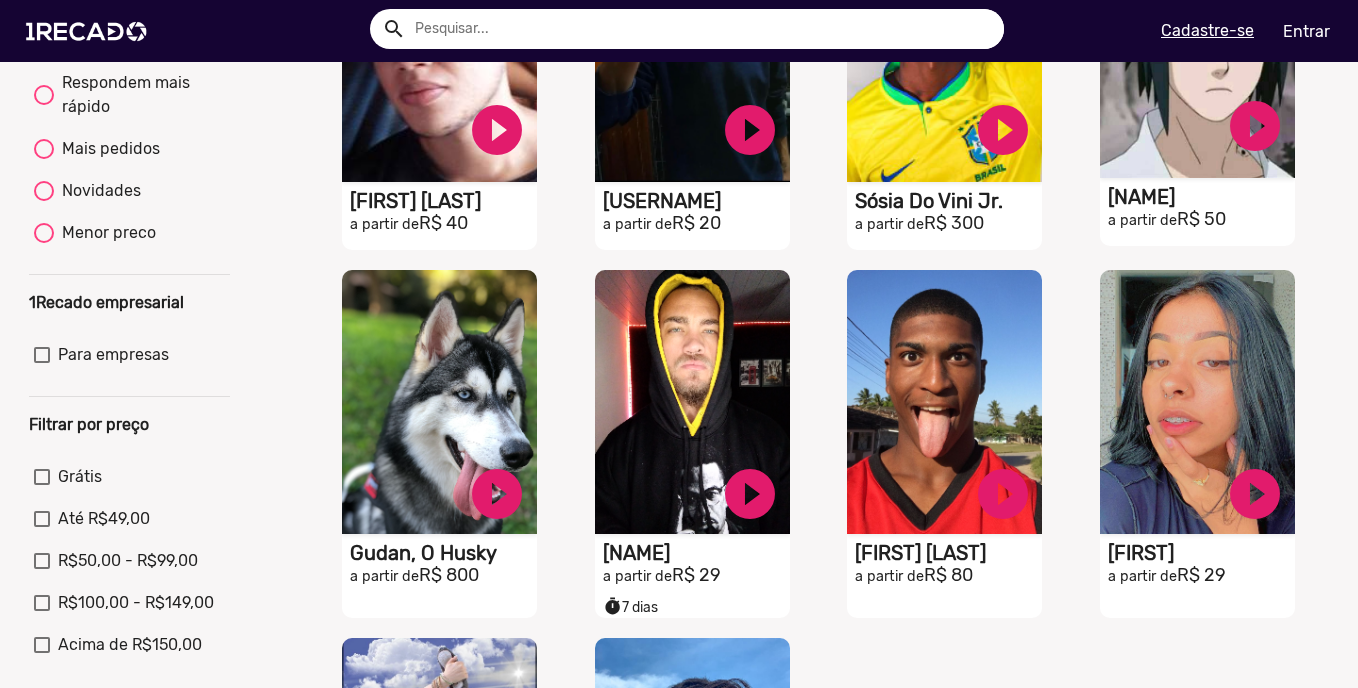 click on "[FIRST] [LAST]" at bounding box center (443, 201) 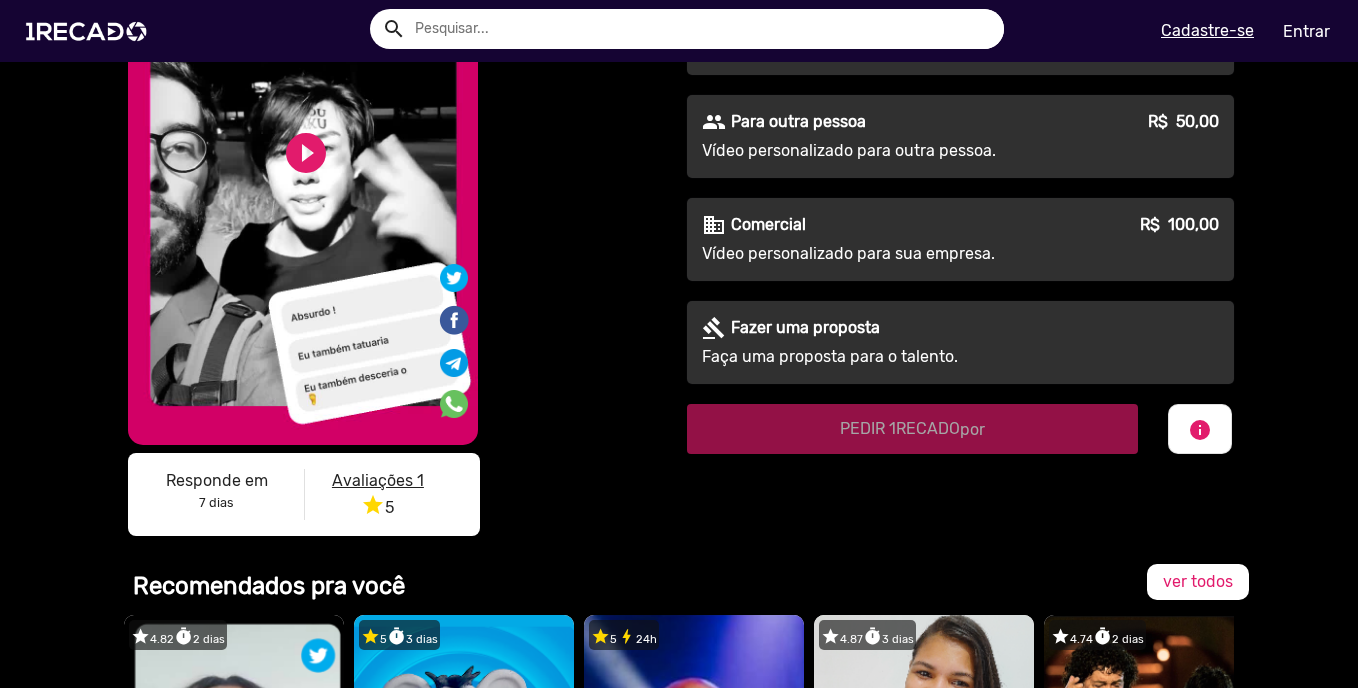 scroll, scrollTop: 67, scrollLeft: 0, axis: vertical 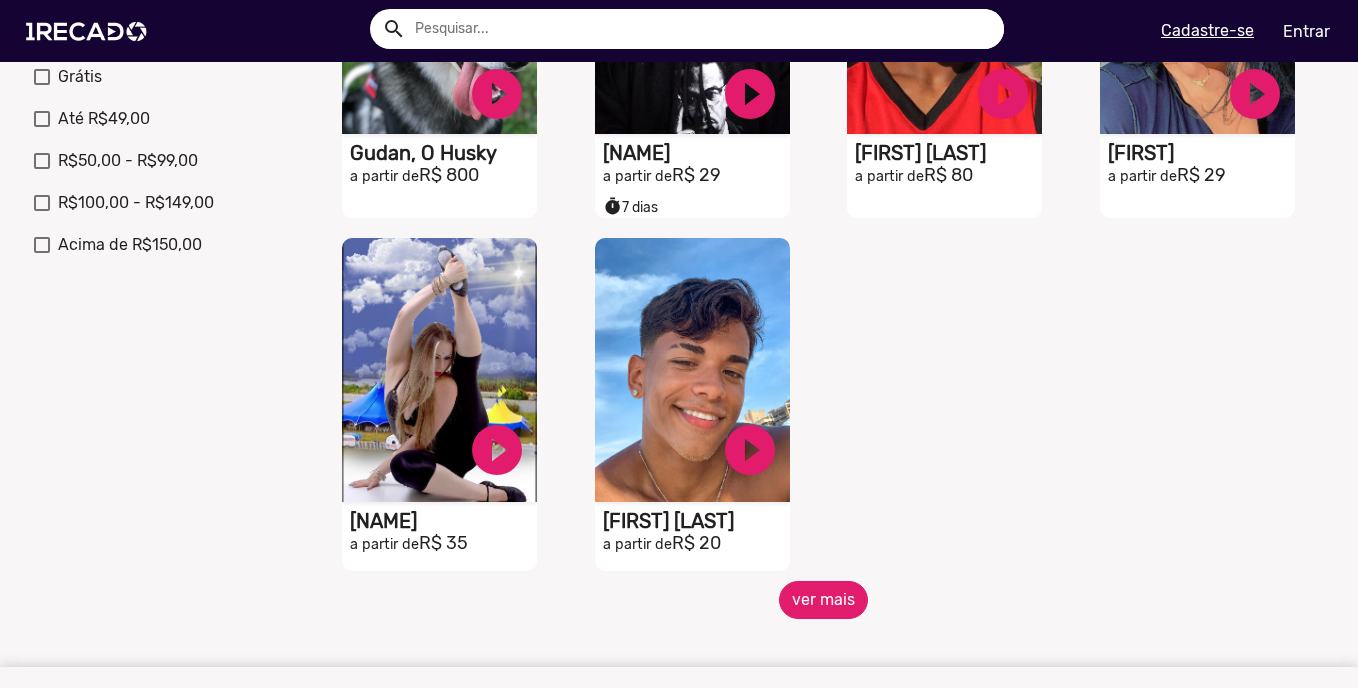 click on "ver mais" 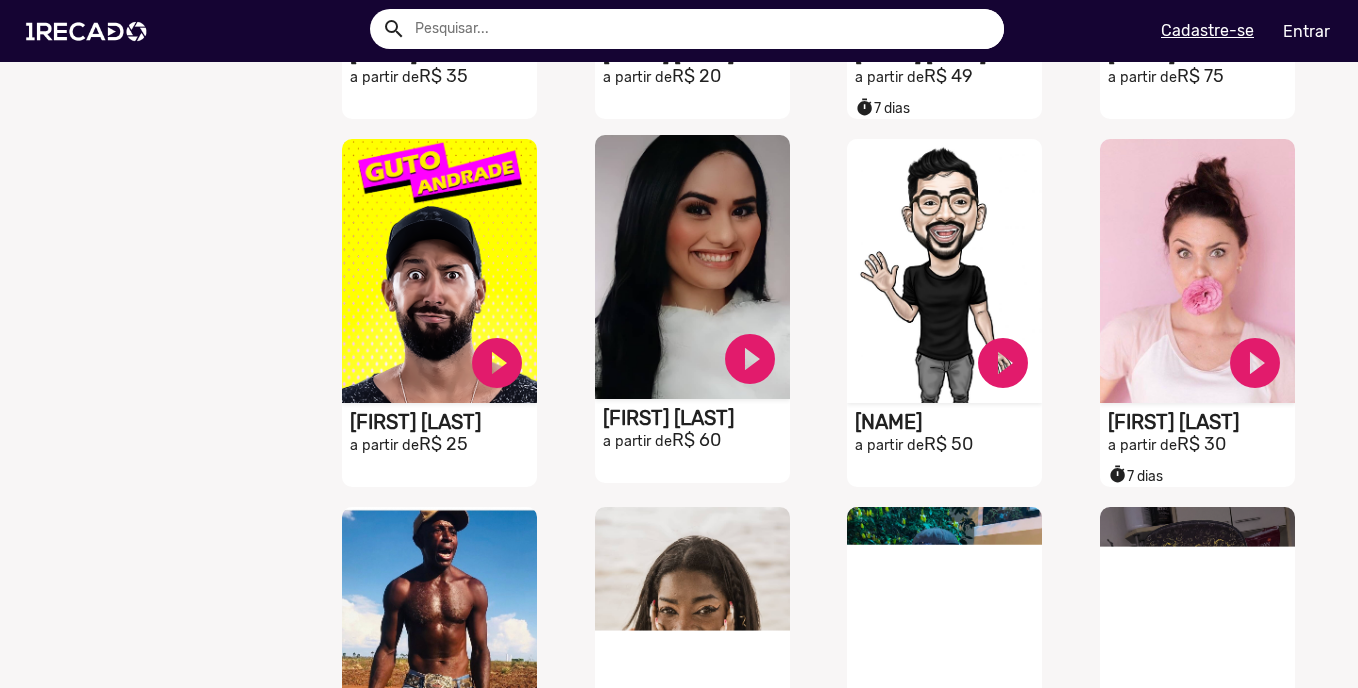scroll, scrollTop: 1467, scrollLeft: 0, axis: vertical 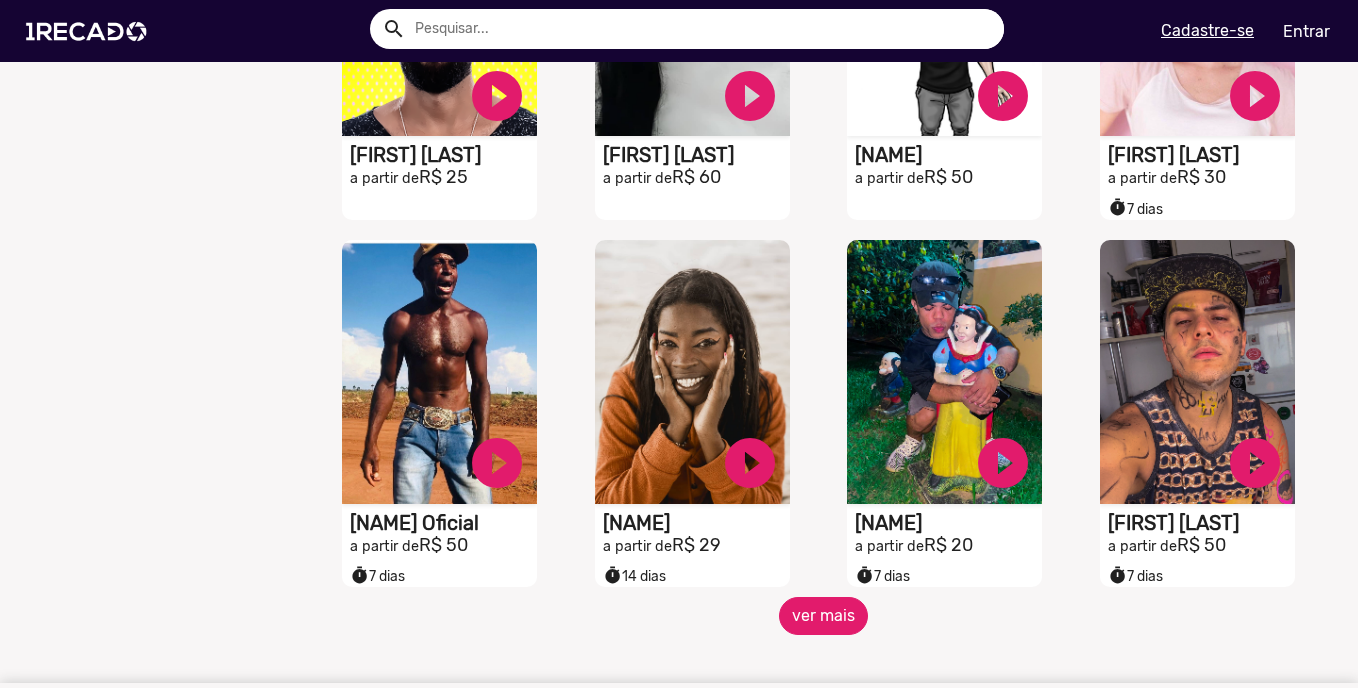 click on "ver mais" 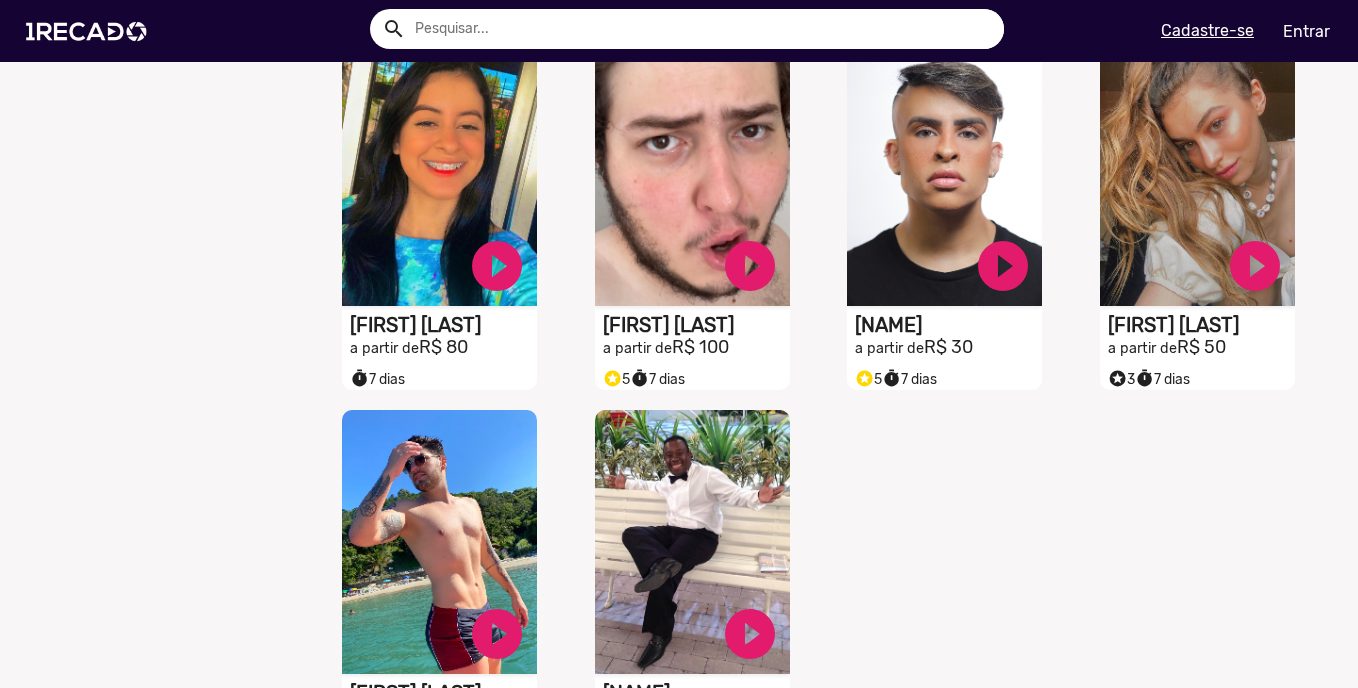 scroll, scrollTop: 2667, scrollLeft: 0, axis: vertical 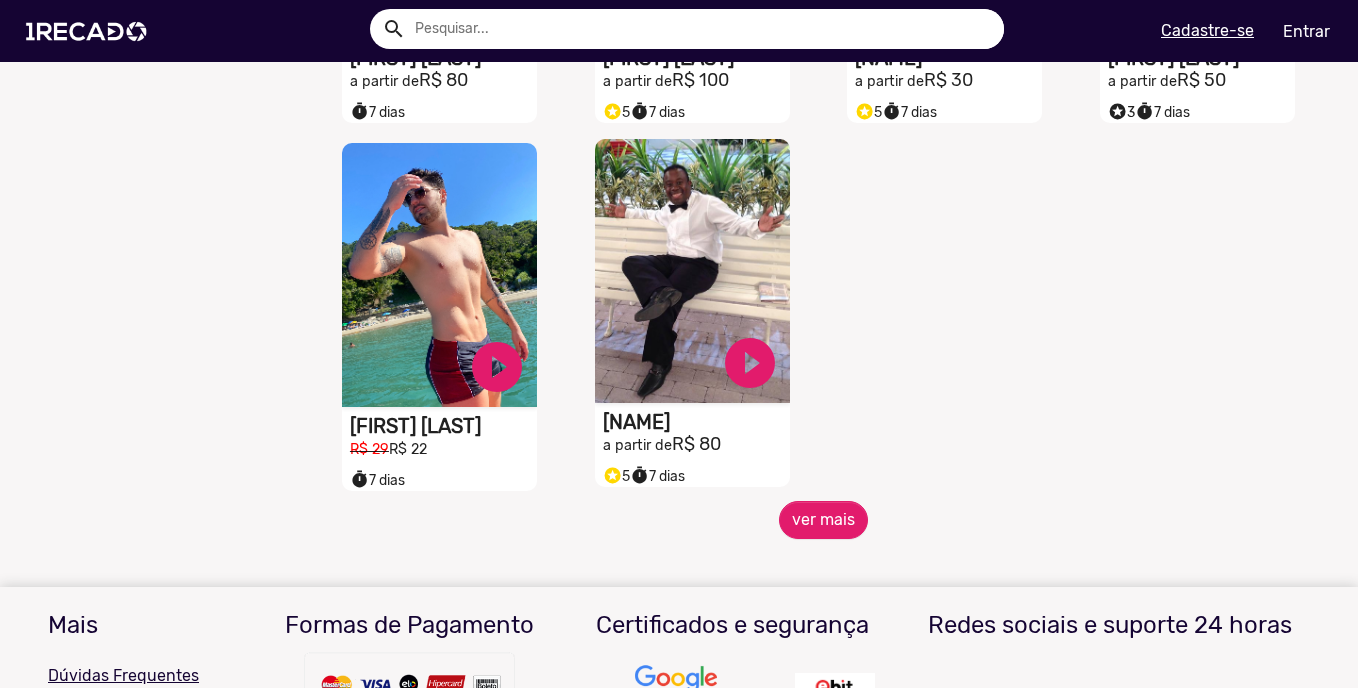 click on "Buiú Da Praça" at bounding box center [443, -2133] 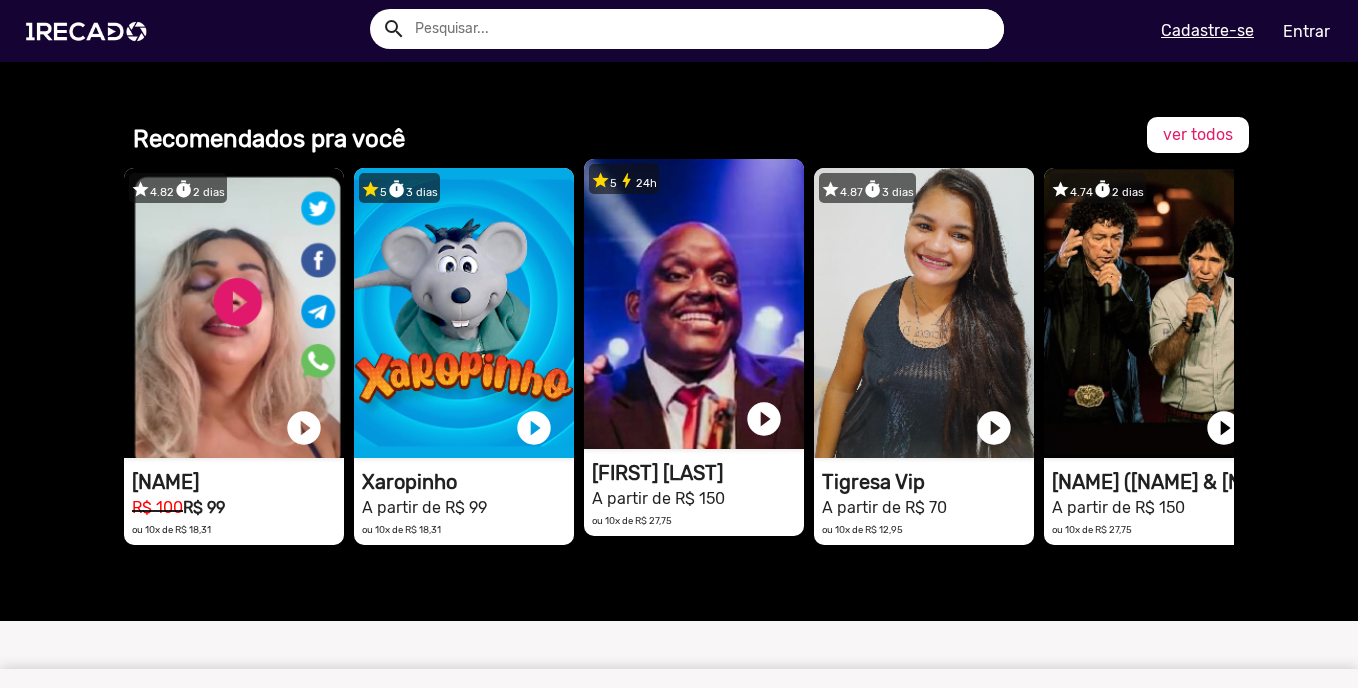 scroll, scrollTop: 1866, scrollLeft: 0, axis: vertical 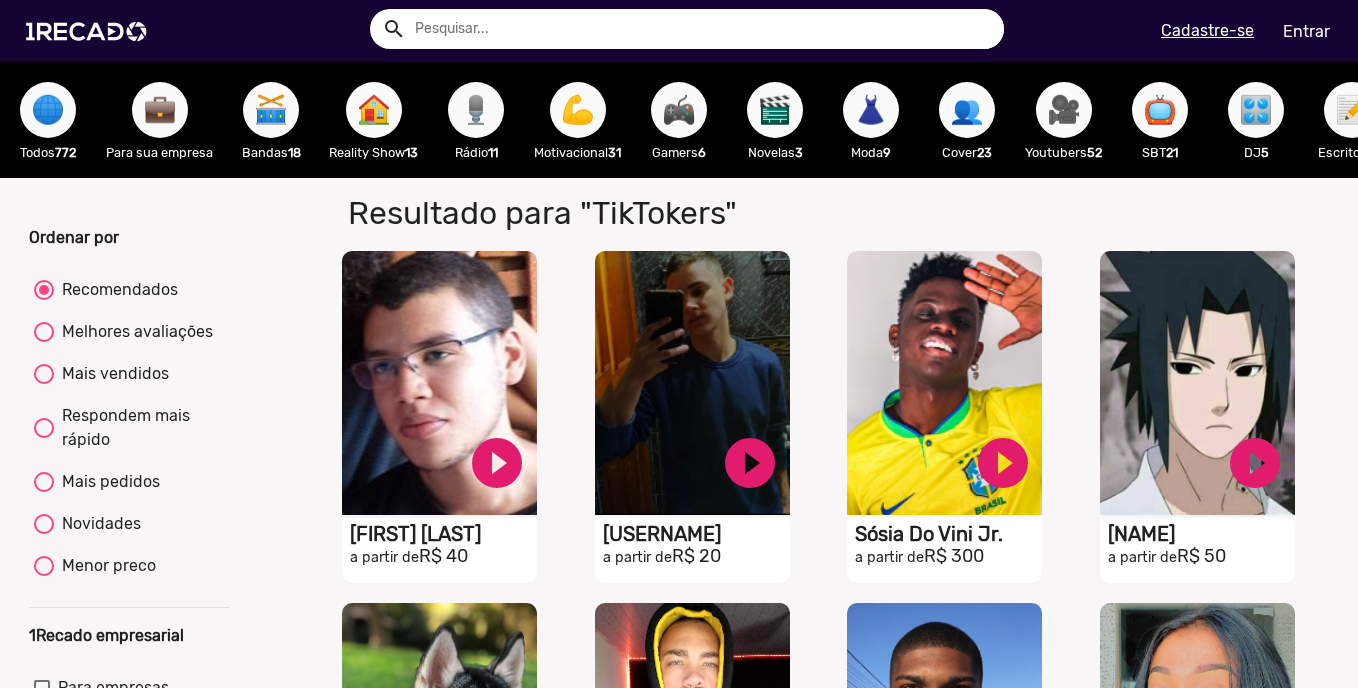 click on "🎥" at bounding box center [1064, 110] 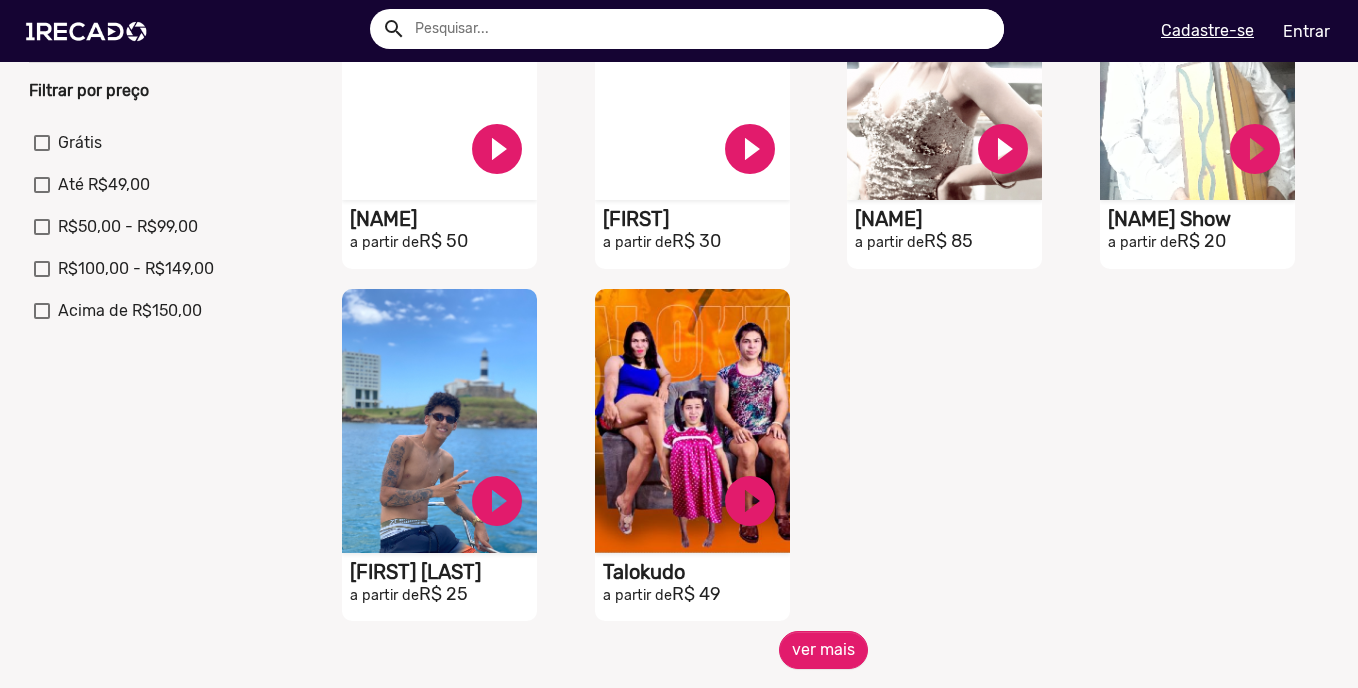 scroll, scrollTop: 734, scrollLeft: 0, axis: vertical 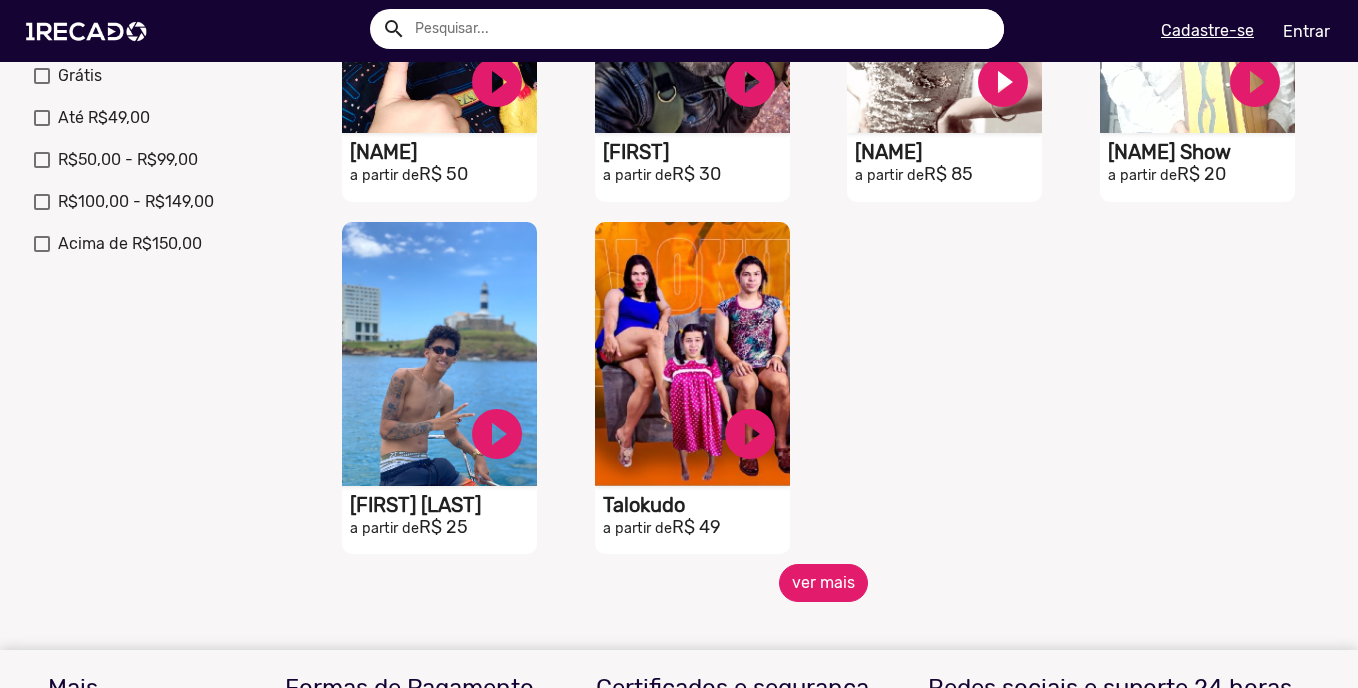 click on "ver mais" 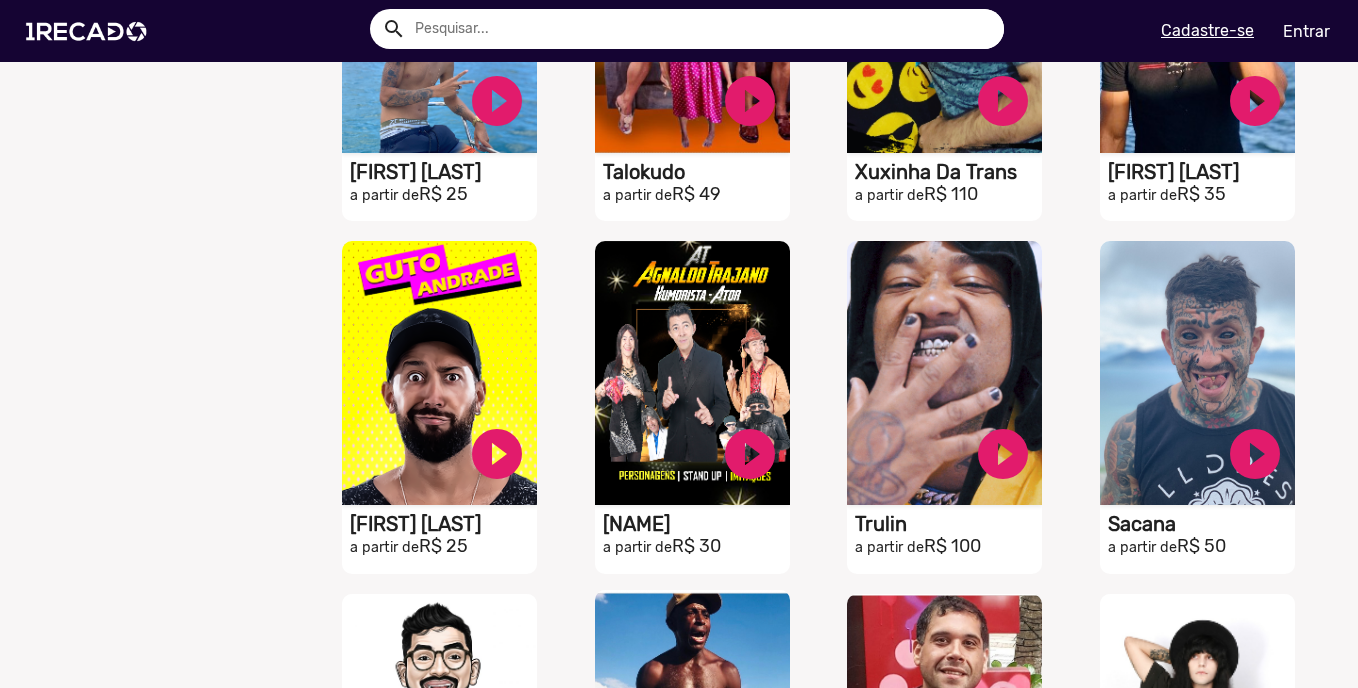 scroll, scrollTop: 1400, scrollLeft: 0, axis: vertical 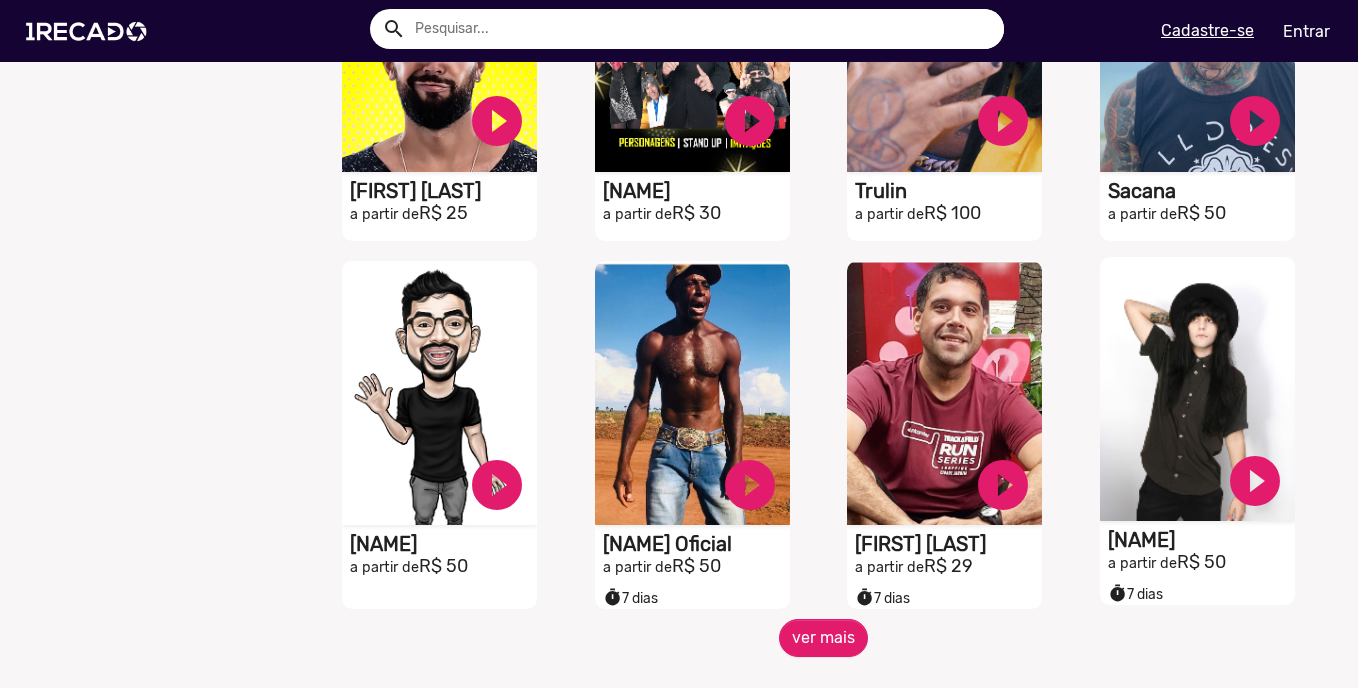 click on "Pablo Loyo" at bounding box center [443, -866] 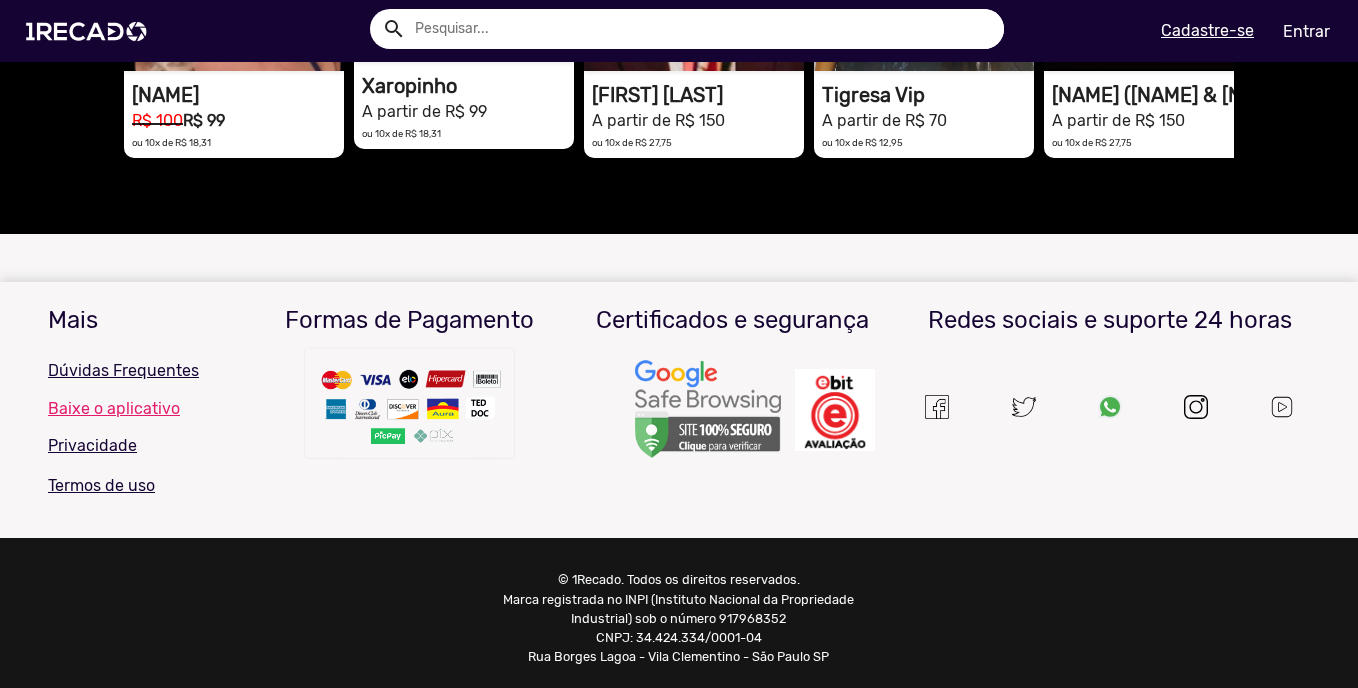 scroll, scrollTop: 867, scrollLeft: 0, axis: vertical 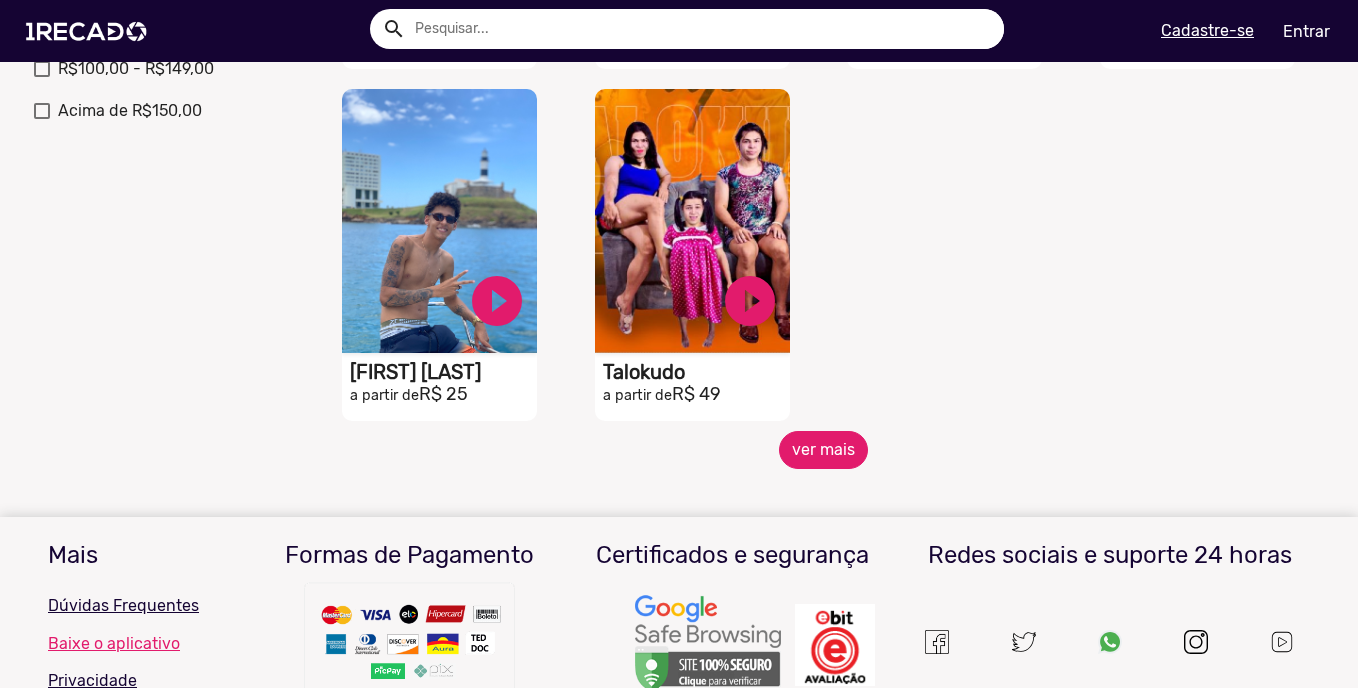 click on "ver mais" 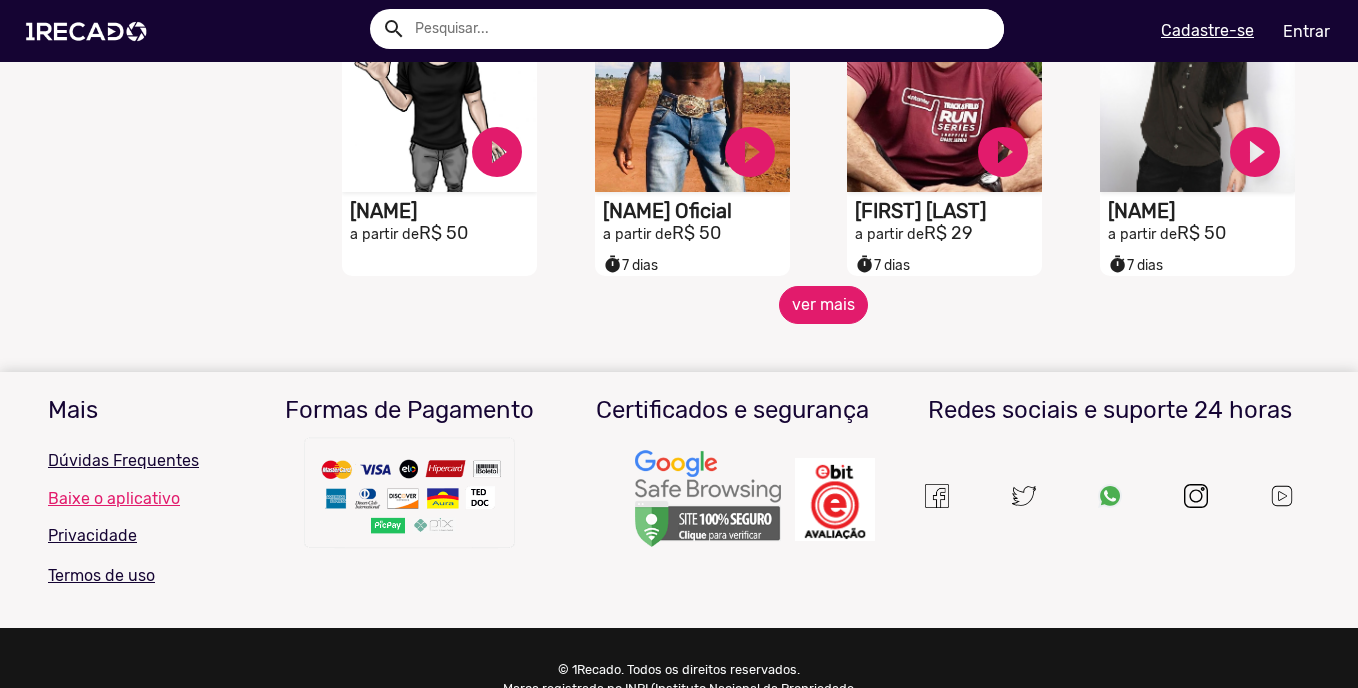 scroll, scrollTop: 1400, scrollLeft: 0, axis: vertical 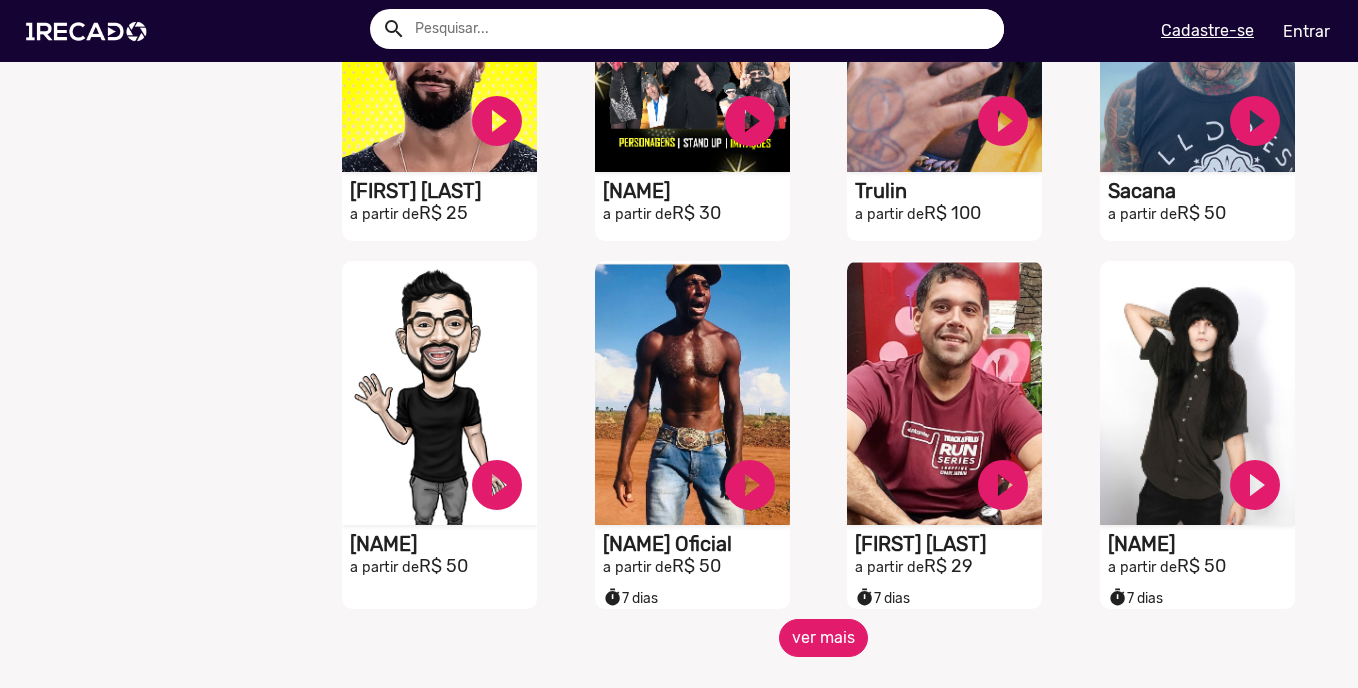 click on "ver mais" 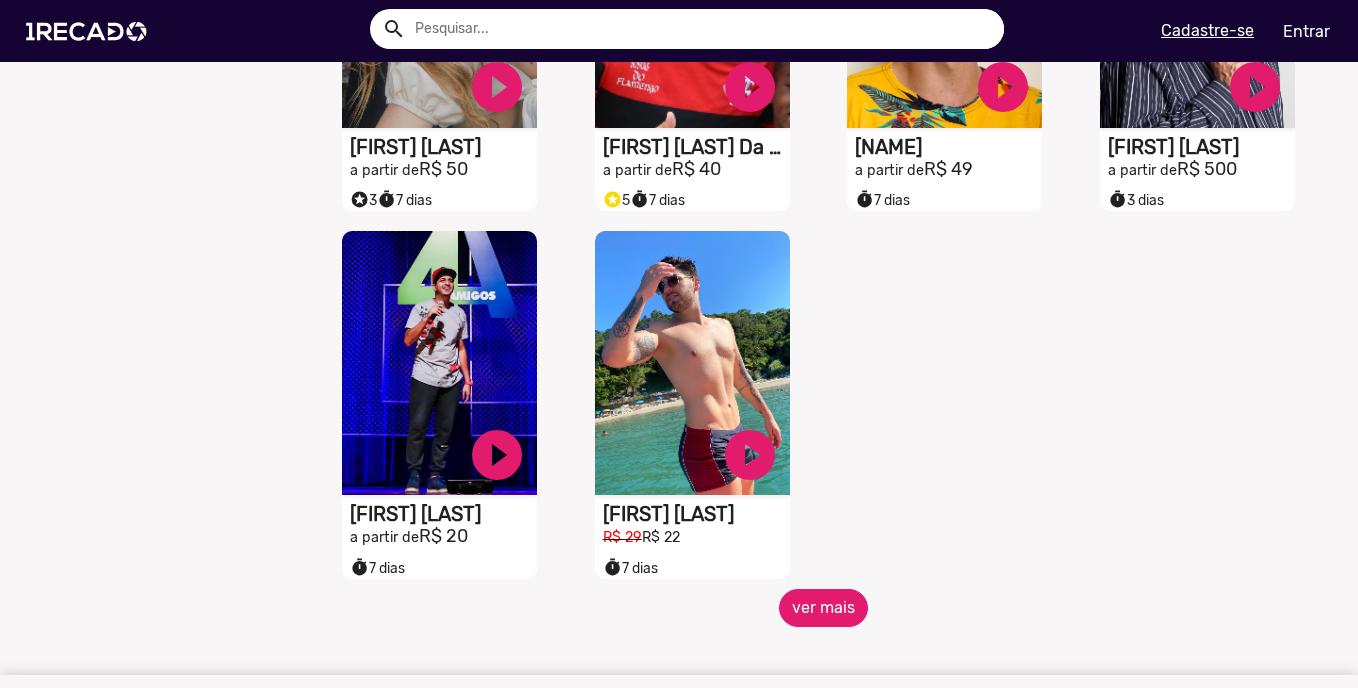 scroll, scrollTop: 2600, scrollLeft: 0, axis: vertical 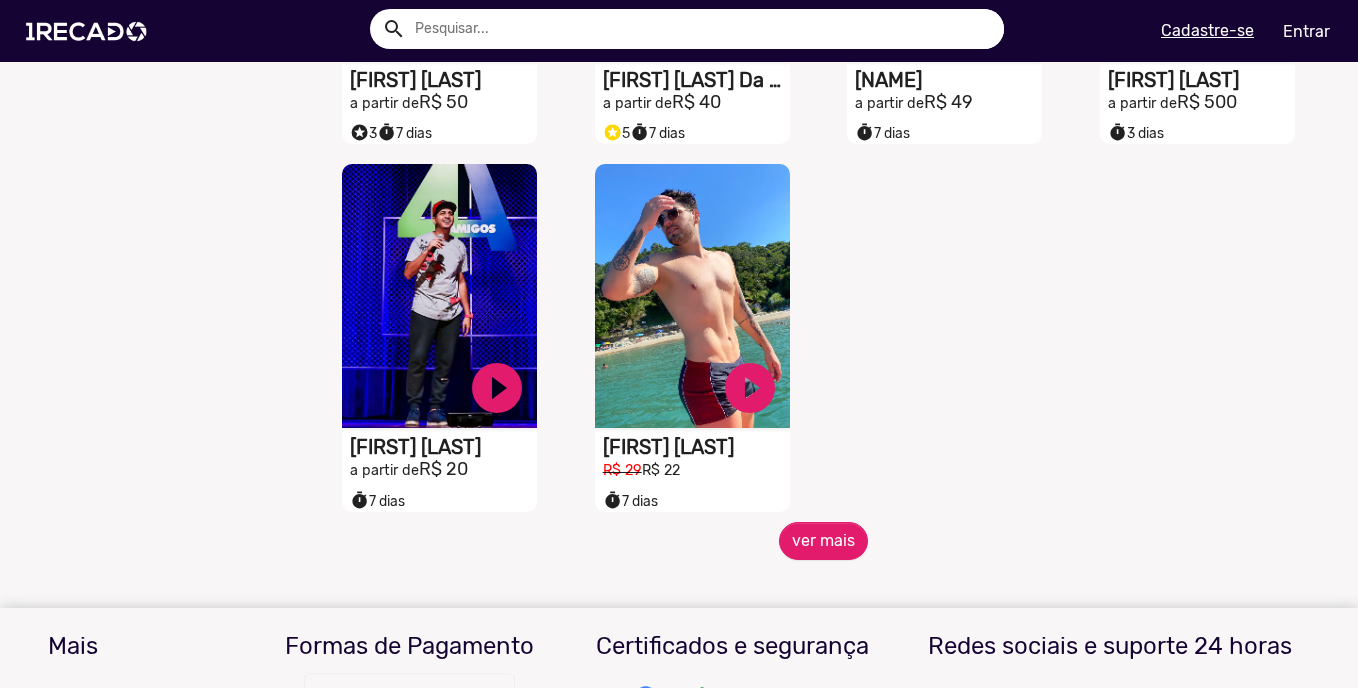 click on "🌐  Todos  772  💼  Para sua empresa   🎥  Youtubers  52  🤣  Comediantes  72  🧠  Psicólogos  3  🦸‍♀️  Girl Power  12  🎛️  DJ  5  💄  Maquiagem  3  🦹🏼‍♀️  Cosplay  21  🤳🏼  TikTokers  55  💪  Motivacional  31  🔊  Locutores  13  🎭  Imitadores  21  📸  Modelos  22  🏠  Reality Show  13  👥  Sósia  37  🐶  Pets  2  🏃  Atletas  25  🎗️  Doe 1Recado  9  🐭  Programa do Ratinho  9  👗  Moda  9  🎤  Cantores  65  🎮  Gamers  6  🎪  Circo  3  👩‍💼  Apresentador(a)  13  🎙️  Rádio  11  🥁  Bandas  18  😆  Humoristas  45  👥  Cover  23  🤠  Sertanejo  28  😂  A Praça é Nossa  6  😈  Trollagem  25  📺  SBT  21  🎶  Funk  3  ⚽  Futebol  23  👶  Infantil  6  🎬  Novelas  3  🪕  Modão  6  📝  Escritores  7  😁  Memes  36 Resultado(s) Filtrar e Ordenar Ordenar por    Recomendados     Melhores avaliações     Mais vendidos     Respondem mais rápido     Mais pedidos     Novidades     Menor preco" at bounding box center (679, 344) 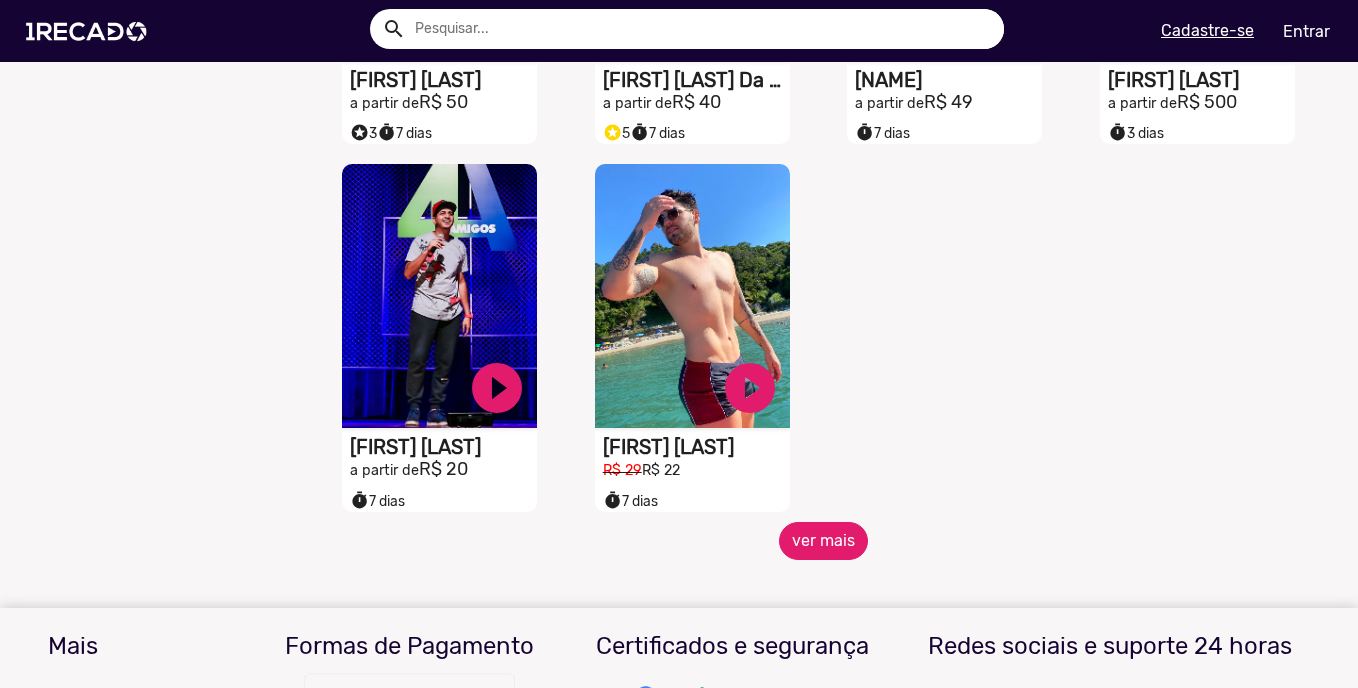 click on "ver mais" 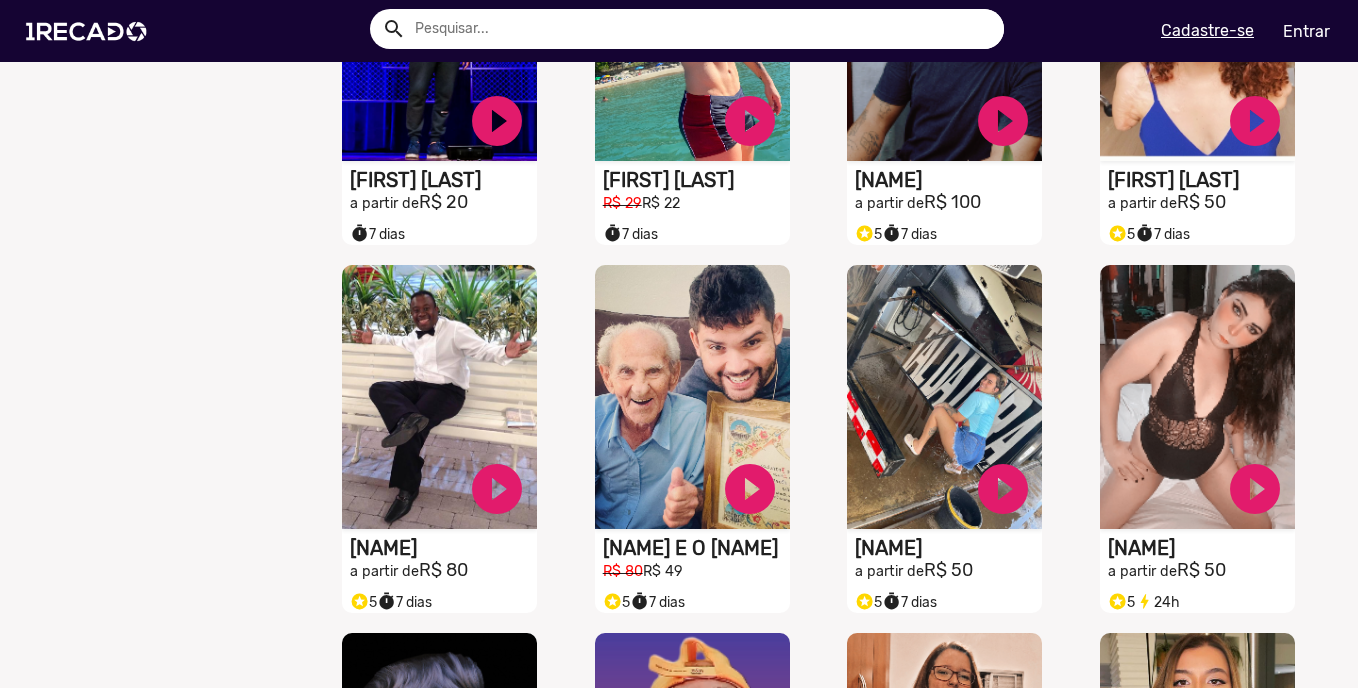 scroll, scrollTop: 2933, scrollLeft: 0, axis: vertical 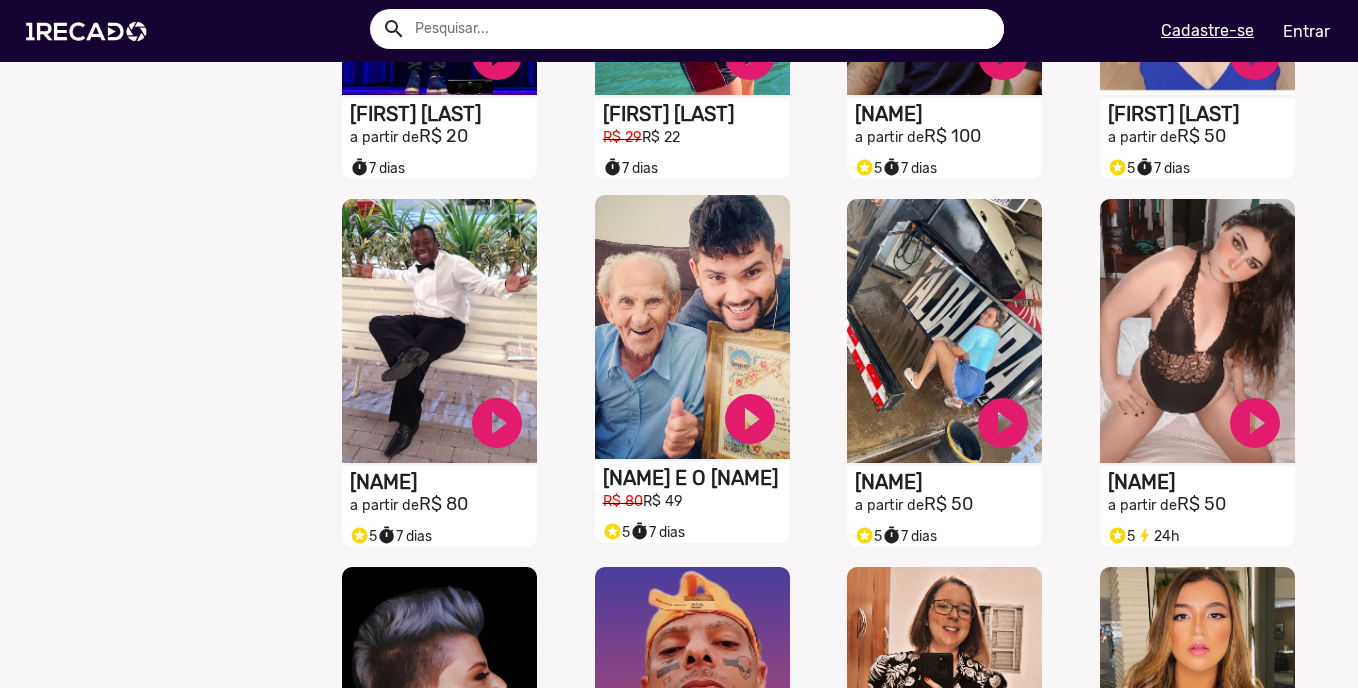 click on "[FIRST] E O [TITLE] [LAST]" at bounding box center (443, -2399) 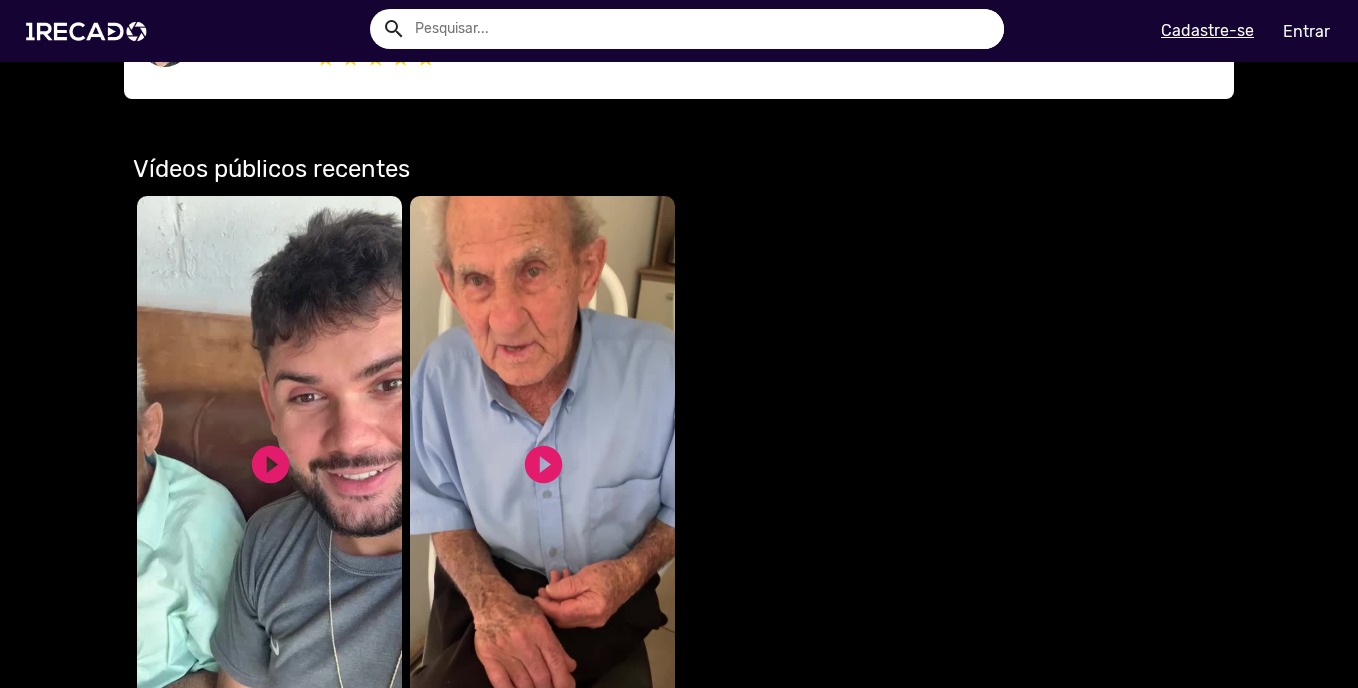 scroll, scrollTop: 1334, scrollLeft: 0, axis: vertical 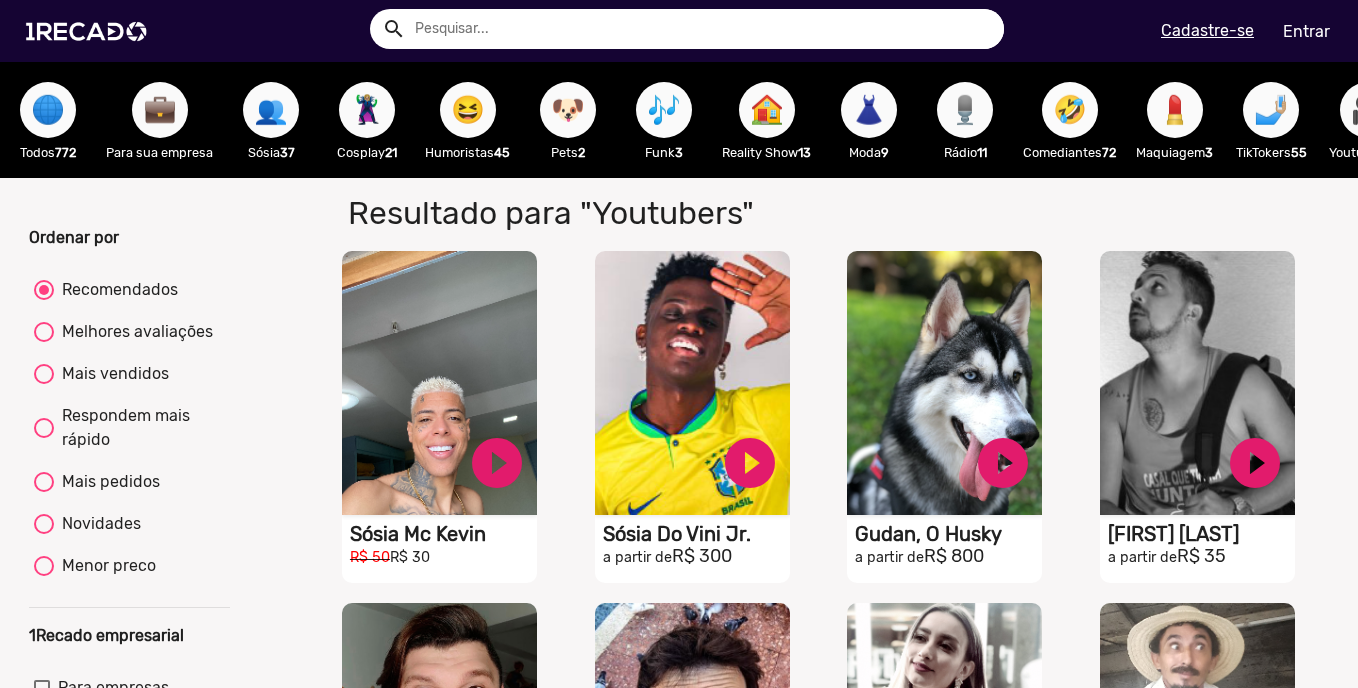click on "🤣" at bounding box center (1070, 110) 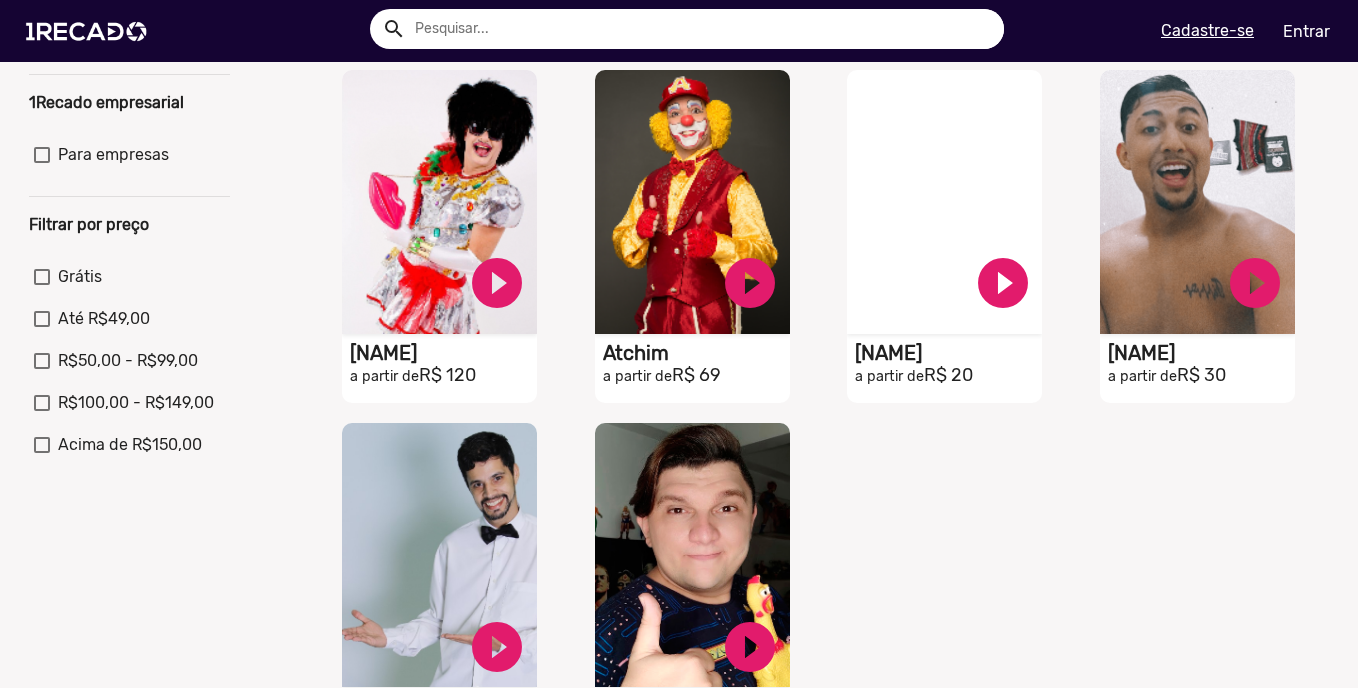 scroll, scrollTop: 866, scrollLeft: 0, axis: vertical 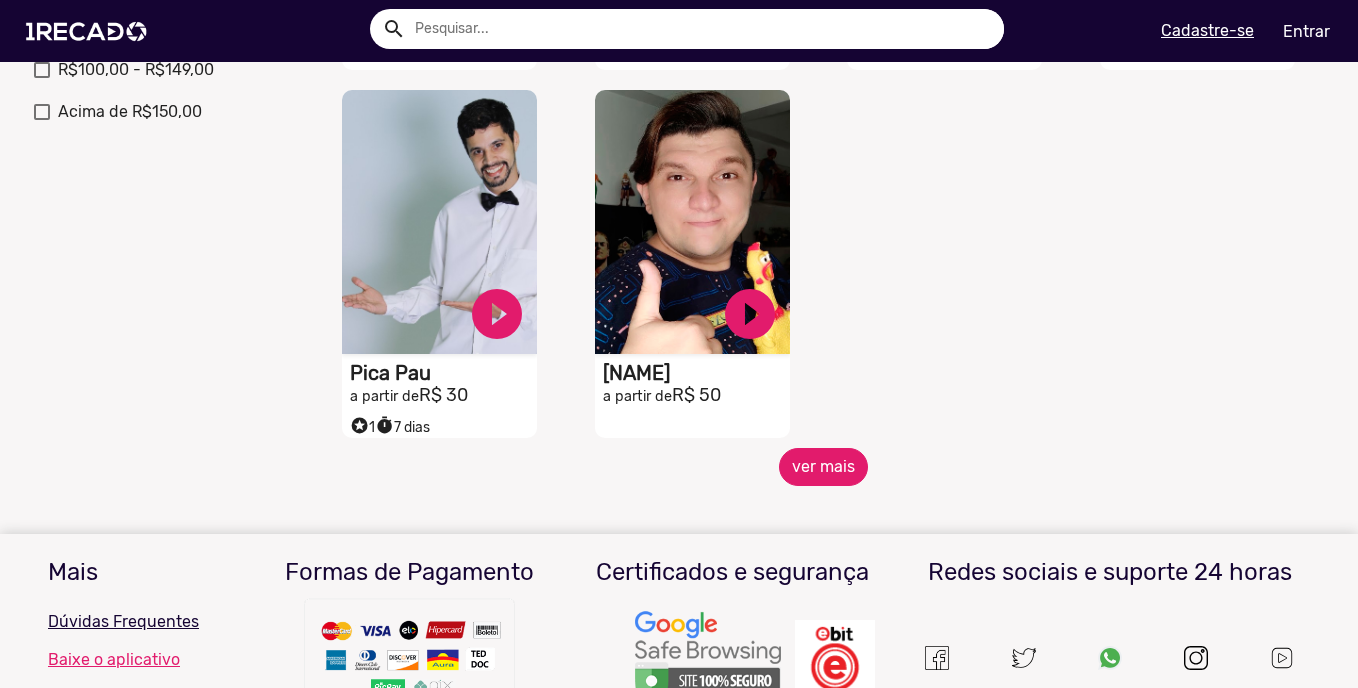 click on "ver mais" 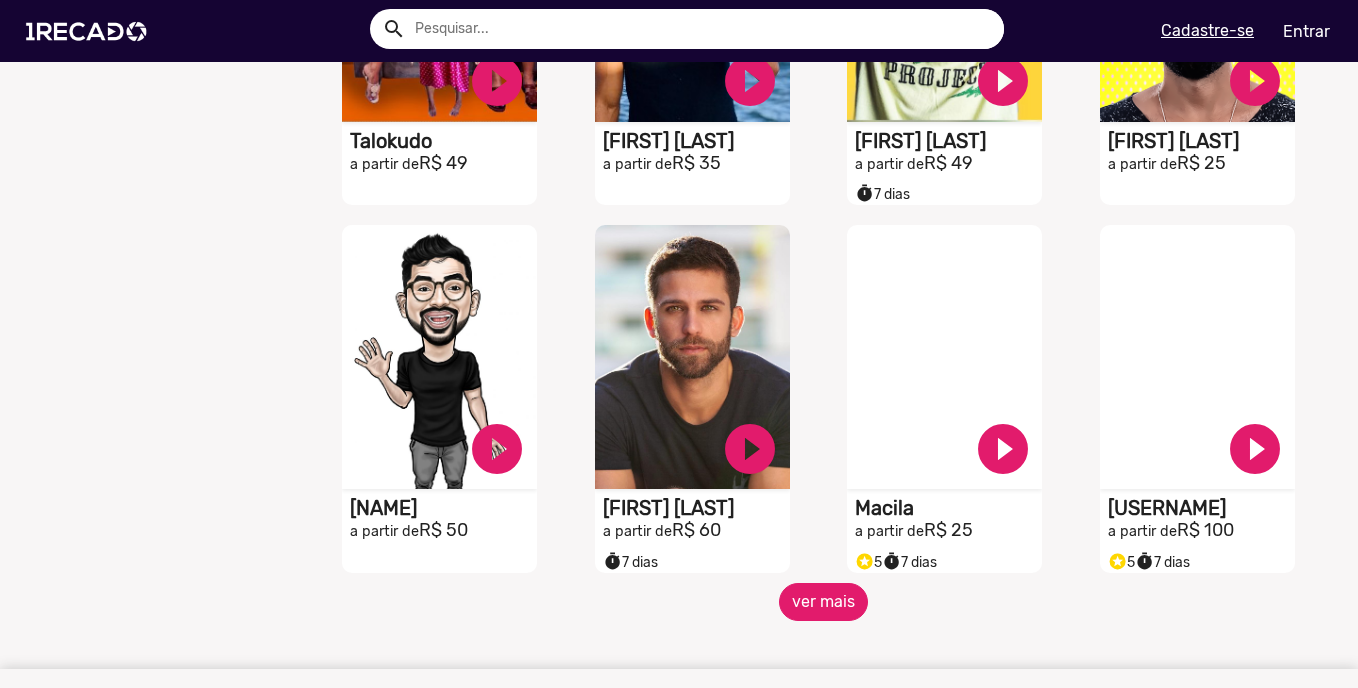 scroll, scrollTop: 1533, scrollLeft: 0, axis: vertical 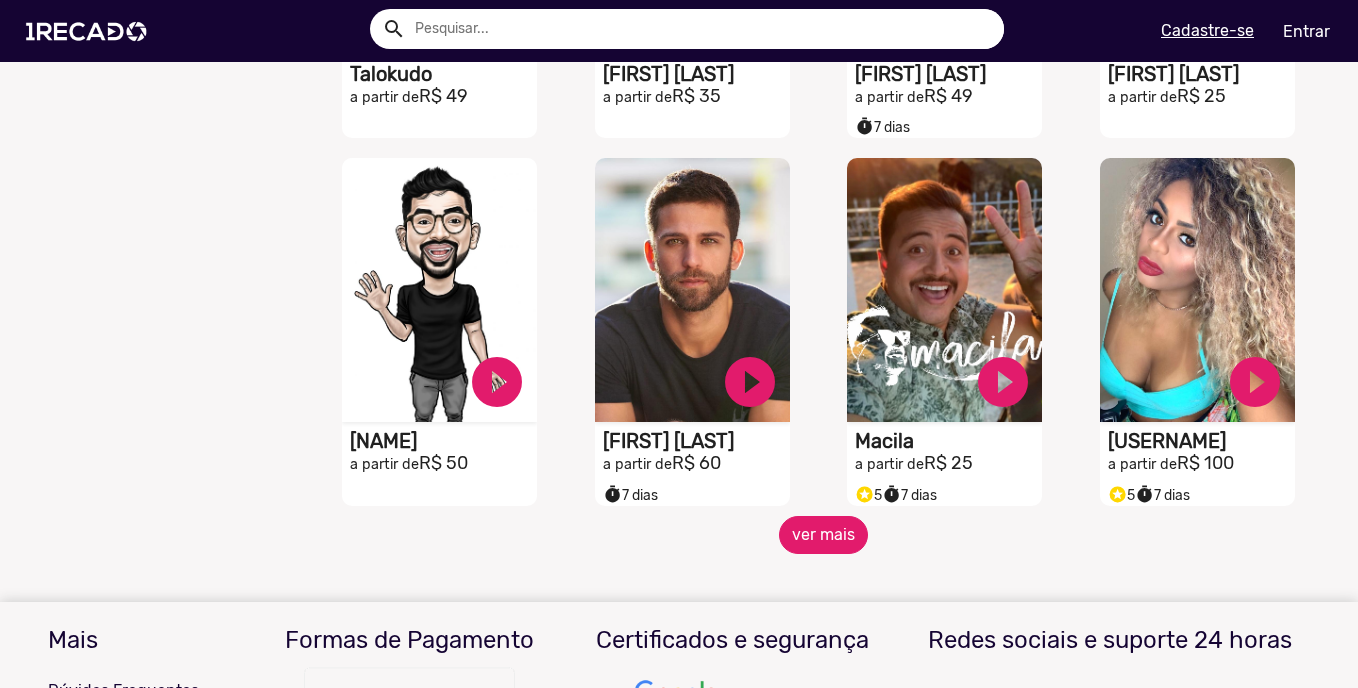 click on "ver mais" 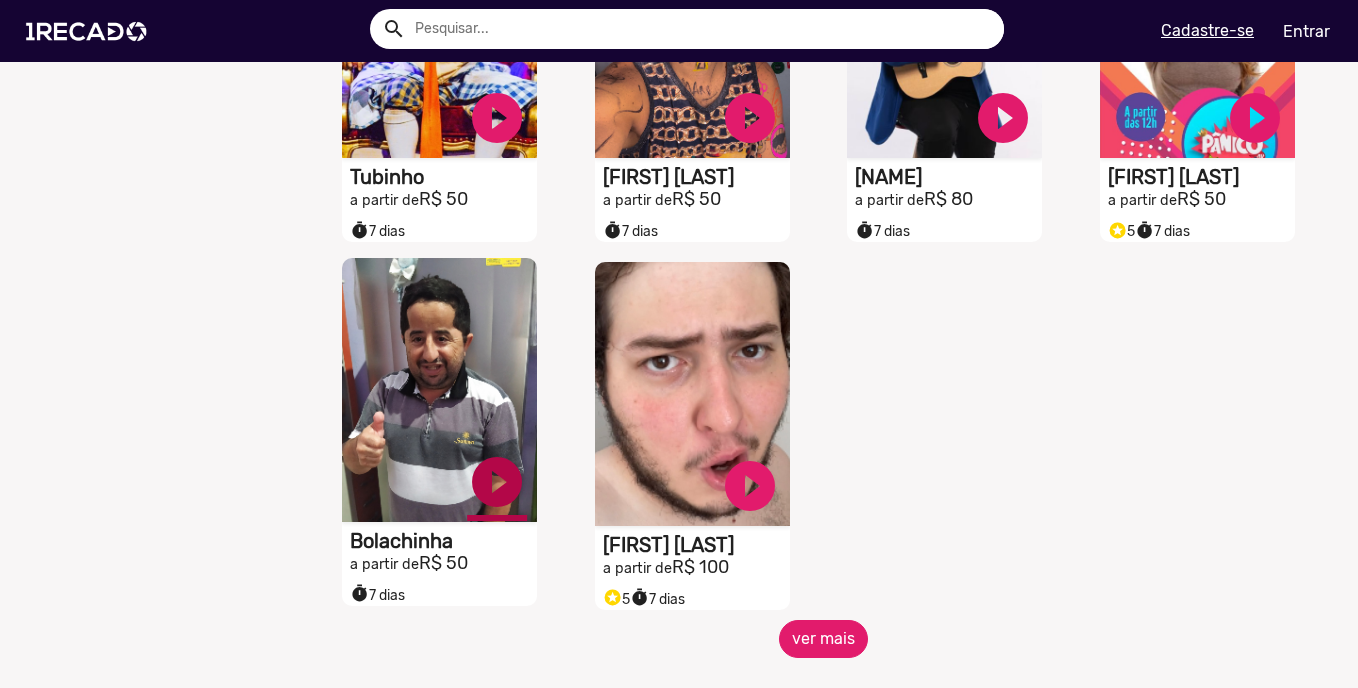 scroll, scrollTop: 2600, scrollLeft: 0, axis: vertical 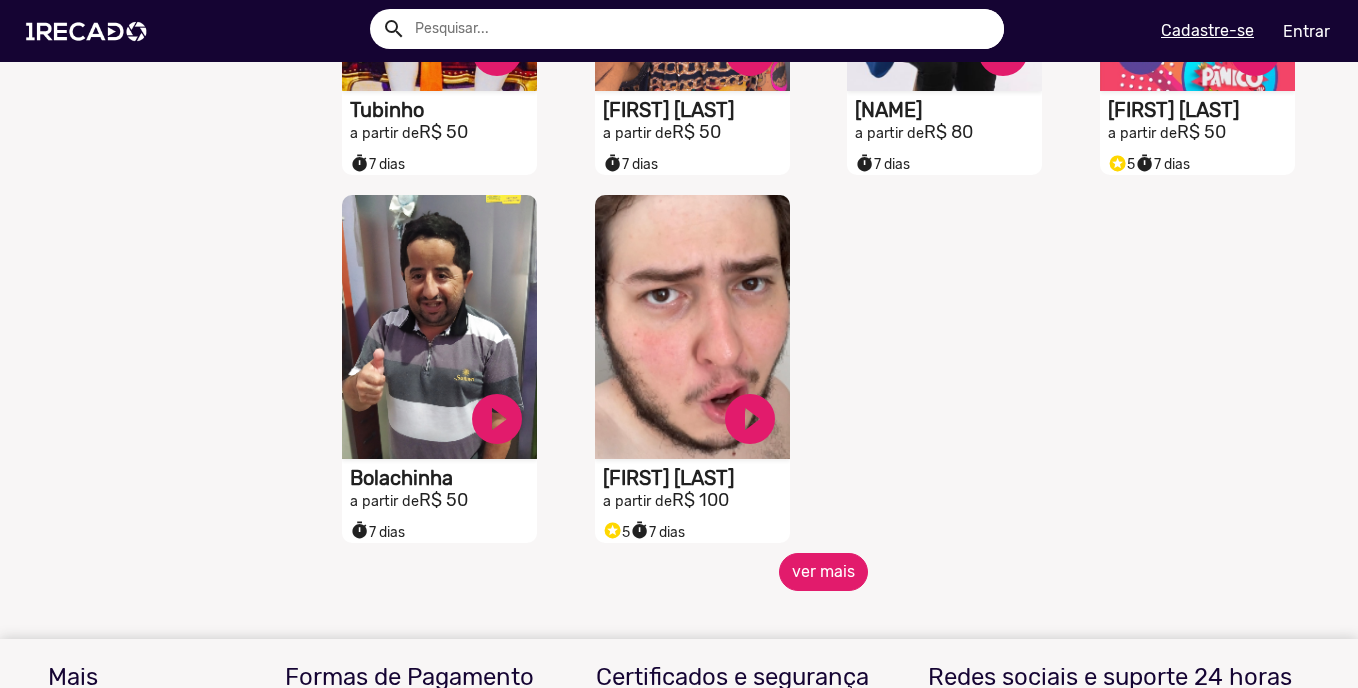 click on "ver mais" 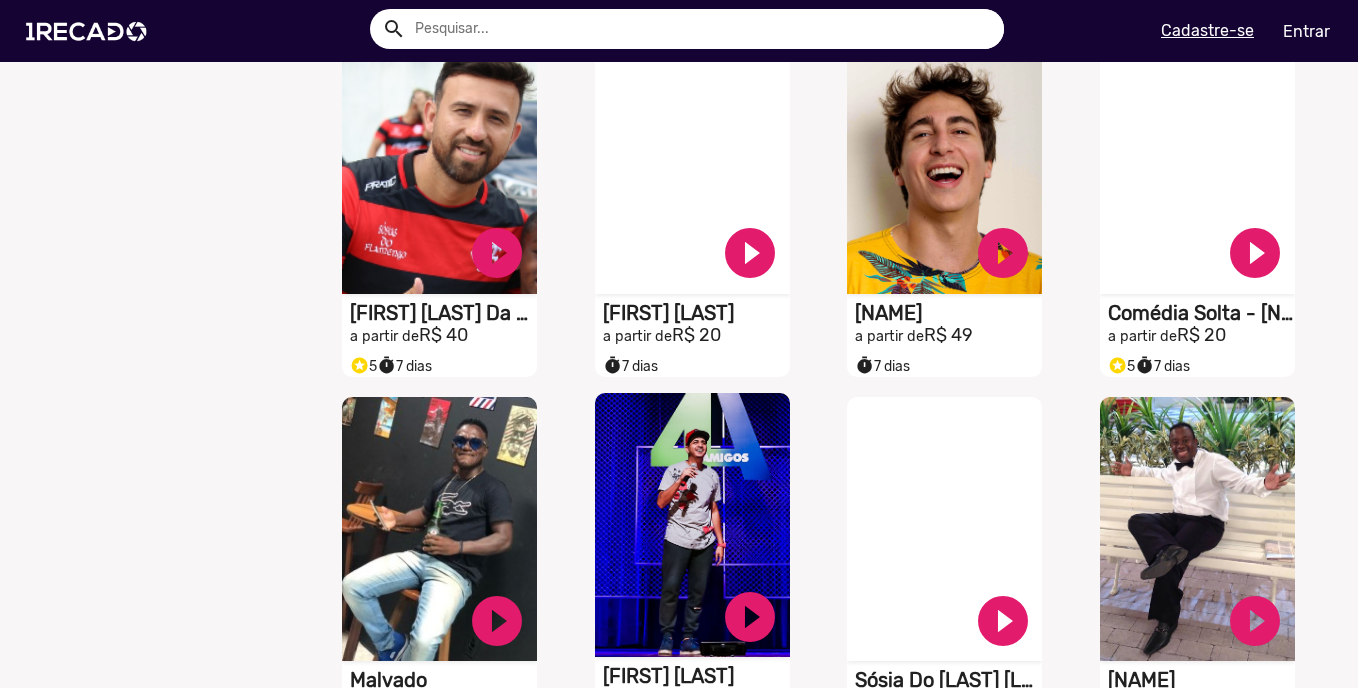 scroll, scrollTop: 3533, scrollLeft: 0, axis: vertical 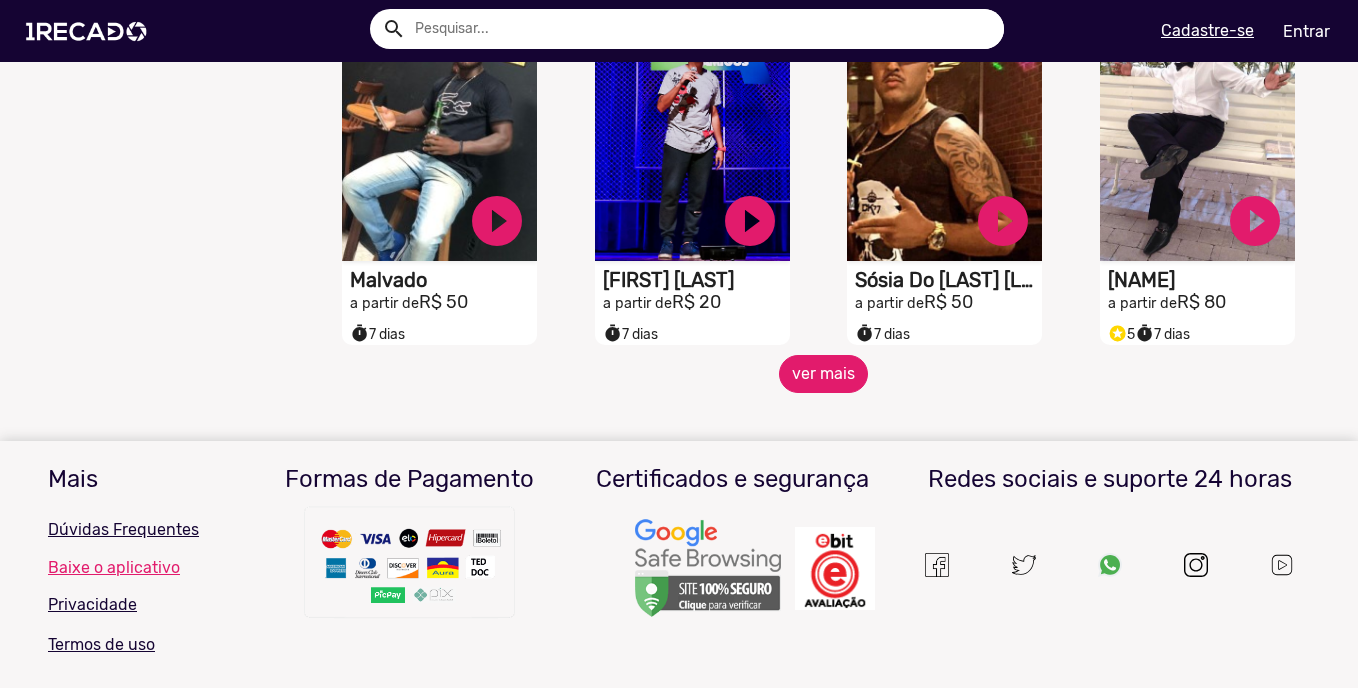 click on "ver mais" 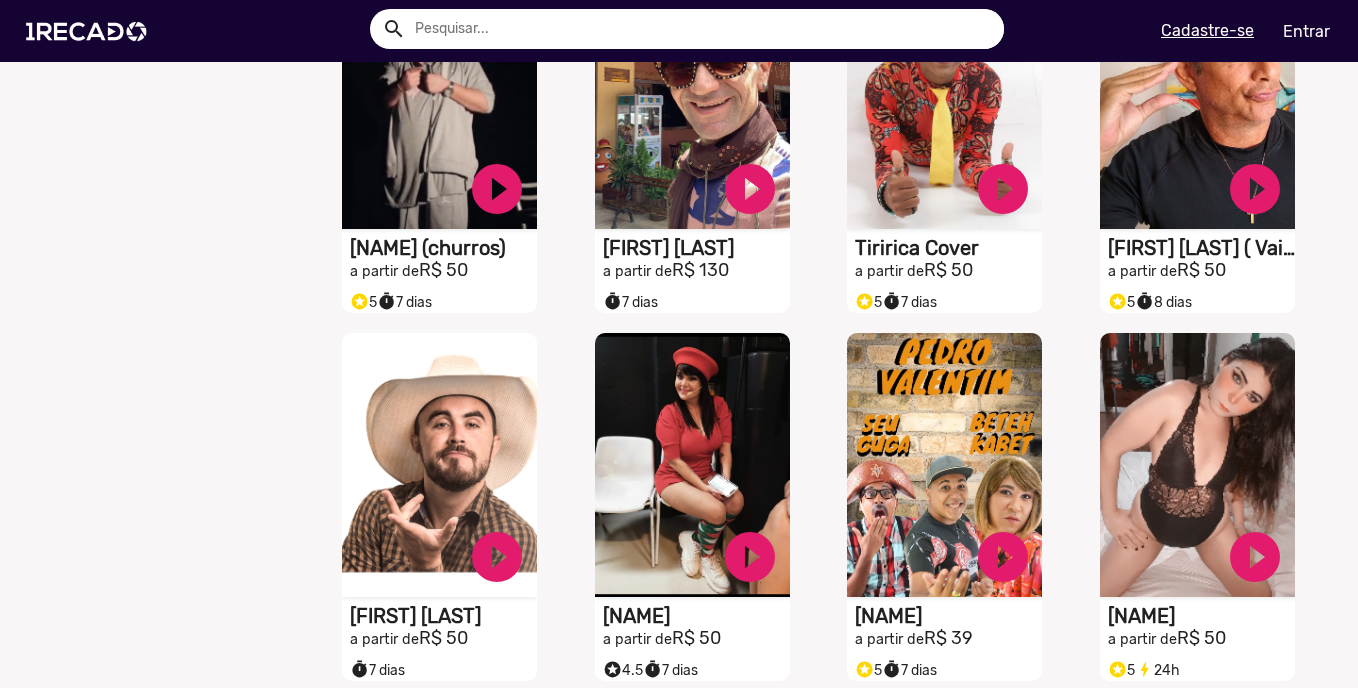 scroll, scrollTop: 3800, scrollLeft: 0, axis: vertical 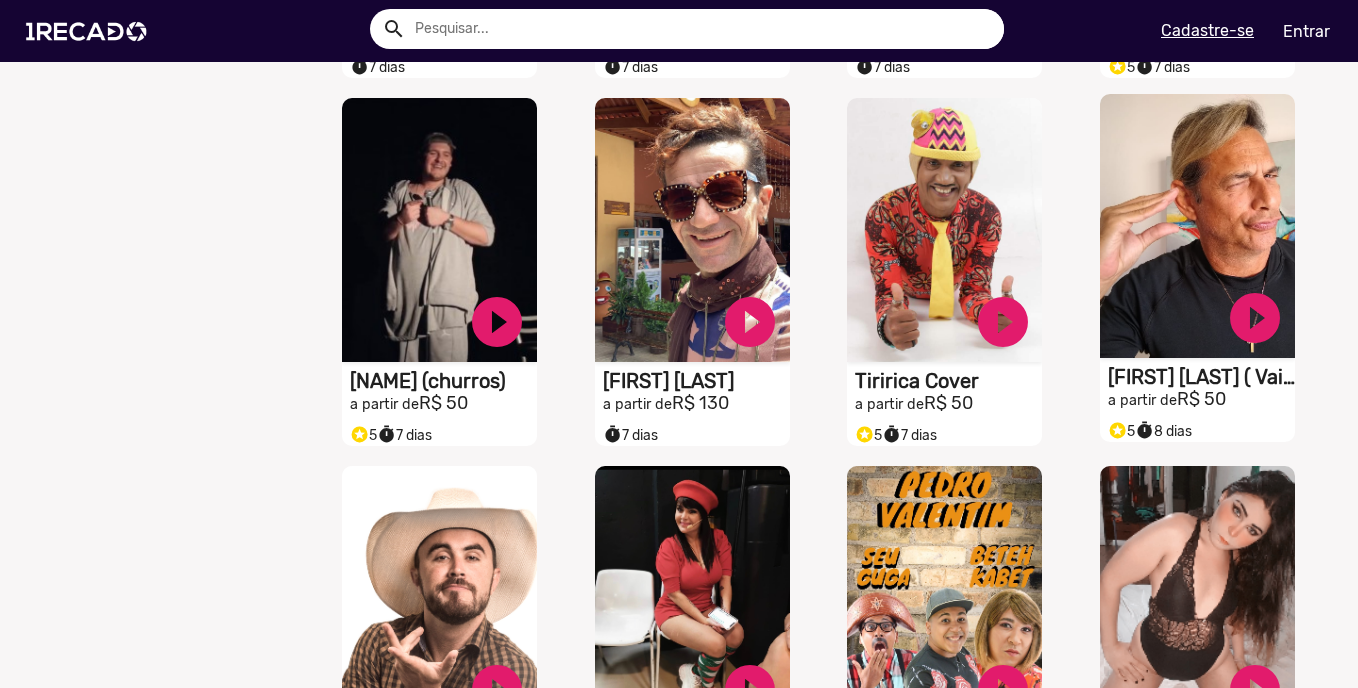 click on "Marcio Amaral ( Vai Que Cola )" at bounding box center (443, -3266) 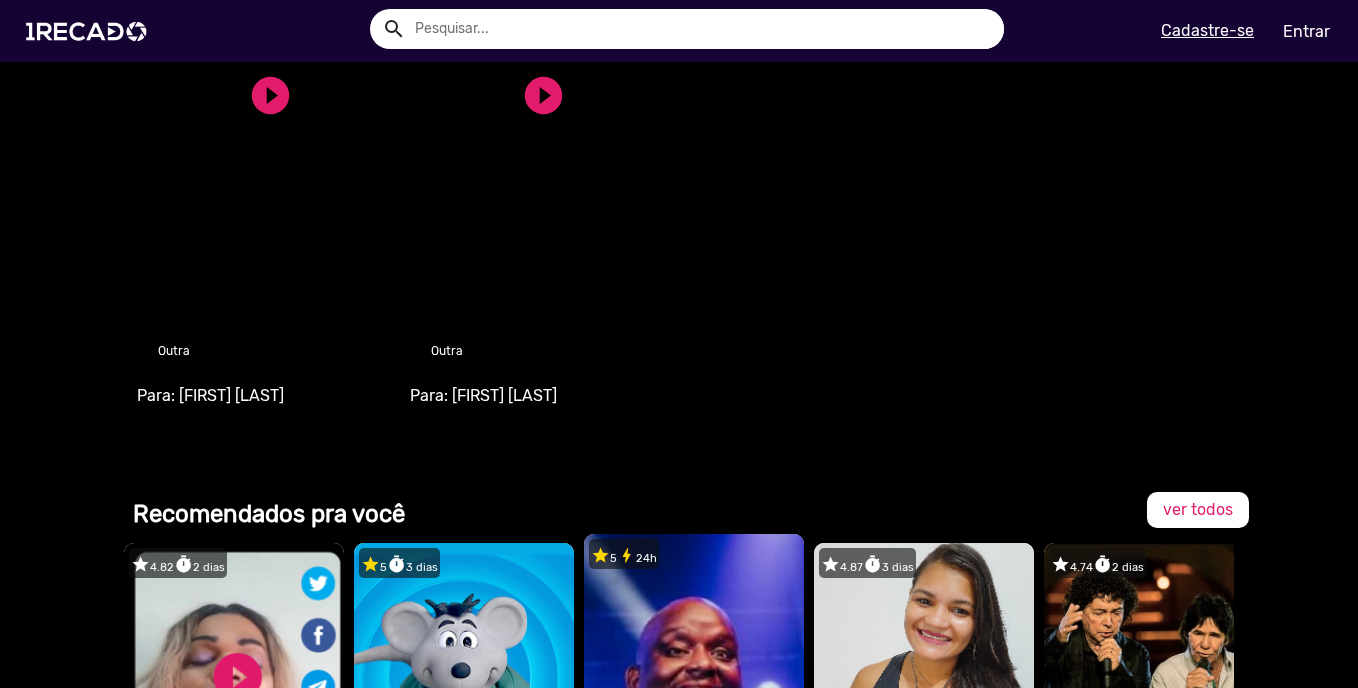 scroll, scrollTop: 1600, scrollLeft: 0, axis: vertical 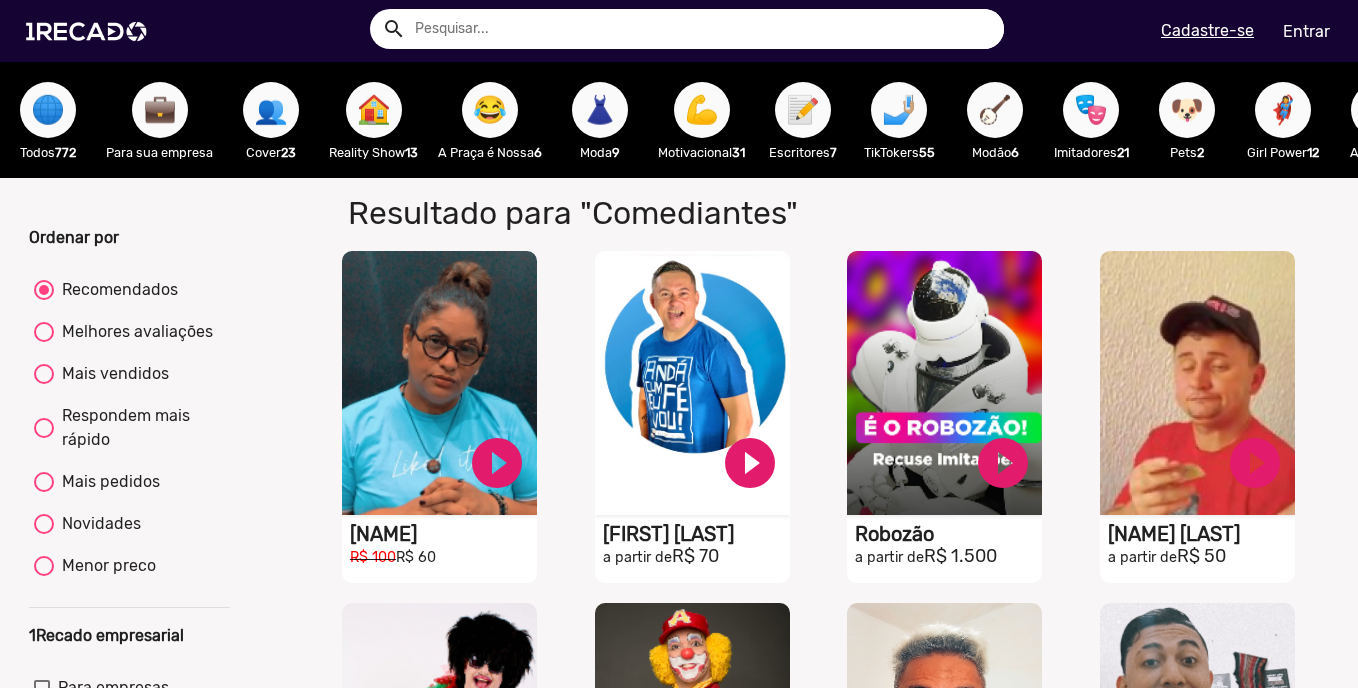 click on "📝" at bounding box center (803, 110) 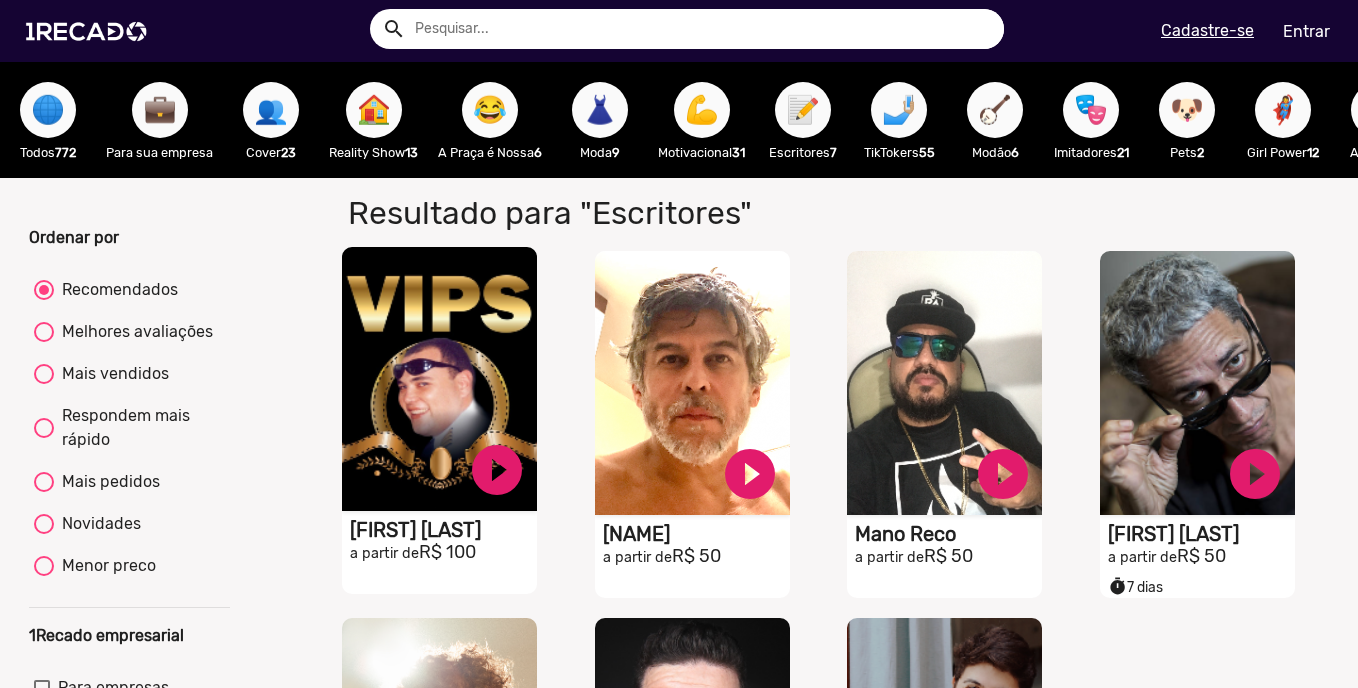 click on "[FIRST] Vips" at bounding box center [443, 530] 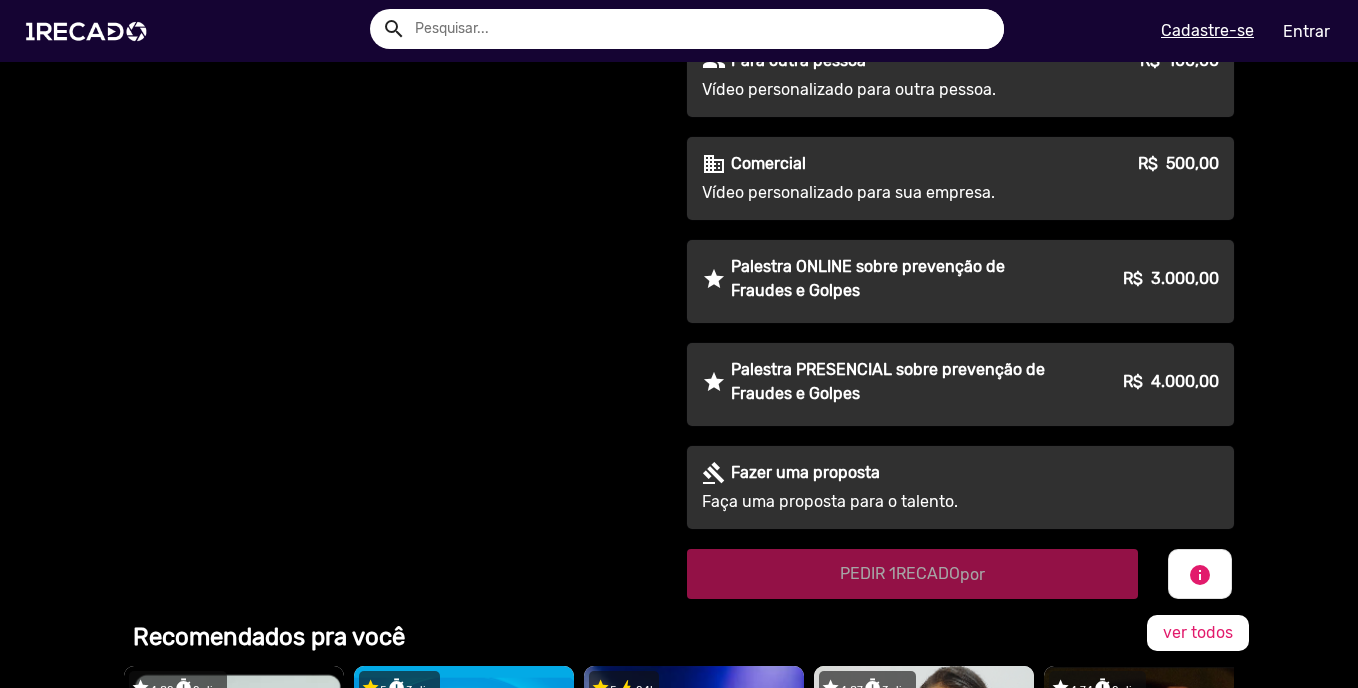 scroll, scrollTop: 200, scrollLeft: 0, axis: vertical 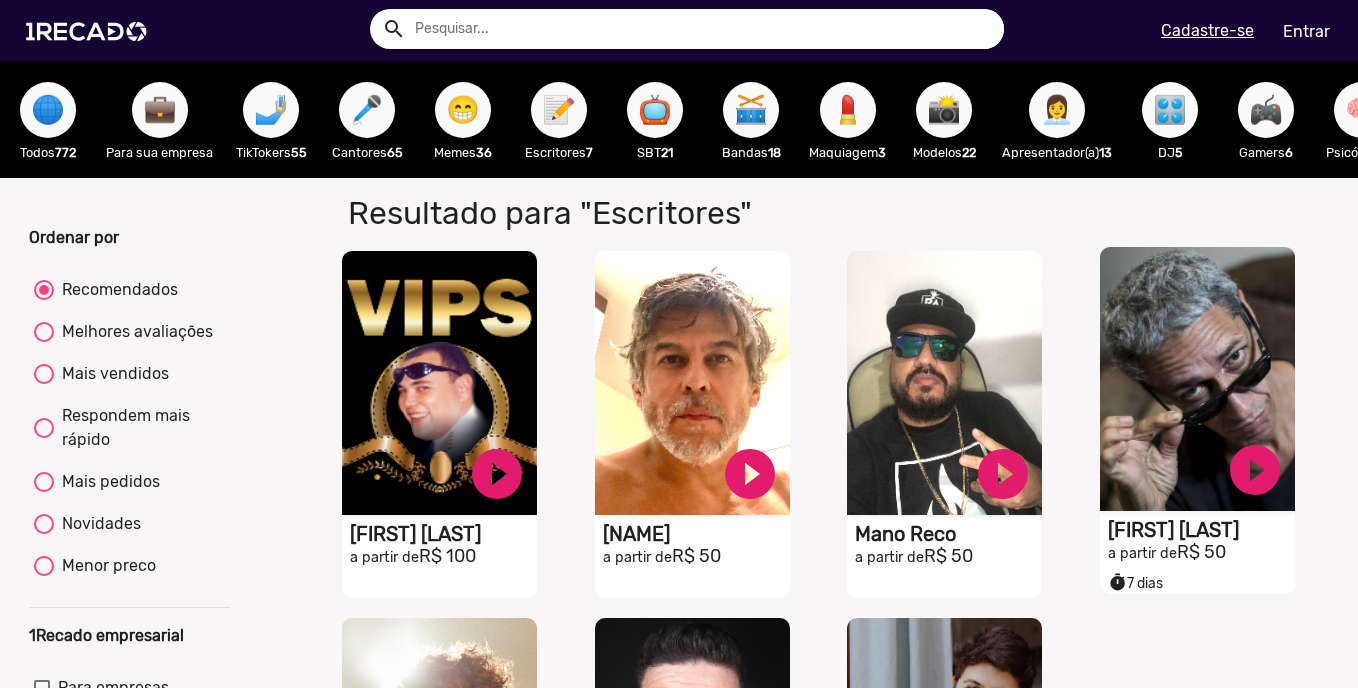 click on "Marcio Americo" at bounding box center (443, 534) 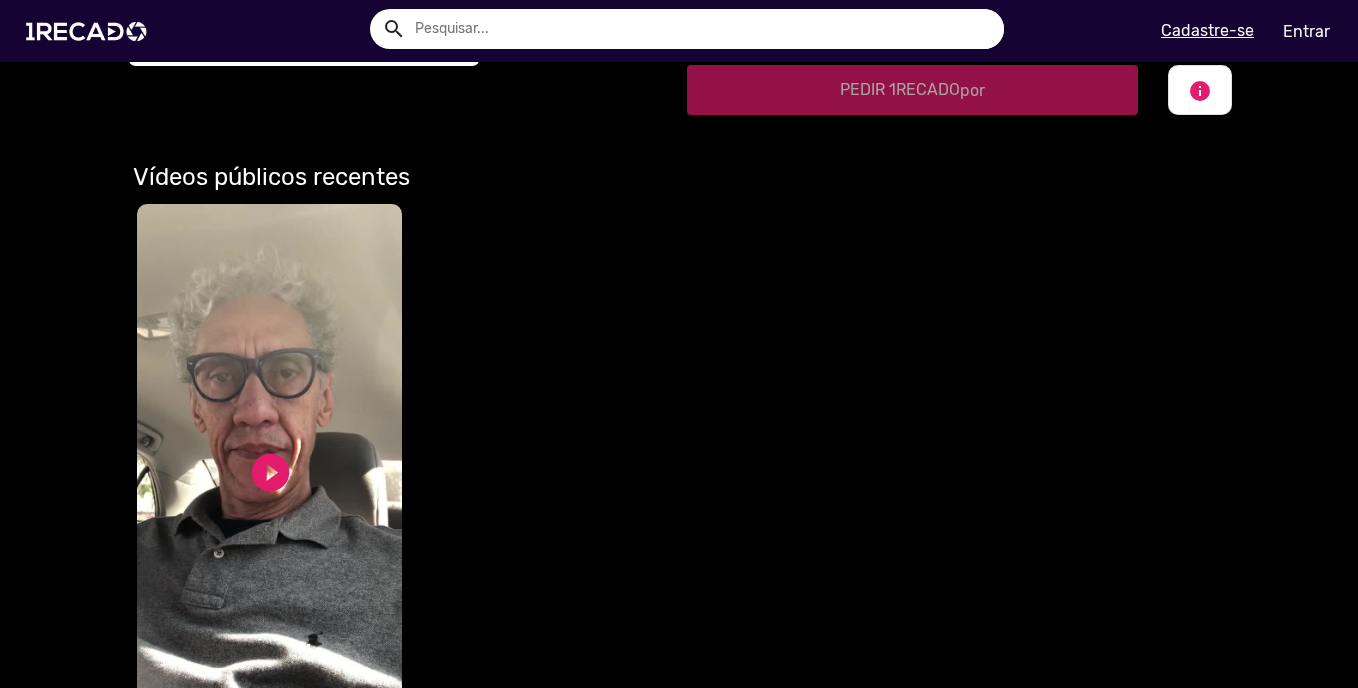 scroll, scrollTop: 400, scrollLeft: 0, axis: vertical 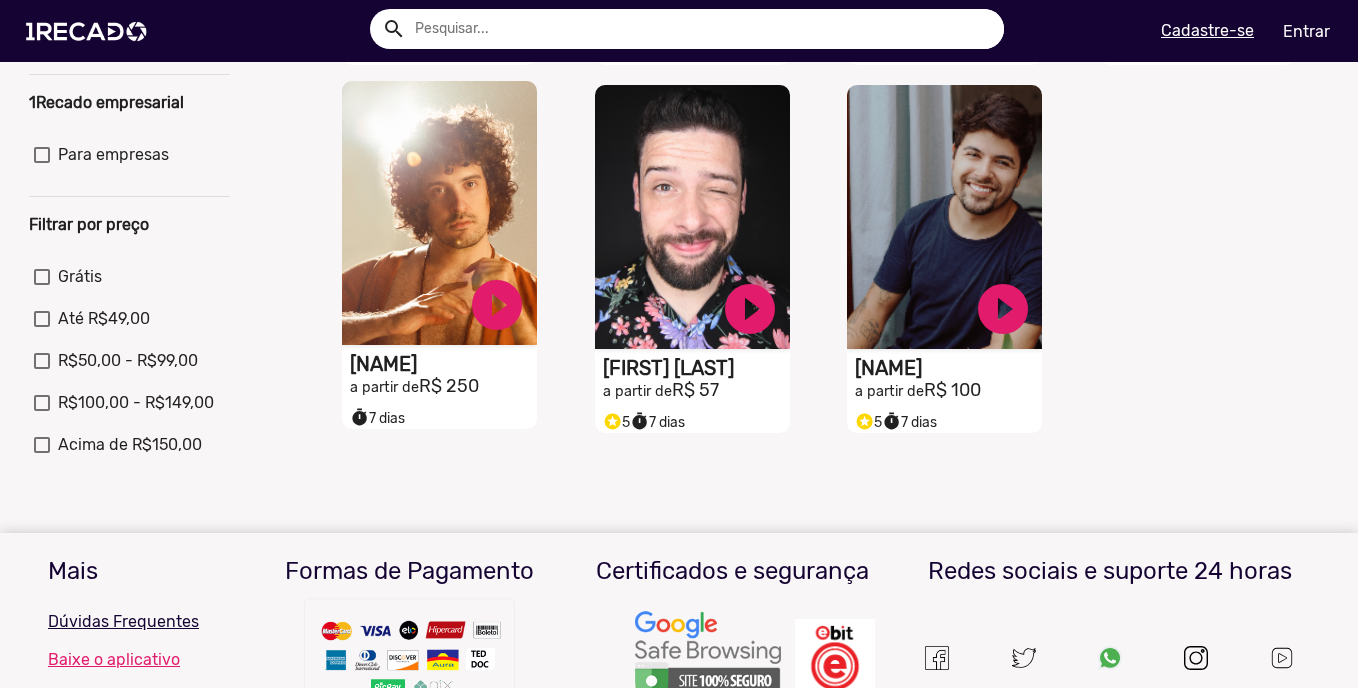 click on "[PERSON] [LAST]" at bounding box center [443, 1] 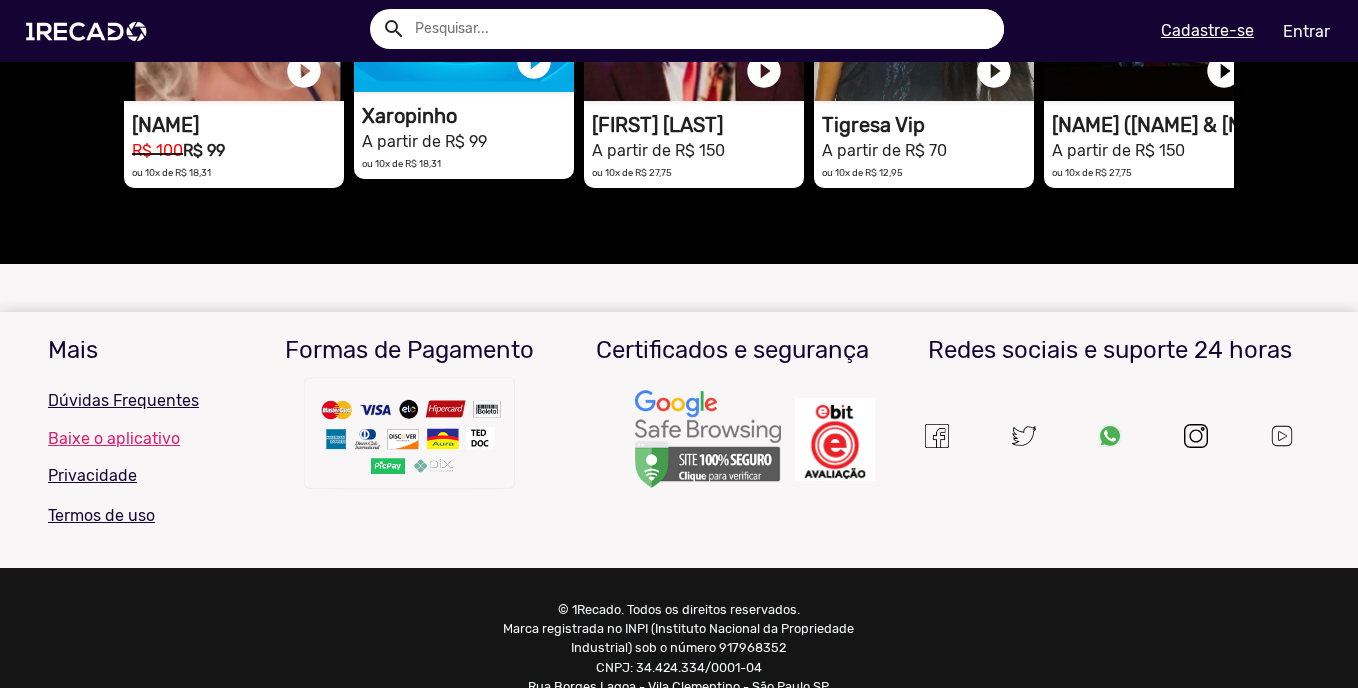 scroll, scrollTop: 734, scrollLeft: 0, axis: vertical 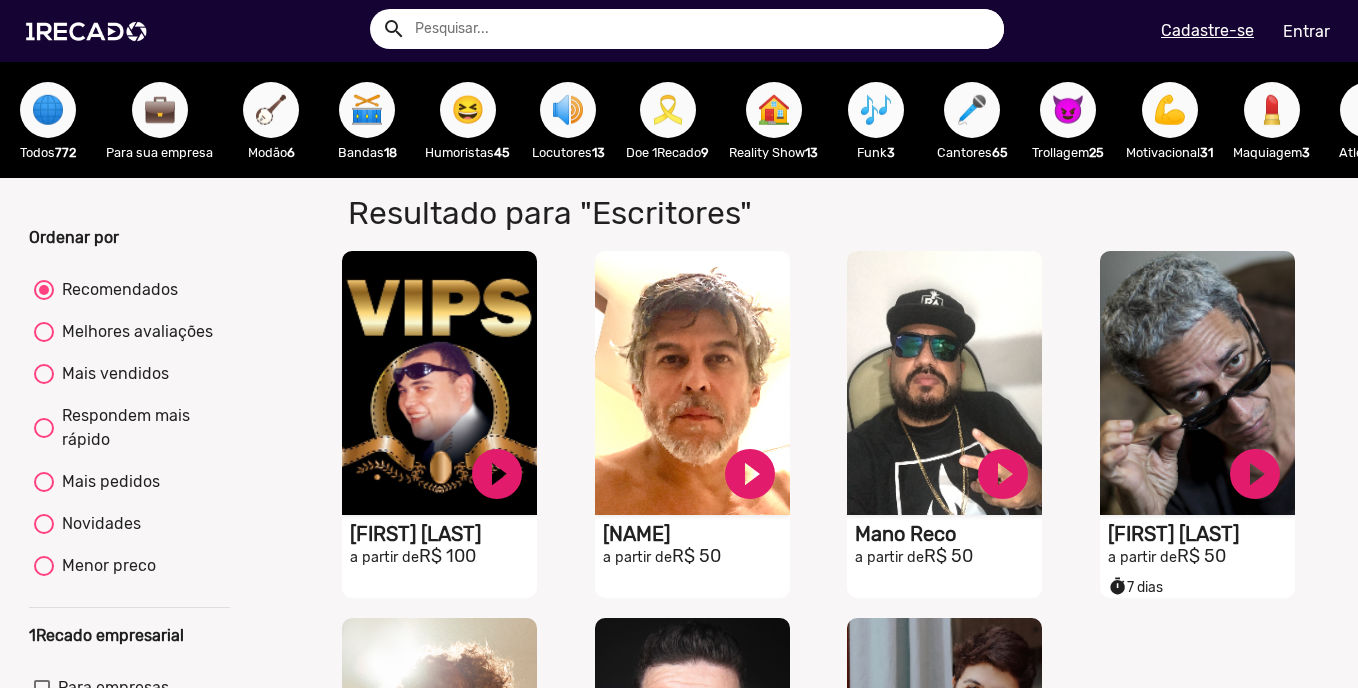click on "🎶" at bounding box center [876, 110] 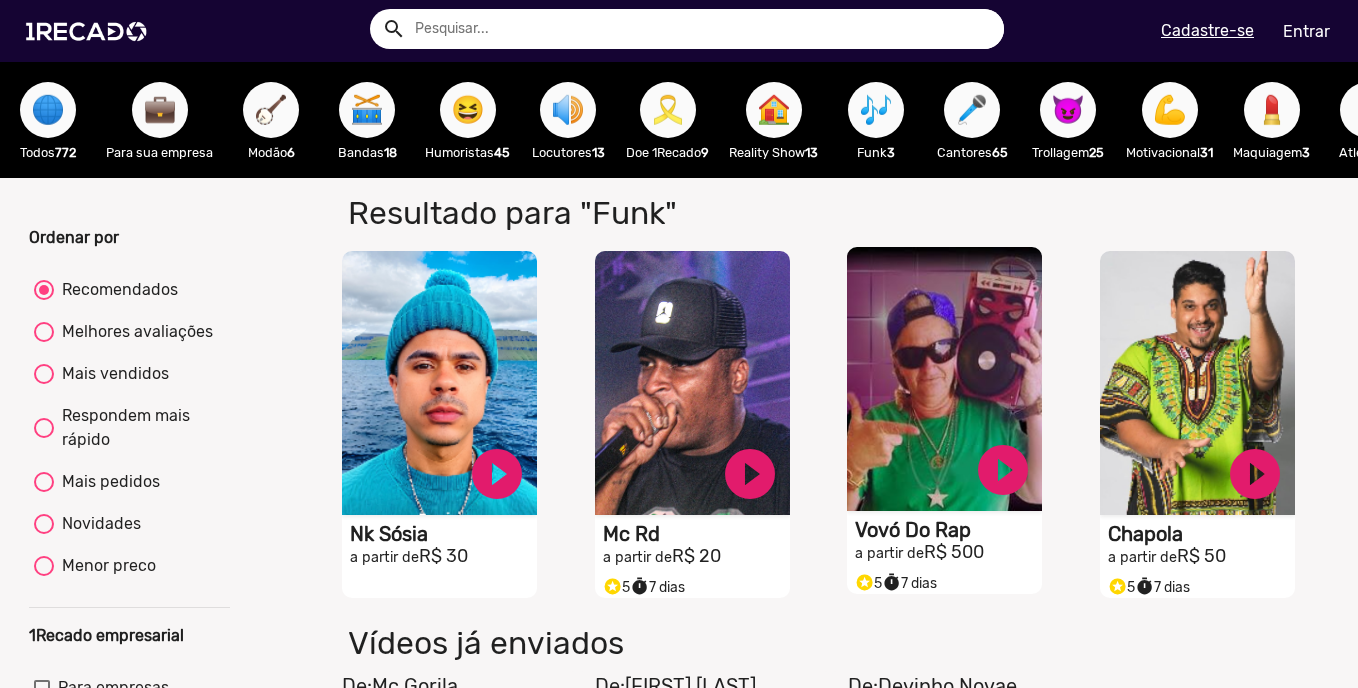 click on "Vovó Do Rap" at bounding box center [443, 534] 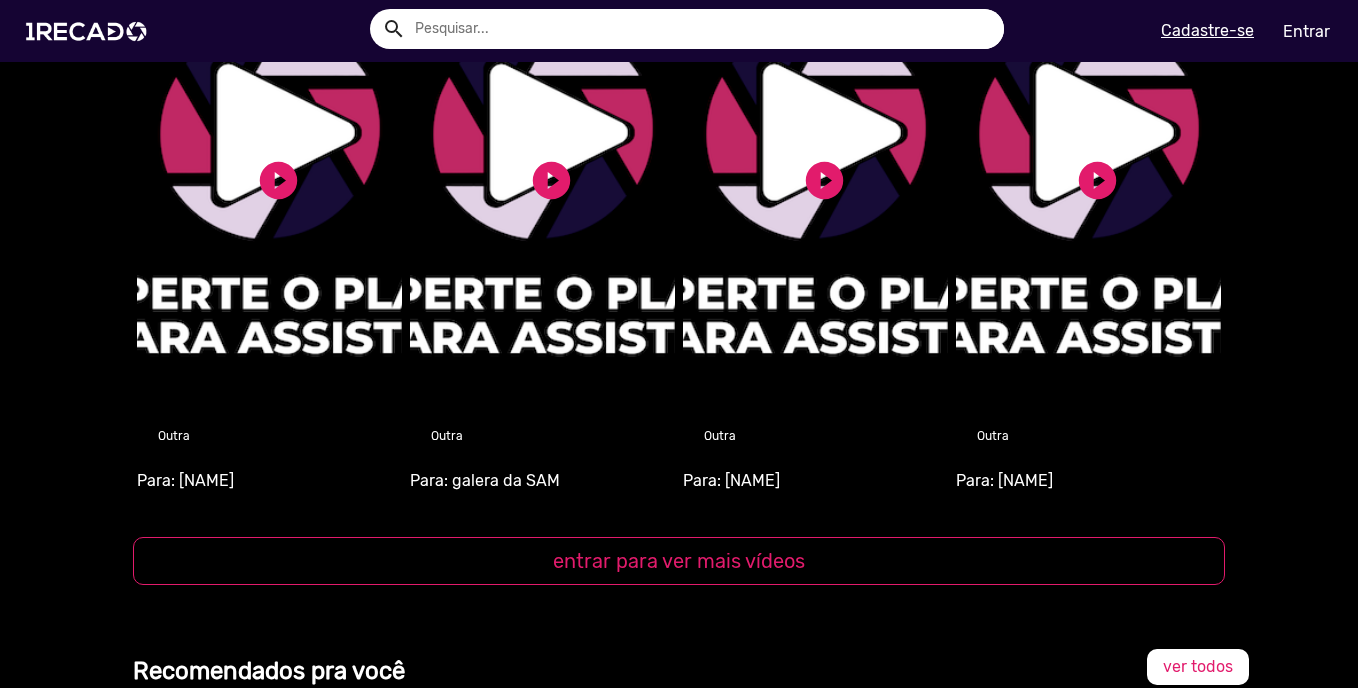 scroll, scrollTop: 1533, scrollLeft: 0, axis: vertical 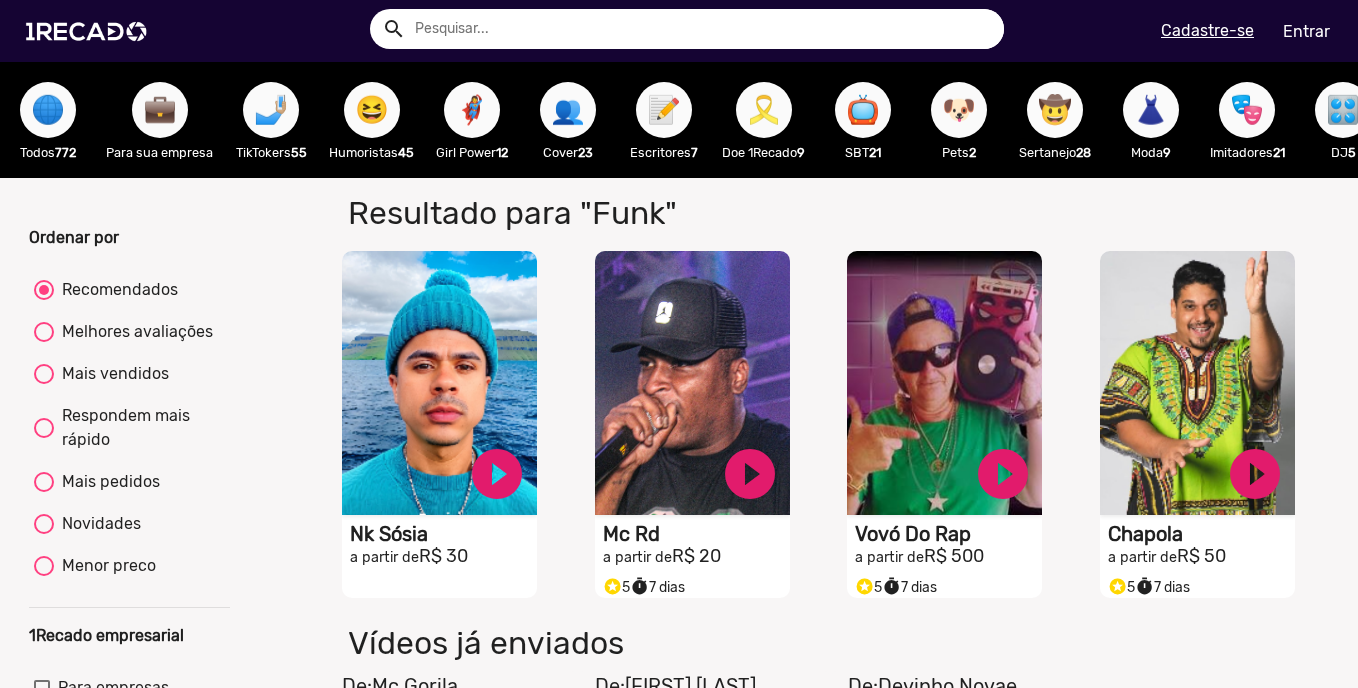 click on "🤠" at bounding box center (1055, 110) 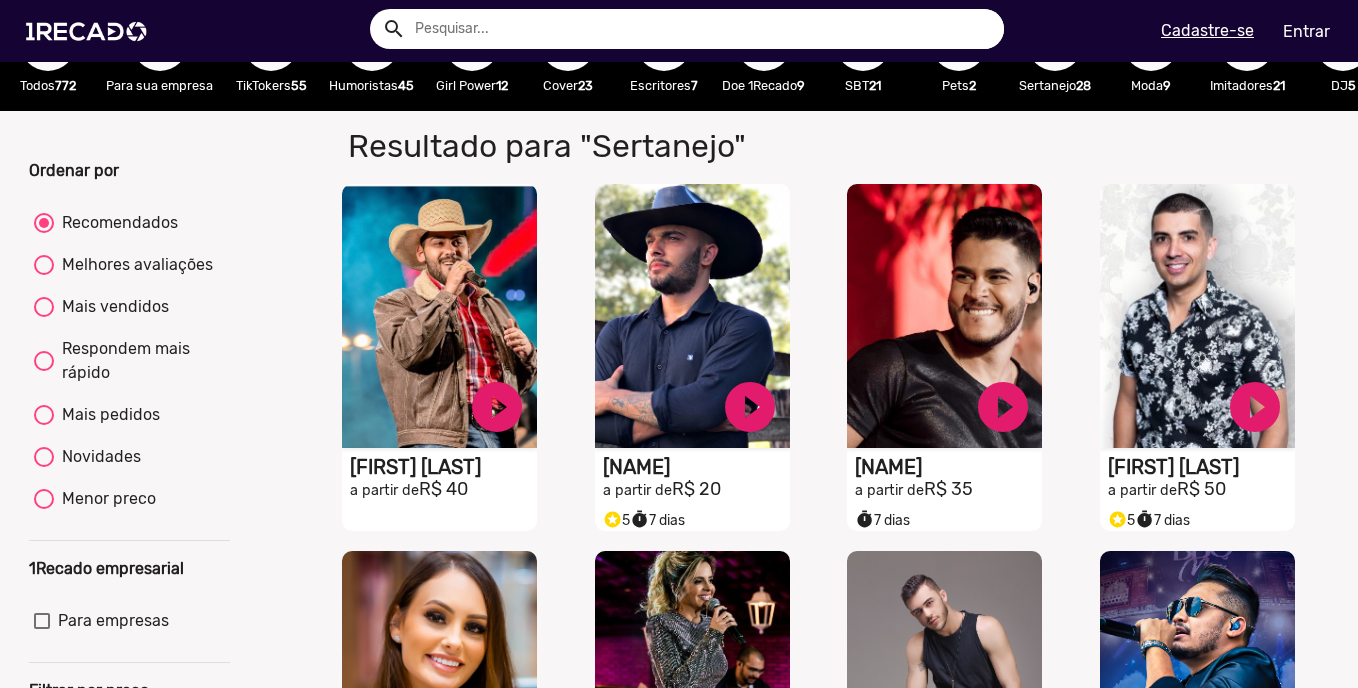 scroll, scrollTop: 0, scrollLeft: 0, axis: both 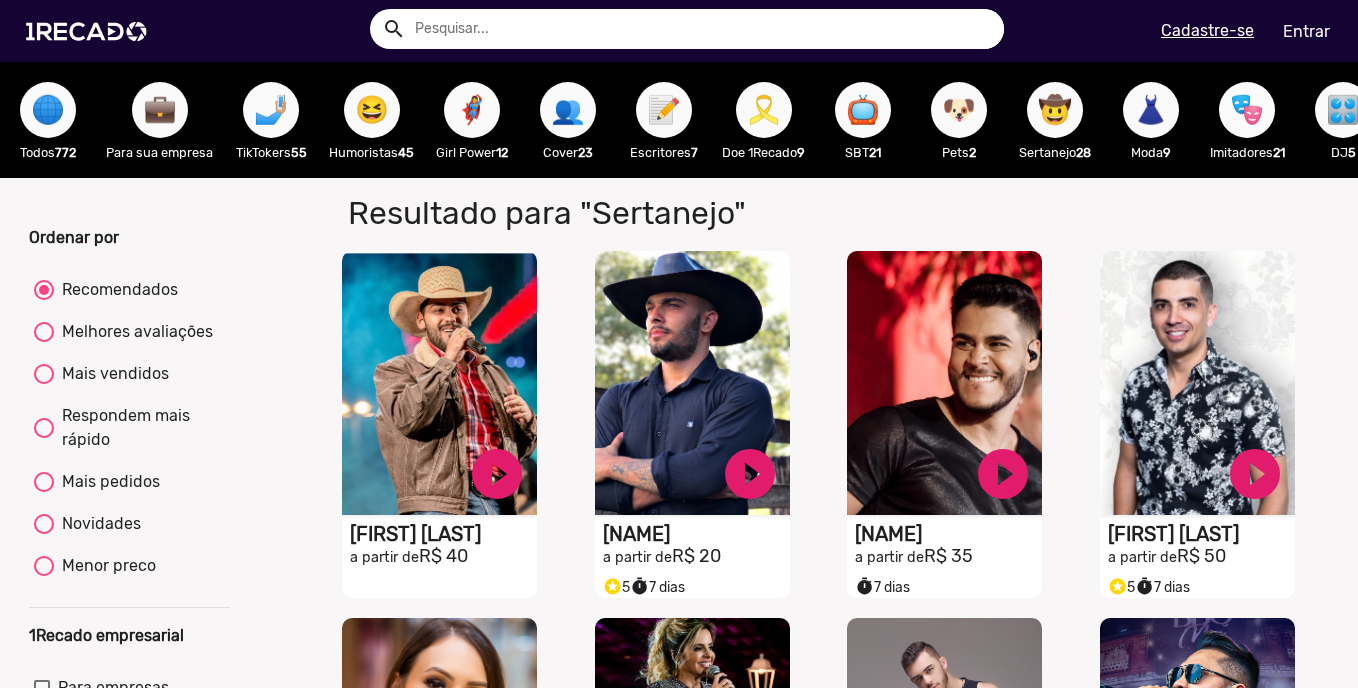 click on "🎭" at bounding box center (1247, 110) 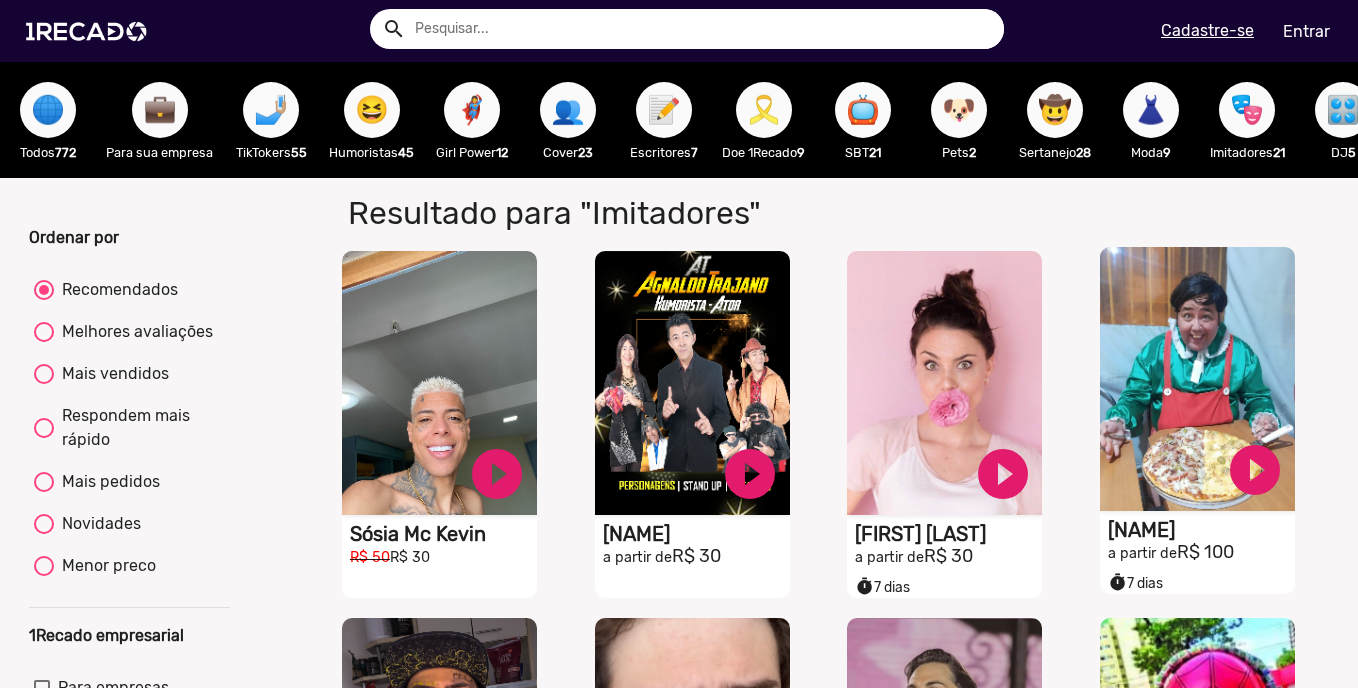 click on "Nhonho Br" at bounding box center (443, 534) 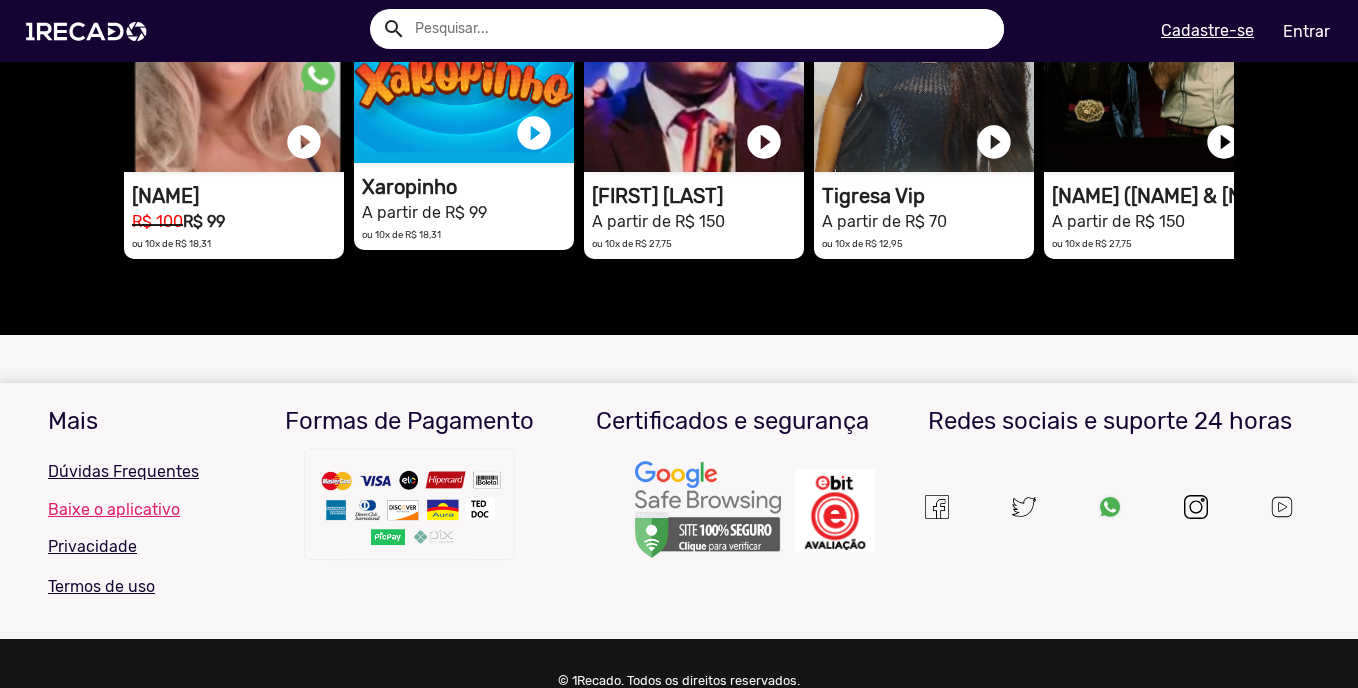 scroll, scrollTop: 533, scrollLeft: 0, axis: vertical 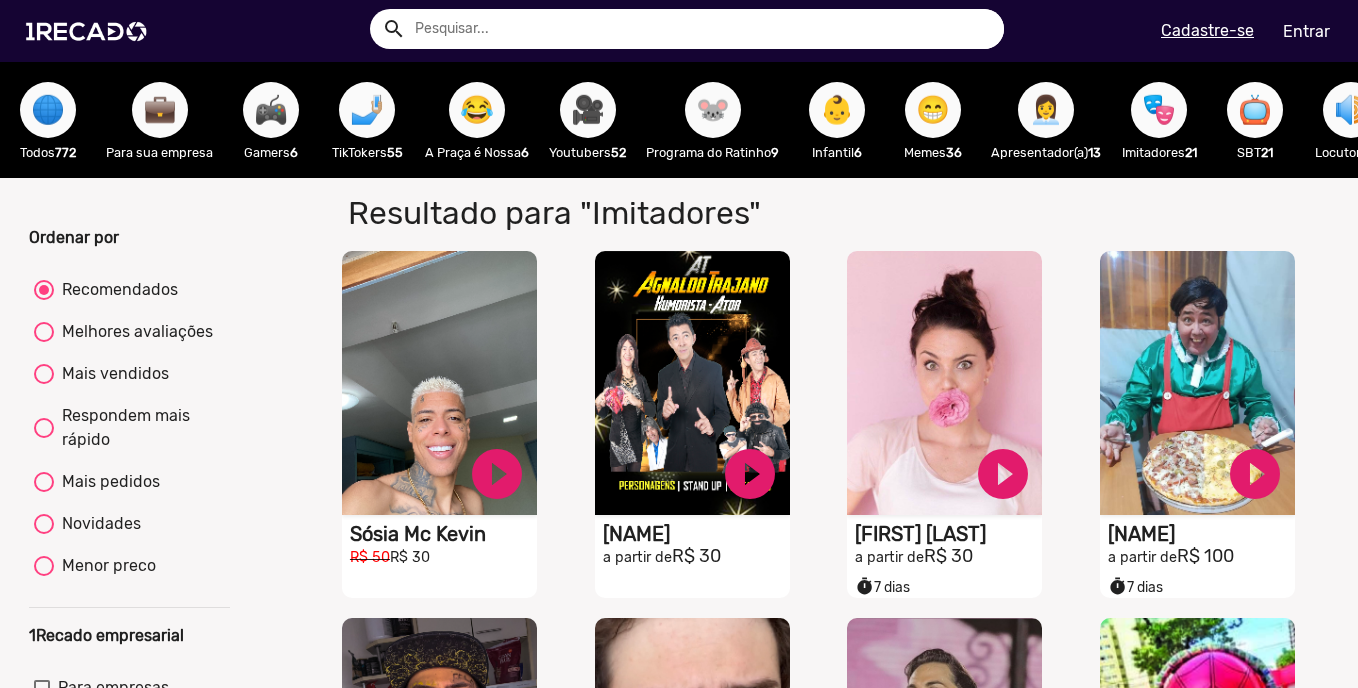 click on "📺" at bounding box center [1255, 110] 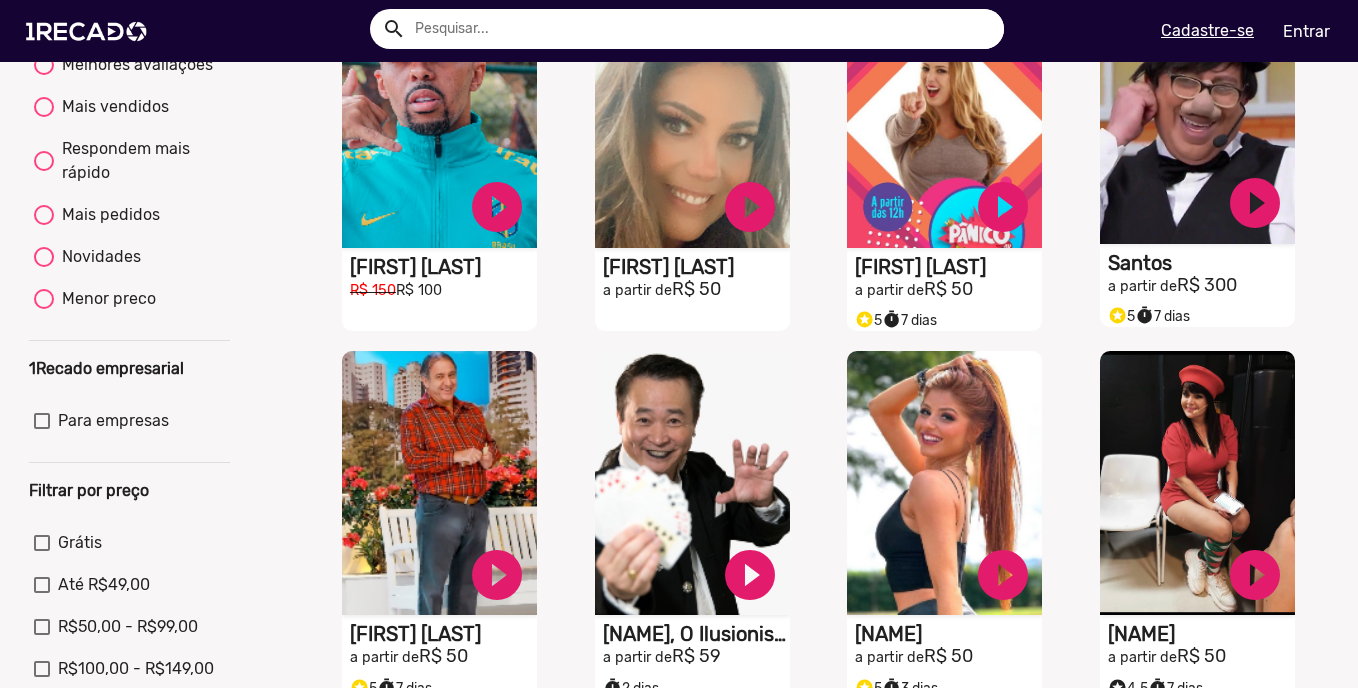 scroll, scrollTop: 0, scrollLeft: 0, axis: both 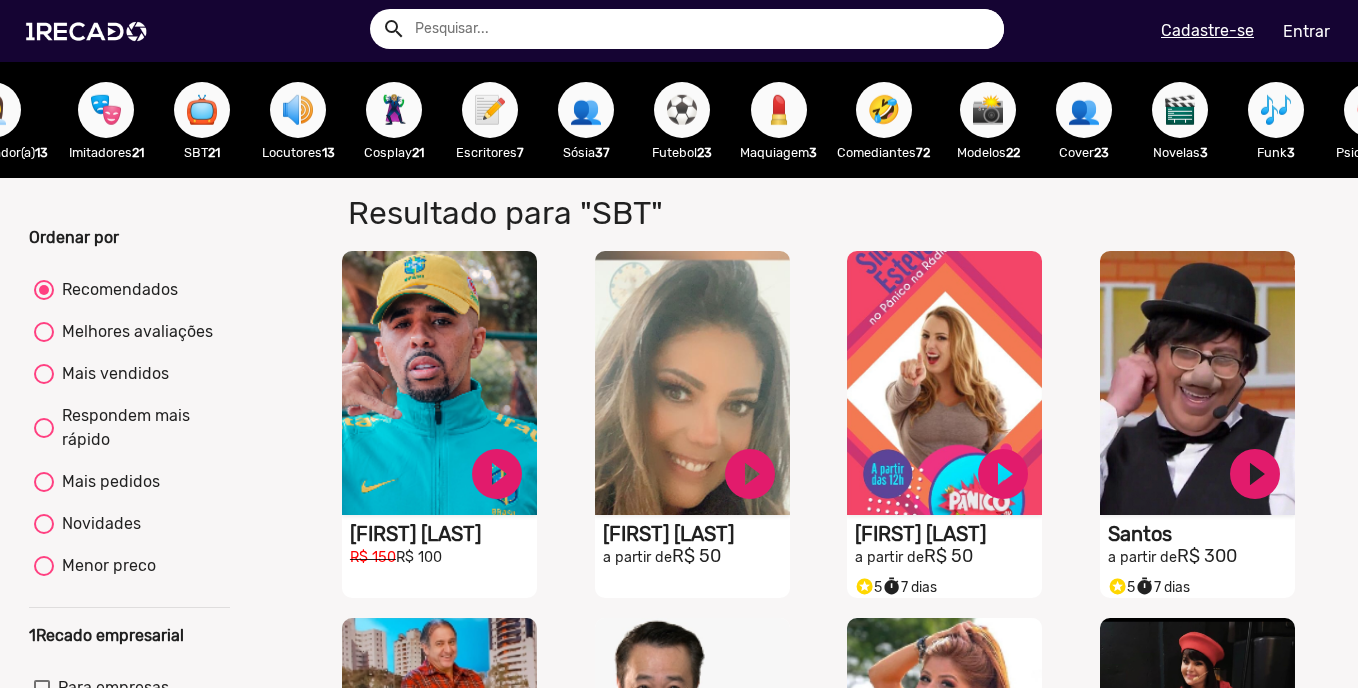 click on "🦹🏼‍♀️" at bounding box center [394, 110] 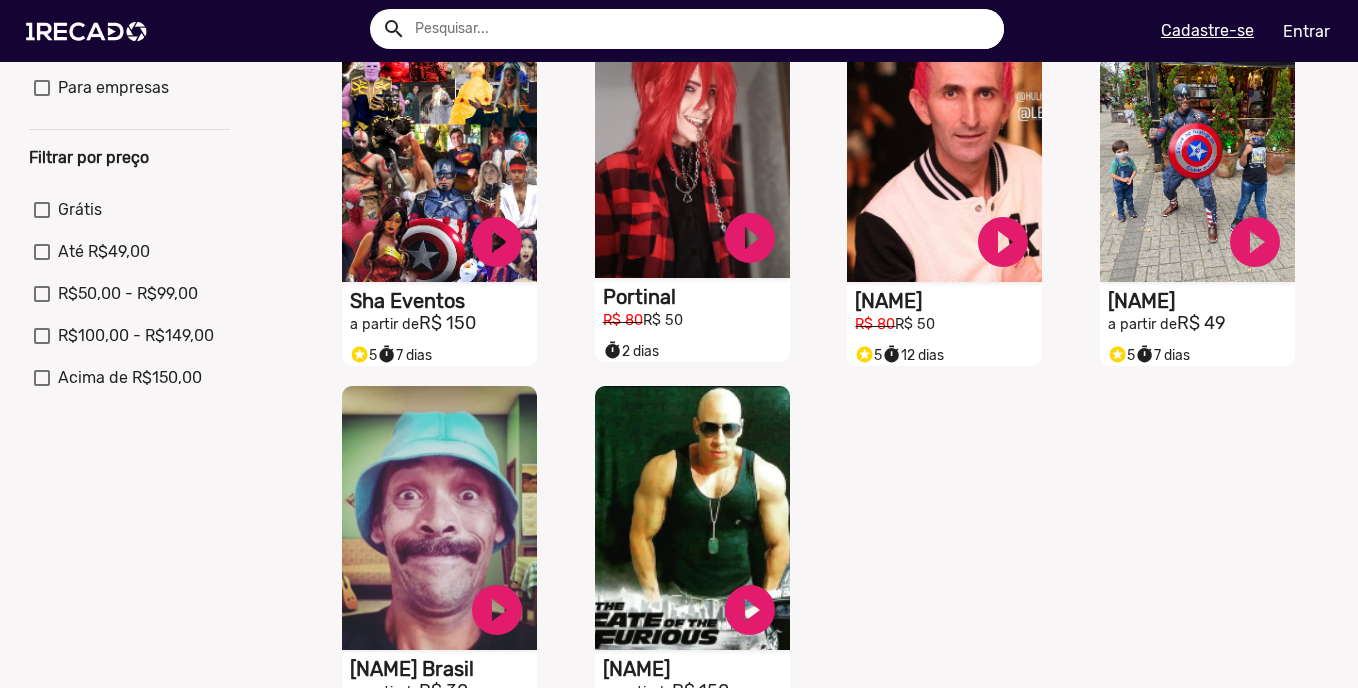 scroll, scrollTop: 733, scrollLeft: 0, axis: vertical 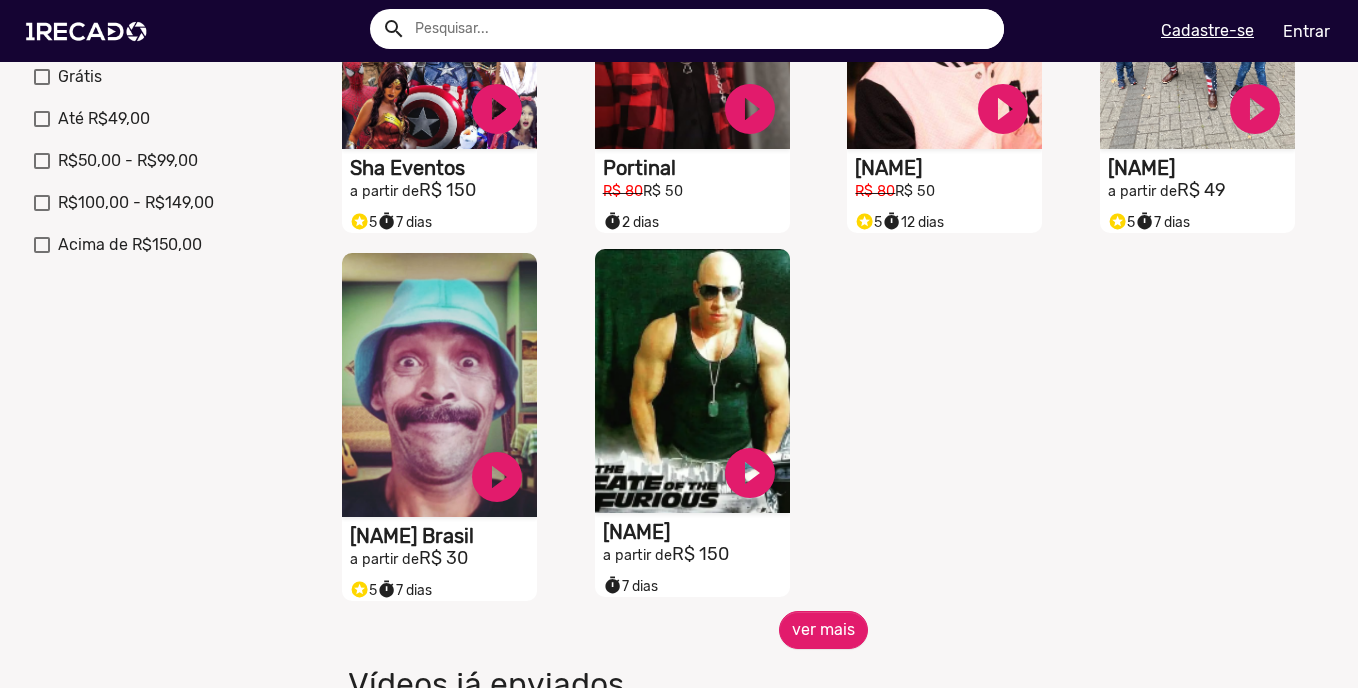 click on "[FIRST]" at bounding box center [443, -199] 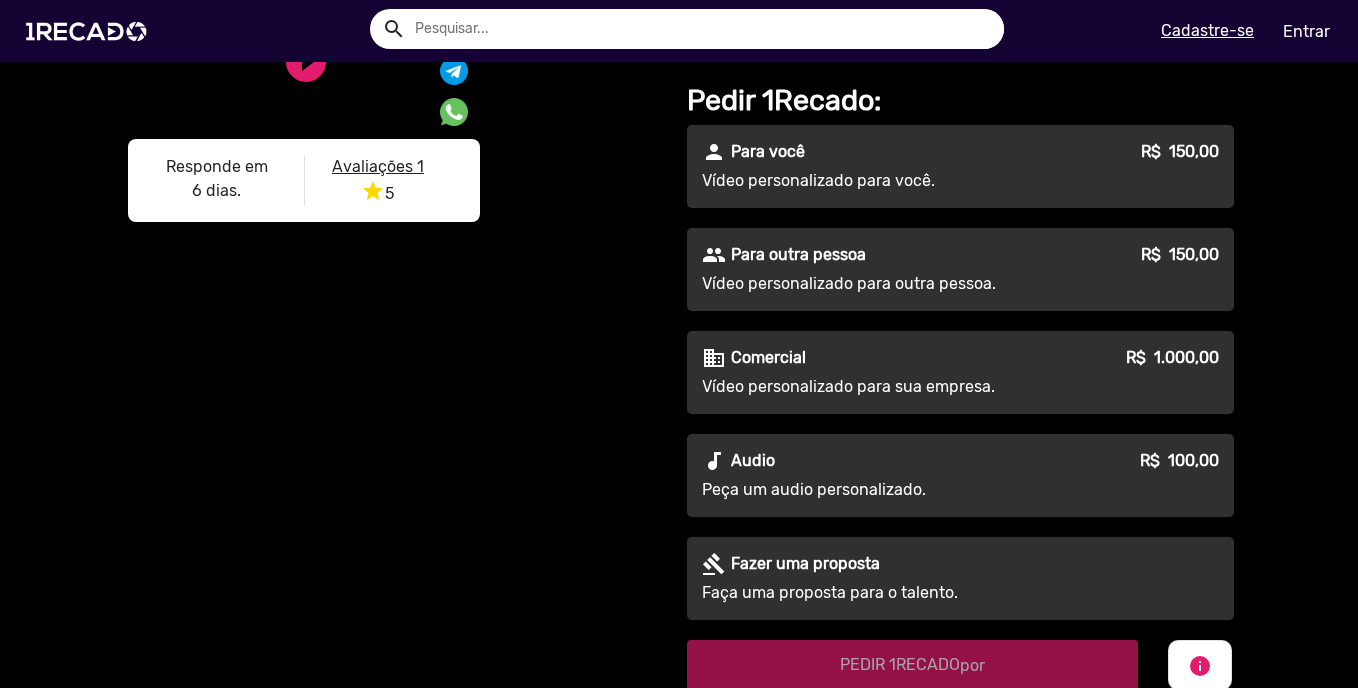 scroll, scrollTop: 0, scrollLeft: 0, axis: both 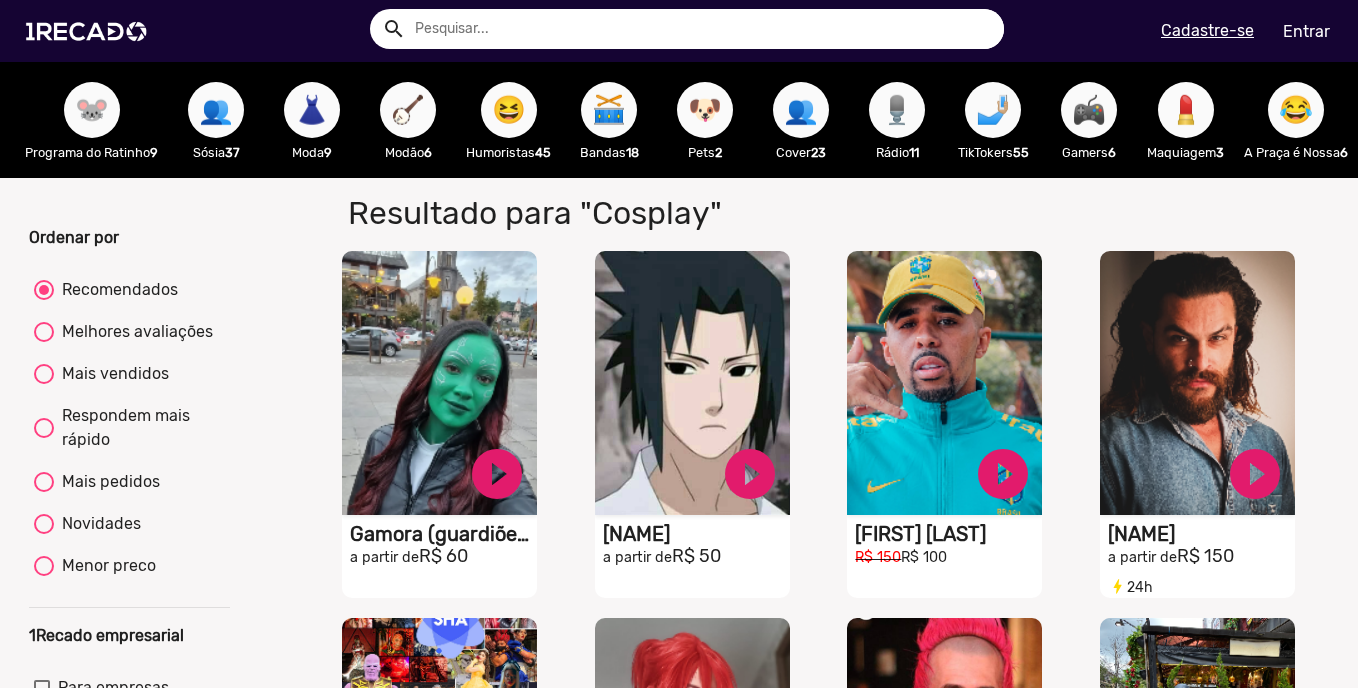 click on "😂" at bounding box center [1296, 110] 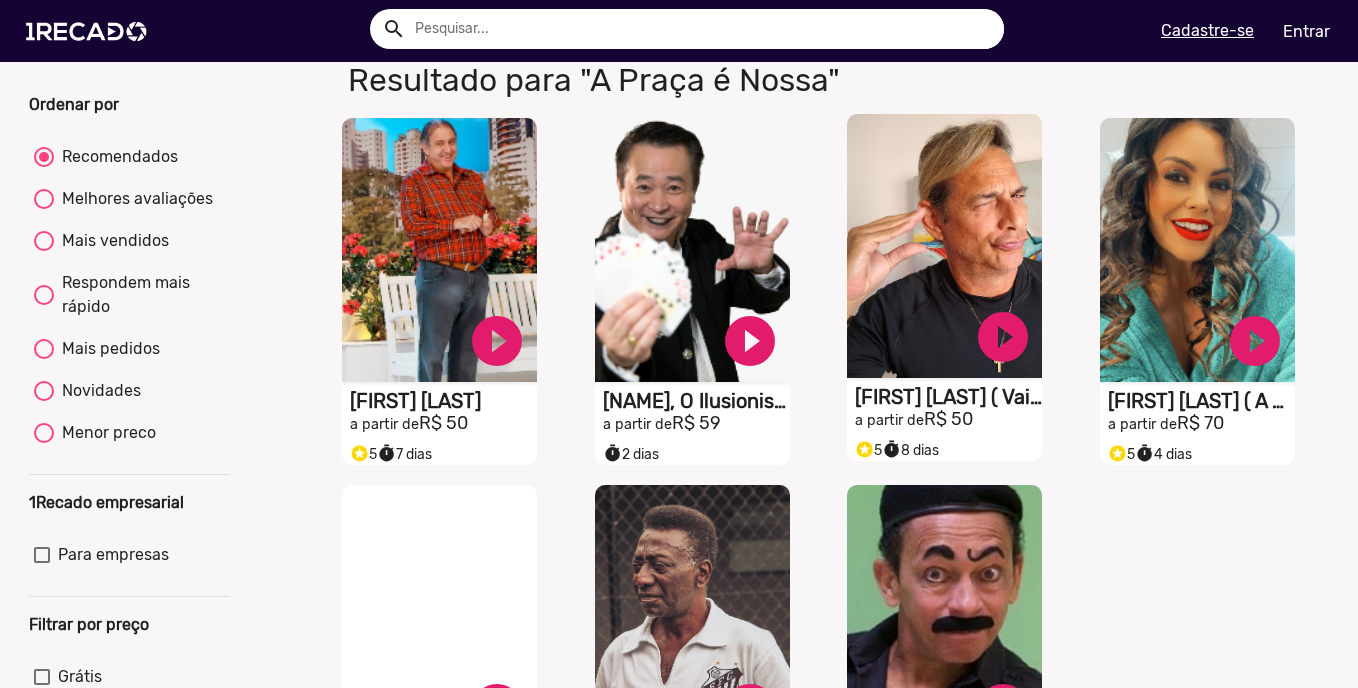 scroll, scrollTop: 400, scrollLeft: 0, axis: vertical 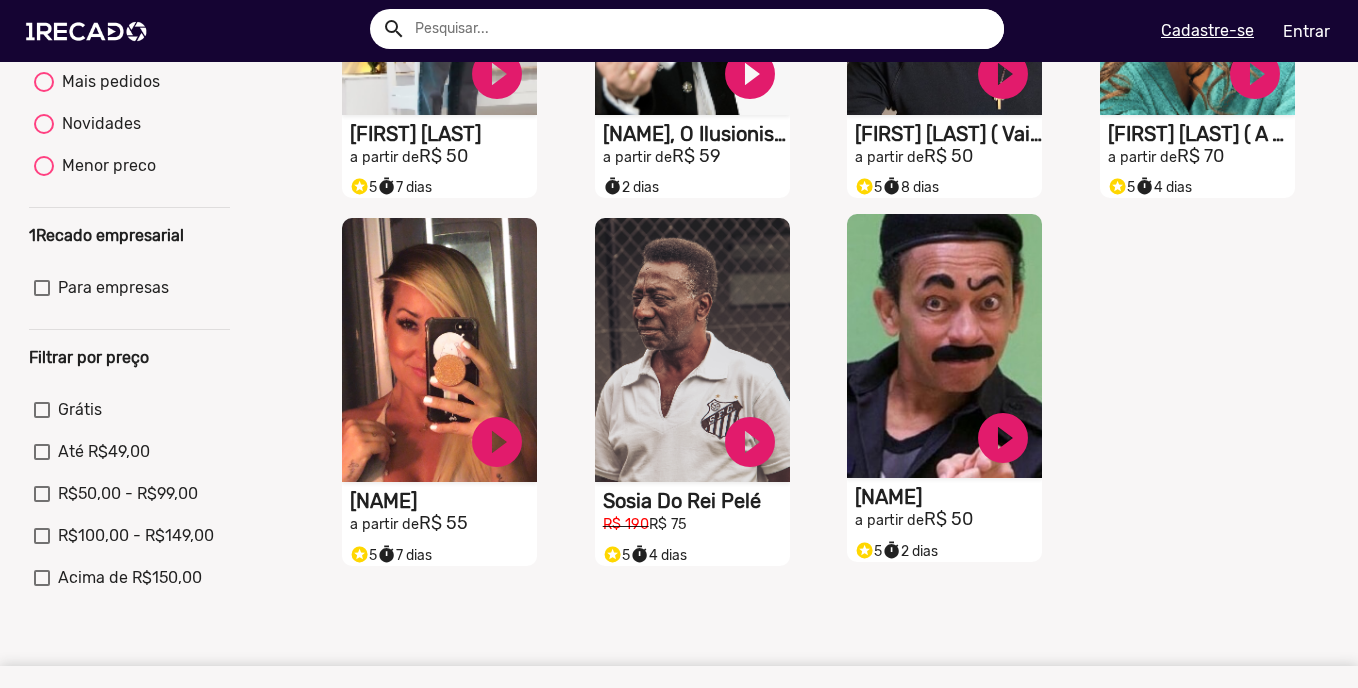 click on "Comandante Durão" at bounding box center (443, 134) 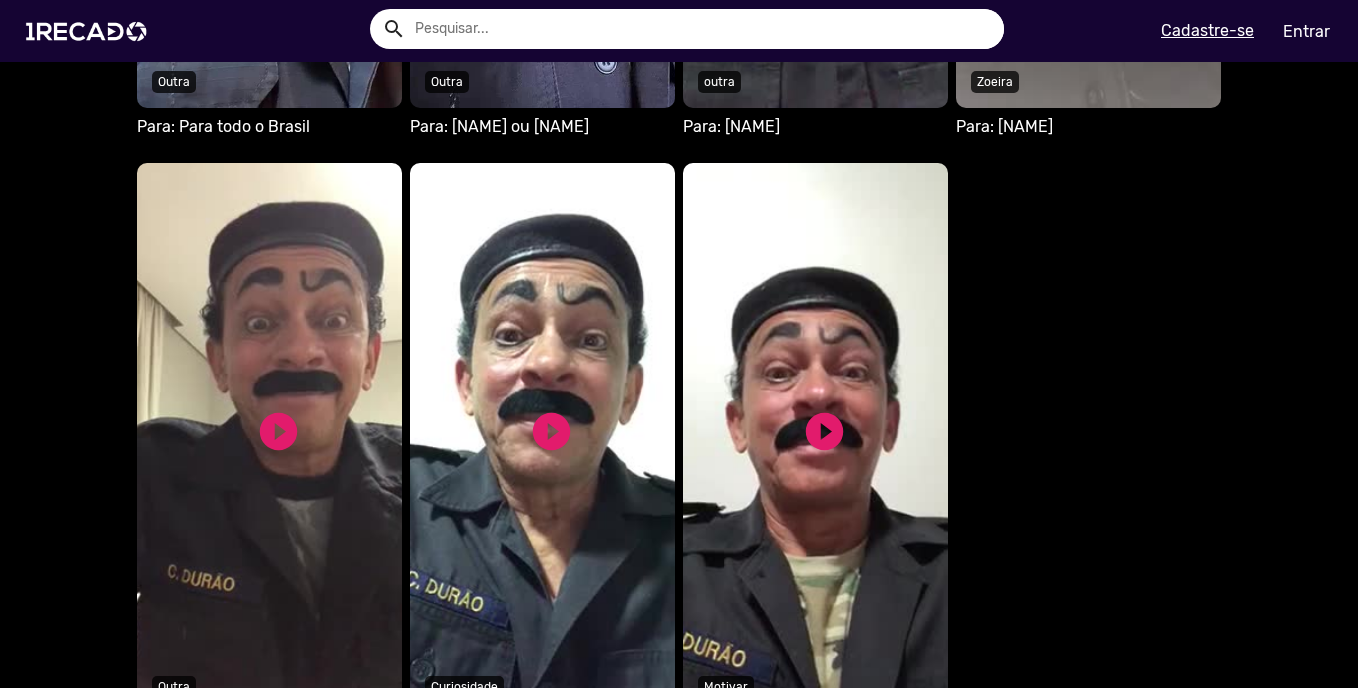 scroll, scrollTop: 1800, scrollLeft: 0, axis: vertical 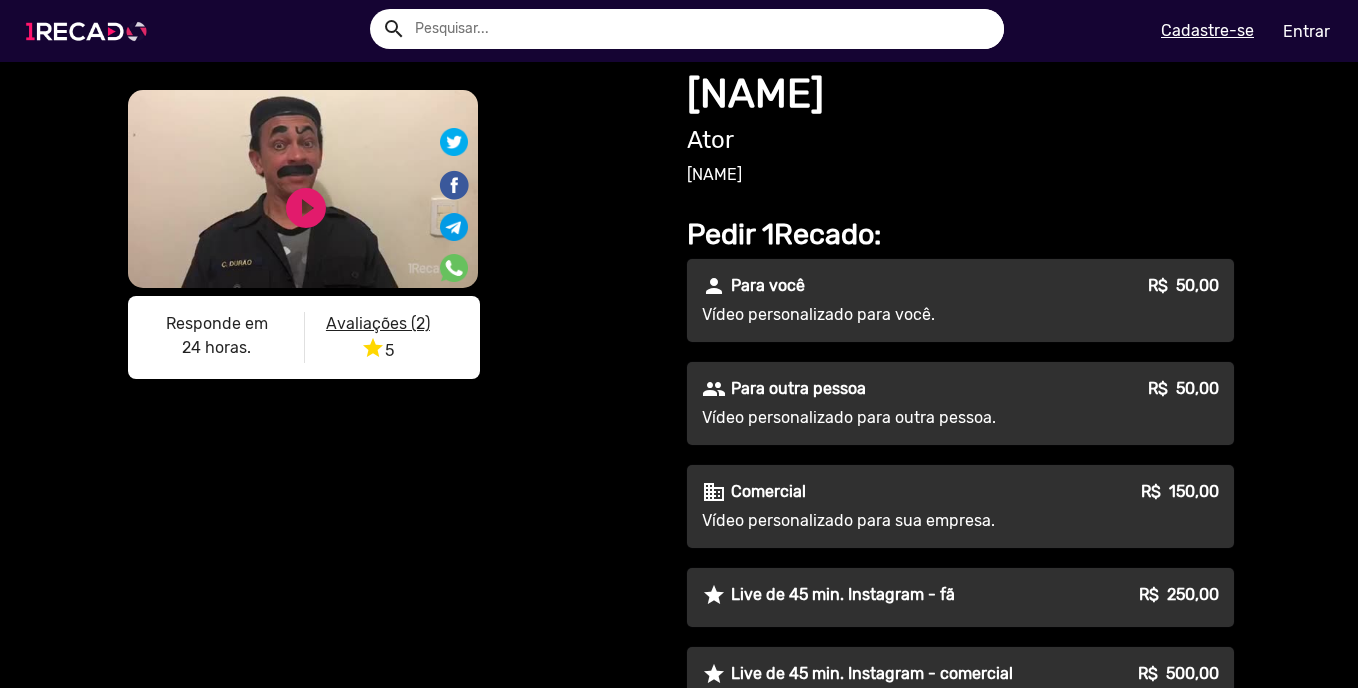 click at bounding box center (90, 31) 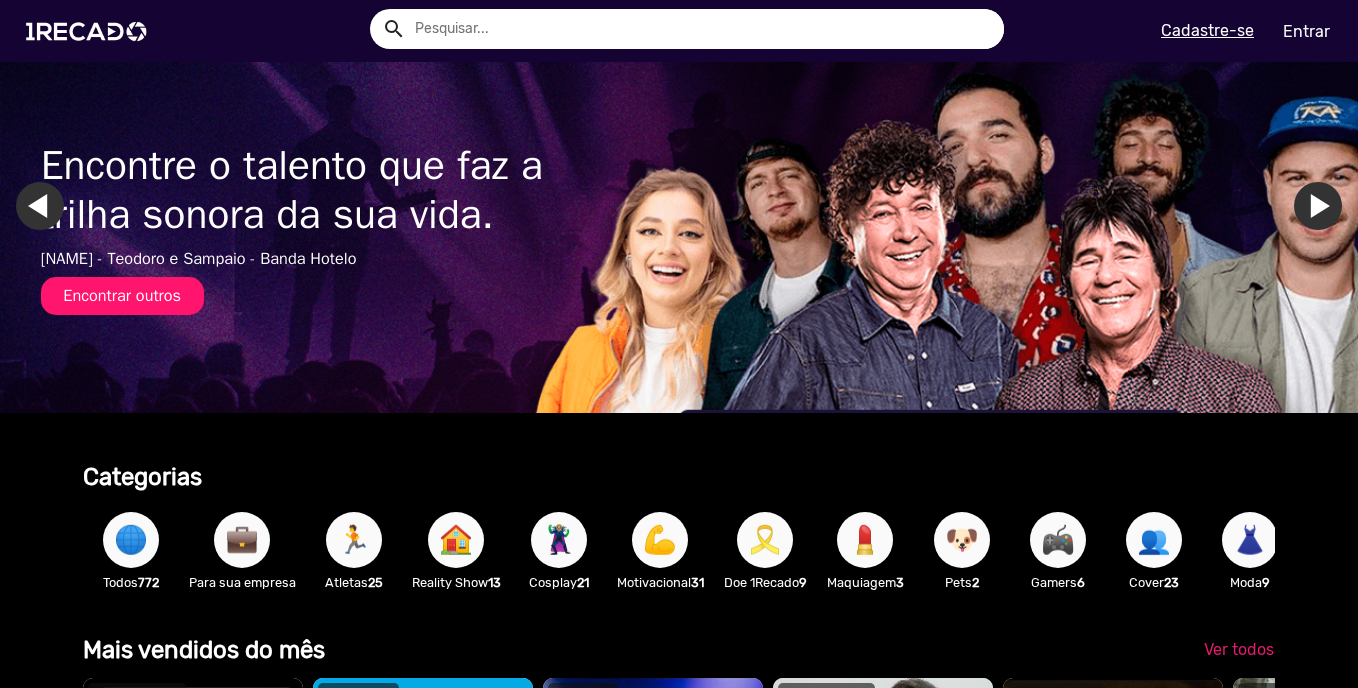 scroll, scrollTop: 200, scrollLeft: 0, axis: vertical 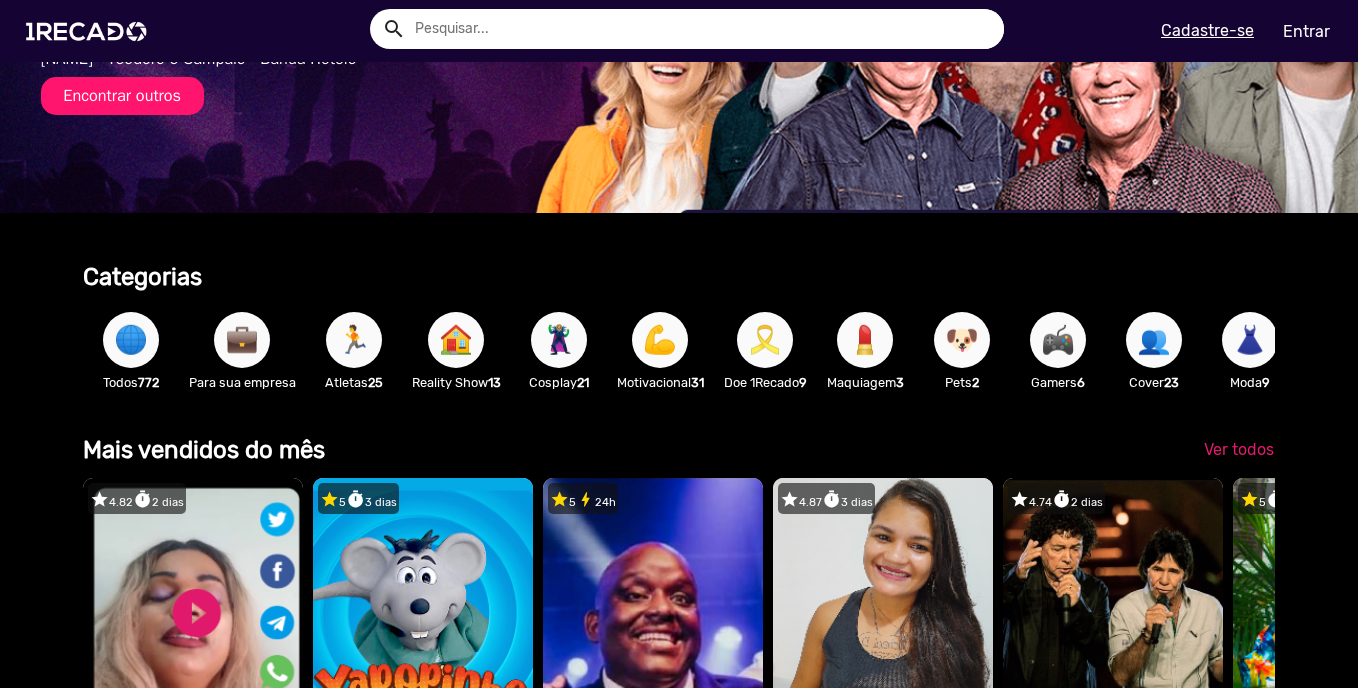 click on "🏠" at bounding box center (456, 340) 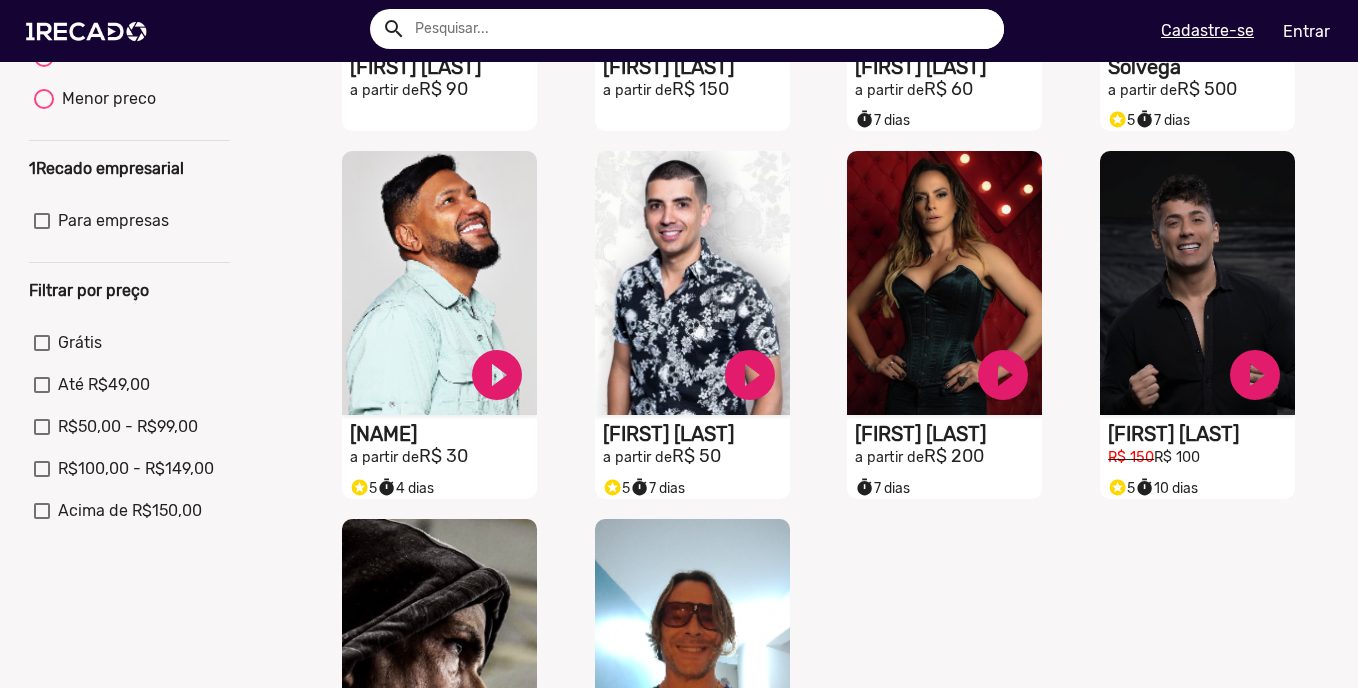 scroll, scrollTop: 800, scrollLeft: 0, axis: vertical 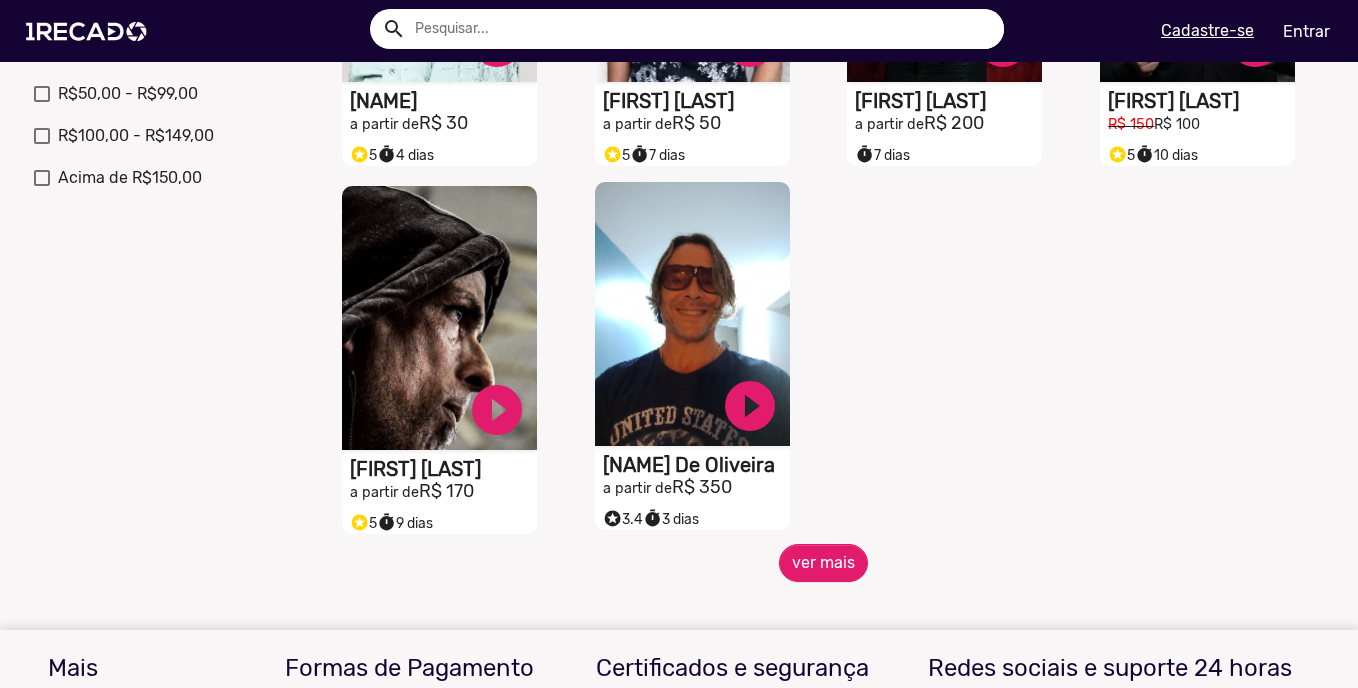 click on "[PERSON] [LAST] [LAST]" at bounding box center (443, -266) 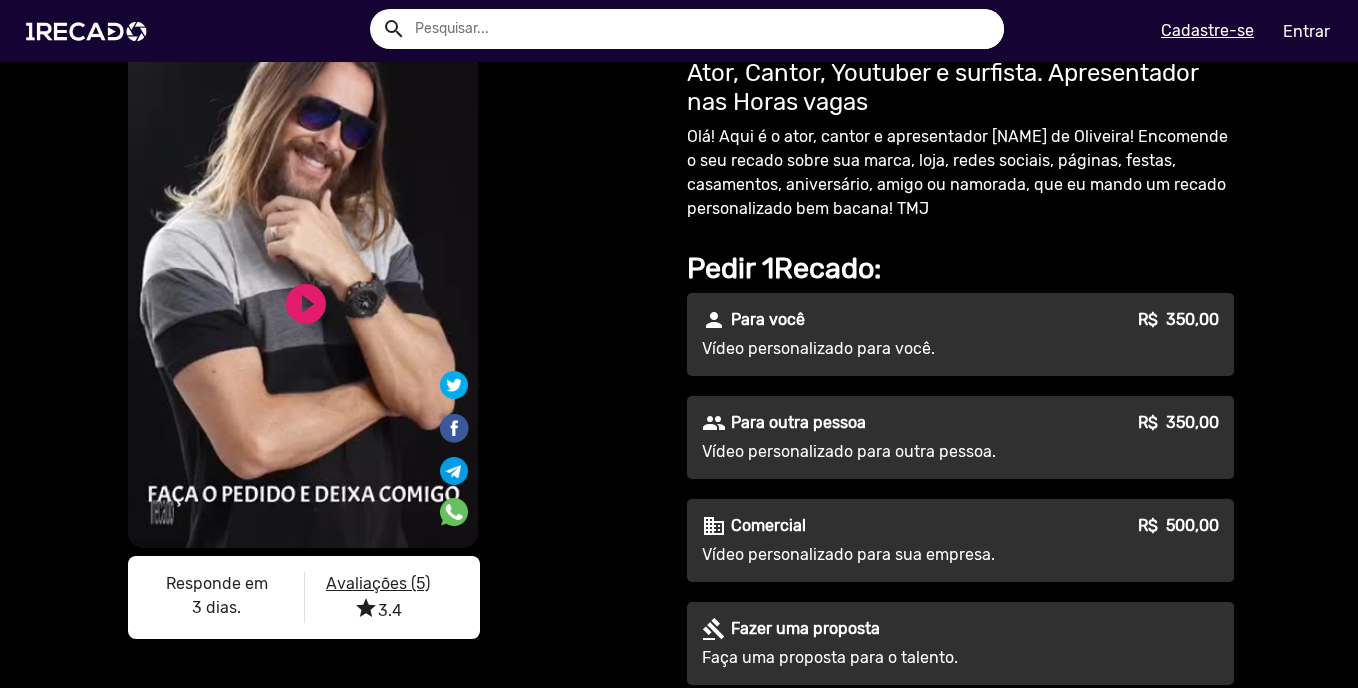 scroll, scrollTop: 0, scrollLeft: 0, axis: both 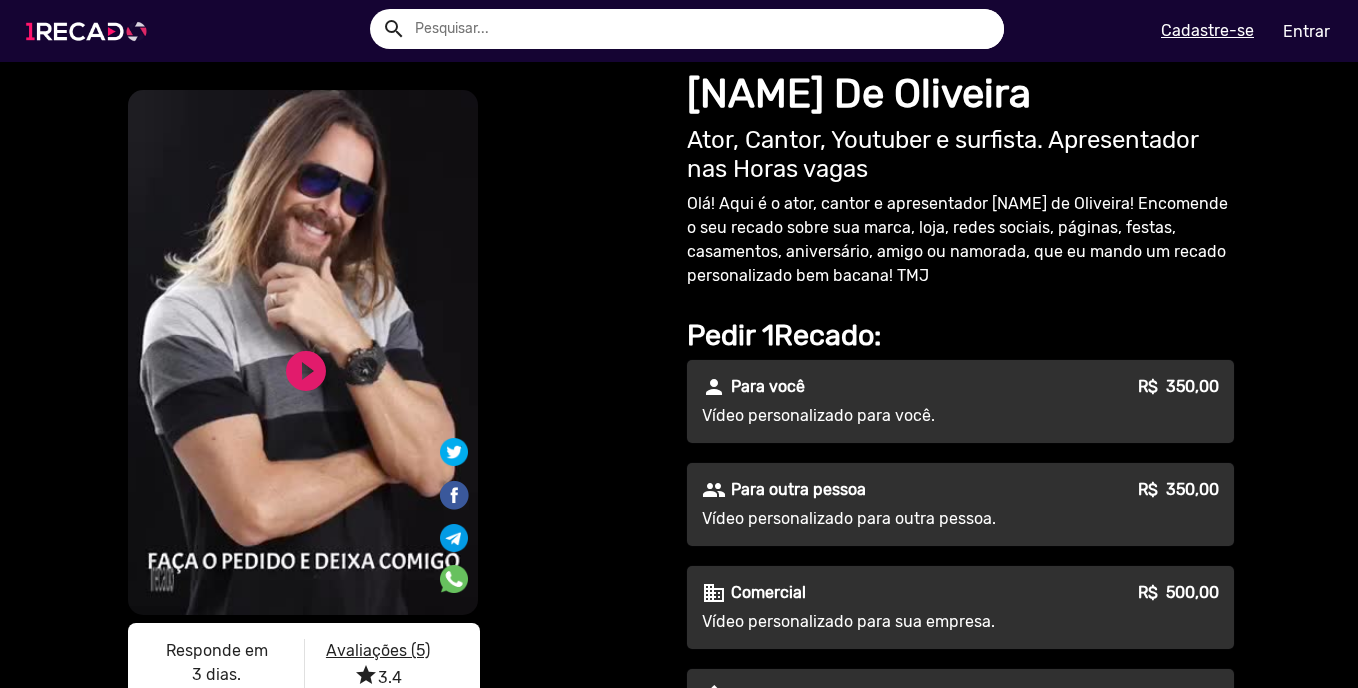 click at bounding box center (90, 31) 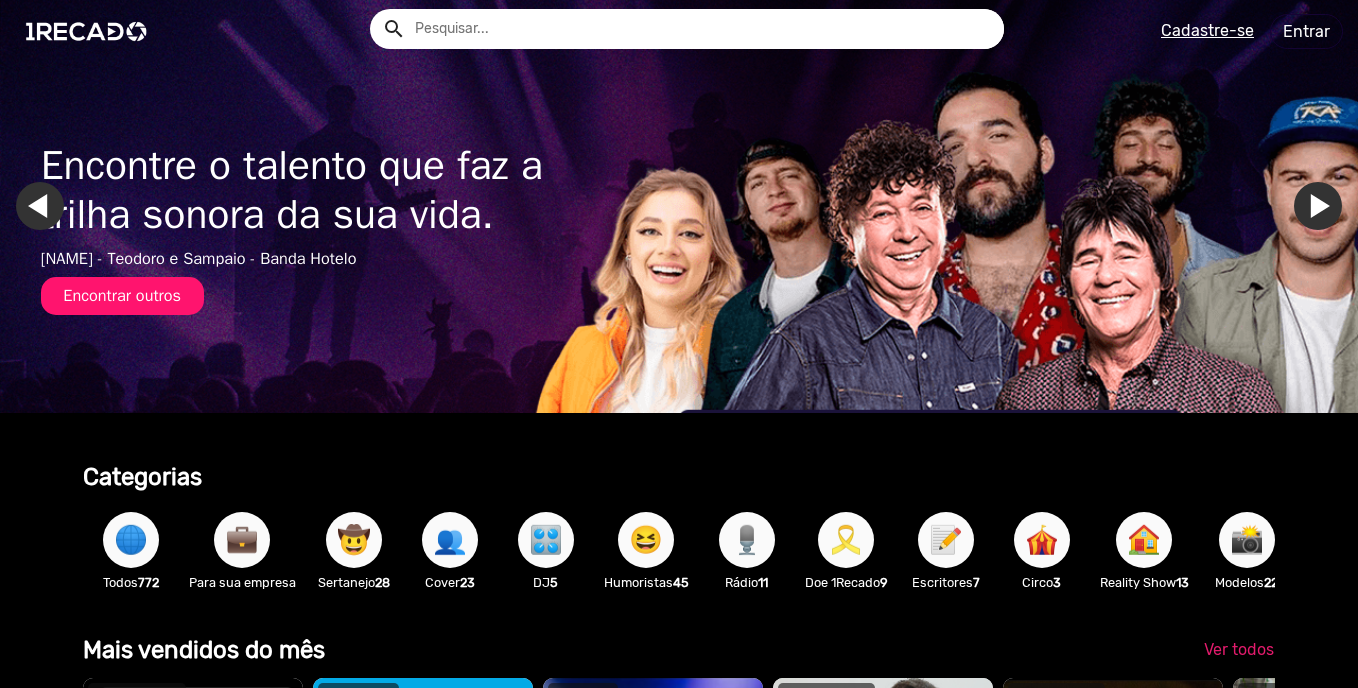 click on "🌐" at bounding box center (131, 540) 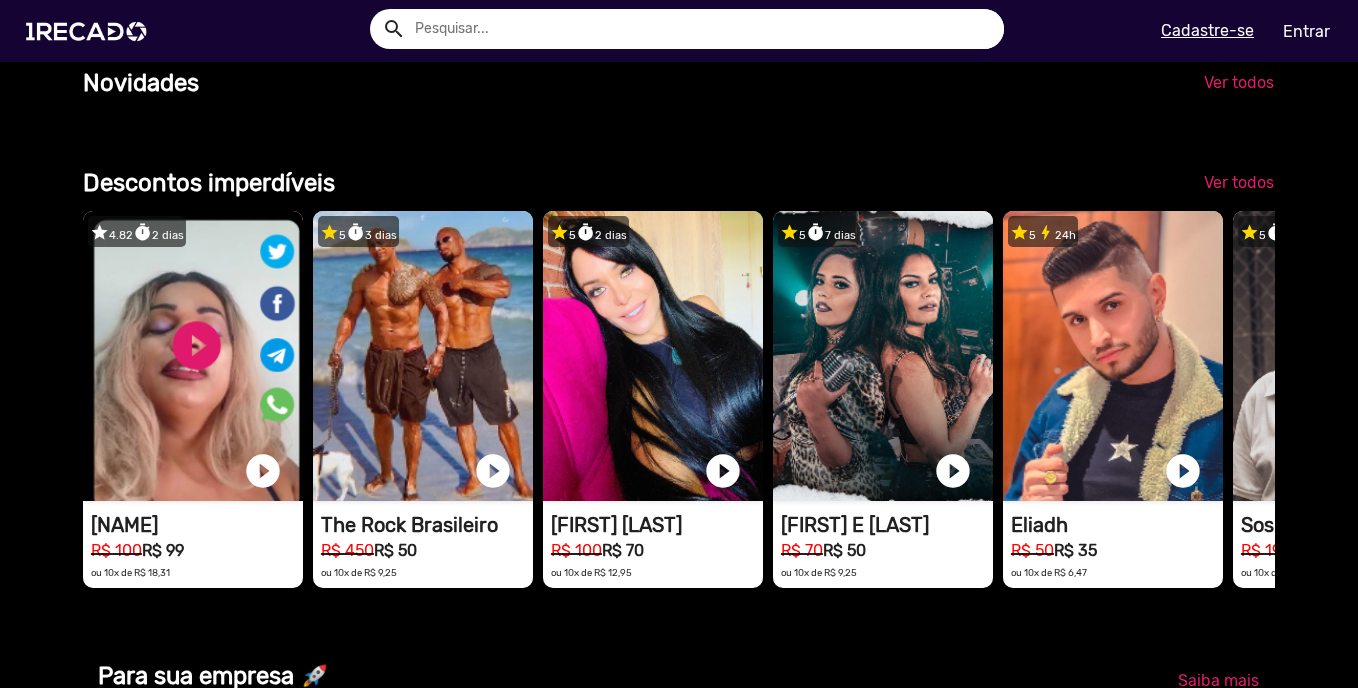 scroll, scrollTop: 1867, scrollLeft: 0, axis: vertical 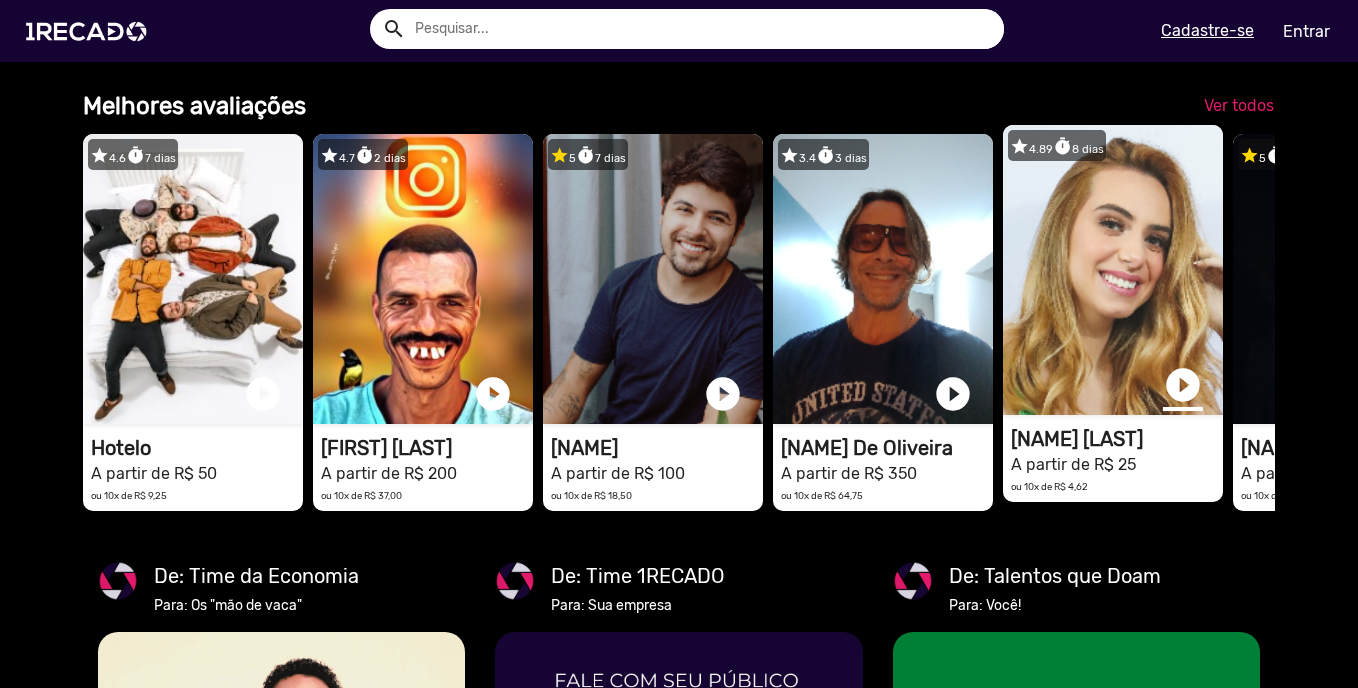 click on "play_circle_filled" at bounding box center (1183, -2062) 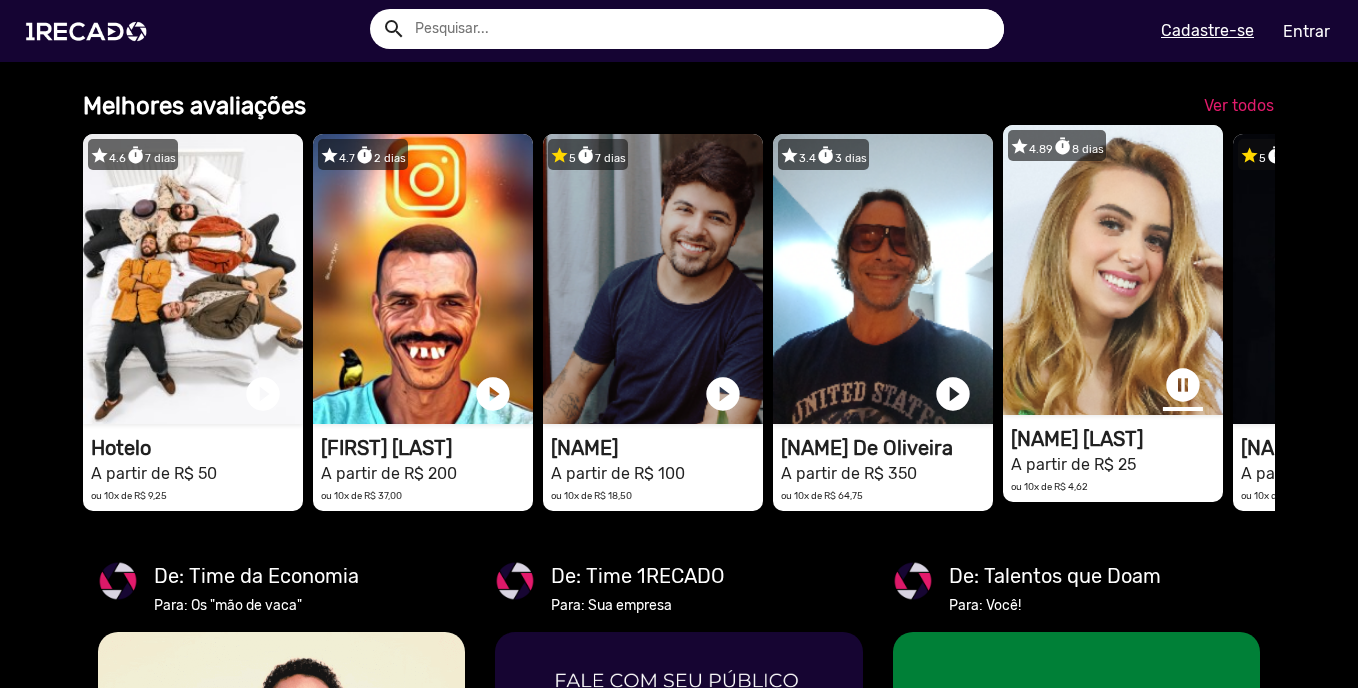 scroll, scrollTop: 0, scrollLeft: 1343, axis: horizontal 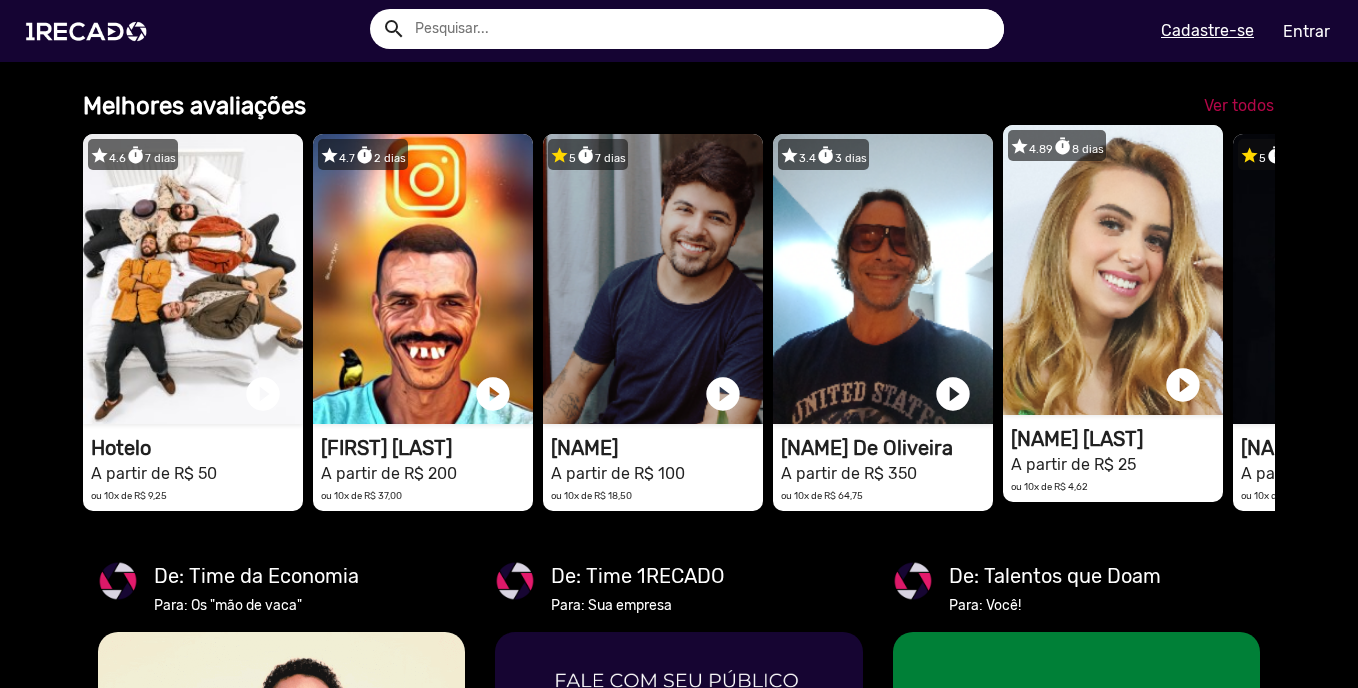 click on "Ver todos" 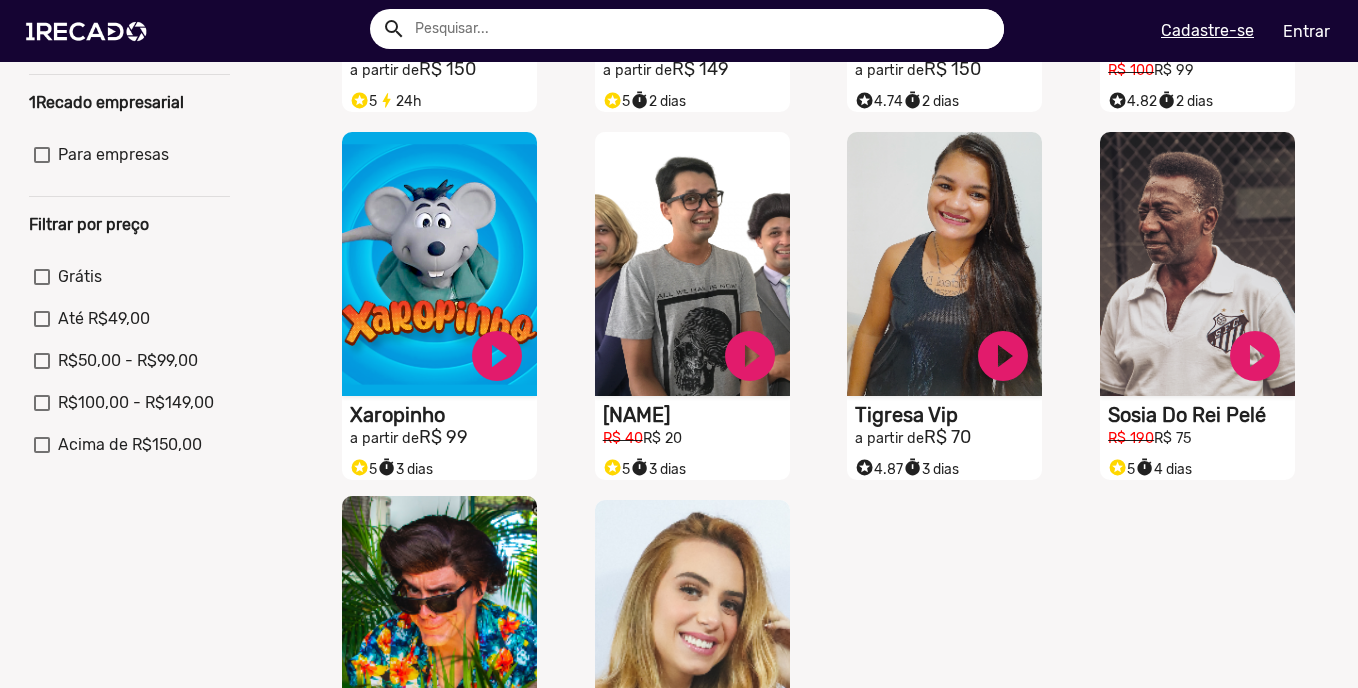 scroll, scrollTop: 867, scrollLeft: 0, axis: vertical 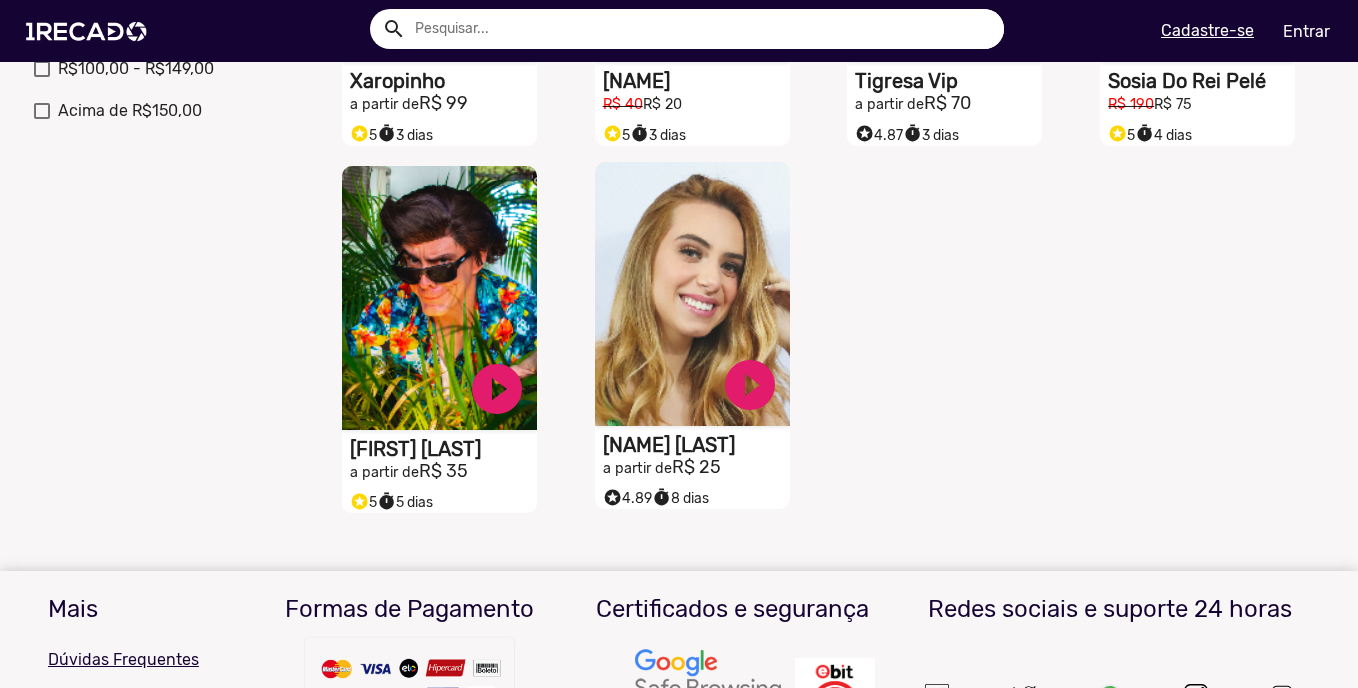 click on "[FIRST] [LAST]" at bounding box center (443, -287) 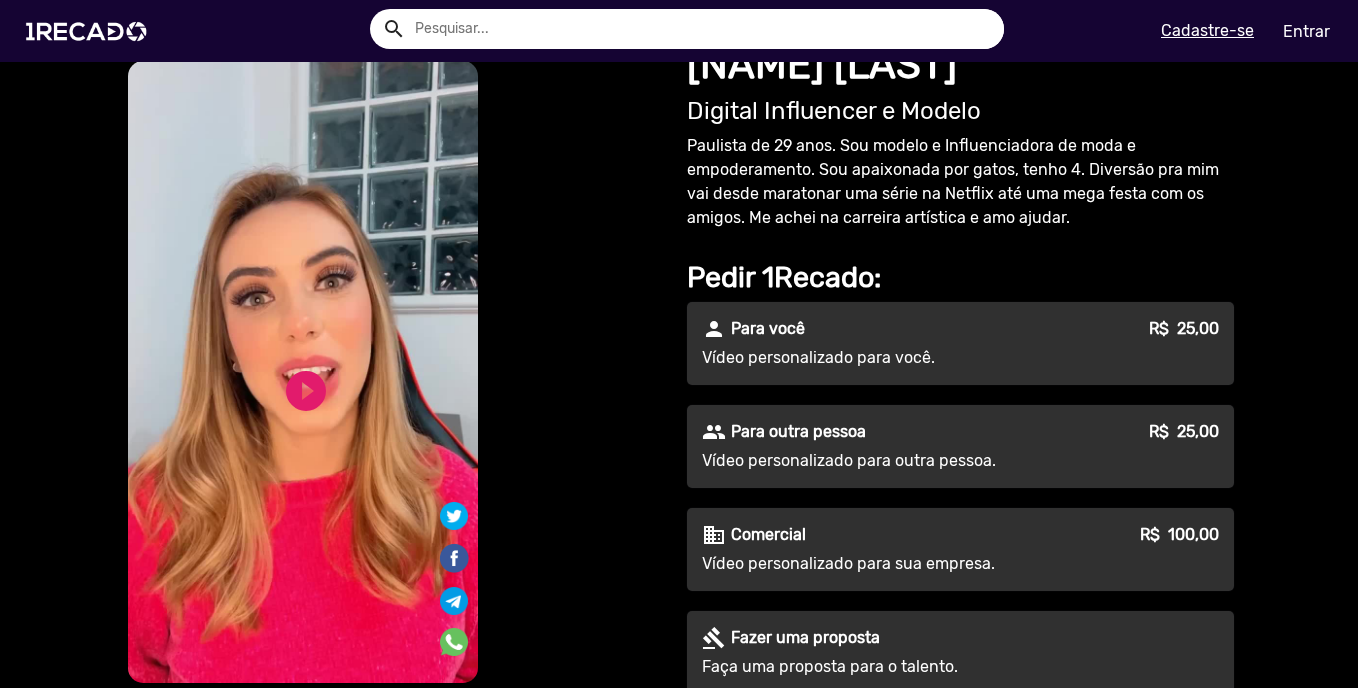 scroll, scrollTop: 0, scrollLeft: 0, axis: both 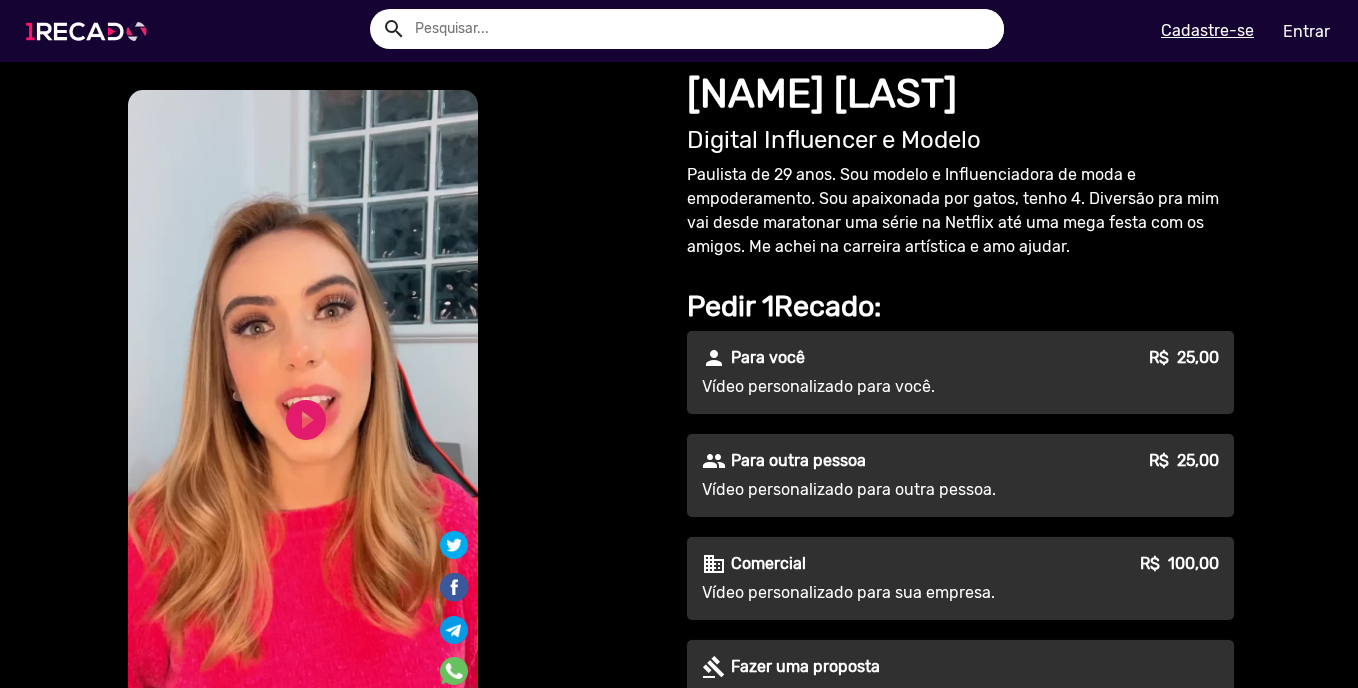 click at bounding box center [90, 31] 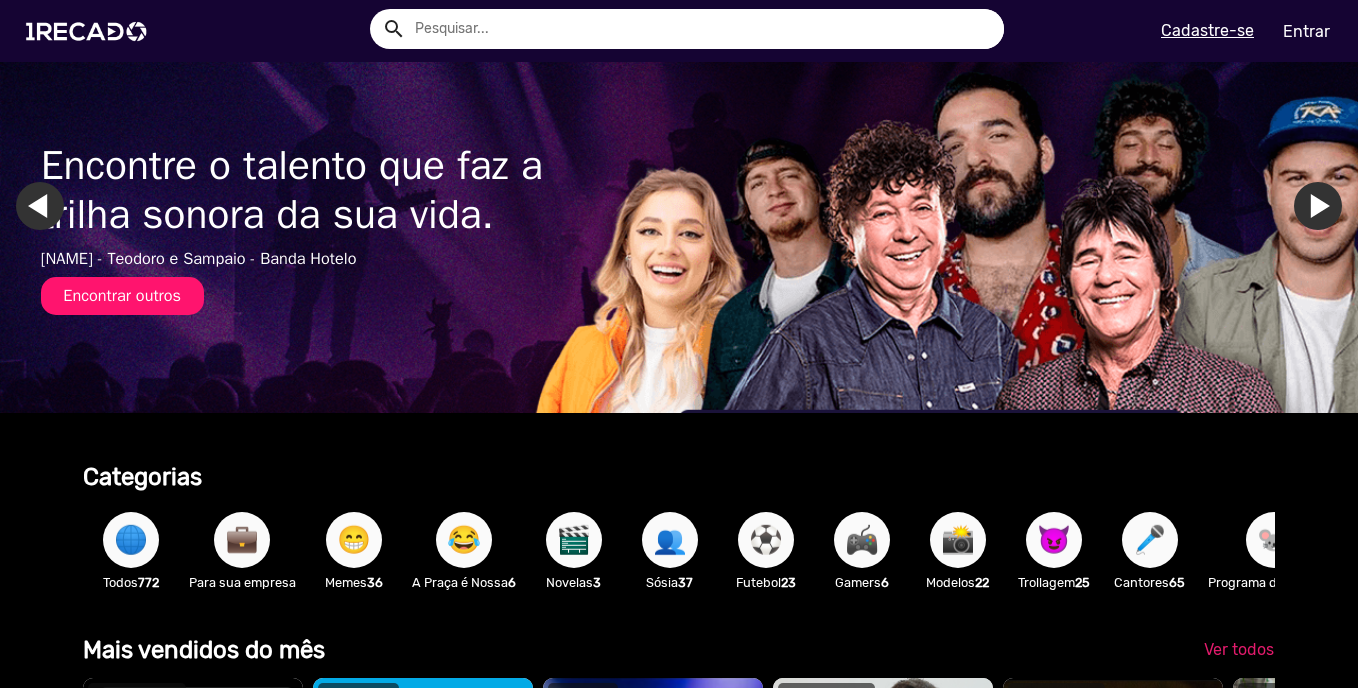 scroll, scrollTop: 333, scrollLeft: 0, axis: vertical 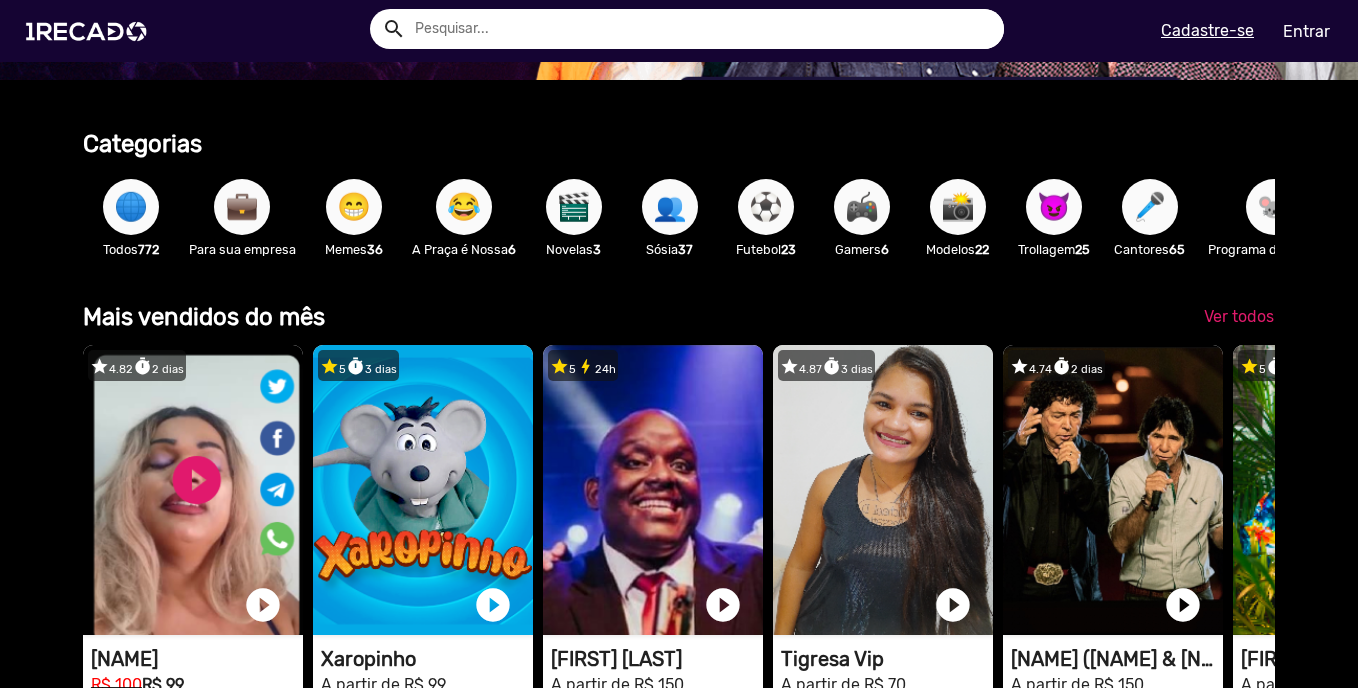click on "🎬" at bounding box center [574, 207] 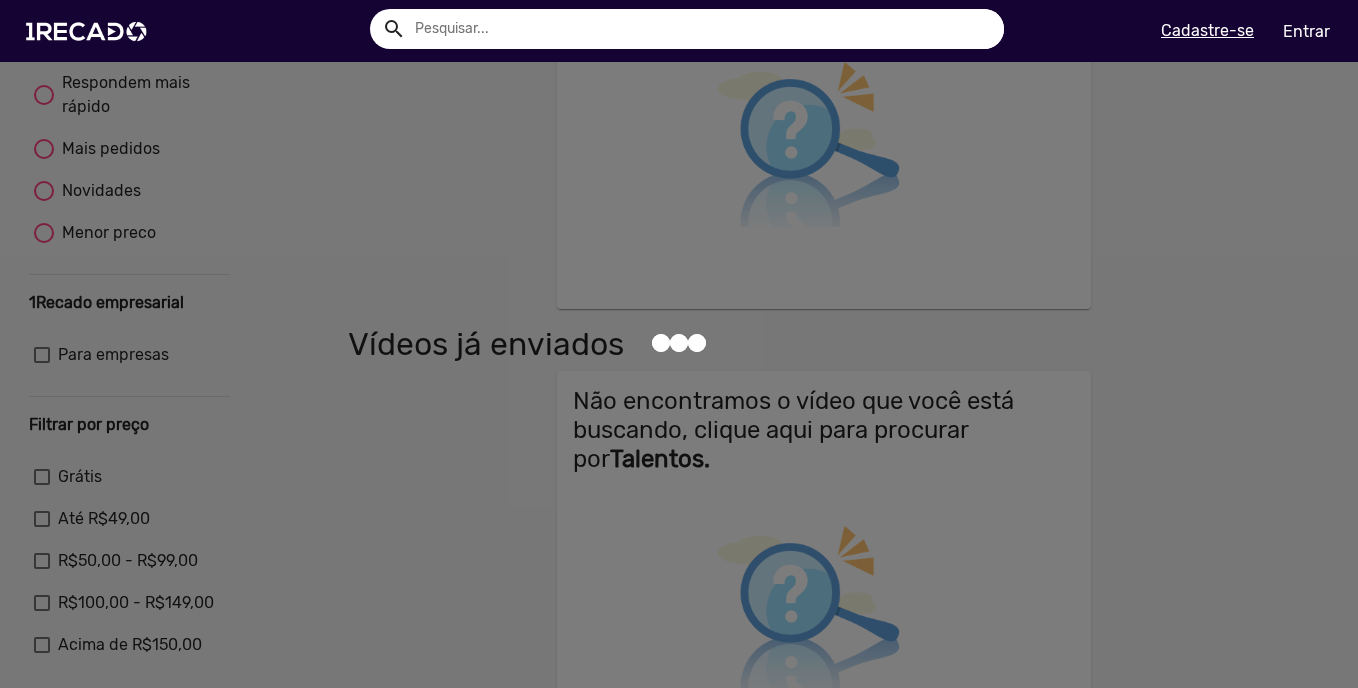 scroll, scrollTop: 0, scrollLeft: 0, axis: both 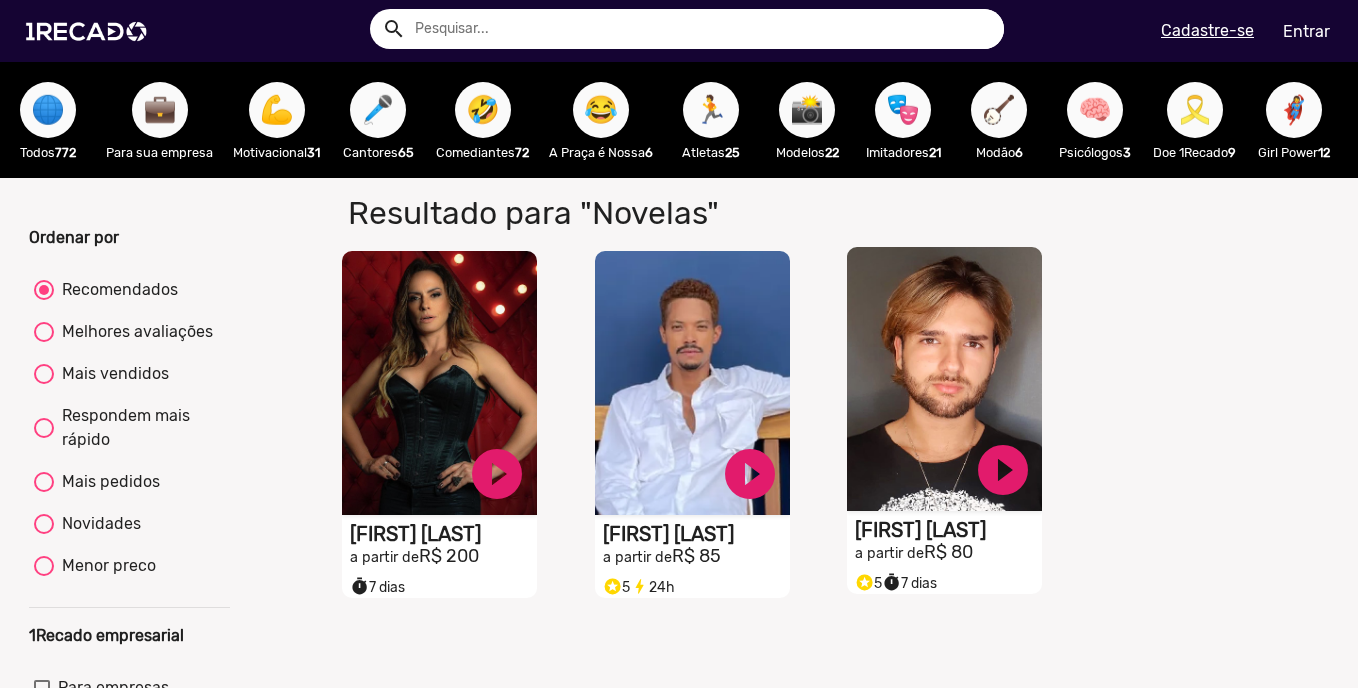 click on "Nicholas Torres" at bounding box center (443, 534) 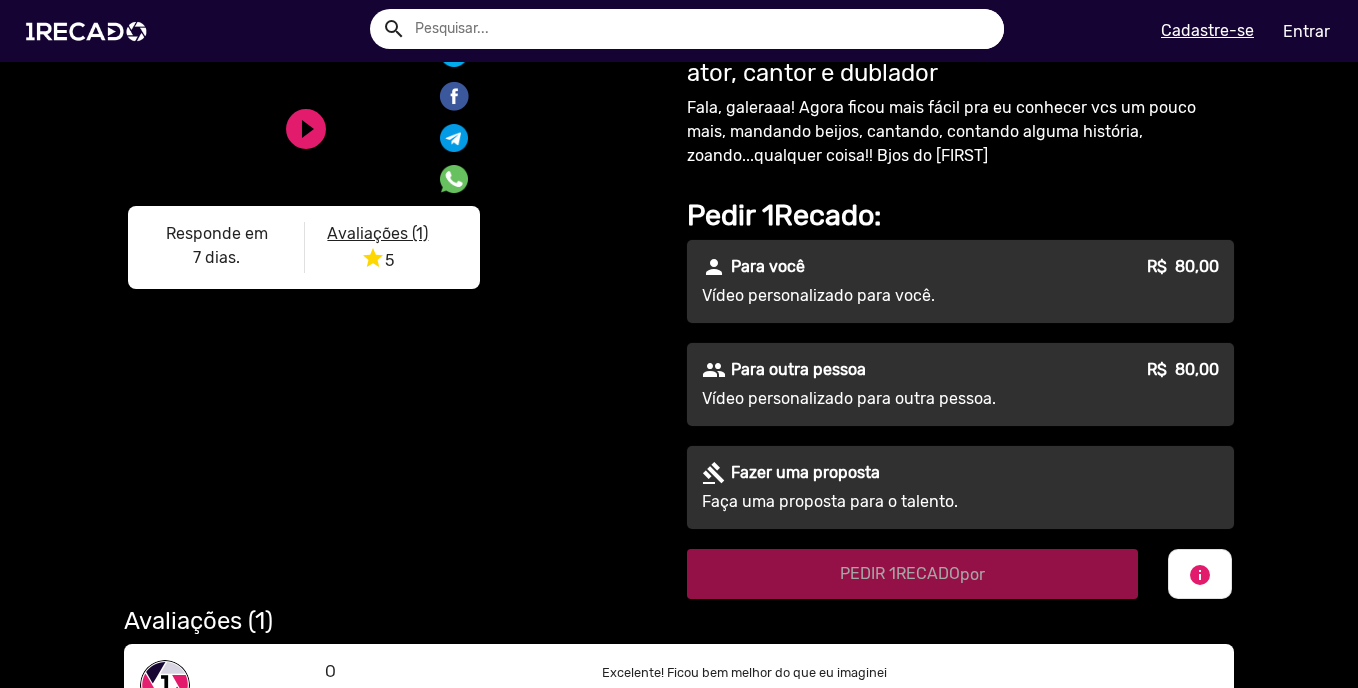 scroll, scrollTop: 0, scrollLeft: 0, axis: both 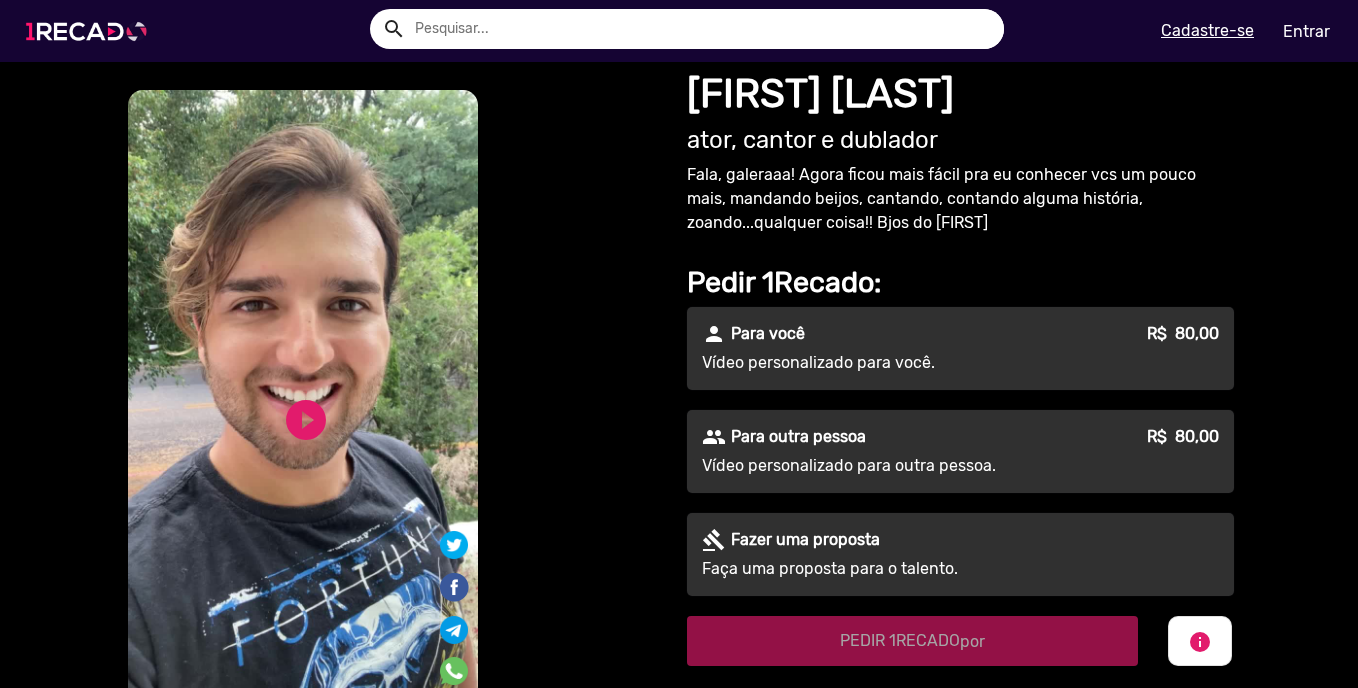 click at bounding box center [90, 31] 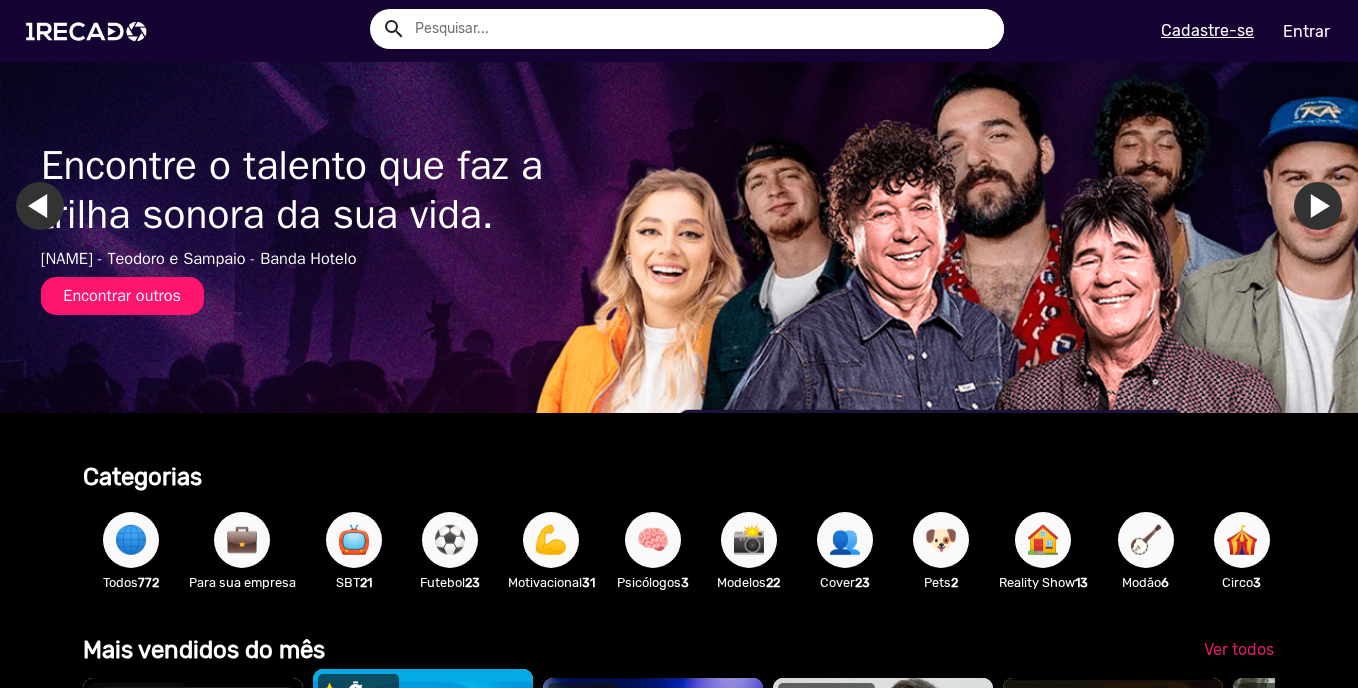 scroll, scrollTop: 400, scrollLeft: 0, axis: vertical 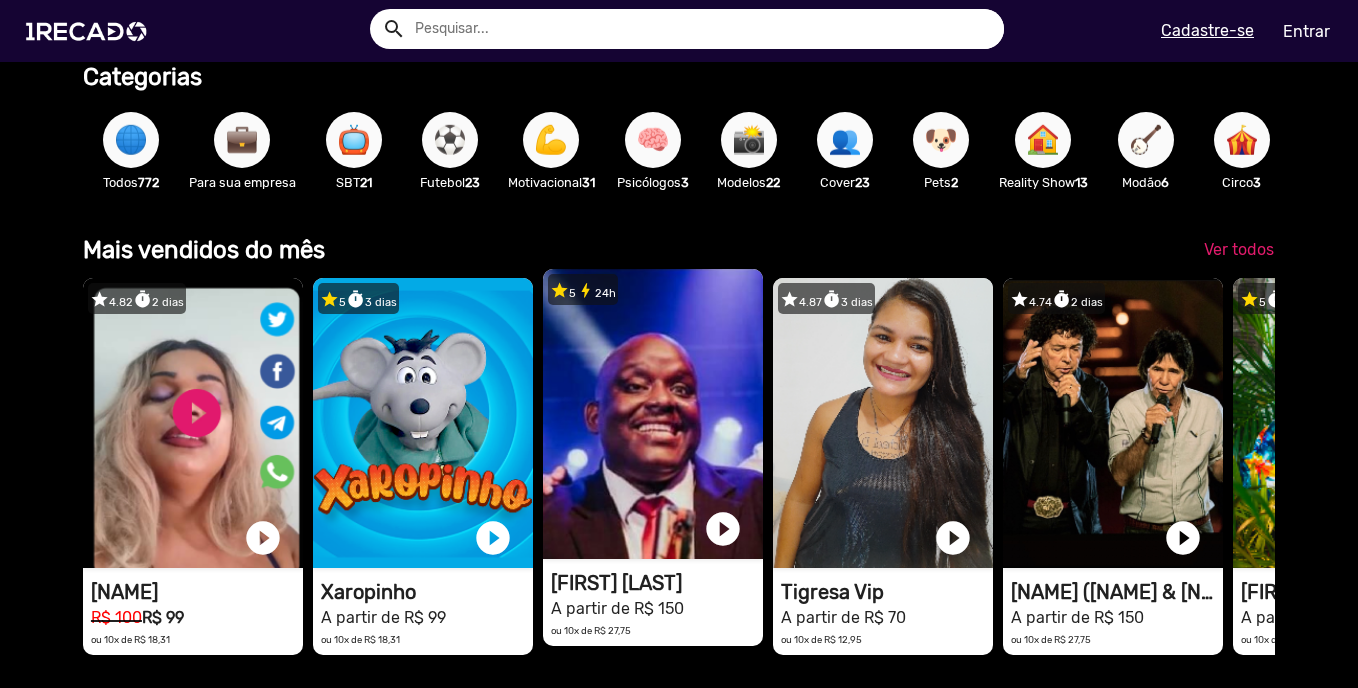 click on "A partir de R$ 150" at bounding box center [657, 607] 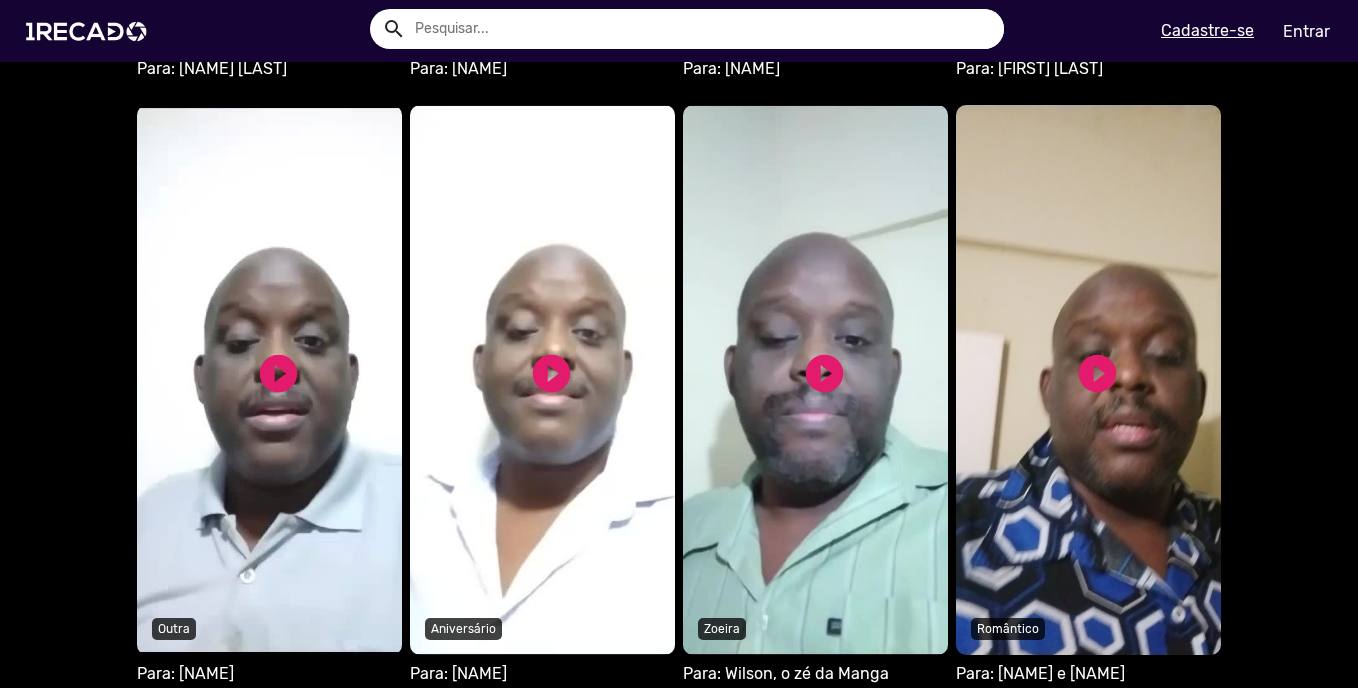 scroll, scrollTop: 1867, scrollLeft: 0, axis: vertical 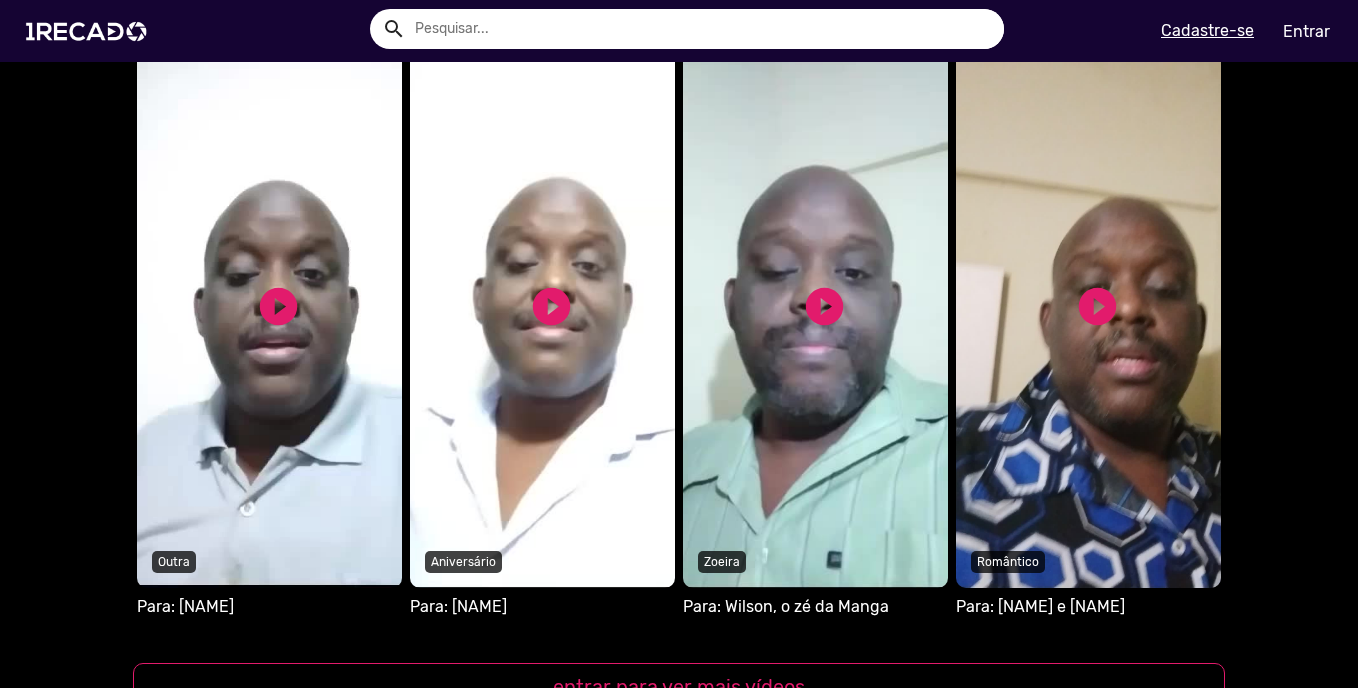 click on "S1RECADO vídeos dedicados para fãs e empresas" at bounding box center (269, 313) 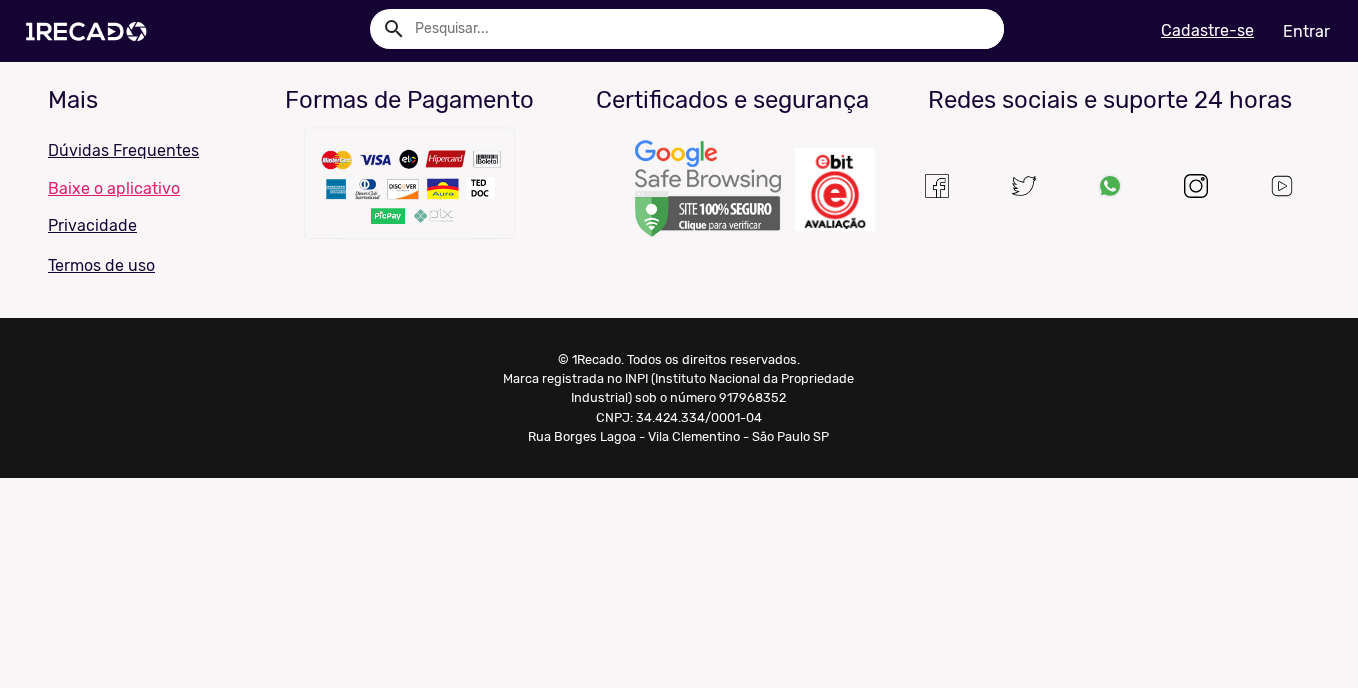 scroll, scrollTop: 0, scrollLeft: 0, axis: both 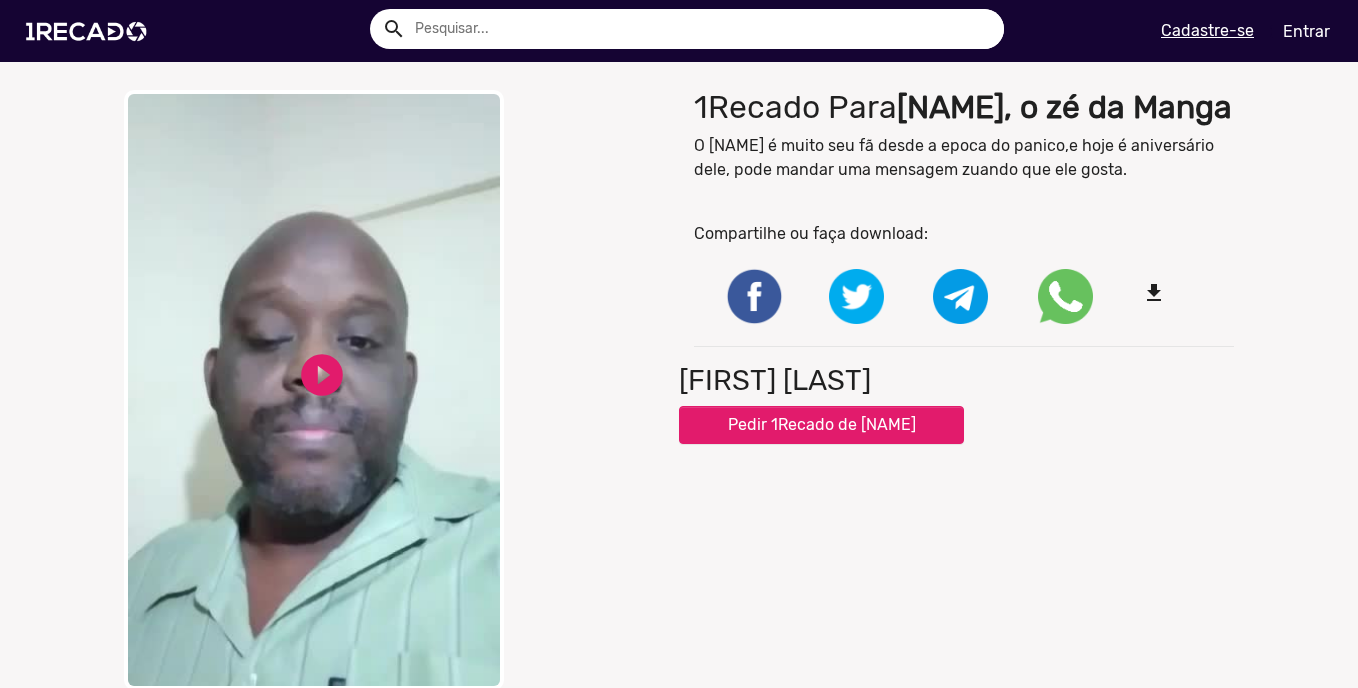 click on "Your browser does not support HTML5 video." at bounding box center [314, 390] 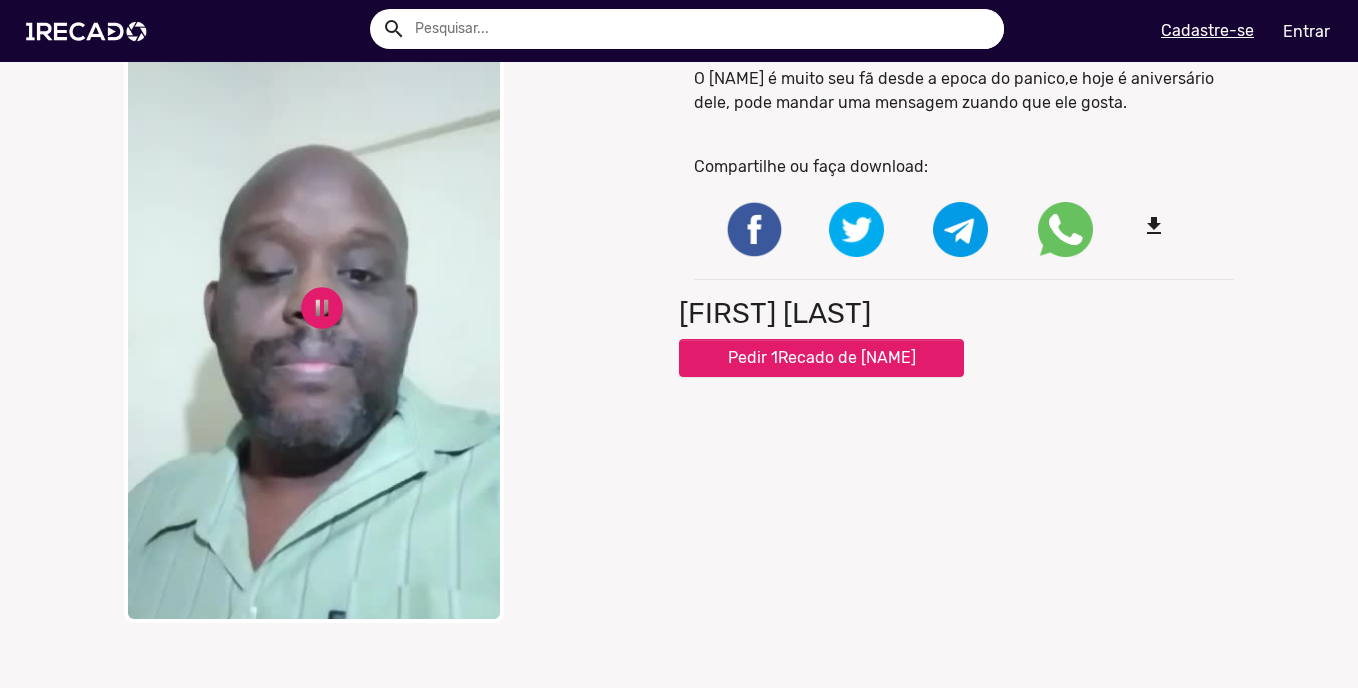 scroll, scrollTop: 0, scrollLeft: 0, axis: both 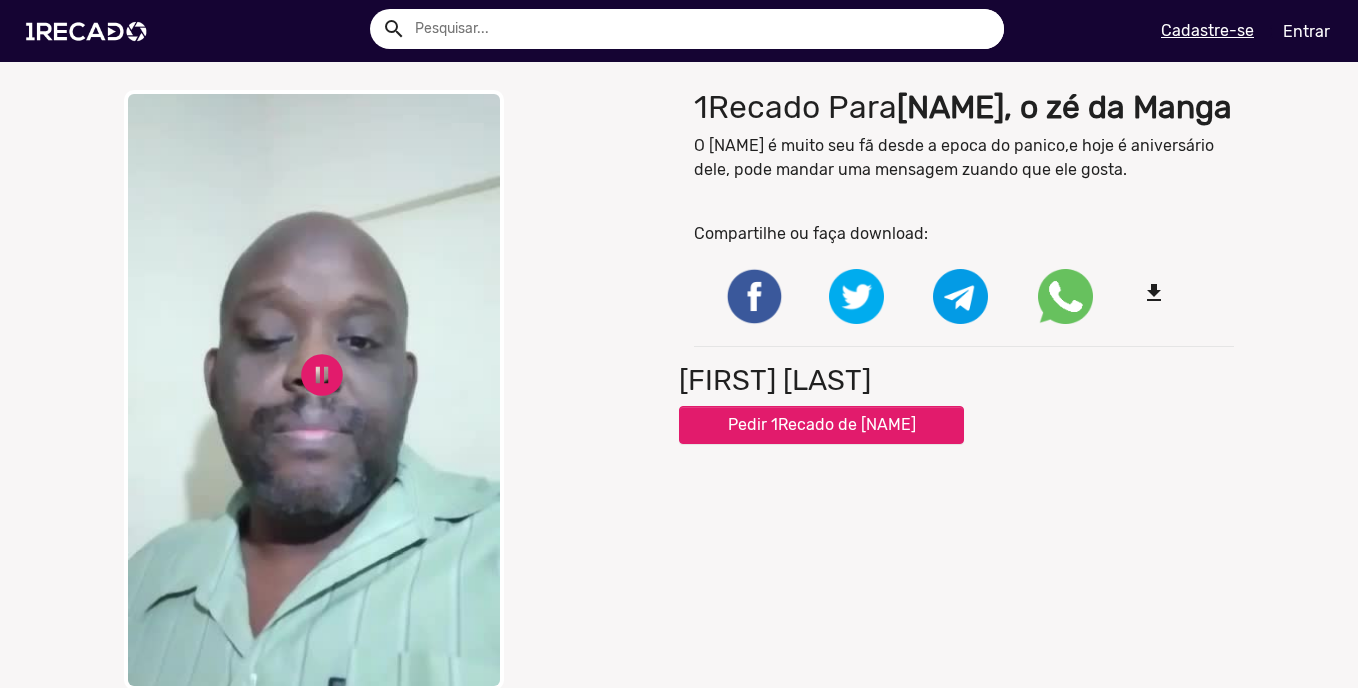 click on "close  Your browser does not support HTML5 video.   pause_circle   pause_circle" at bounding box center [394, 390] 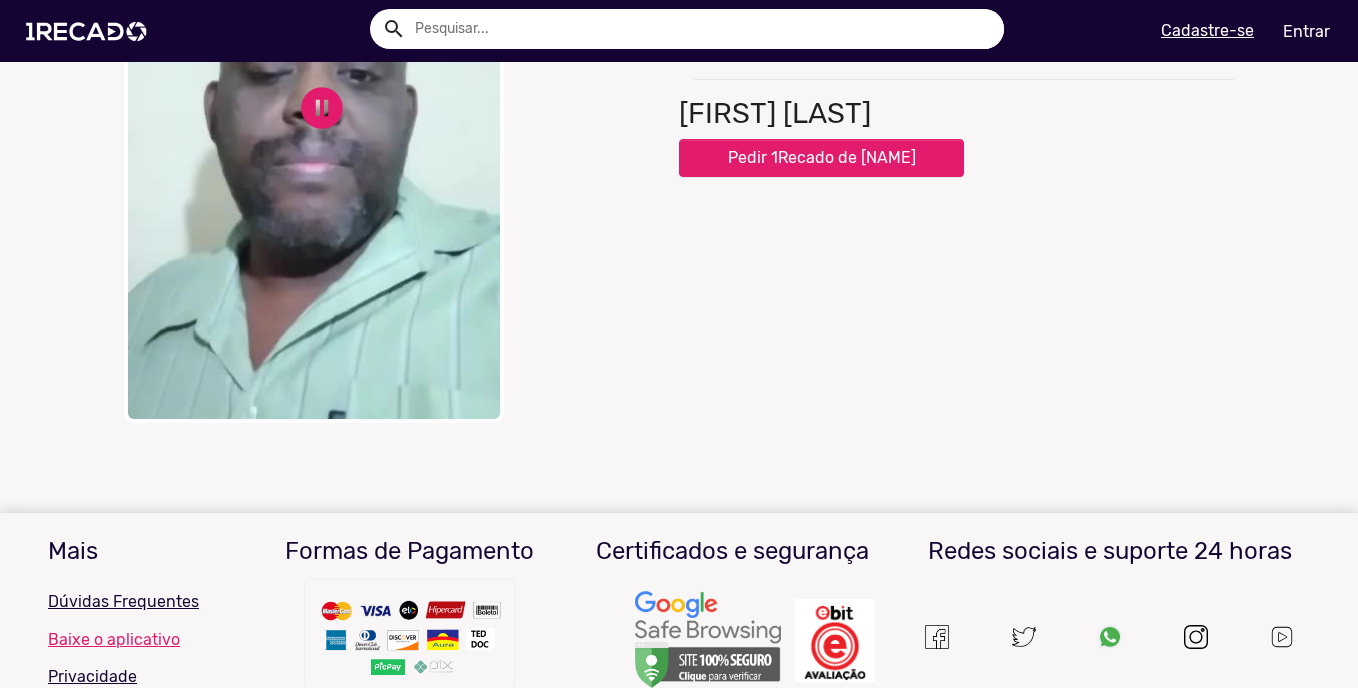 scroll, scrollTop: 0, scrollLeft: 0, axis: both 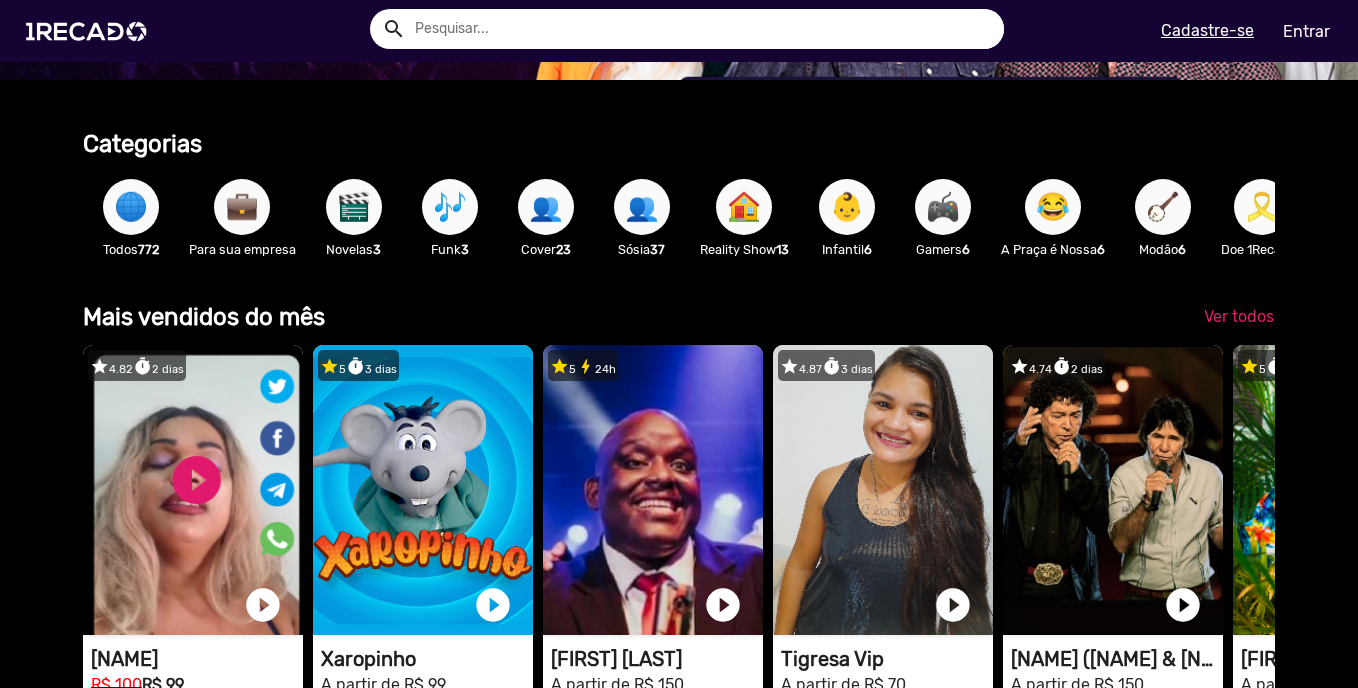 click on "💼  Para sua empresa" at bounding box center [242, 217] 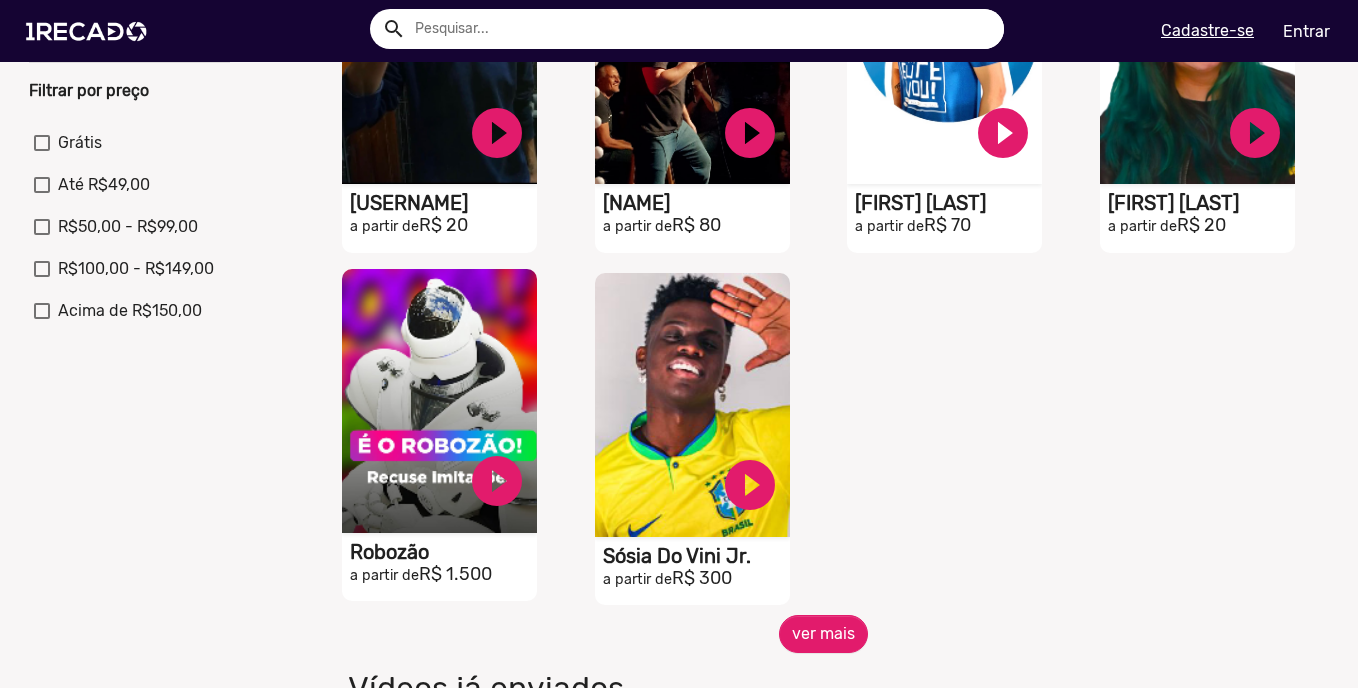 scroll, scrollTop: 400, scrollLeft: 0, axis: vertical 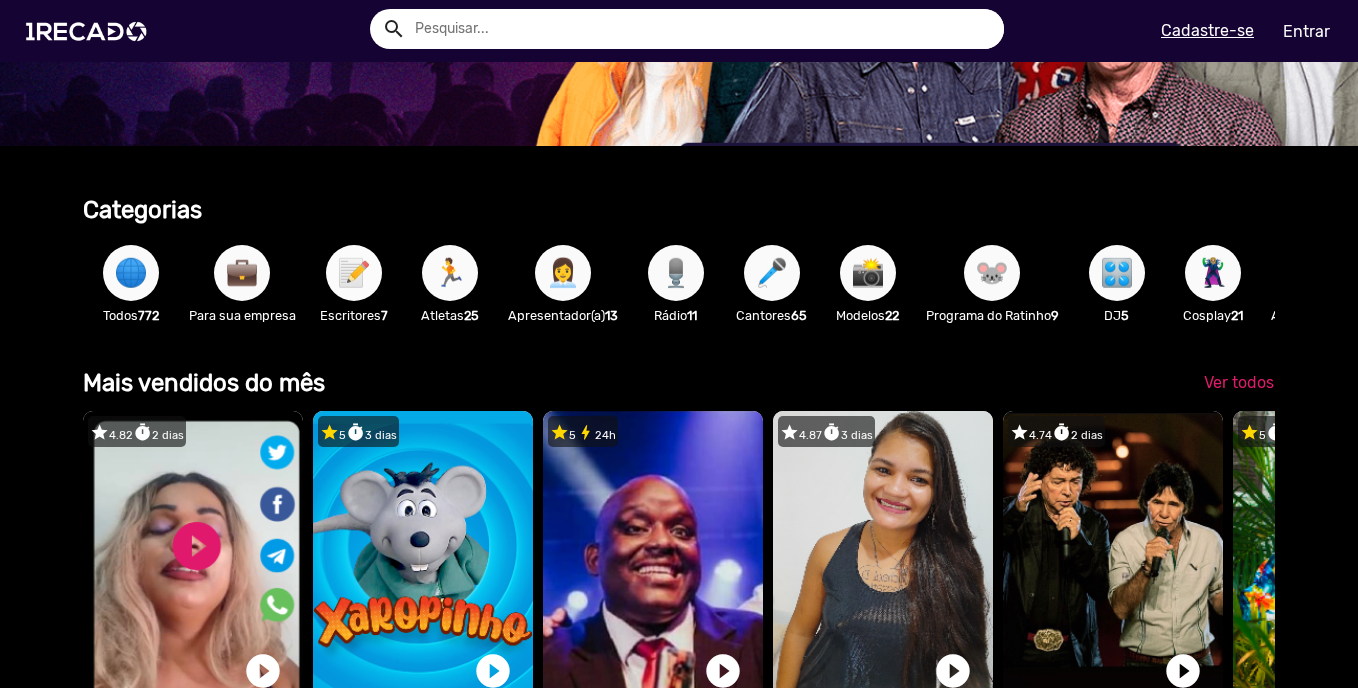 click on "📝" at bounding box center (354, 273) 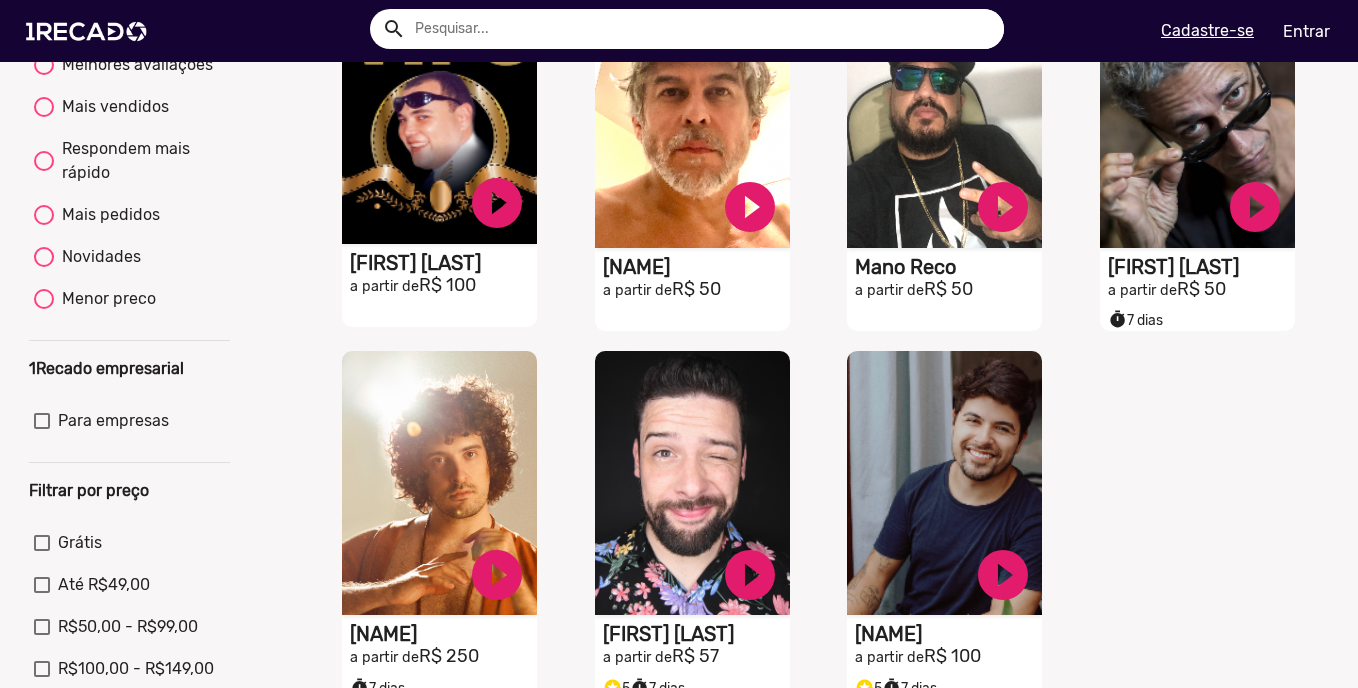 scroll, scrollTop: 333, scrollLeft: 0, axis: vertical 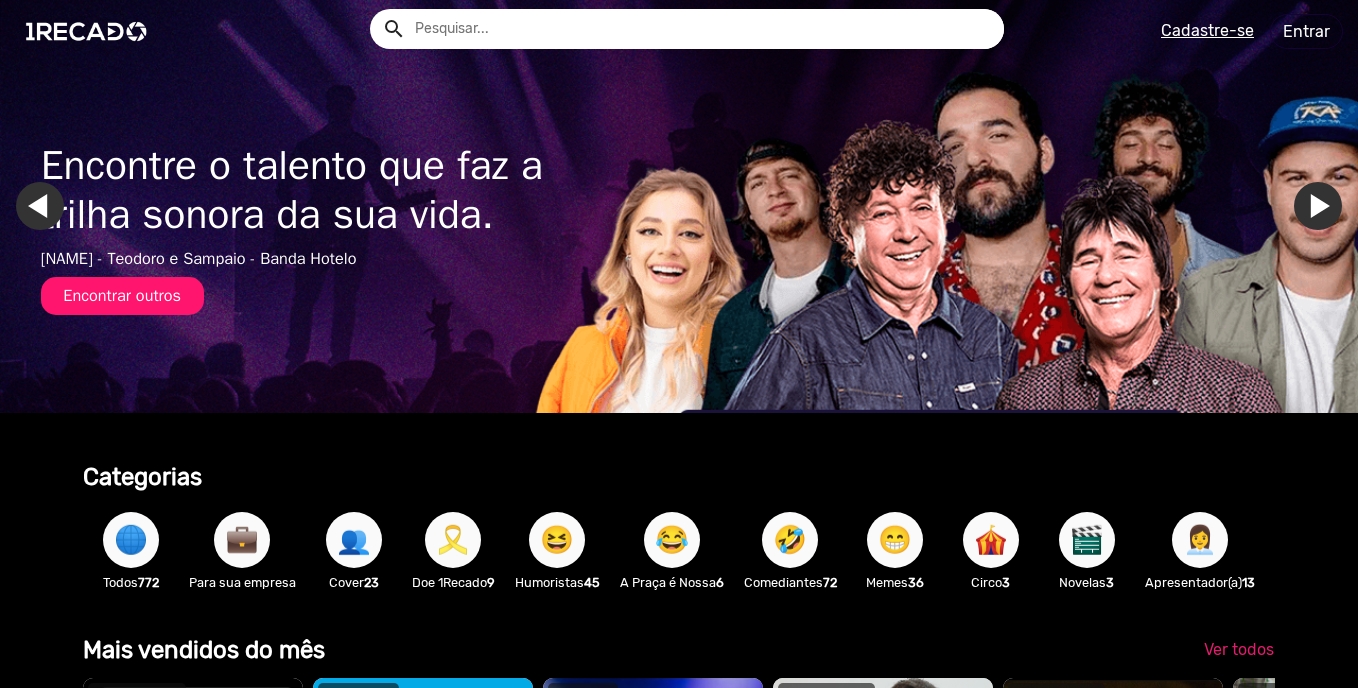 click on "😆" at bounding box center [557, 540] 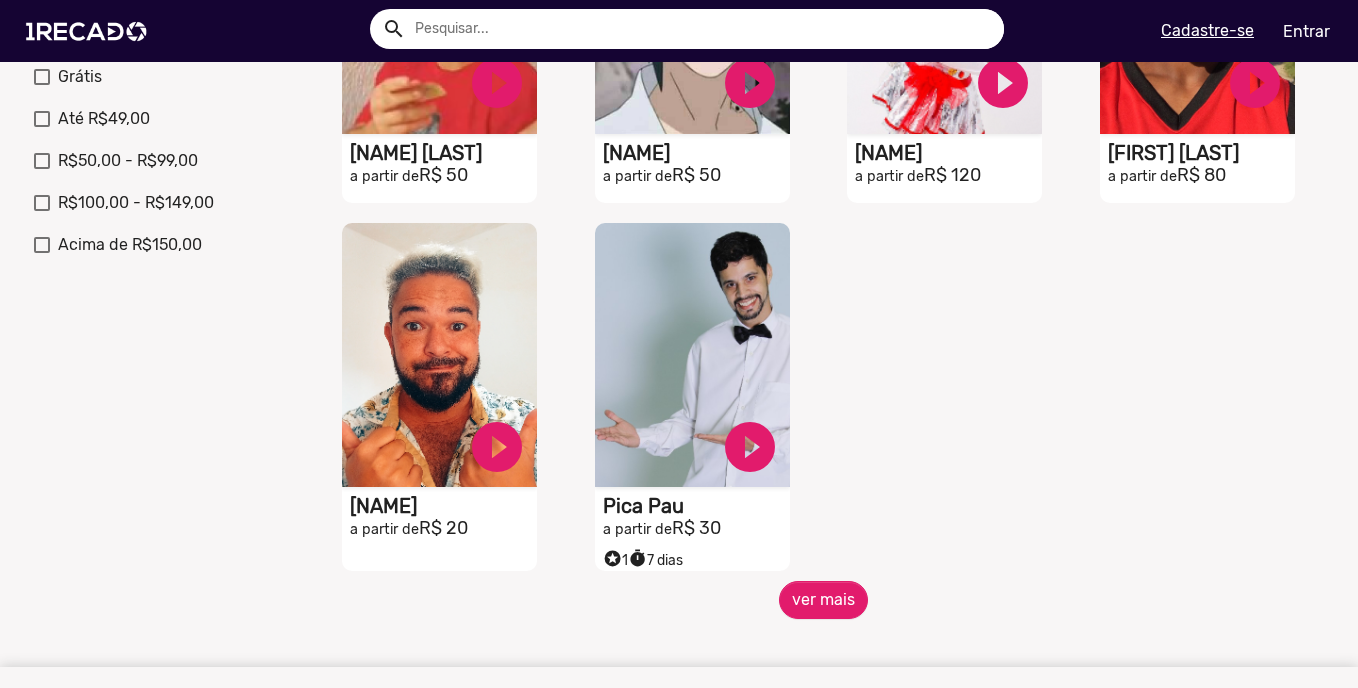 scroll, scrollTop: 800, scrollLeft: 0, axis: vertical 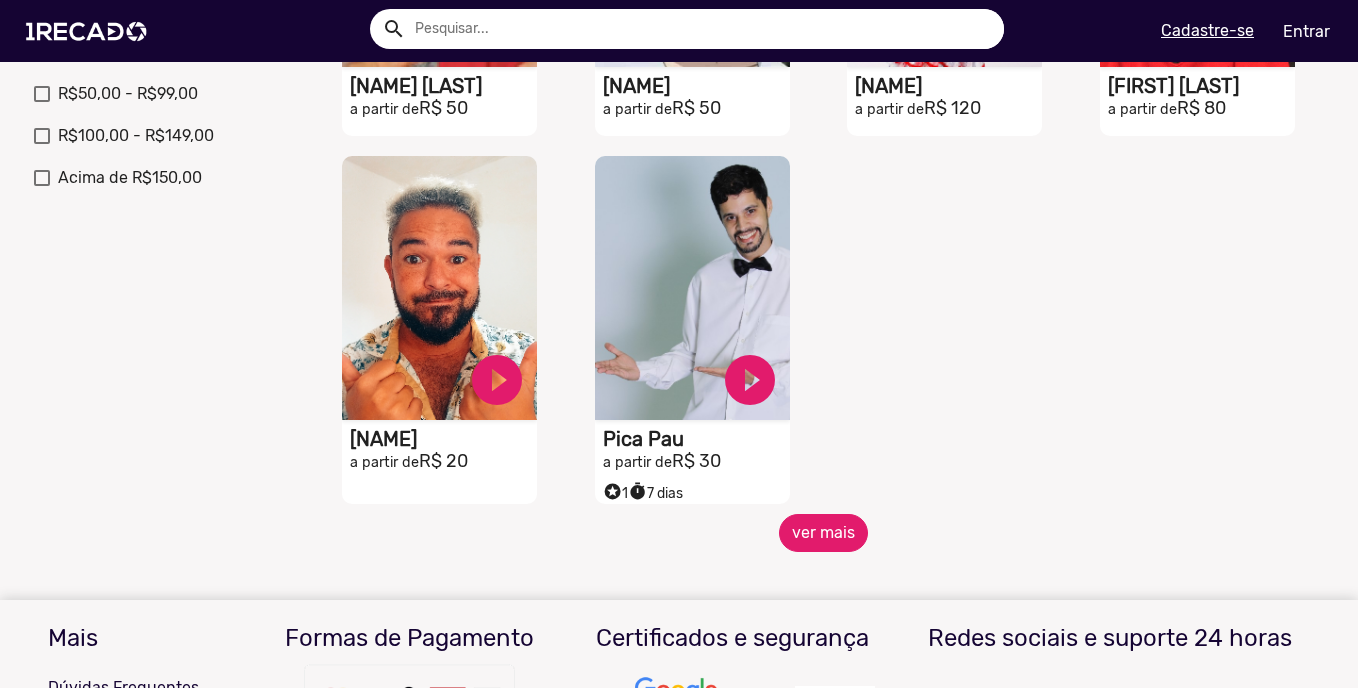 click on "ver mais" 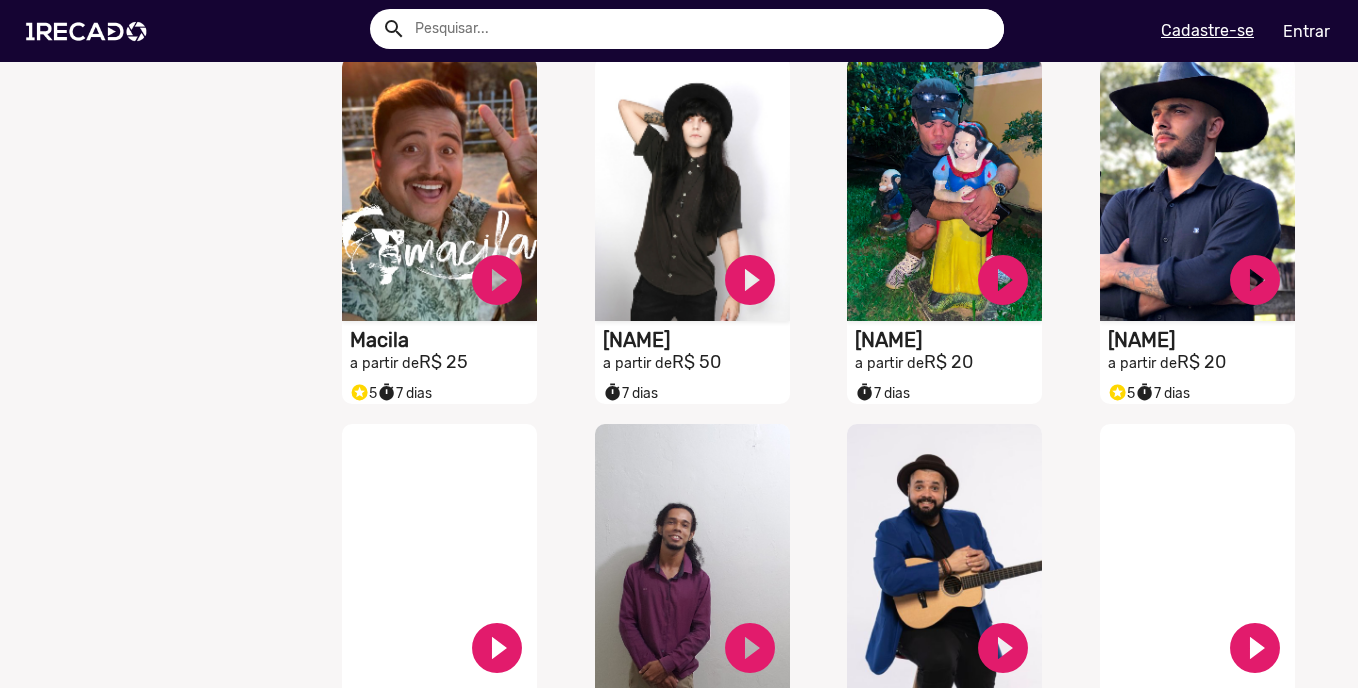 scroll, scrollTop: 1600, scrollLeft: 0, axis: vertical 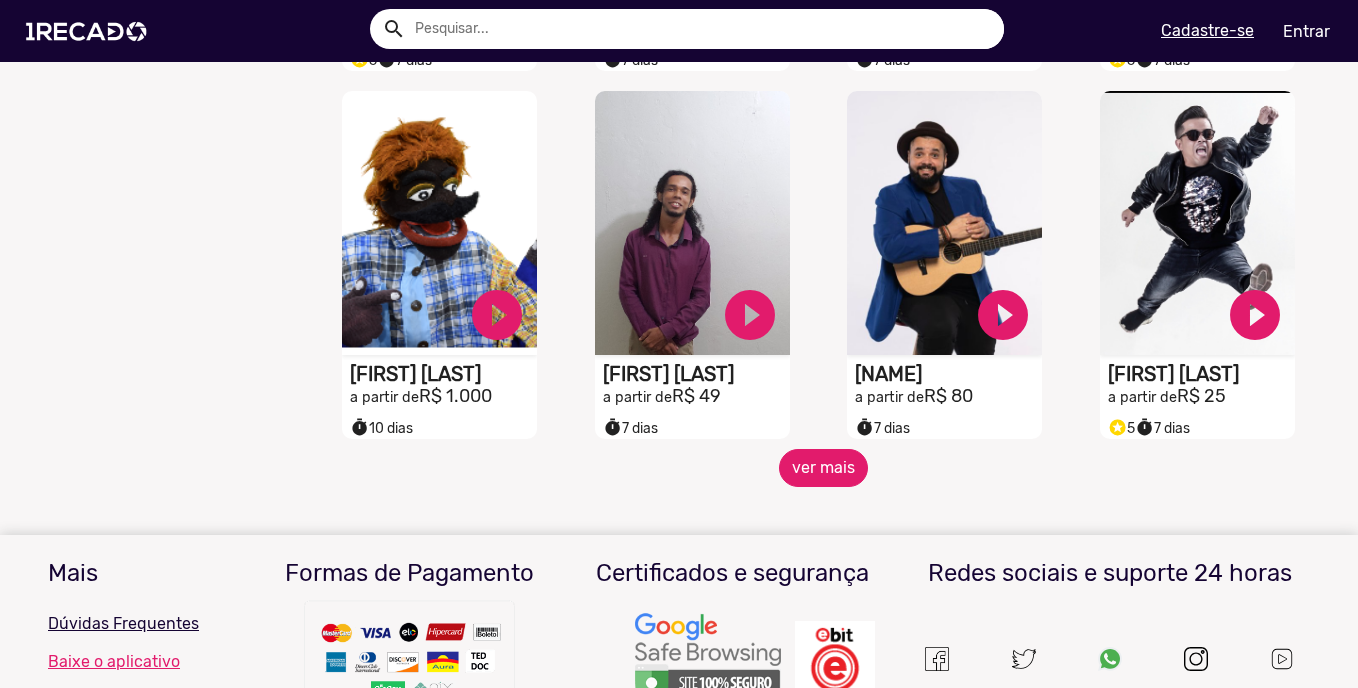 click on "ver mais" 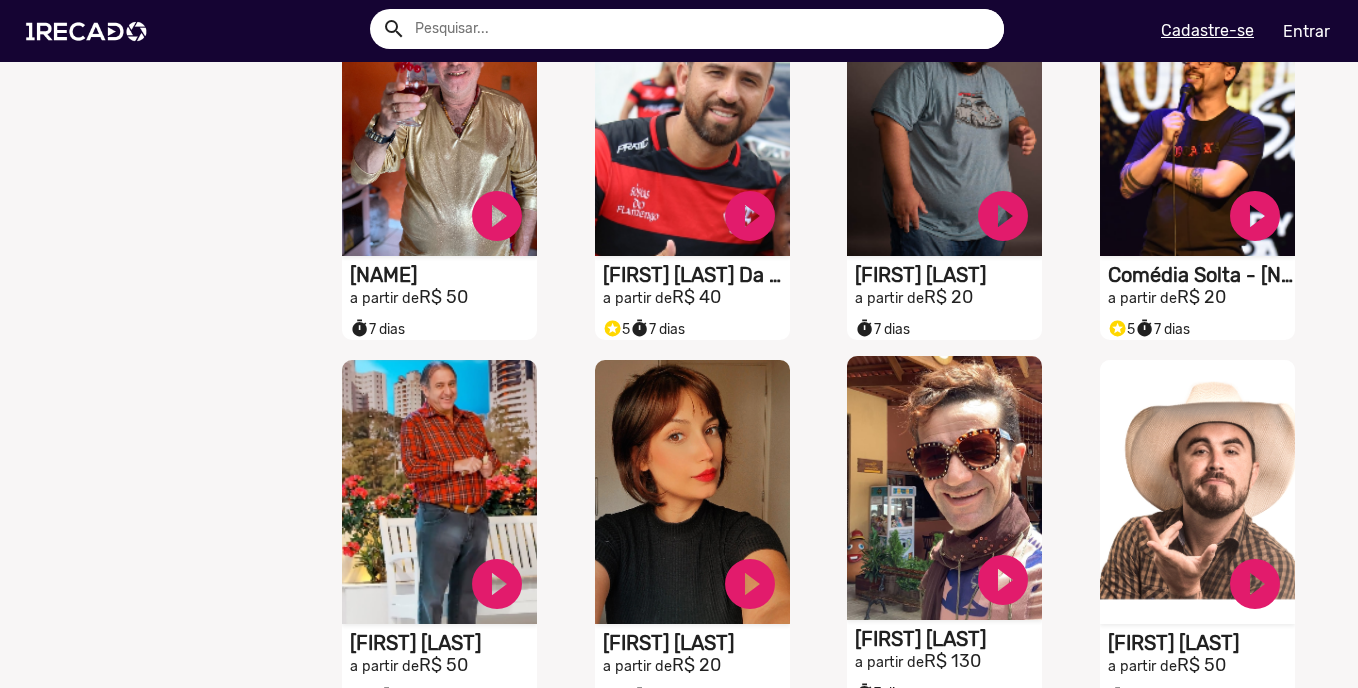scroll, scrollTop: 2267, scrollLeft: 0, axis: vertical 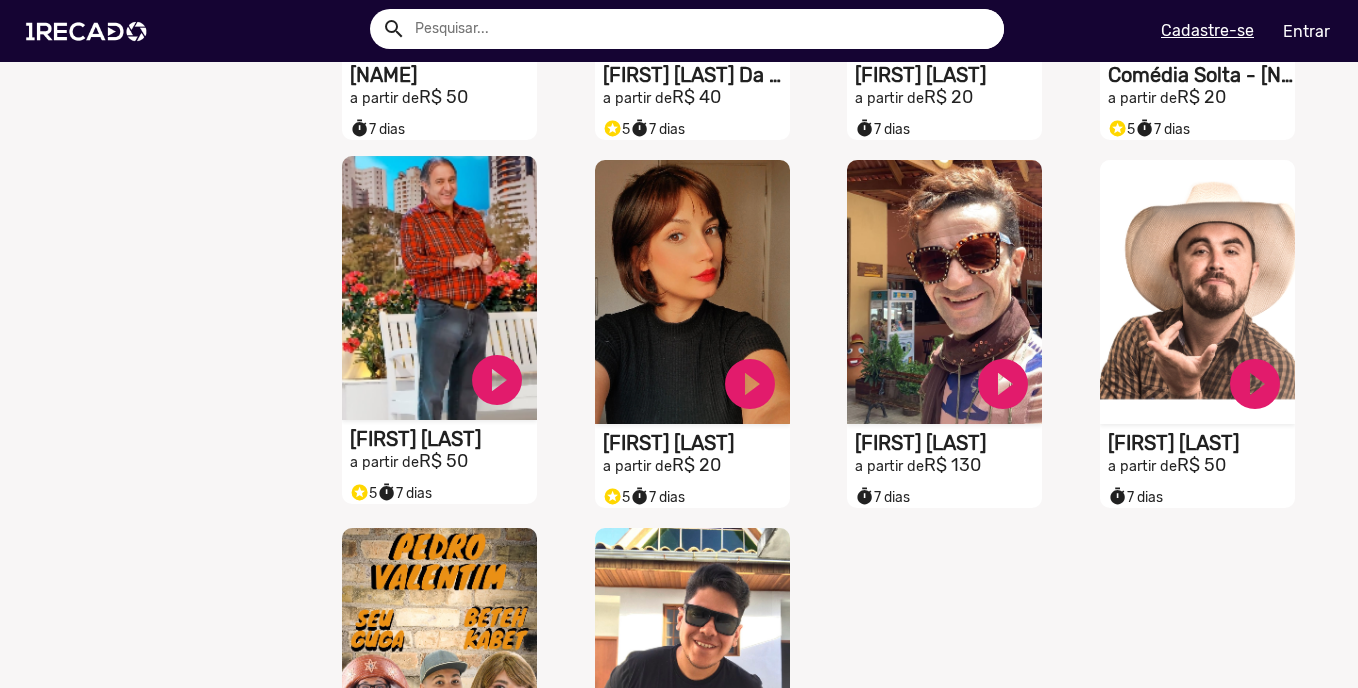 click on "Paulo Pioli" at bounding box center [443, -1733] 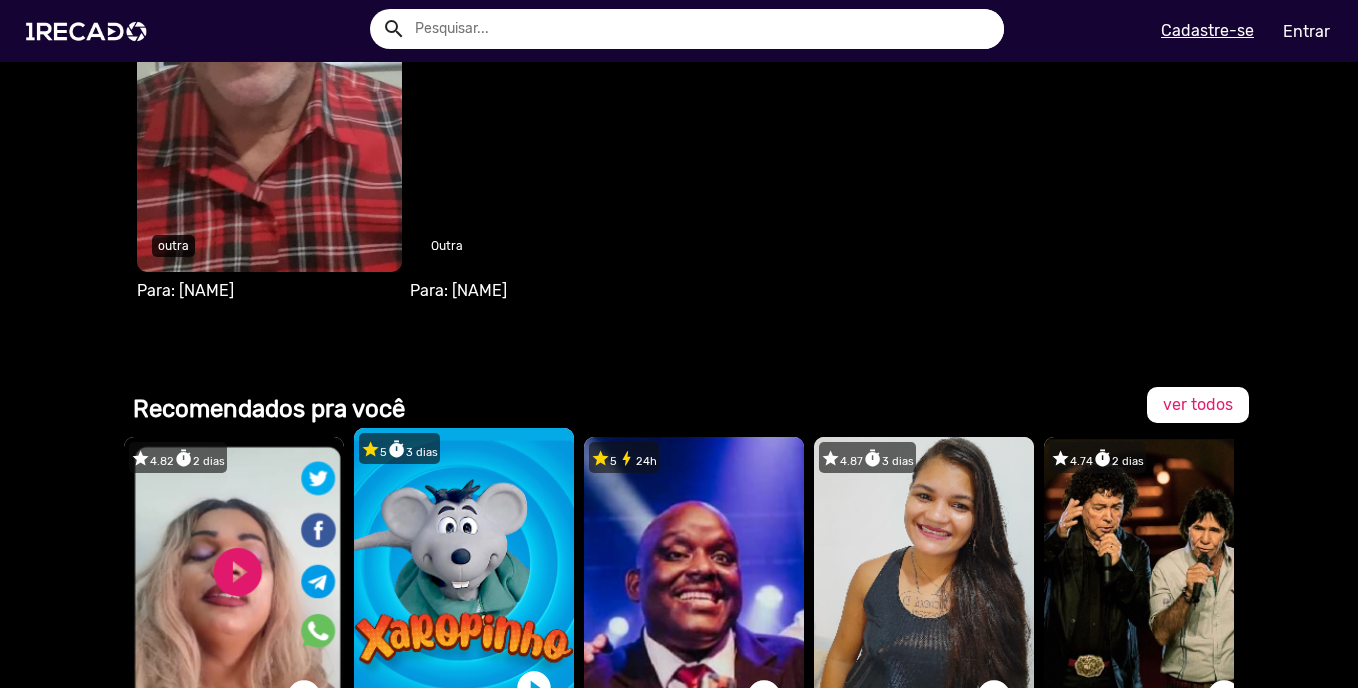 scroll, scrollTop: 1733, scrollLeft: 0, axis: vertical 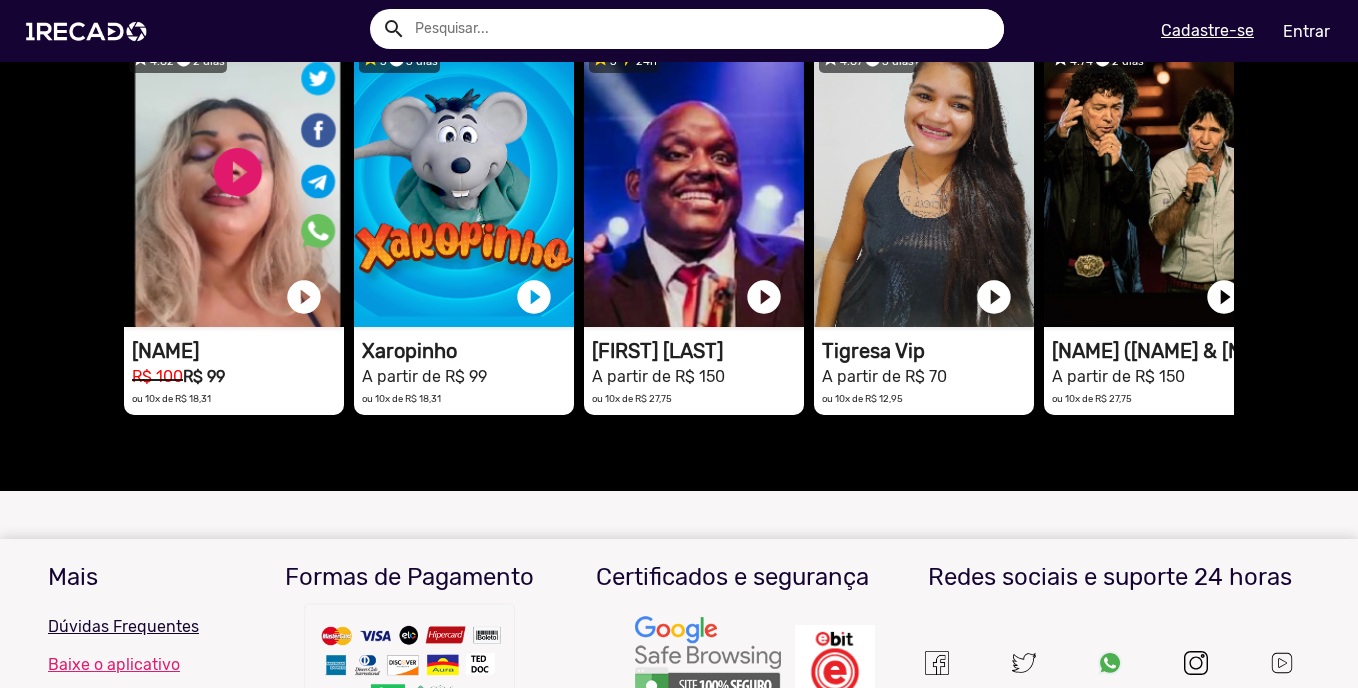 drag, startPoint x: 563, startPoint y: 458, endPoint x: 569, endPoint y: 439, distance: 19.924858 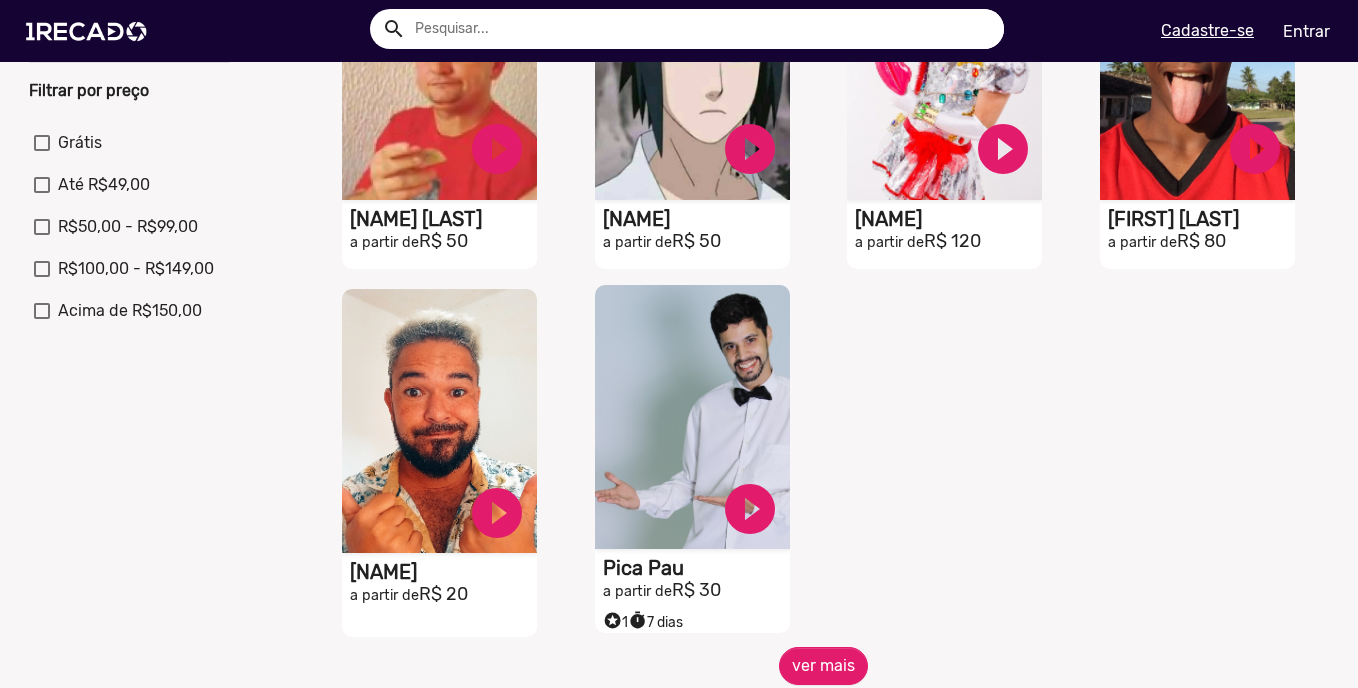 scroll, scrollTop: 1000, scrollLeft: 0, axis: vertical 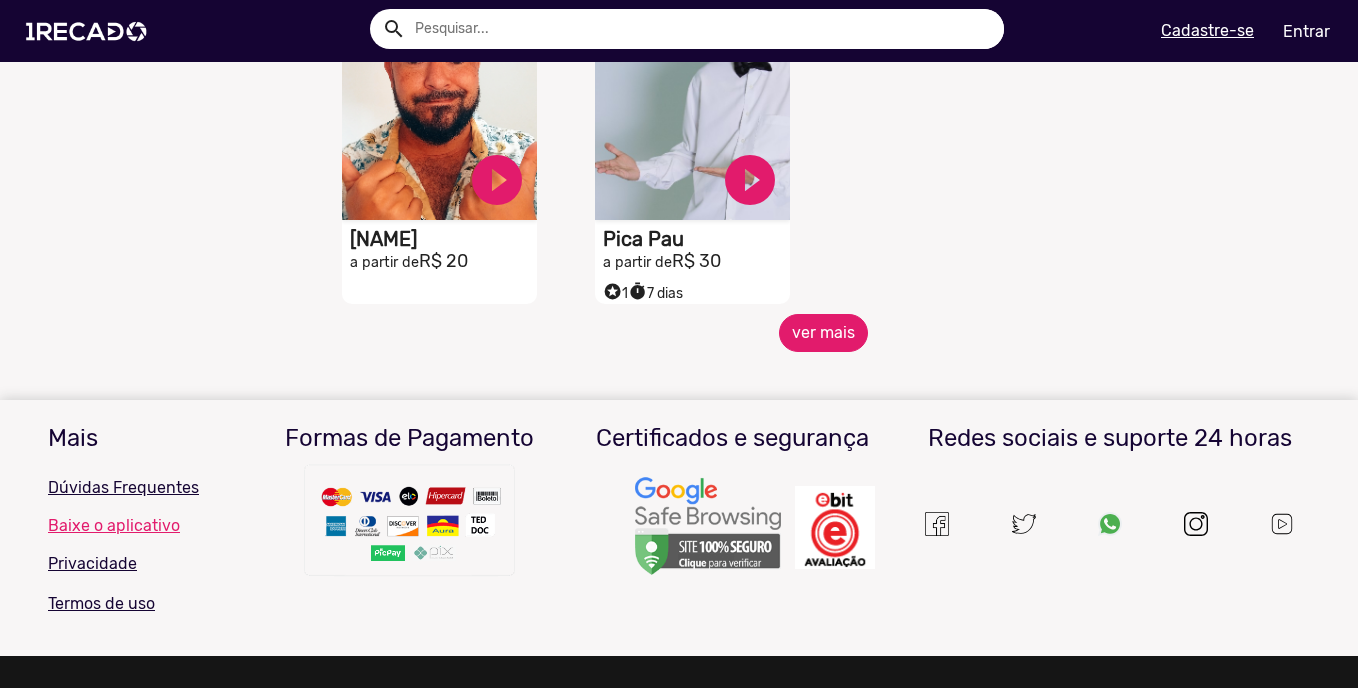 click on "ver mais" 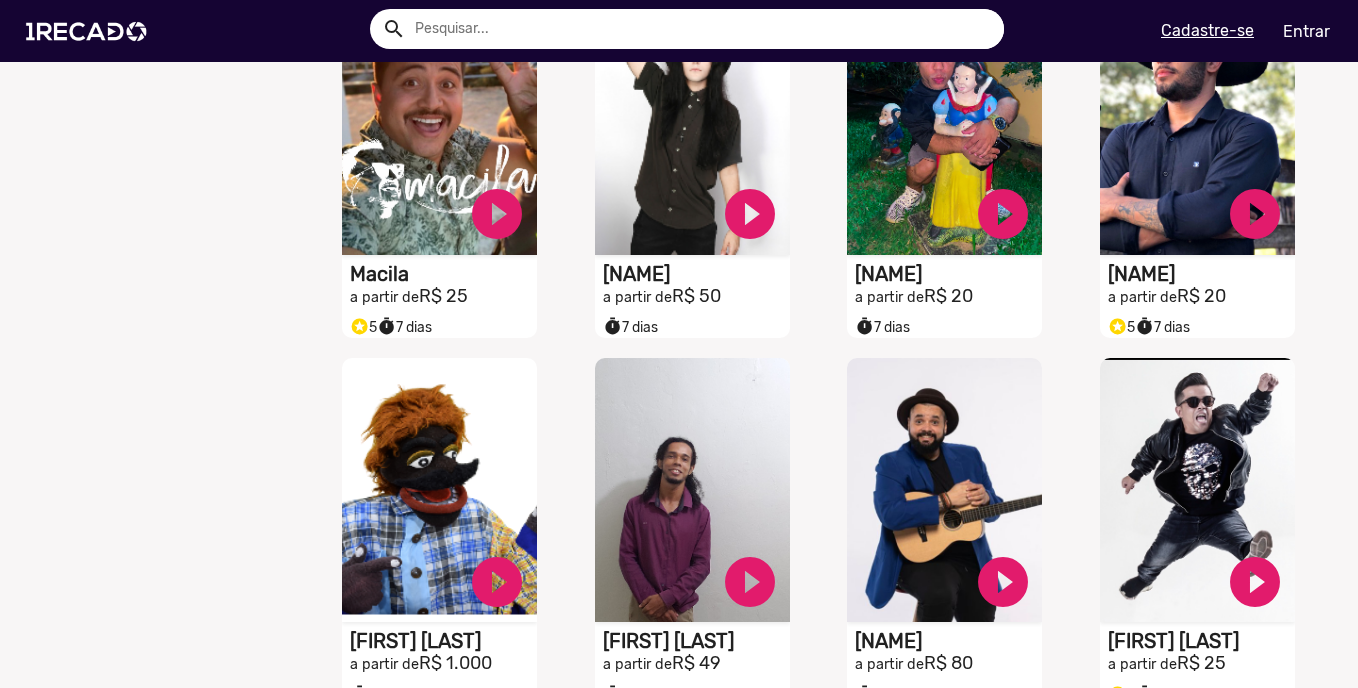 scroll, scrollTop: 1667, scrollLeft: 0, axis: vertical 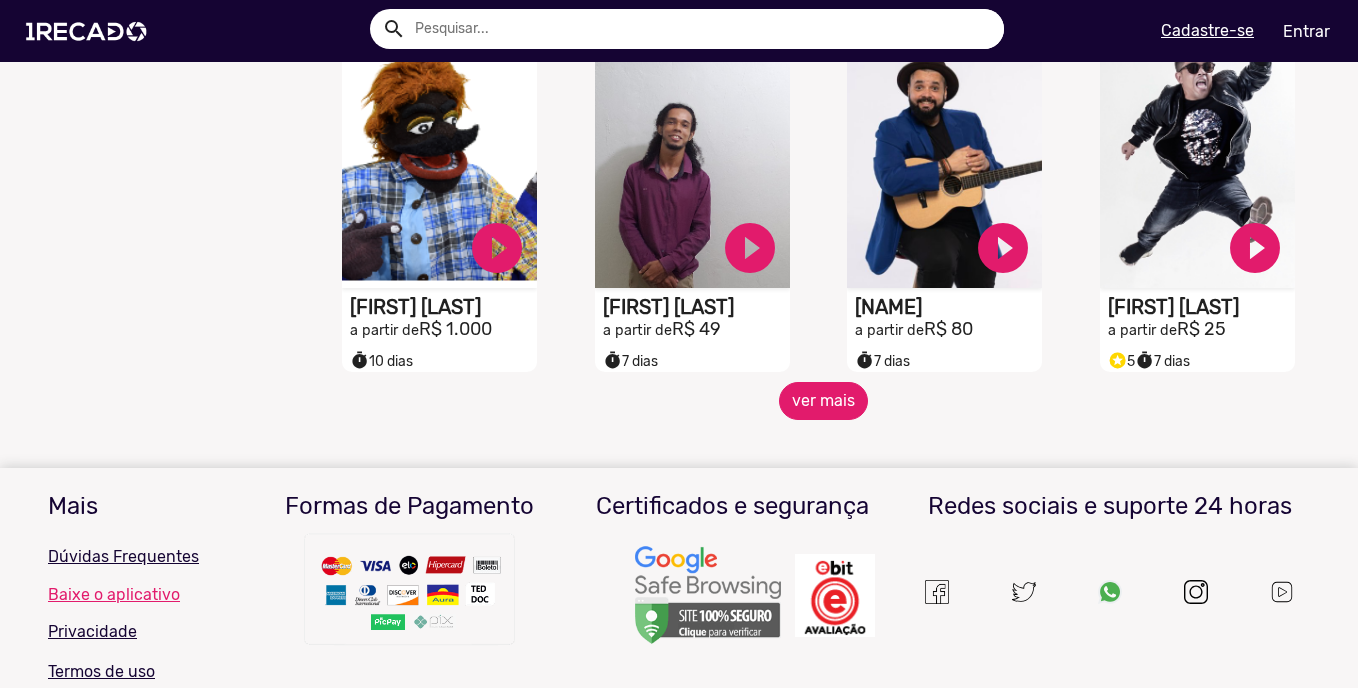 click on "ver mais" 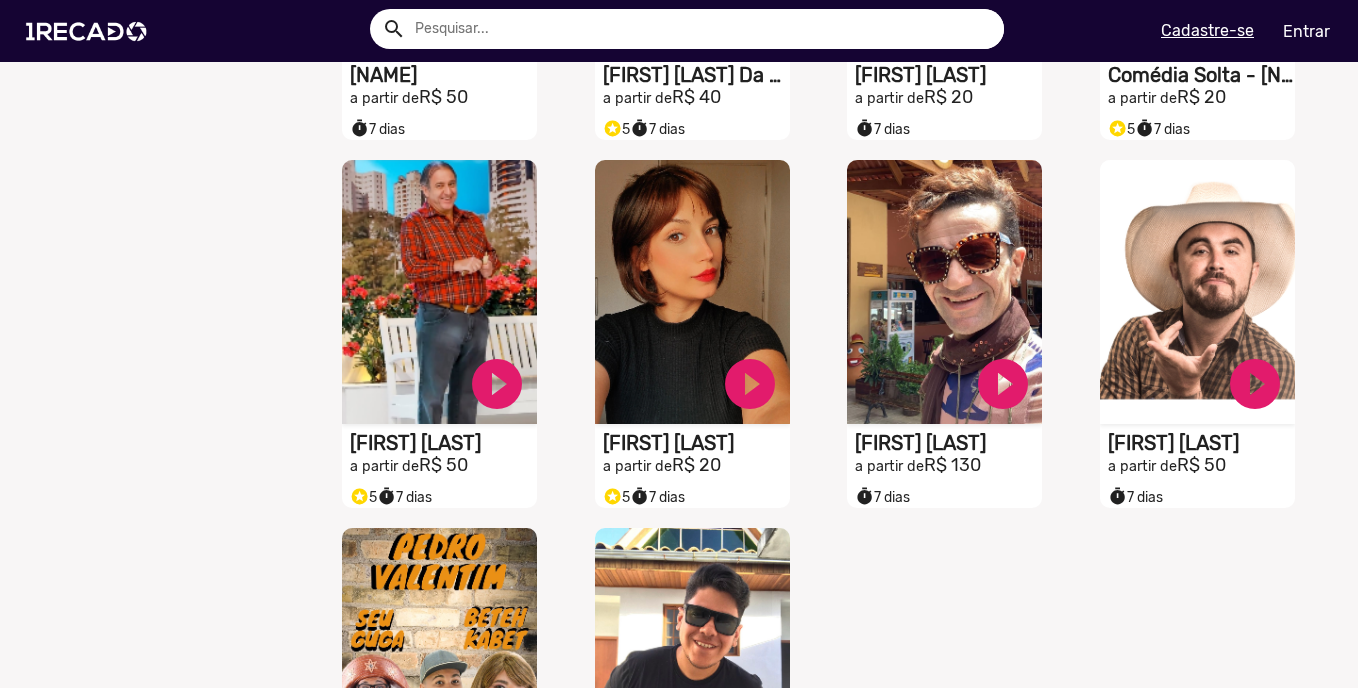 scroll, scrollTop: 2533, scrollLeft: 0, axis: vertical 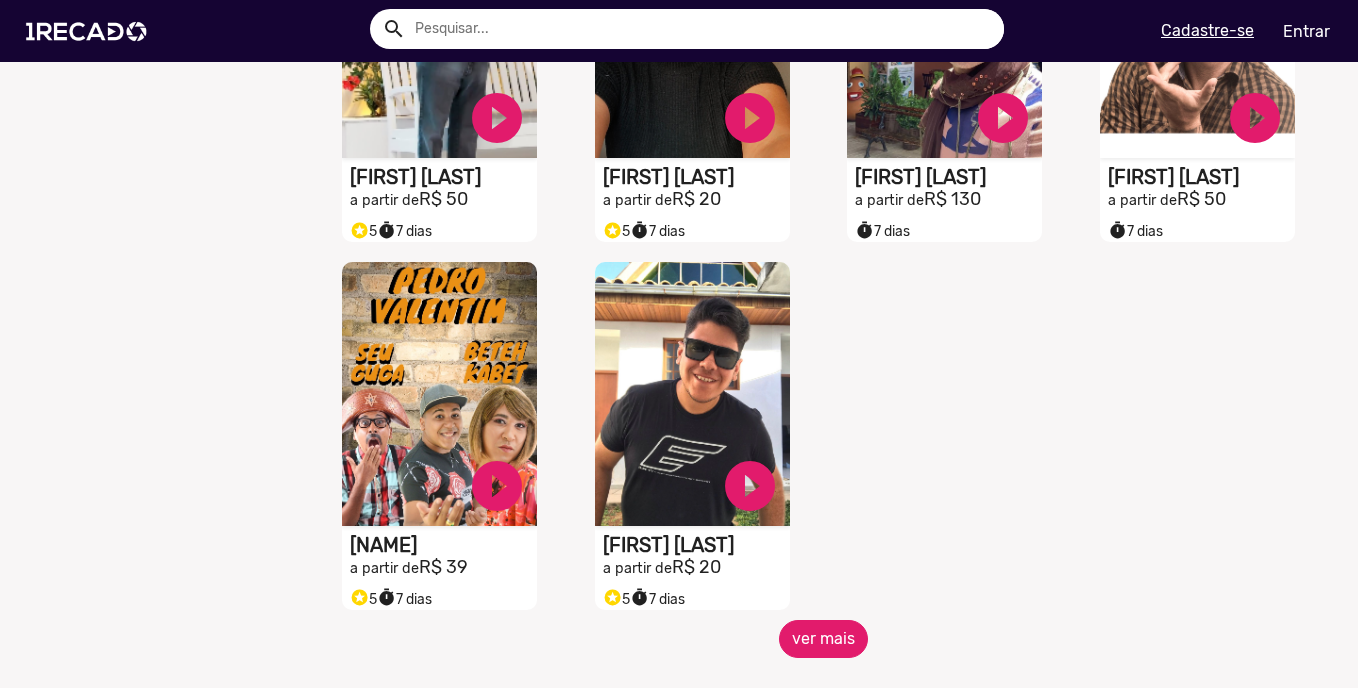 click on "ver mais" 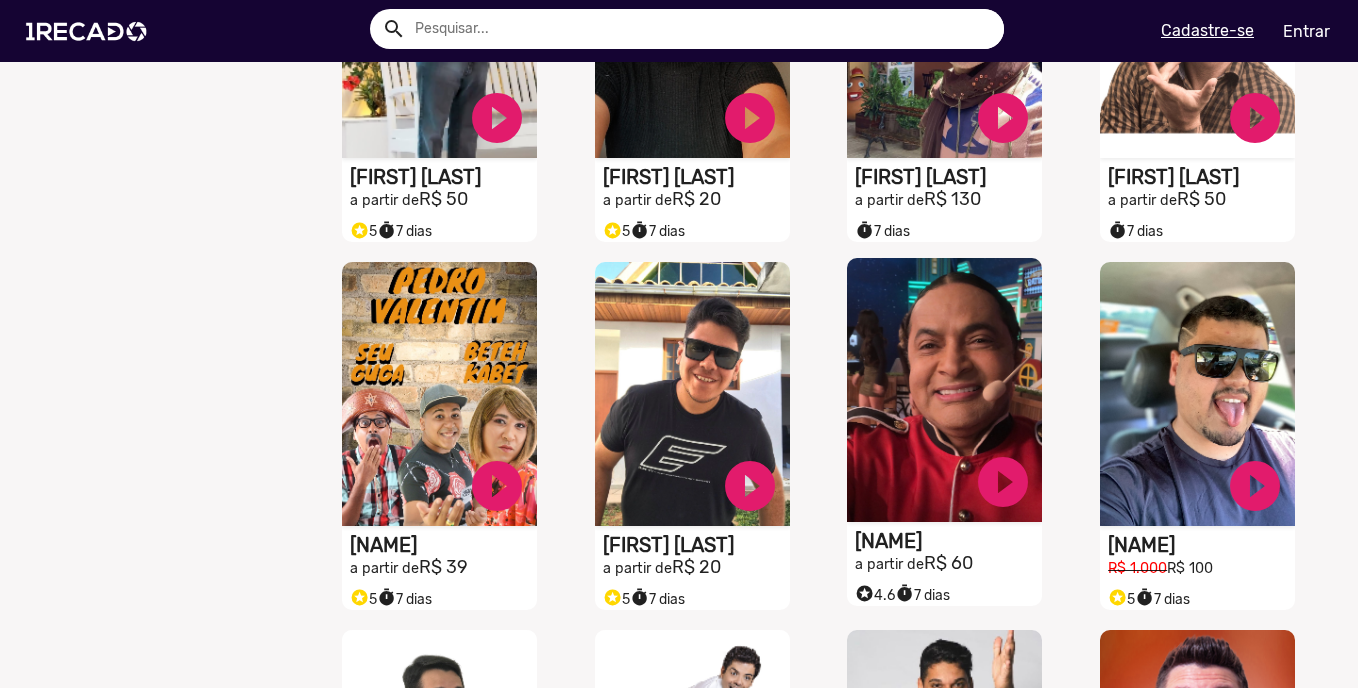 click on "Faxinildo" at bounding box center (443, -1999) 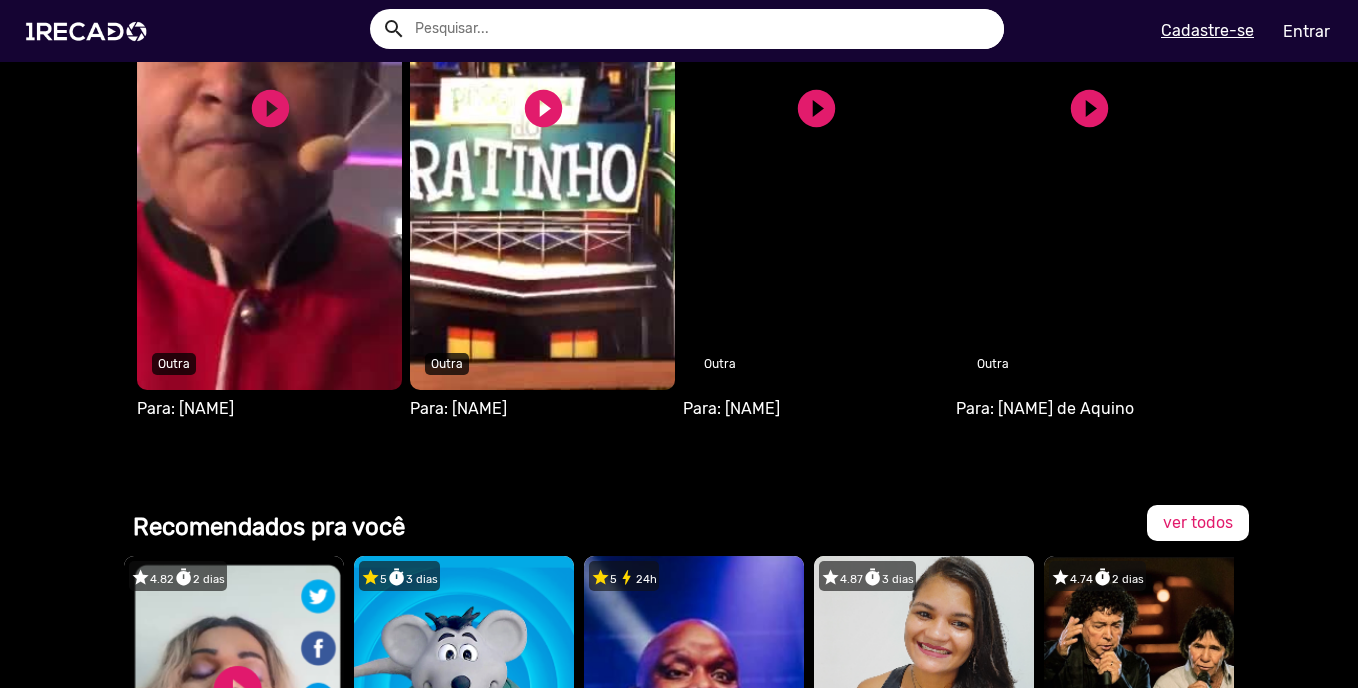 scroll, scrollTop: 867, scrollLeft: 0, axis: vertical 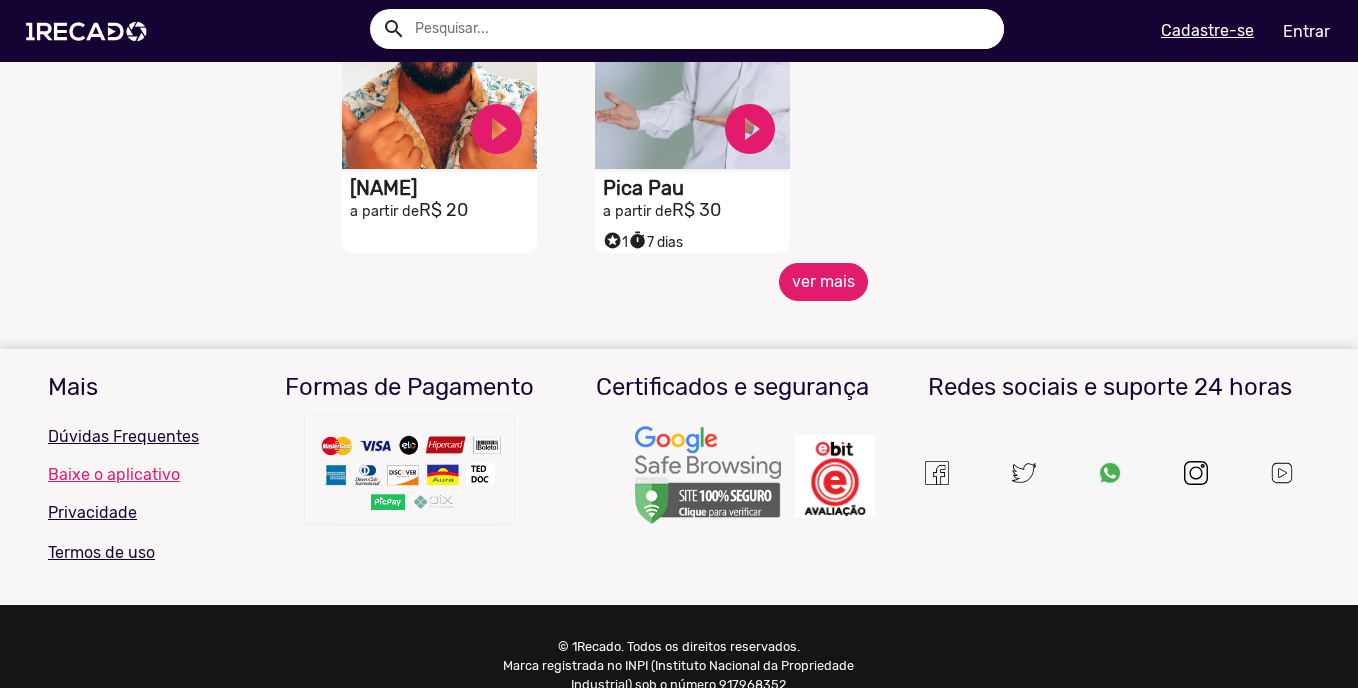 click on "ver mais" 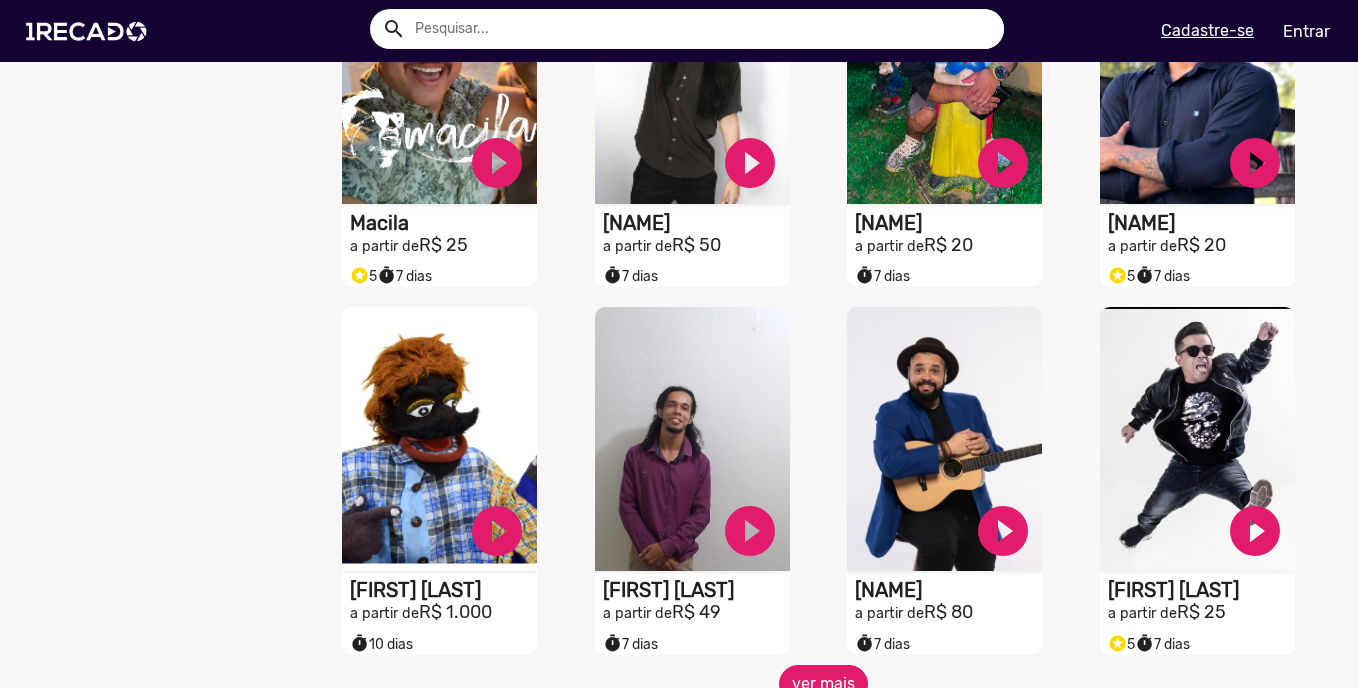 scroll, scrollTop: 1784, scrollLeft: 0, axis: vertical 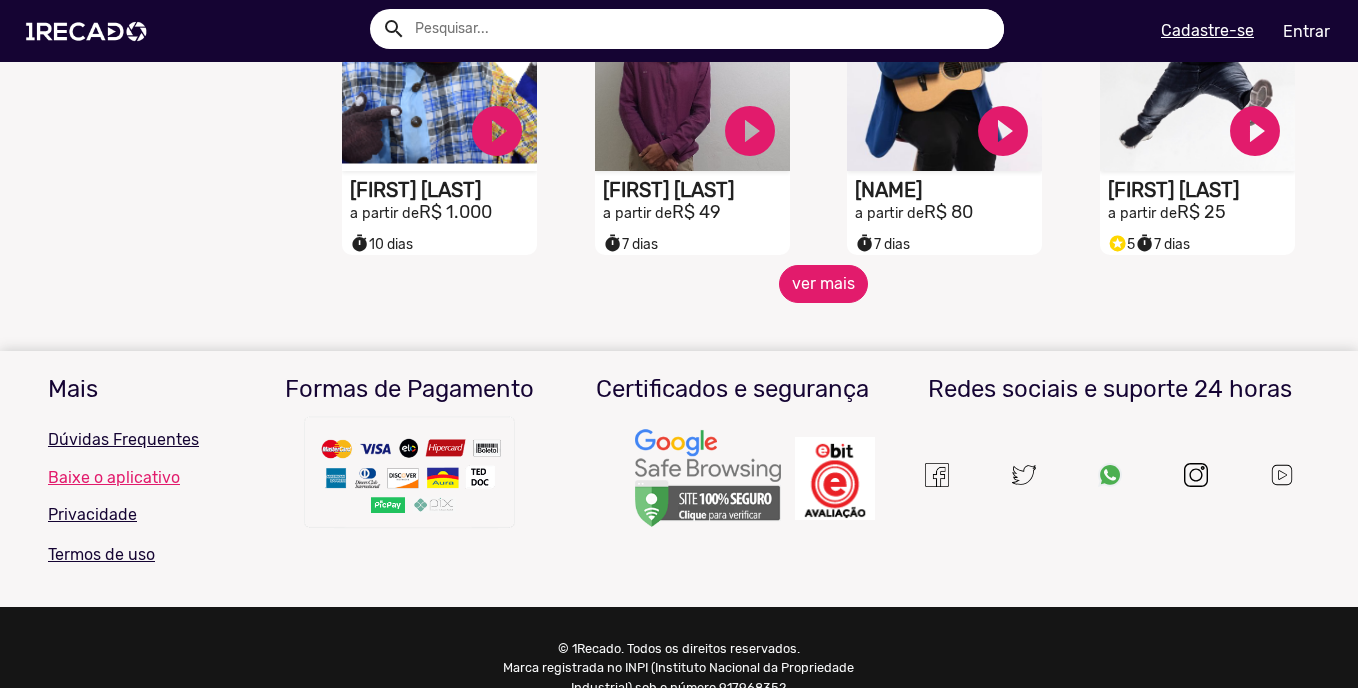 click on "ver mais" 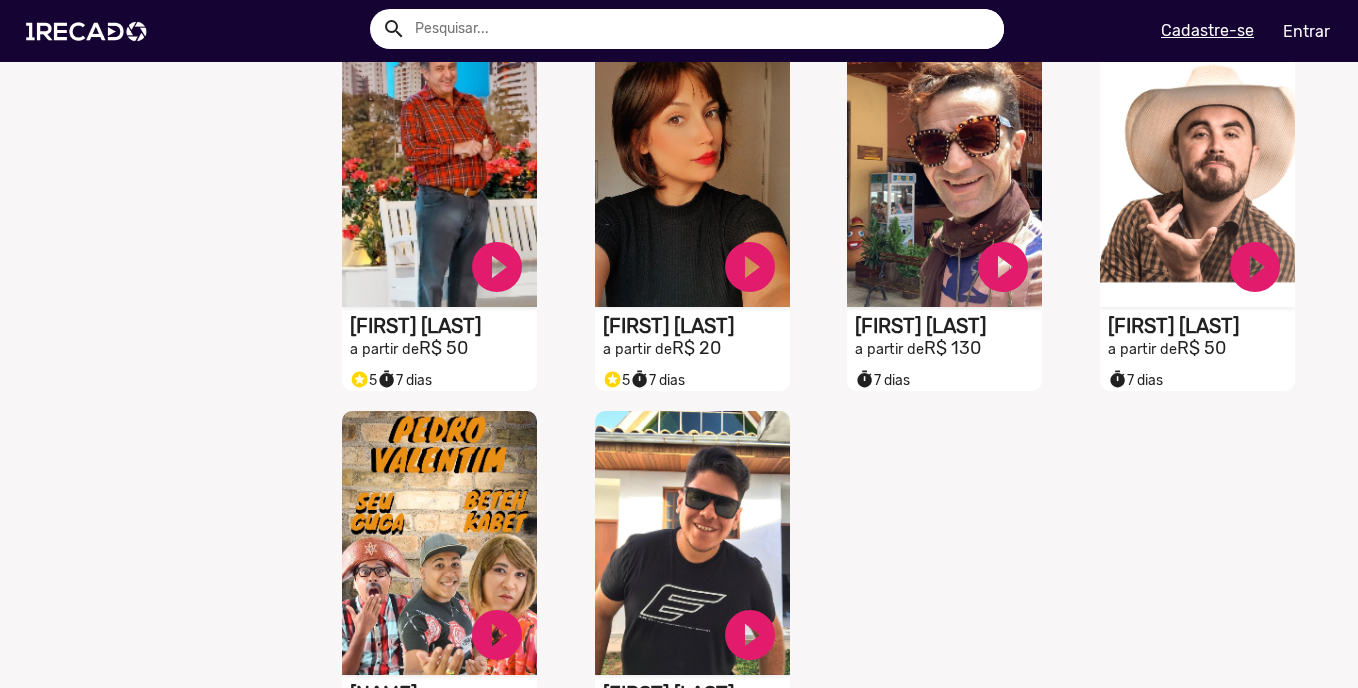 scroll, scrollTop: 2584, scrollLeft: 0, axis: vertical 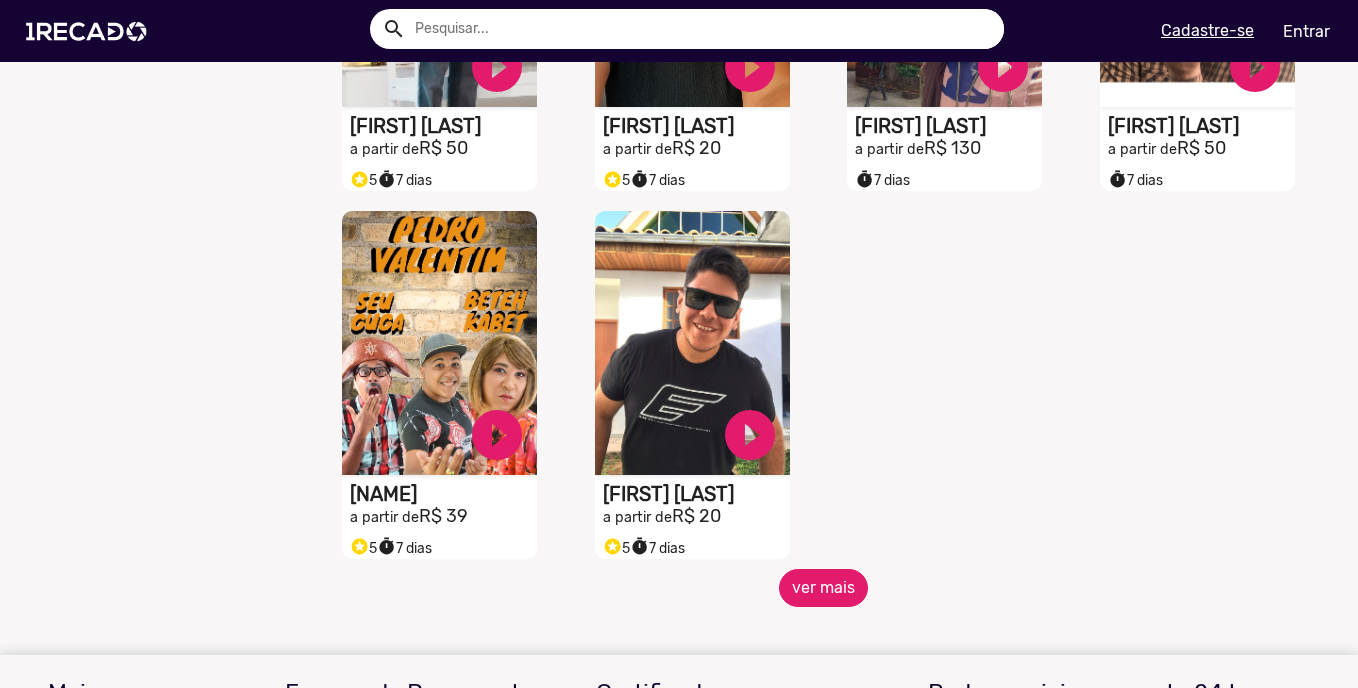 click on "ver mais" 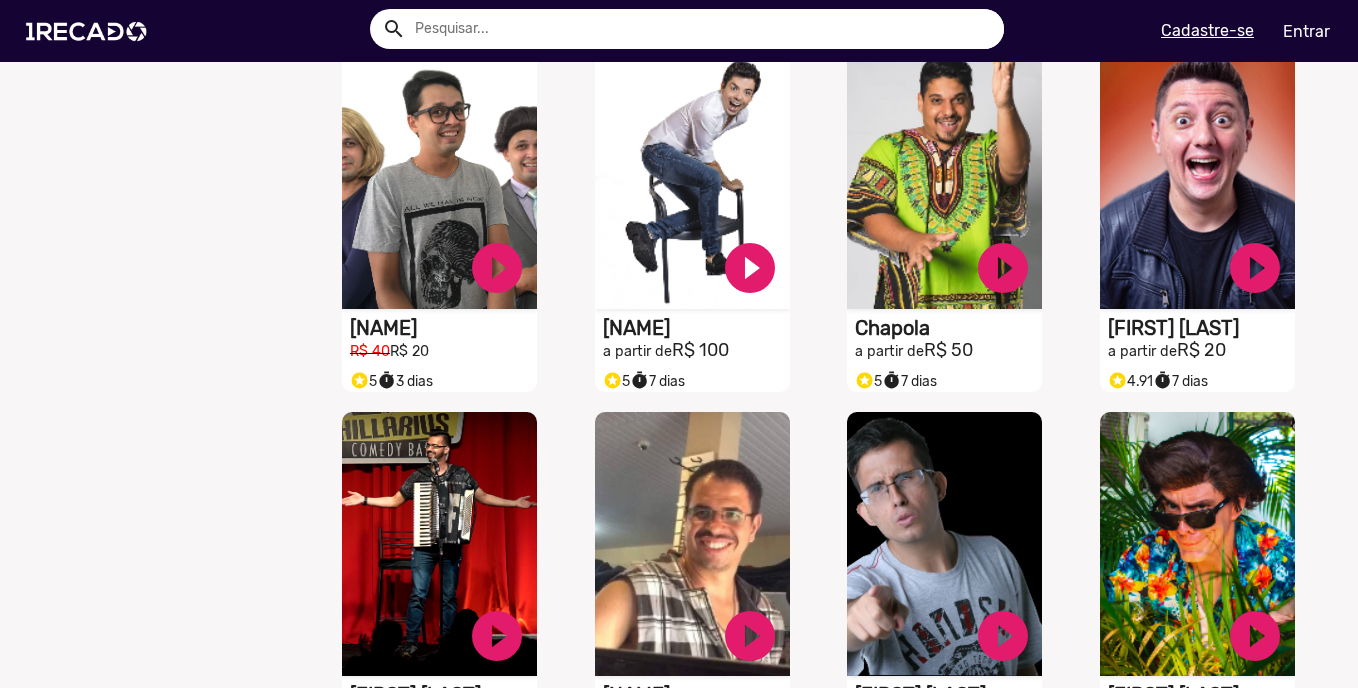 scroll, scrollTop: 3451, scrollLeft: 0, axis: vertical 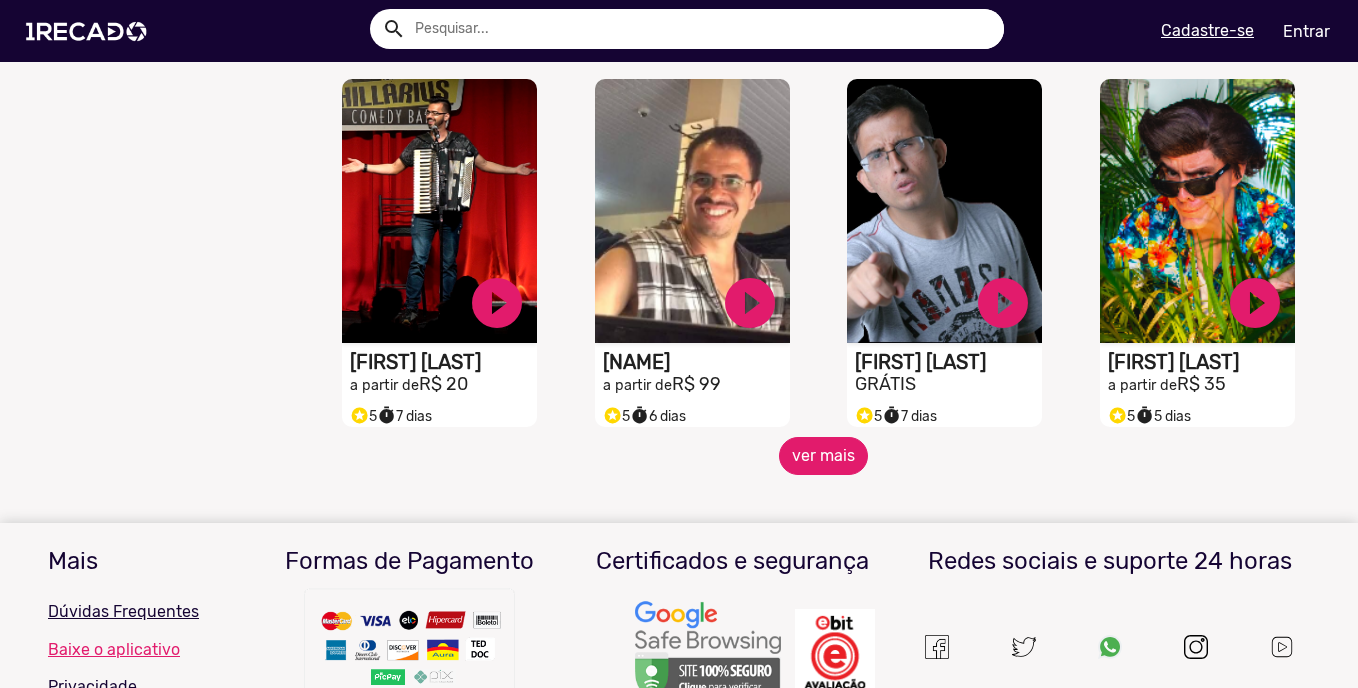 click on "ver mais" 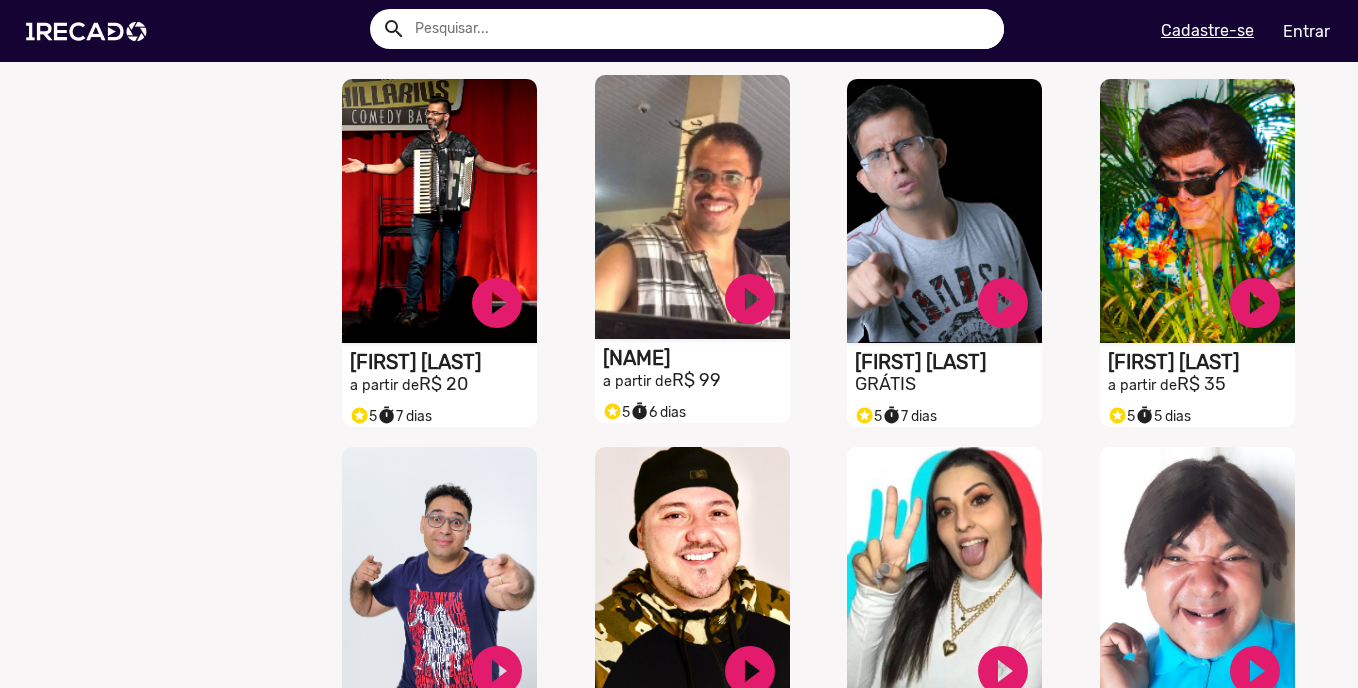 drag, startPoint x: 715, startPoint y: 370, endPoint x: 655, endPoint y: 347, distance: 64.25729 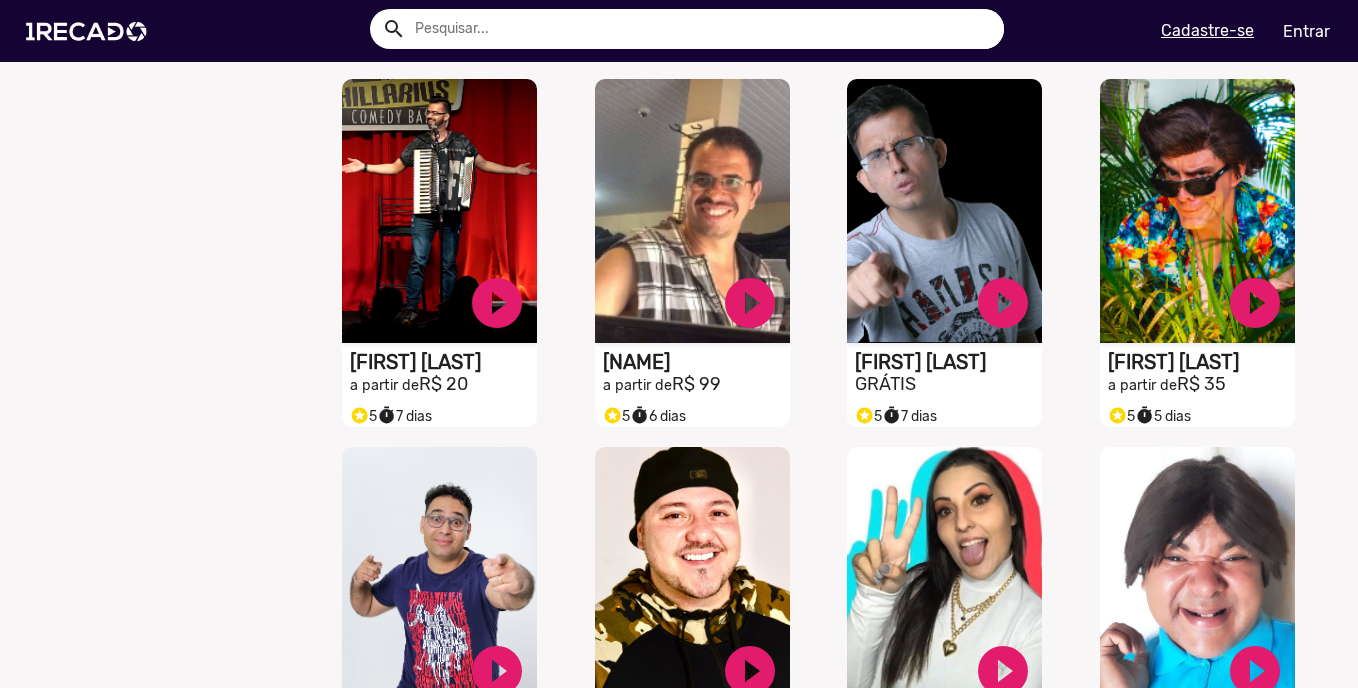drag, startPoint x: 595, startPoint y: 201, endPoint x: 557, endPoint y: 413, distance: 215.37874 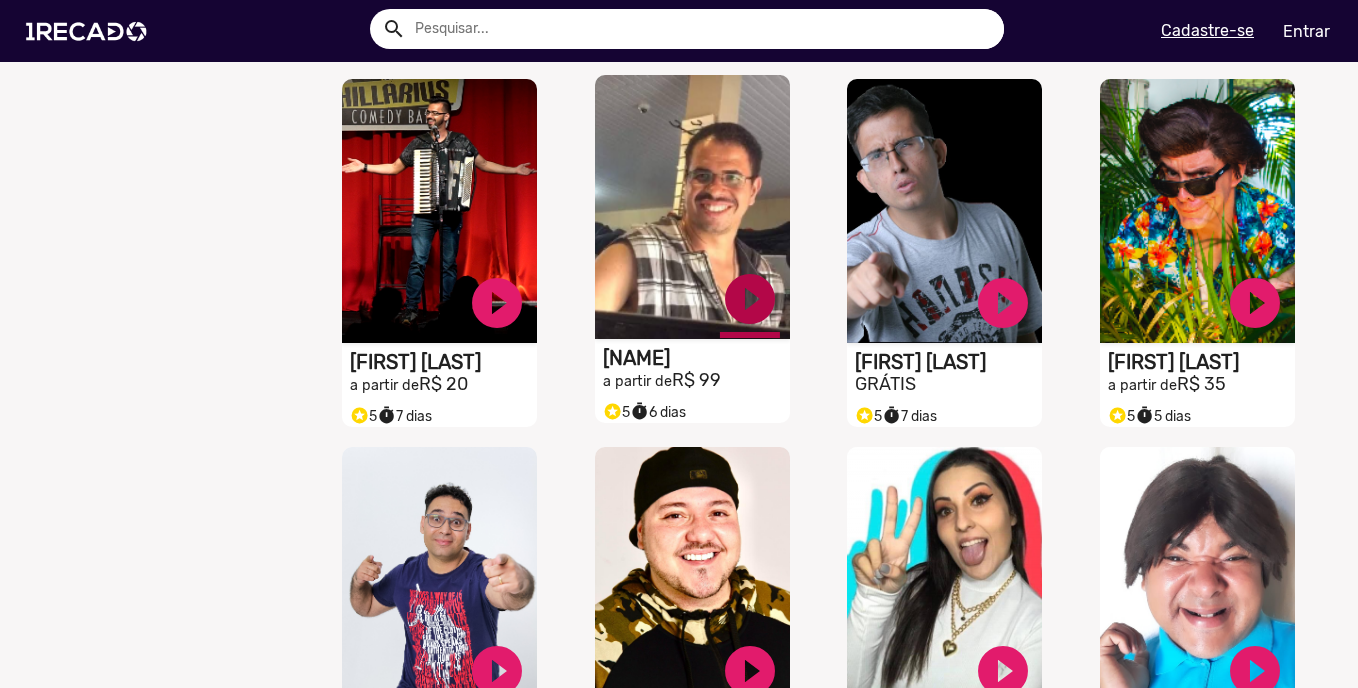 click on "play_circle_filled" at bounding box center [497, -2988] 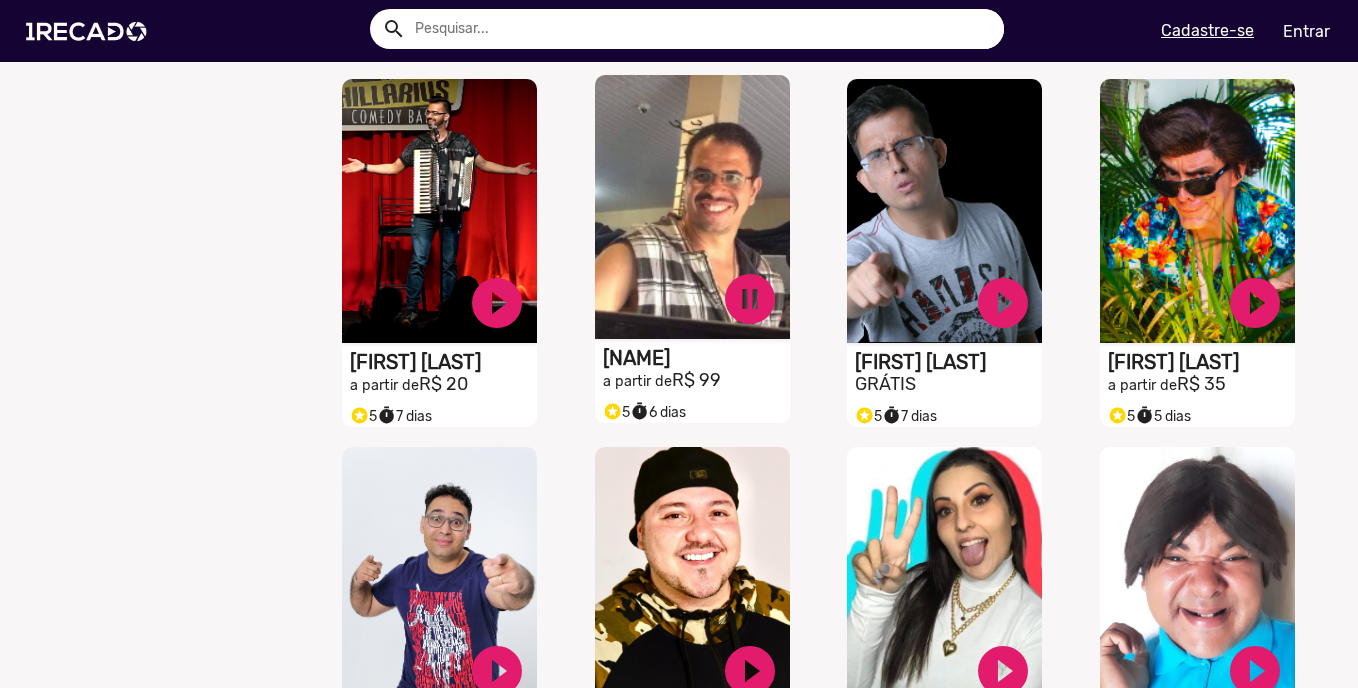 click on "Mike Baguncinha" at bounding box center [443, -2917] 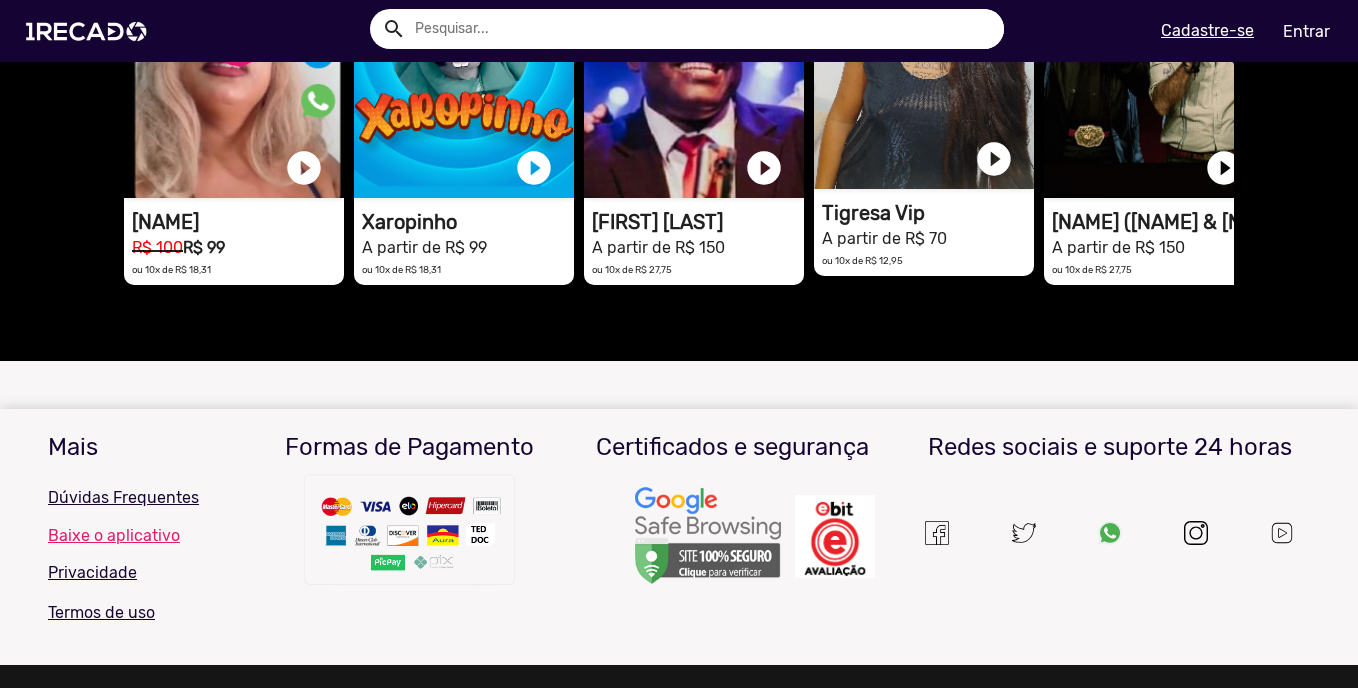 scroll, scrollTop: 2533, scrollLeft: 0, axis: vertical 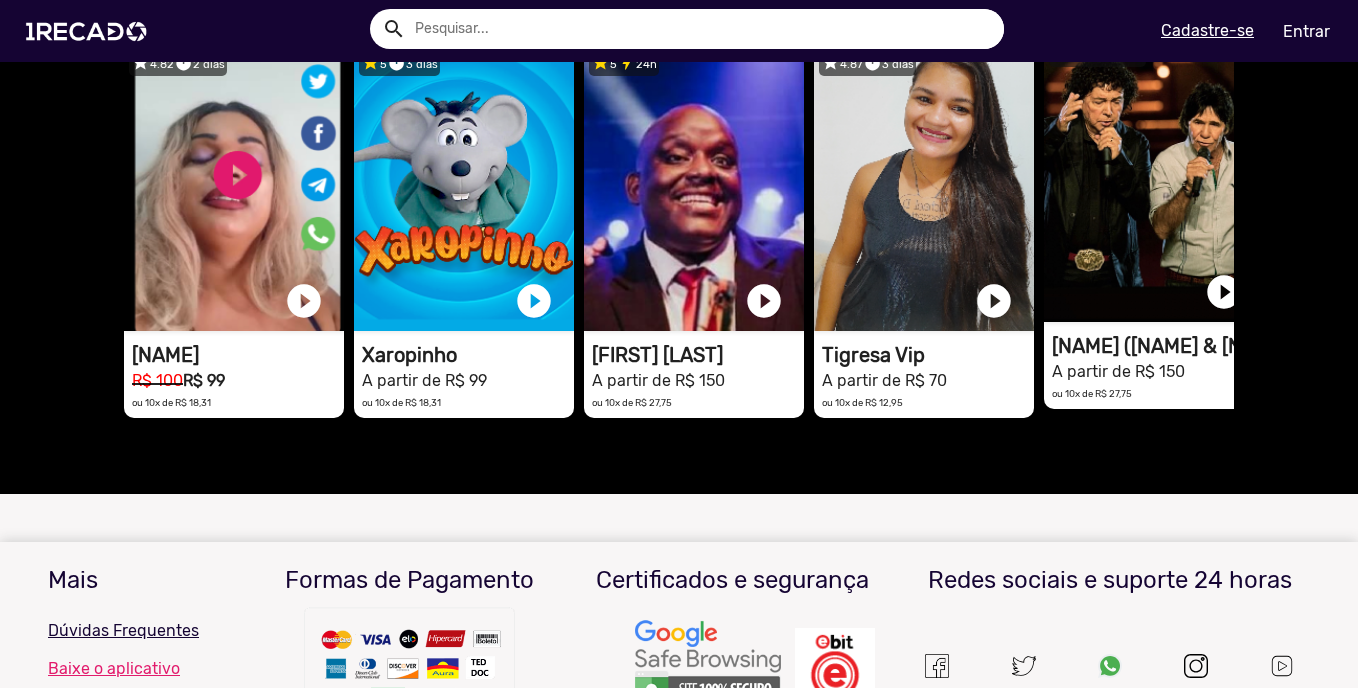 click on "[PERSON] ([PERSON] & [PERSON])" at bounding box center [1158, 346] 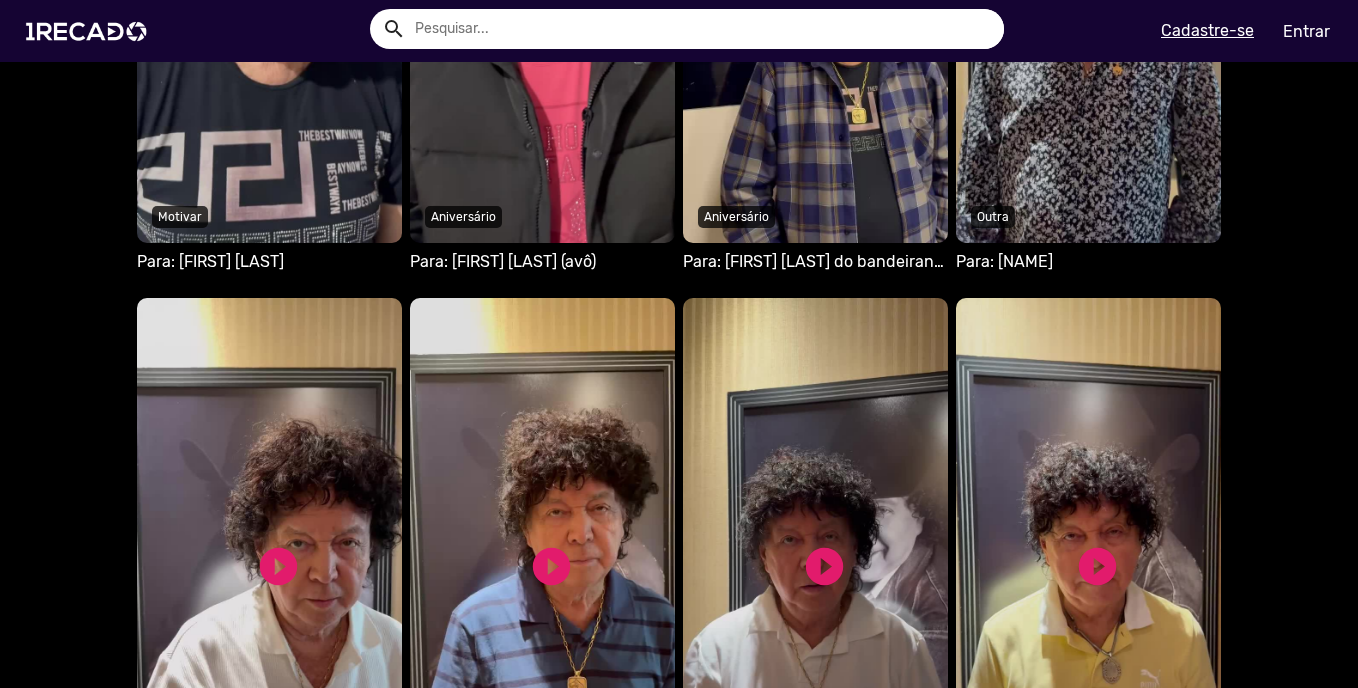 scroll, scrollTop: 2000, scrollLeft: 0, axis: vertical 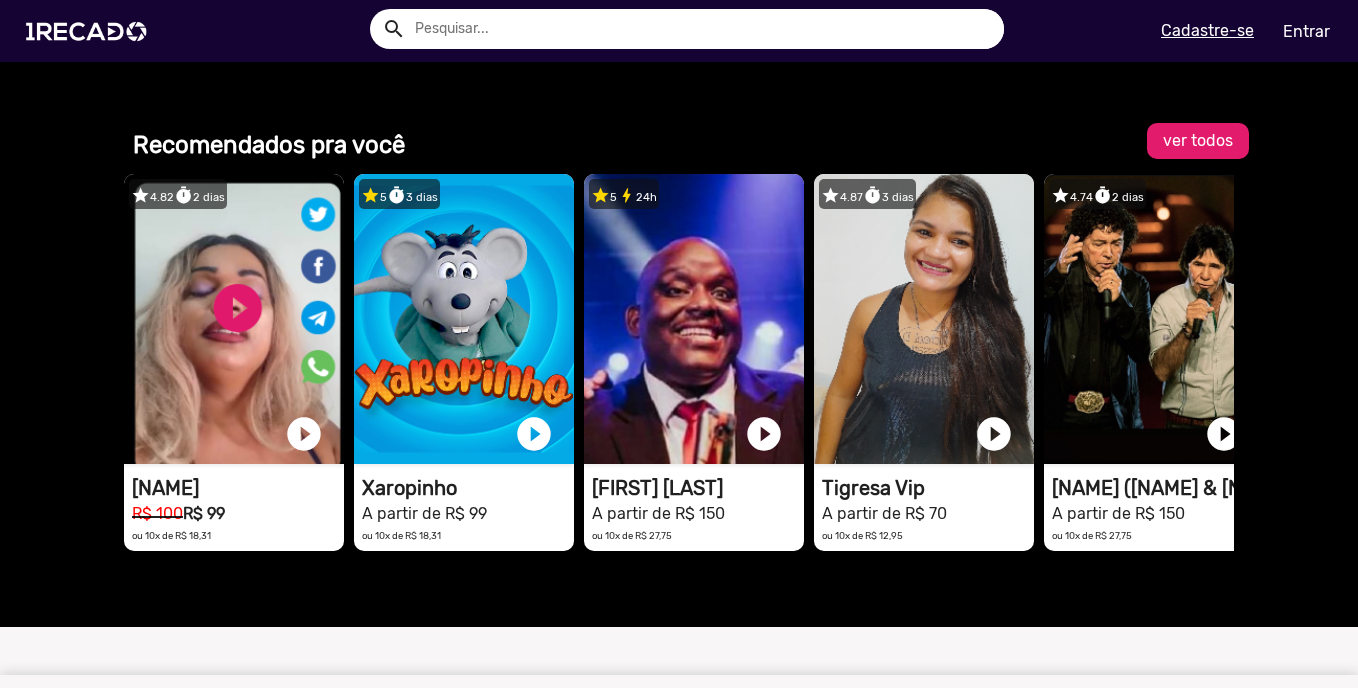 click on "ver todos" 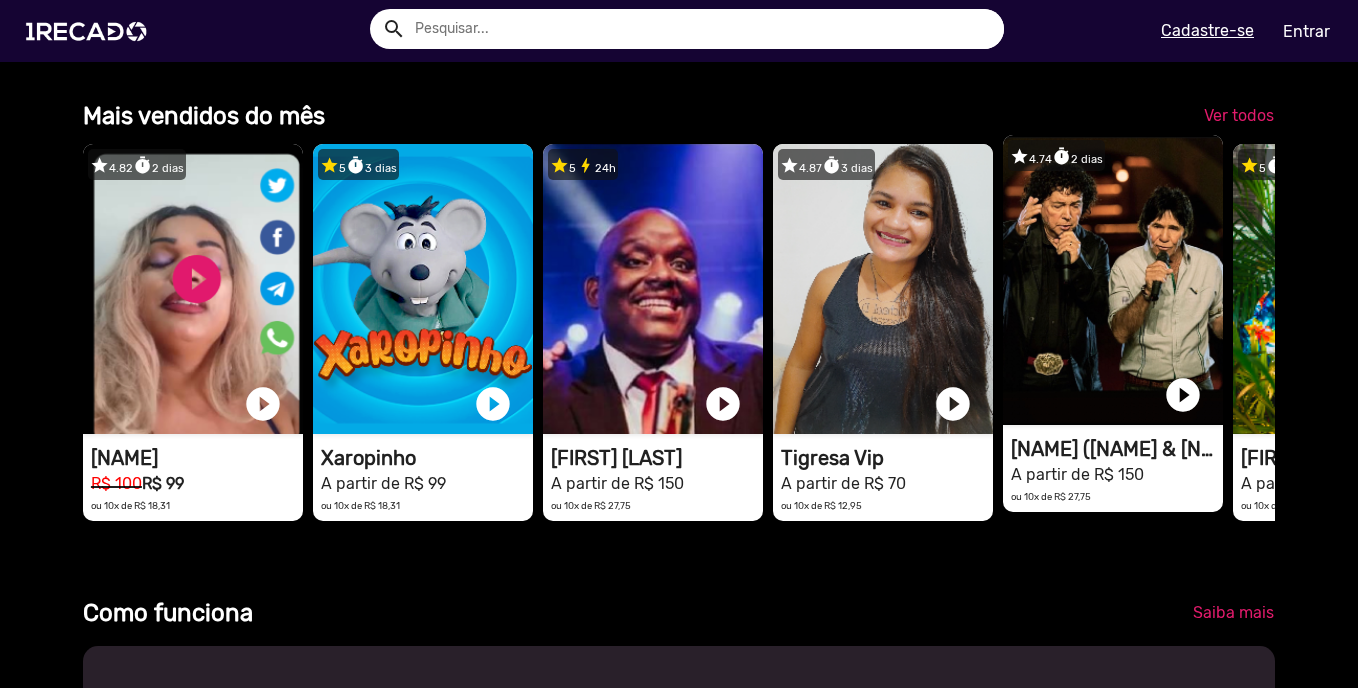 scroll, scrollTop: 467, scrollLeft: 0, axis: vertical 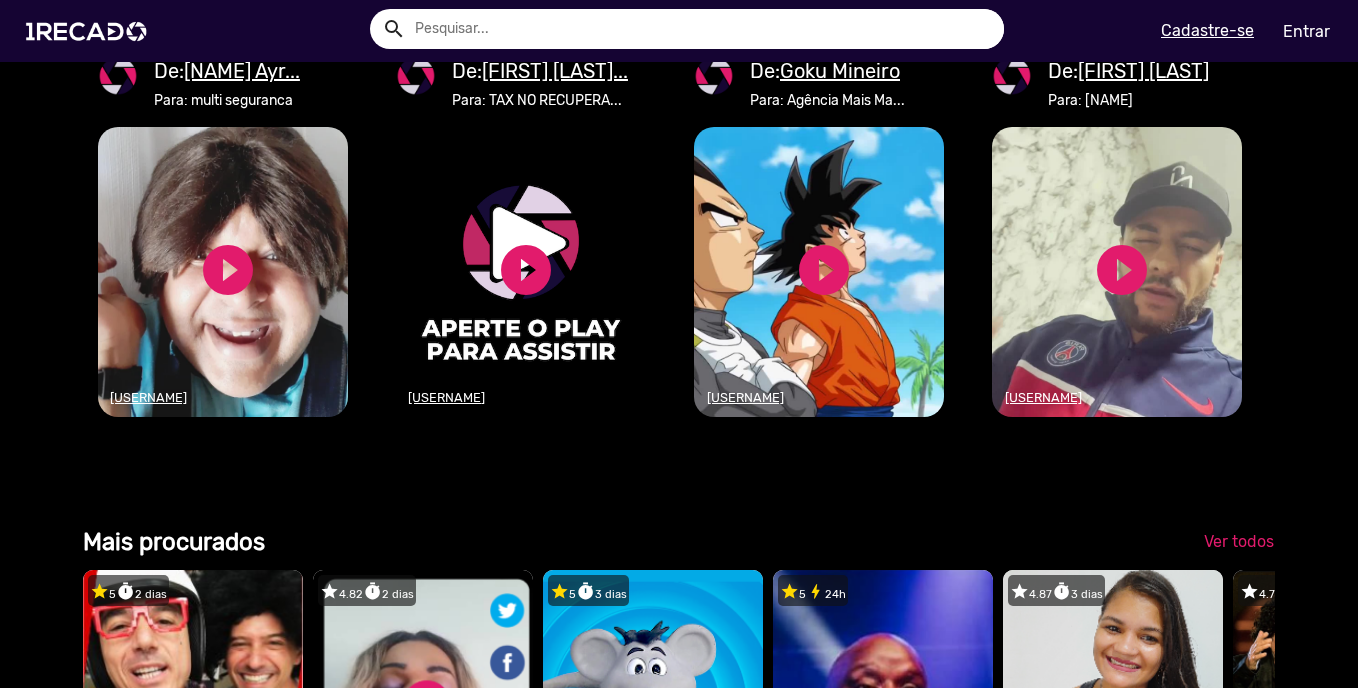 click on "1RECADO vídeos dedicados para fãs e empresas" at bounding box center (819, 272) 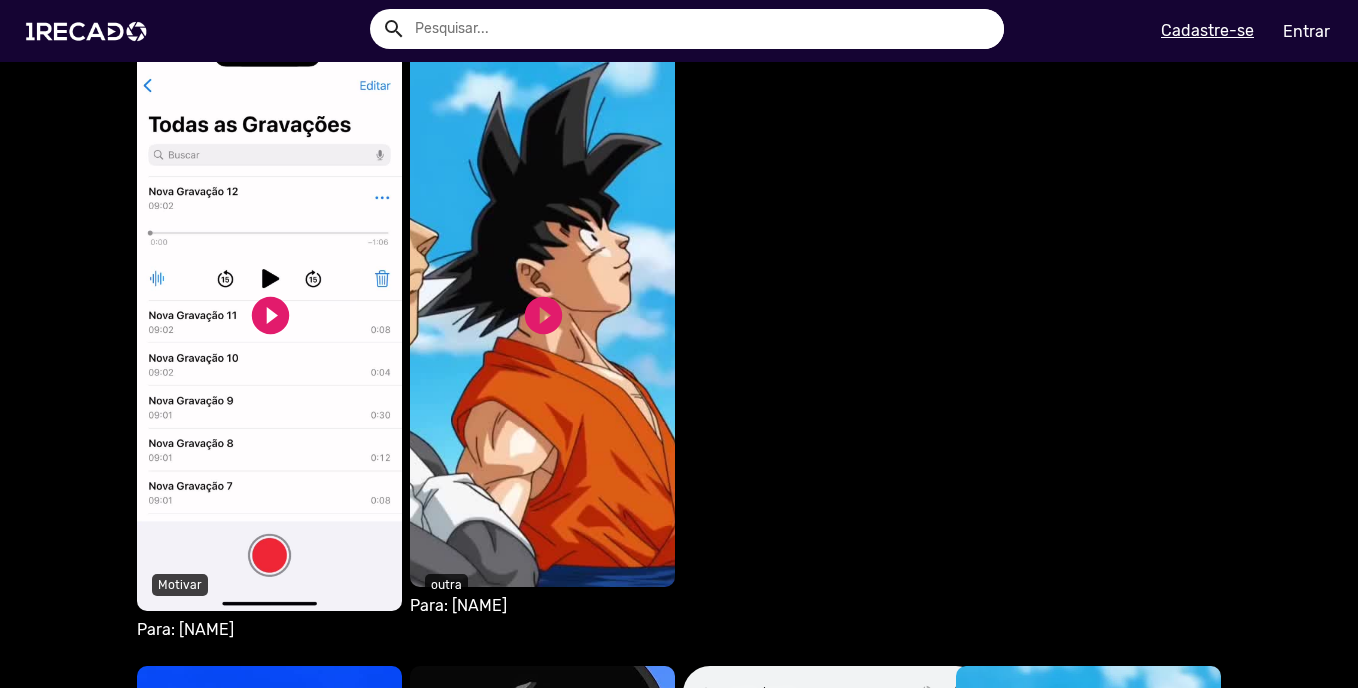 scroll, scrollTop: 1200, scrollLeft: 0, axis: vertical 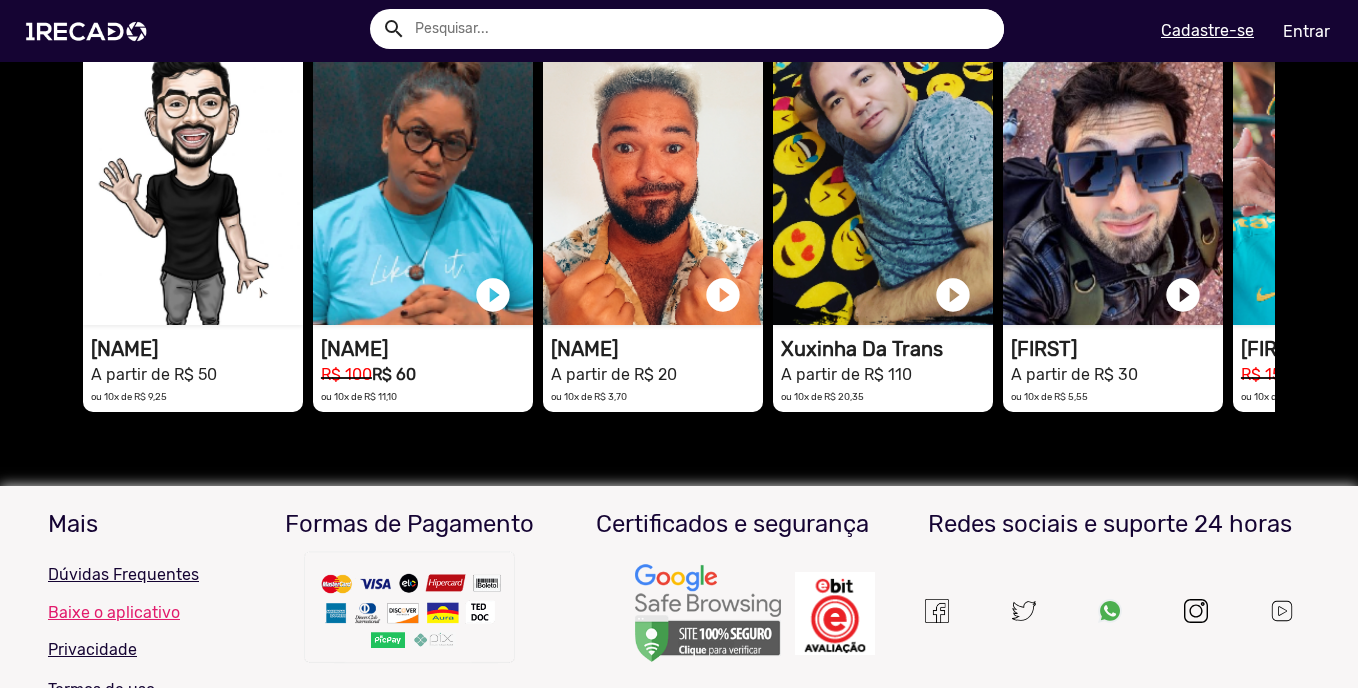 click on "Ver todos" 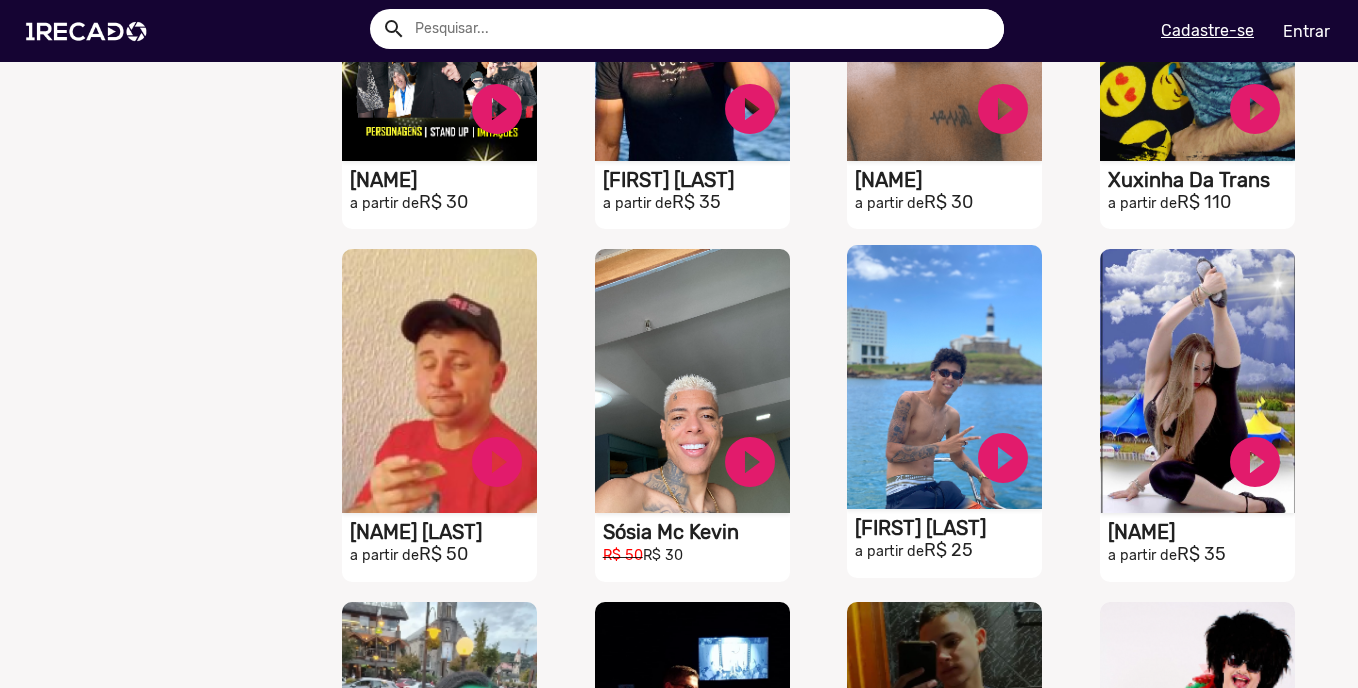 scroll, scrollTop: 1400, scrollLeft: 0, axis: vertical 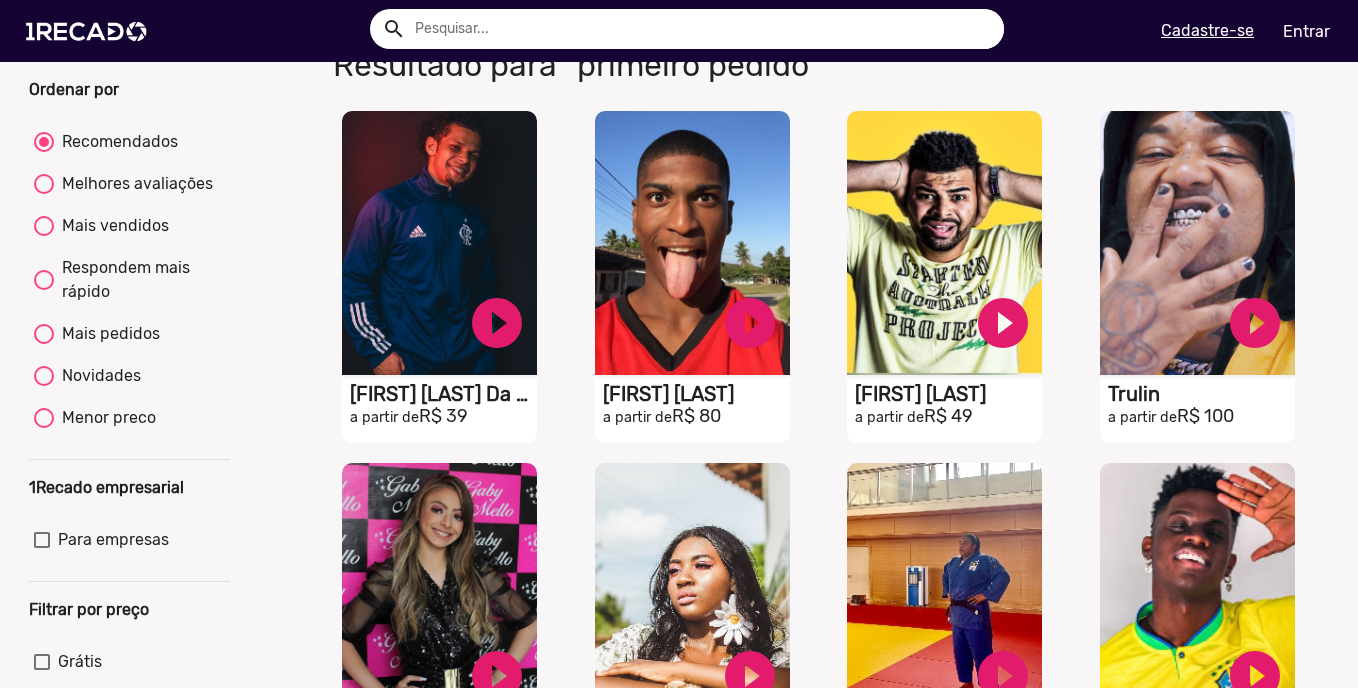 click on "Respondem mais rápido" at bounding box center (139, 280) 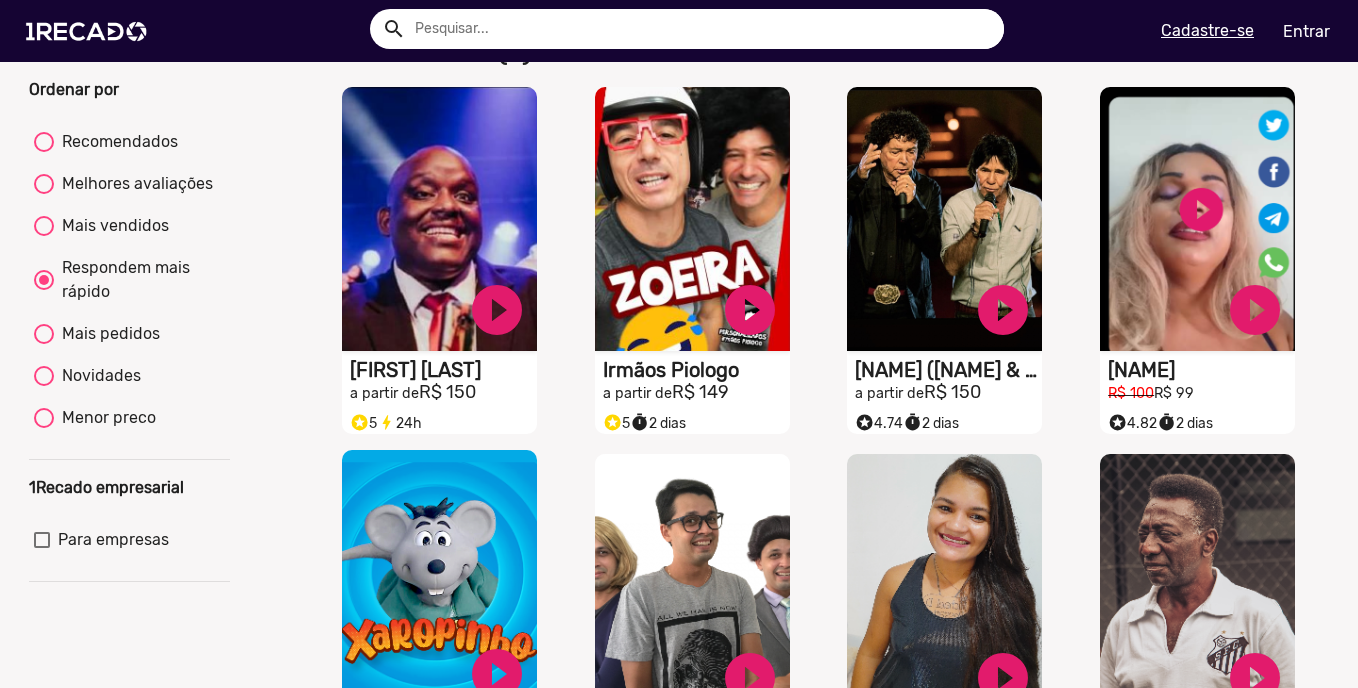 scroll, scrollTop: 481, scrollLeft: 0, axis: vertical 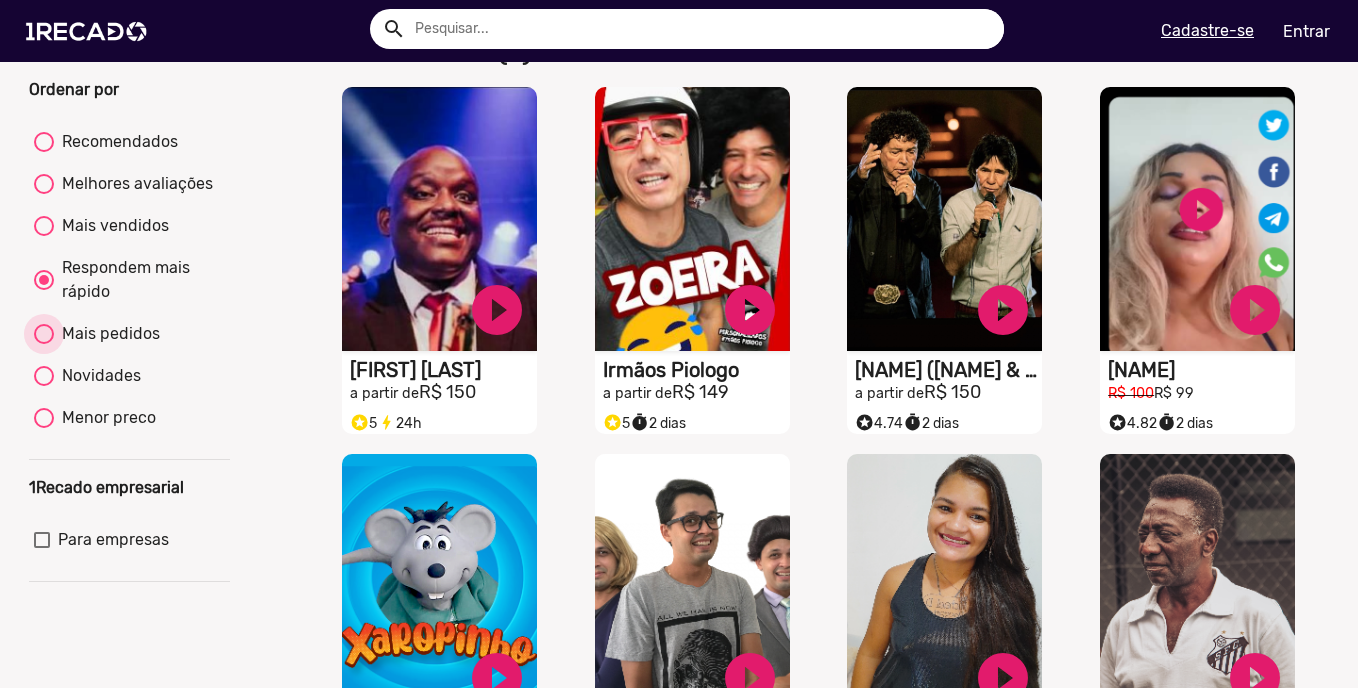 click on "Mais pedidos" at bounding box center (107, 334) 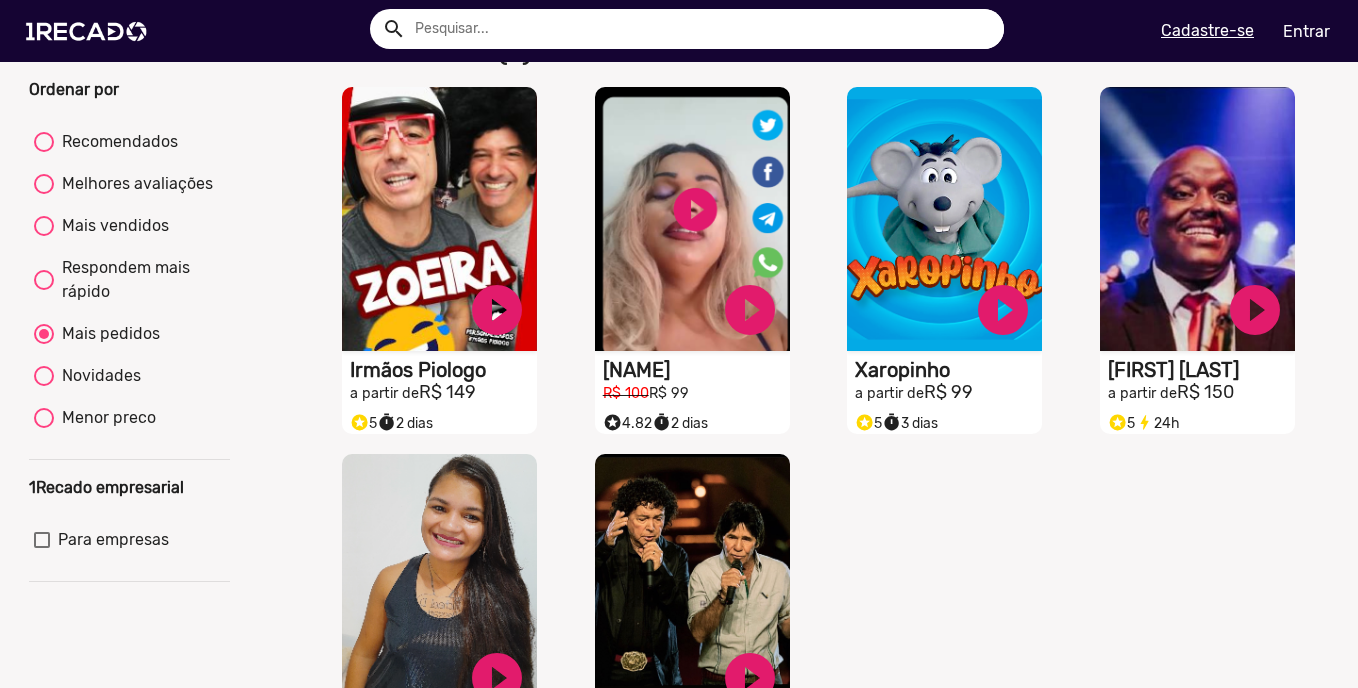 scroll, scrollTop: 81, scrollLeft: 0, axis: vertical 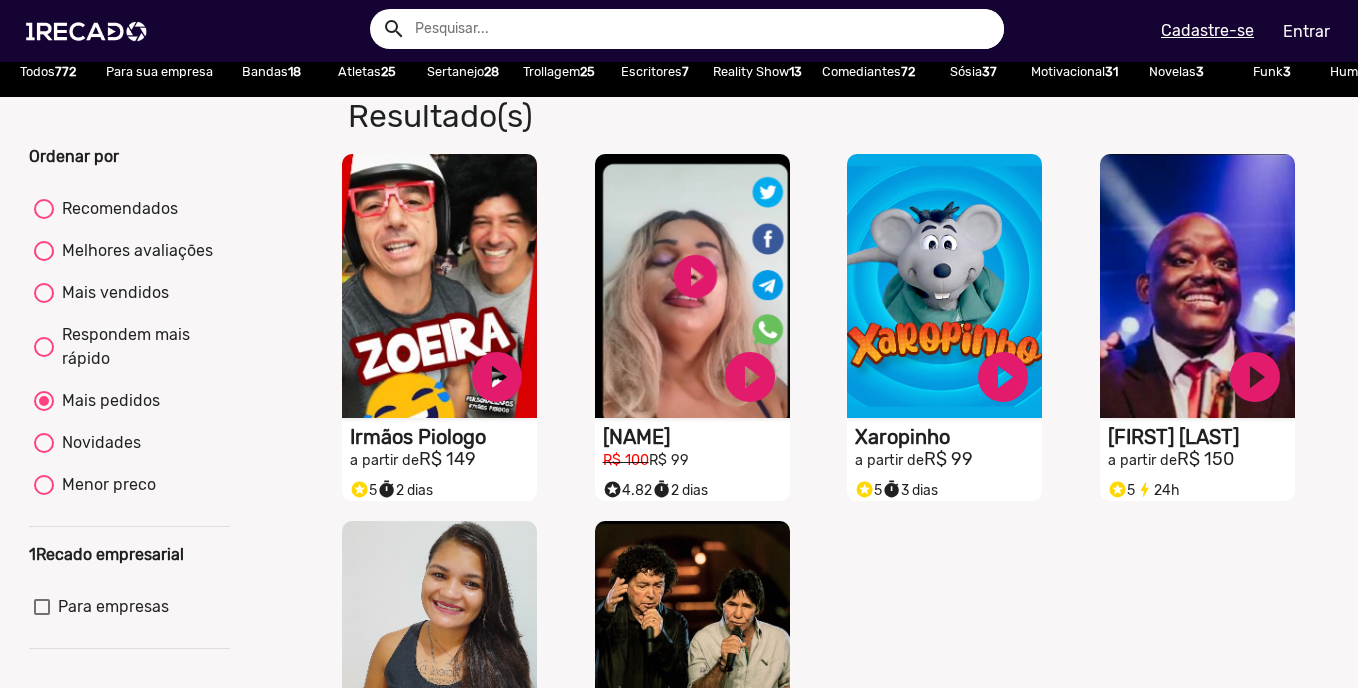 click on "Recomendados" at bounding box center [116, 209] 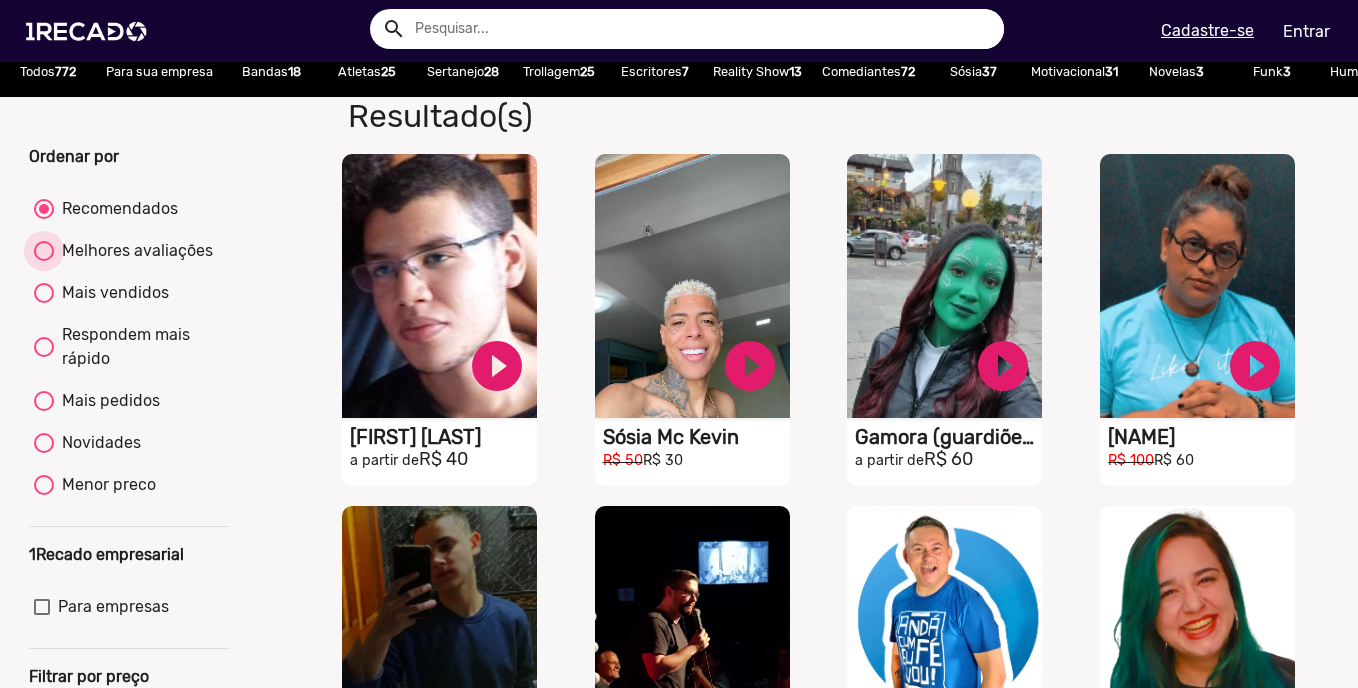 click on "Melhores avaliações" at bounding box center (133, 251) 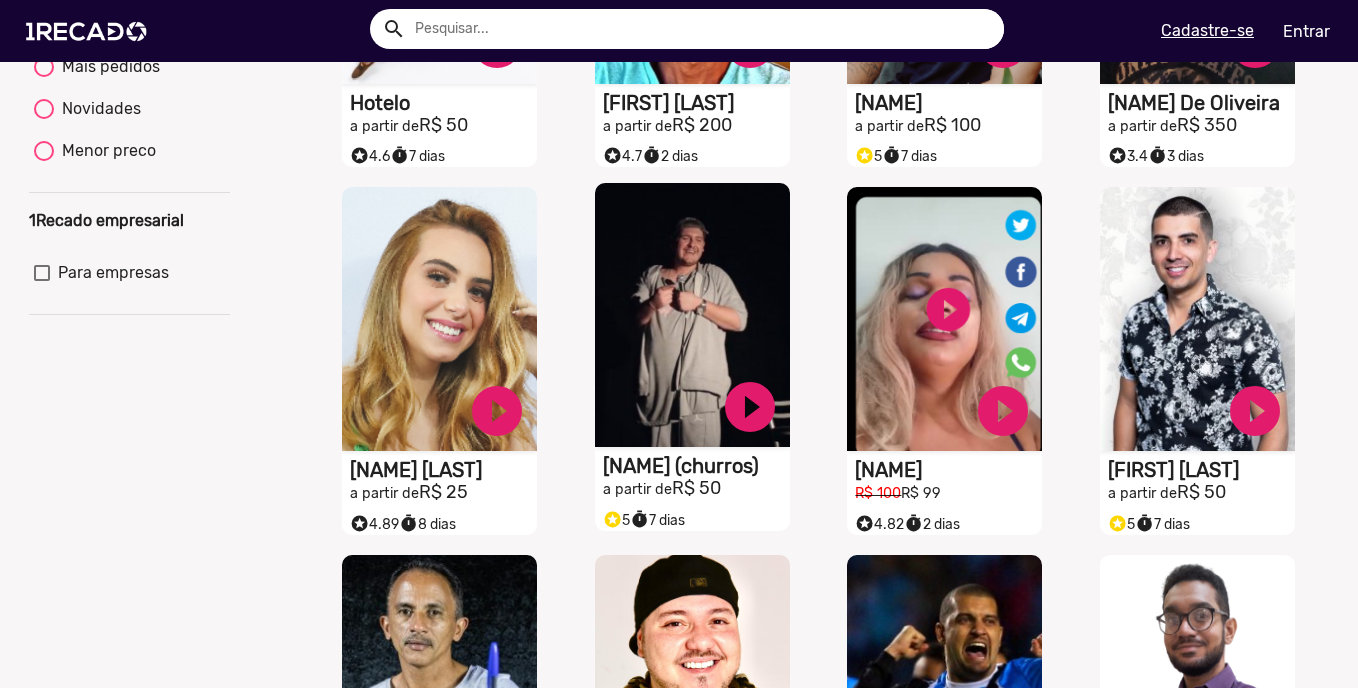 scroll, scrollTop: 748, scrollLeft: 0, axis: vertical 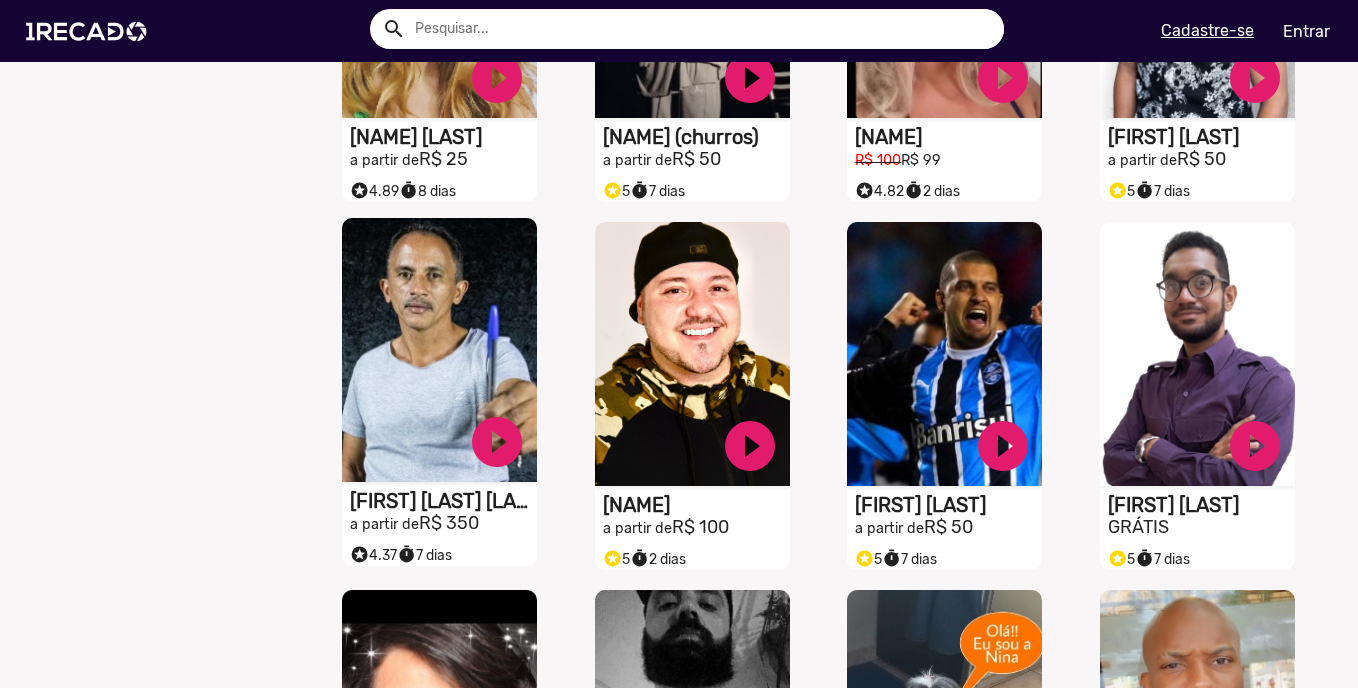 click on "a partir de  R$ 350" at bounding box center [443, -207] 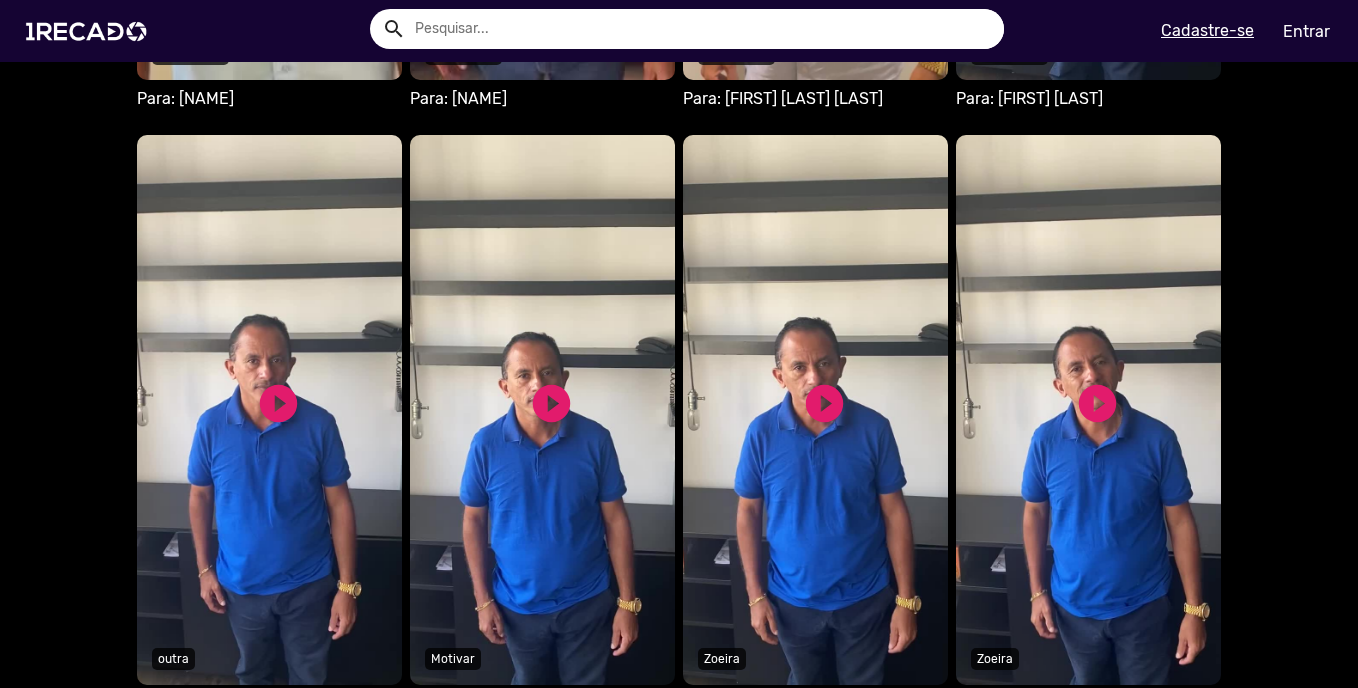 scroll, scrollTop: 2000, scrollLeft: 0, axis: vertical 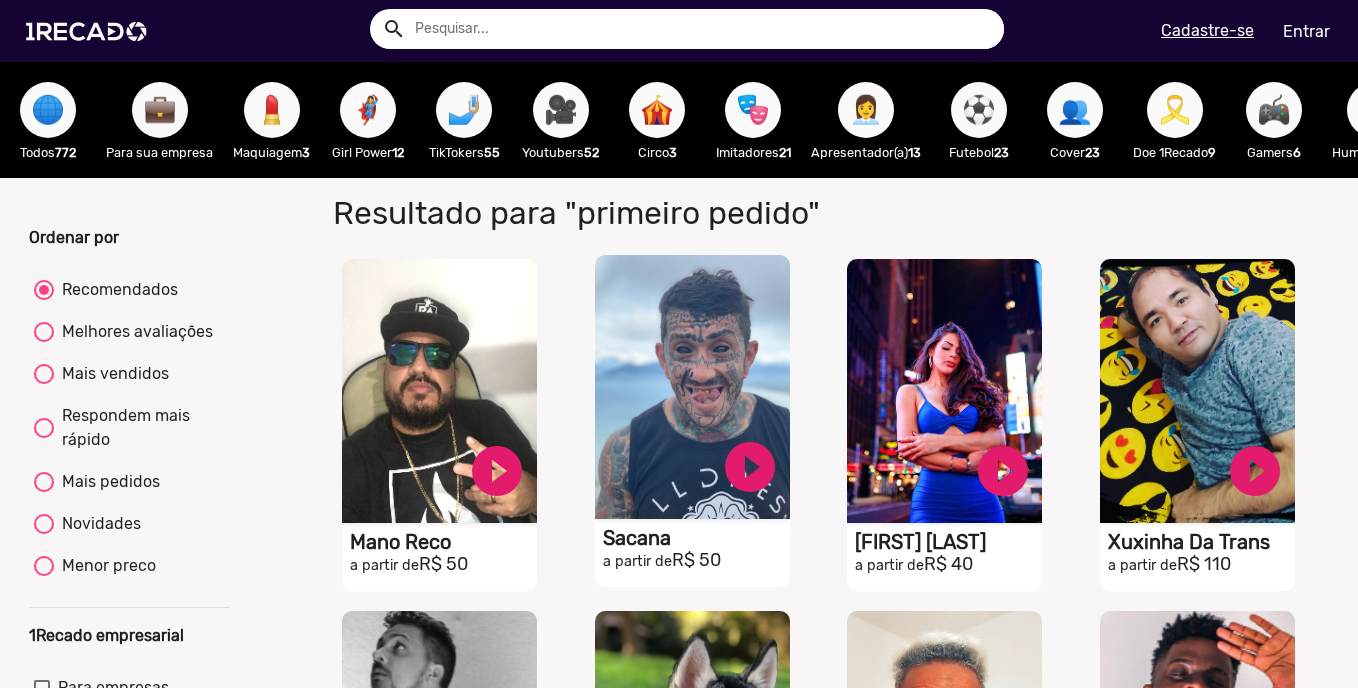 click on "Sacana" at bounding box center (443, 542) 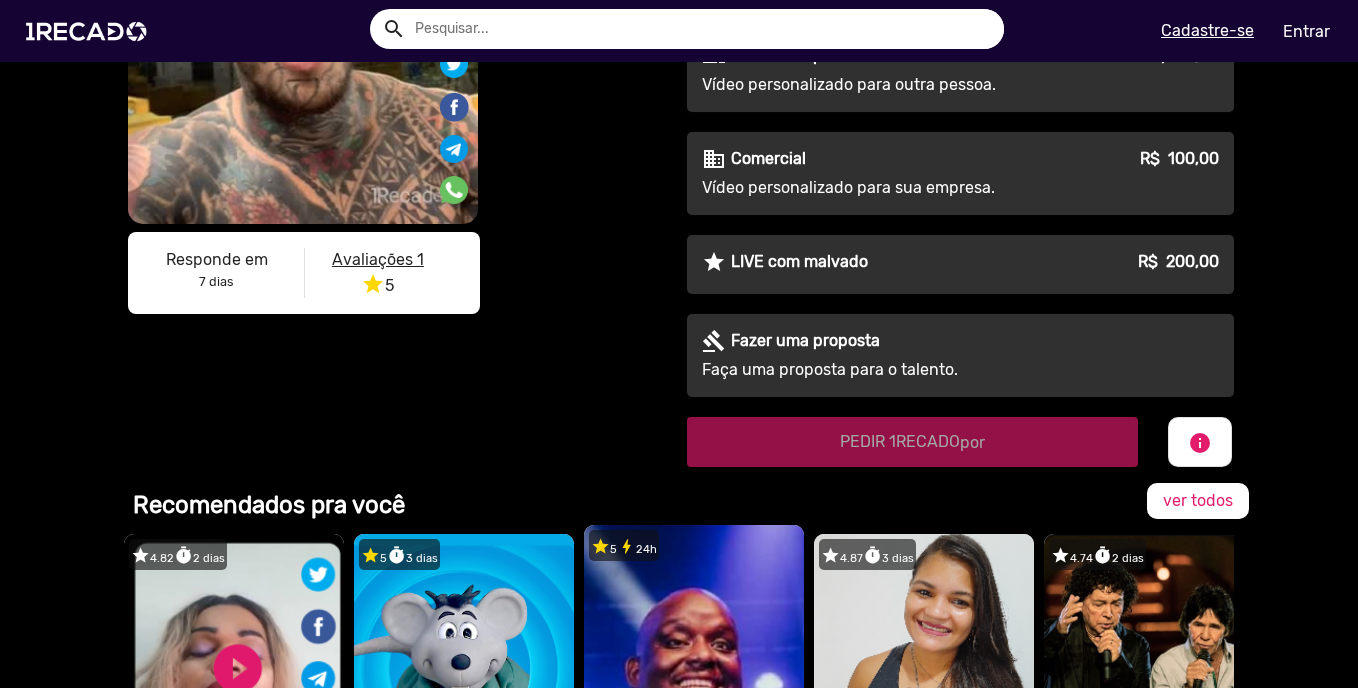 scroll, scrollTop: 0, scrollLeft: 0, axis: both 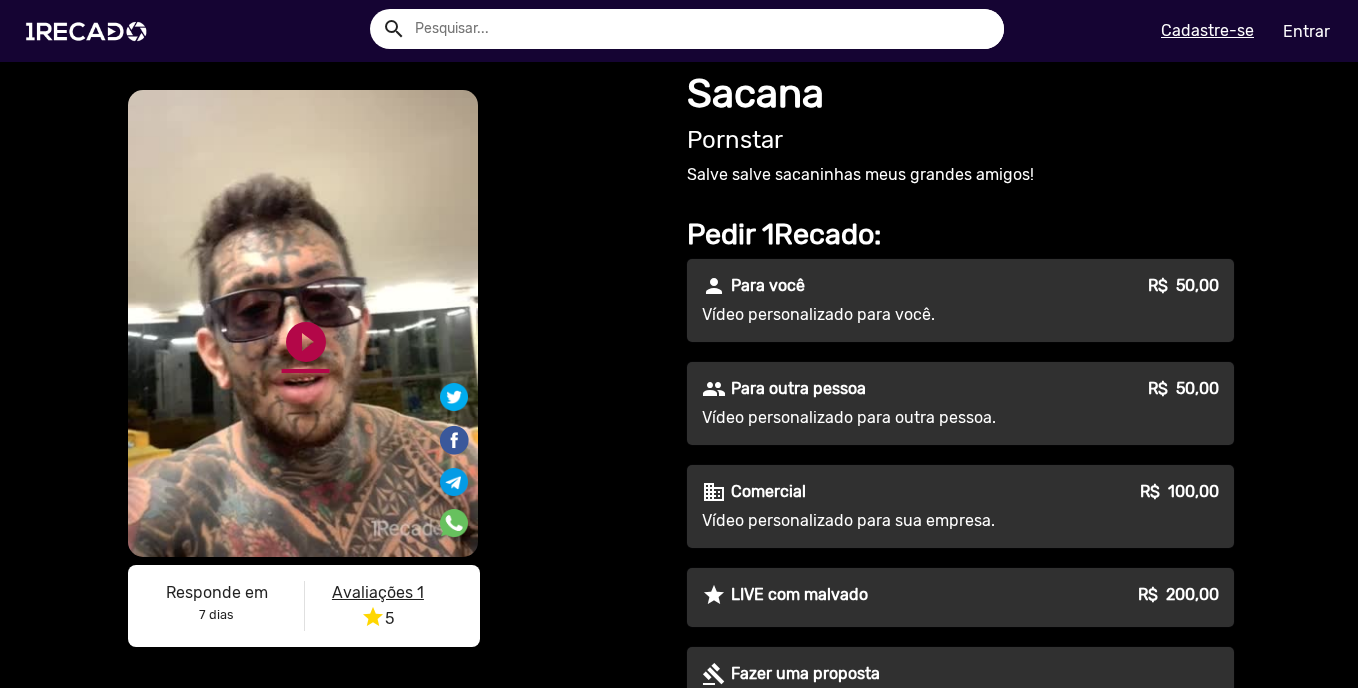 click on "play_circle_filled" 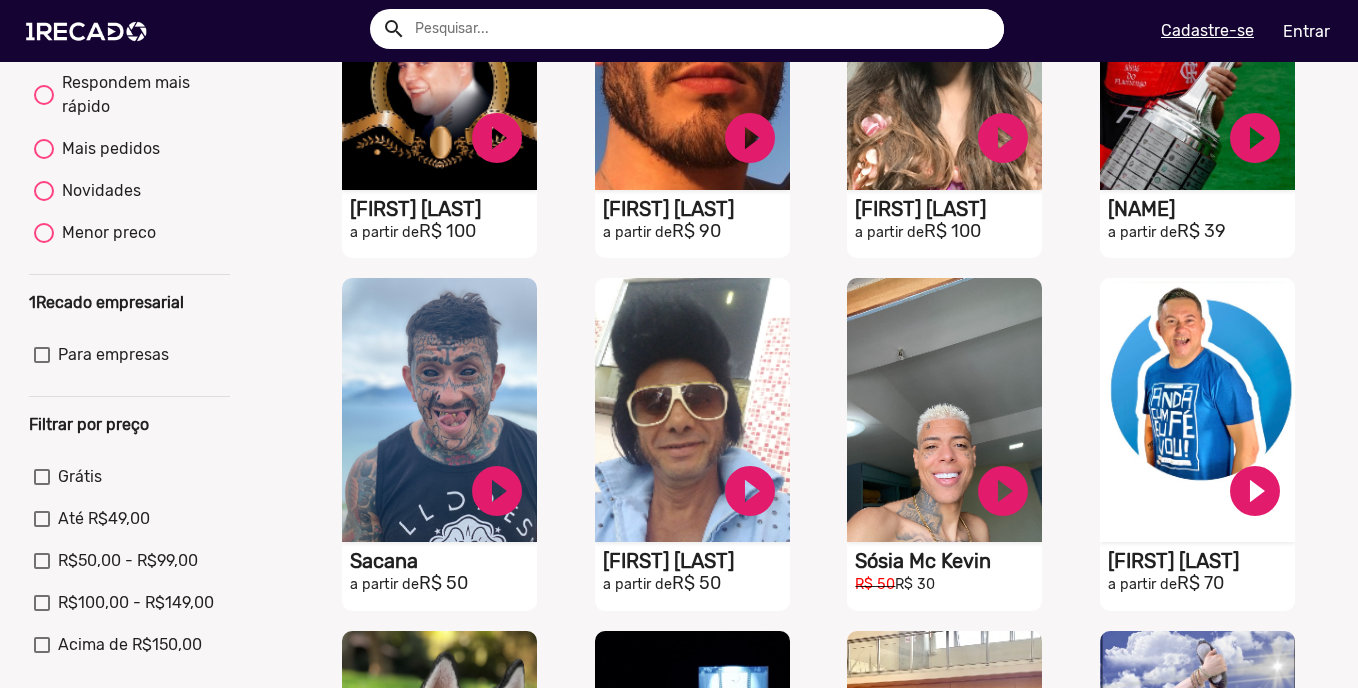 scroll, scrollTop: 200, scrollLeft: 0, axis: vertical 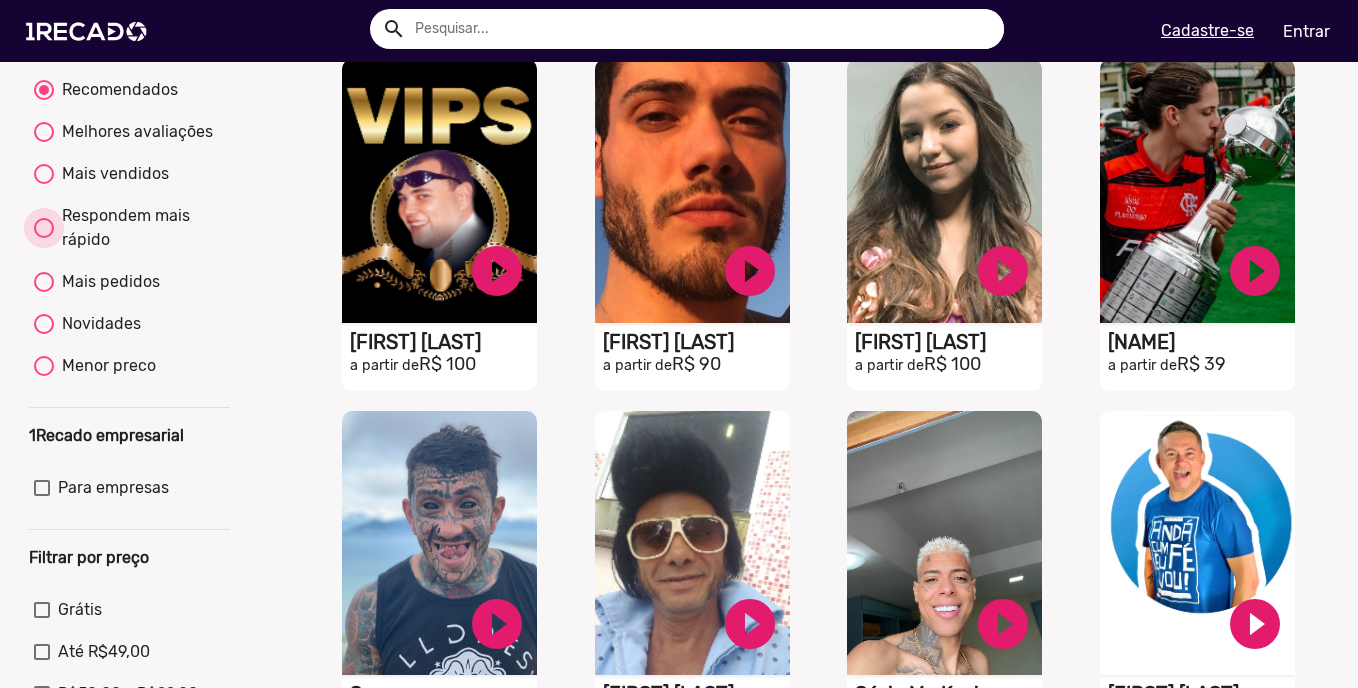 click on "Respondem mais rápido" at bounding box center (139, 228) 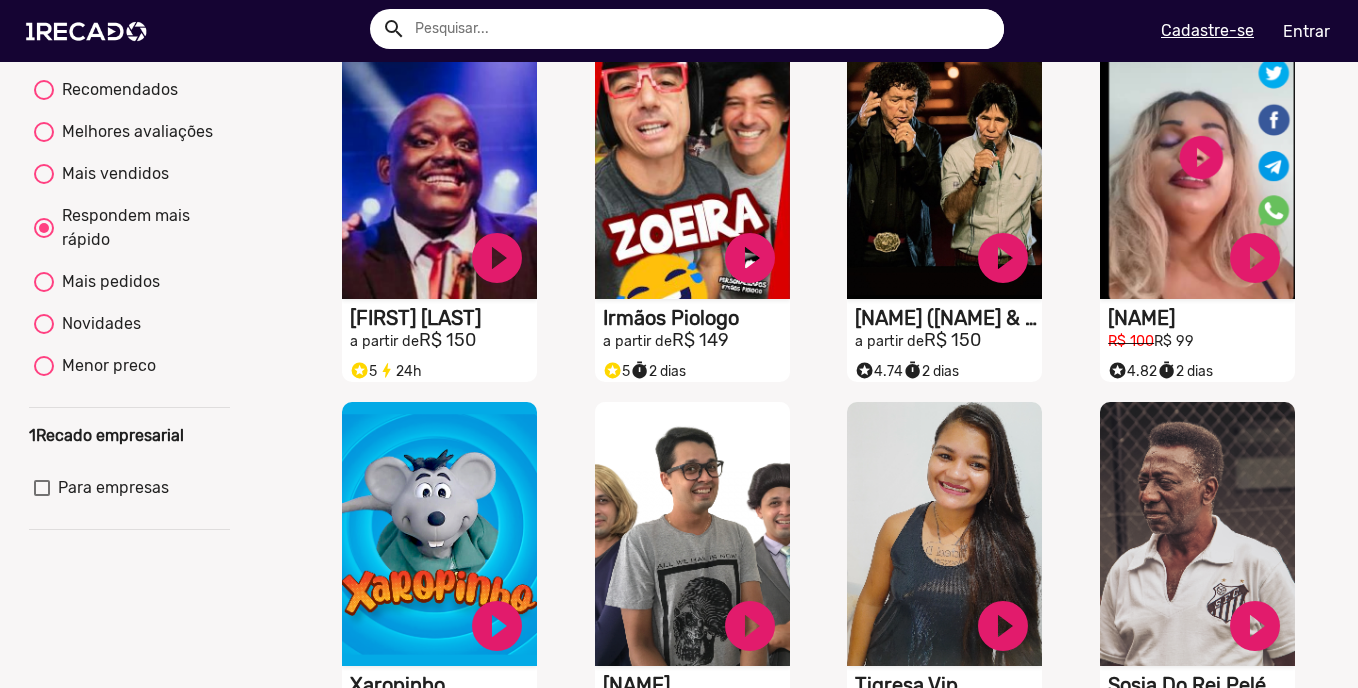 scroll, scrollTop: 533, scrollLeft: 0, axis: vertical 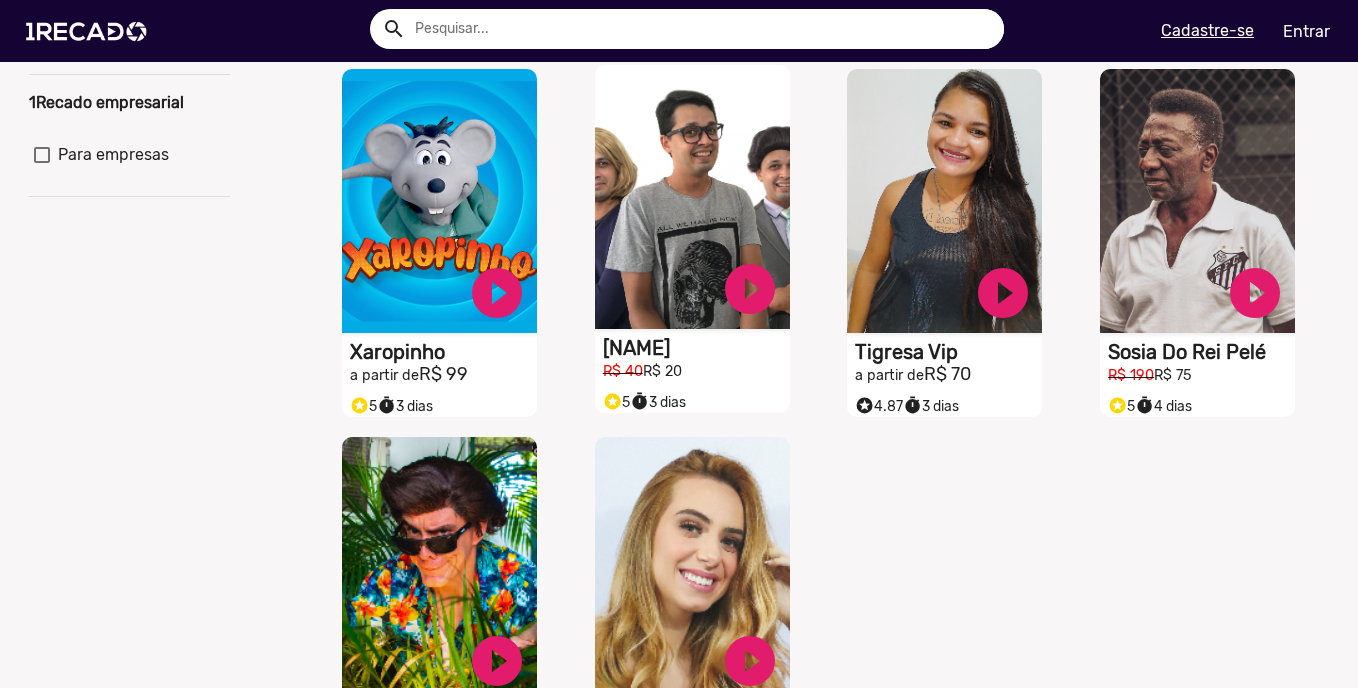 click on "[FIRST] [LAST]" at bounding box center [443, -15] 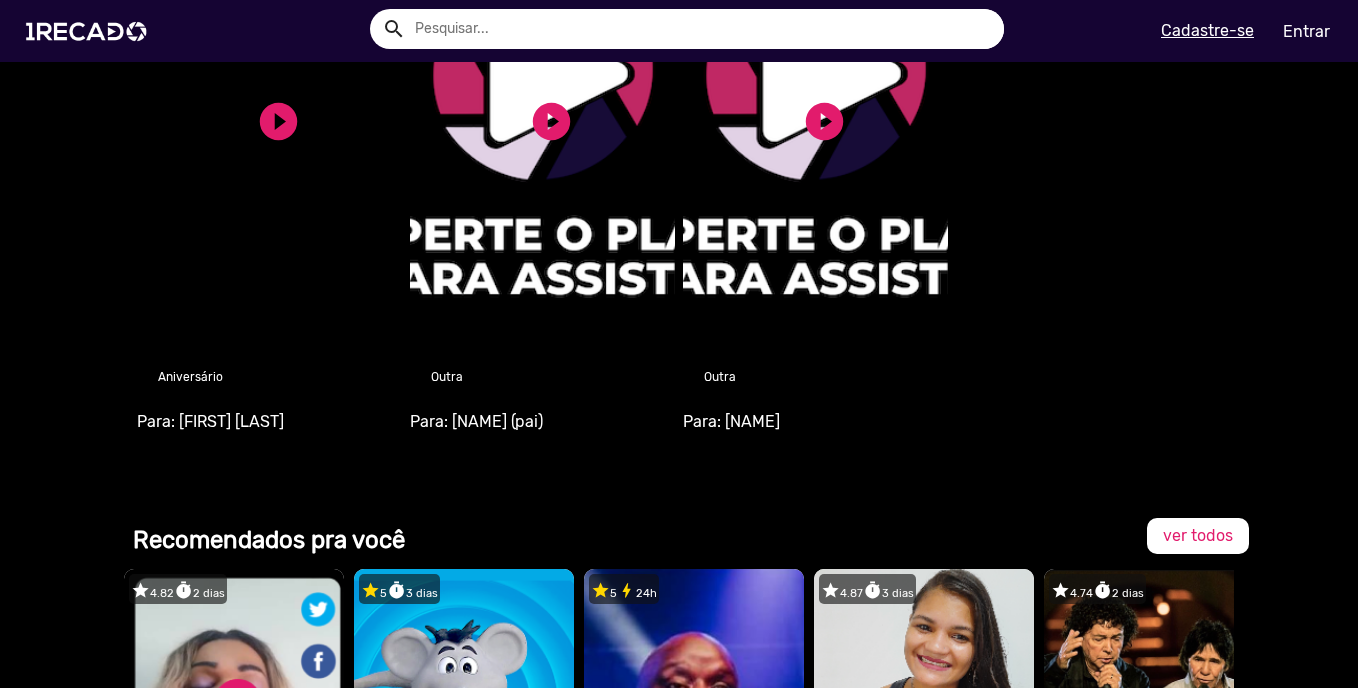 scroll, scrollTop: 2200, scrollLeft: 0, axis: vertical 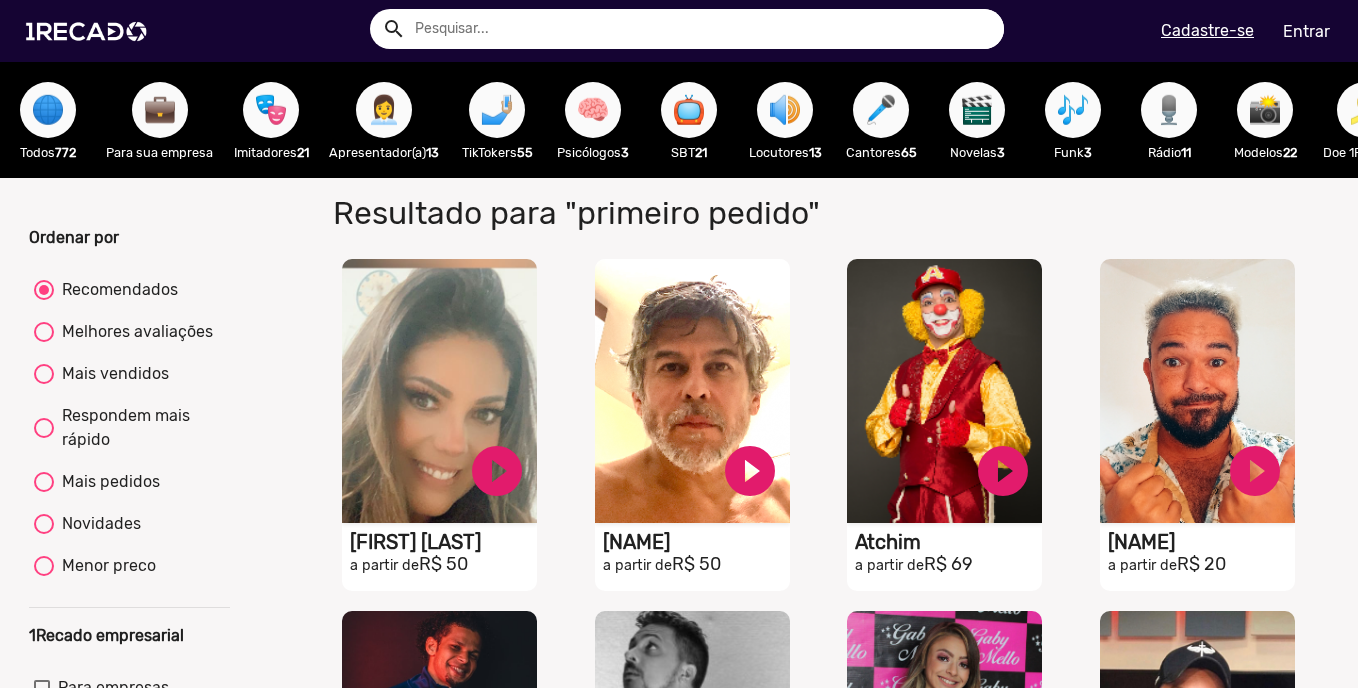 click on "Mais pedidos" at bounding box center [107, 482] 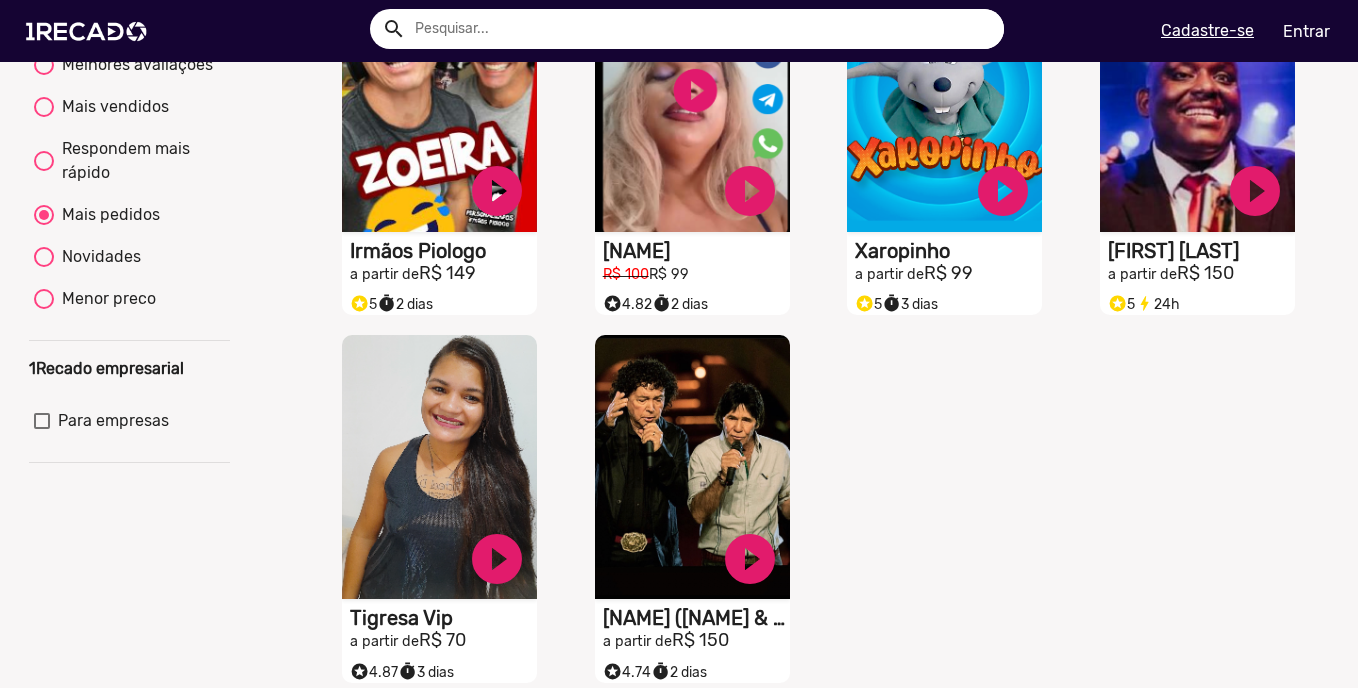 scroll, scrollTop: 0, scrollLeft: 0, axis: both 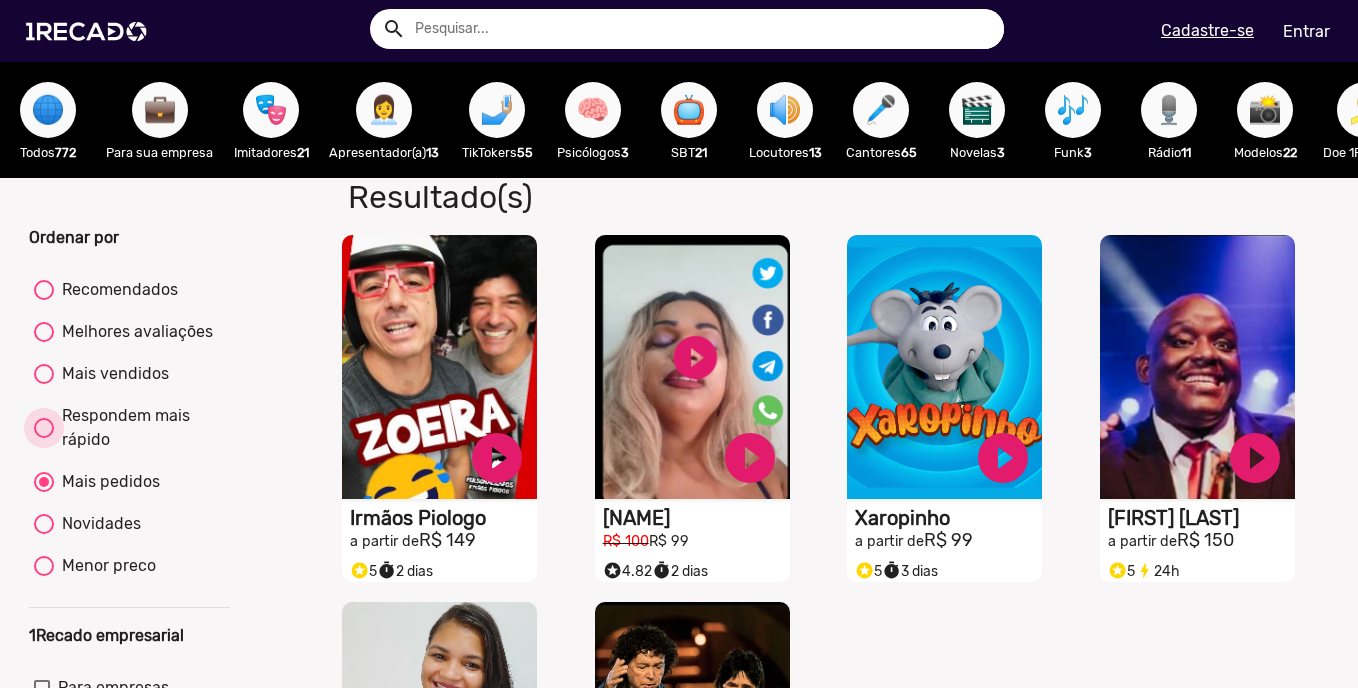 click on "Respondem mais rápido" at bounding box center (139, 428) 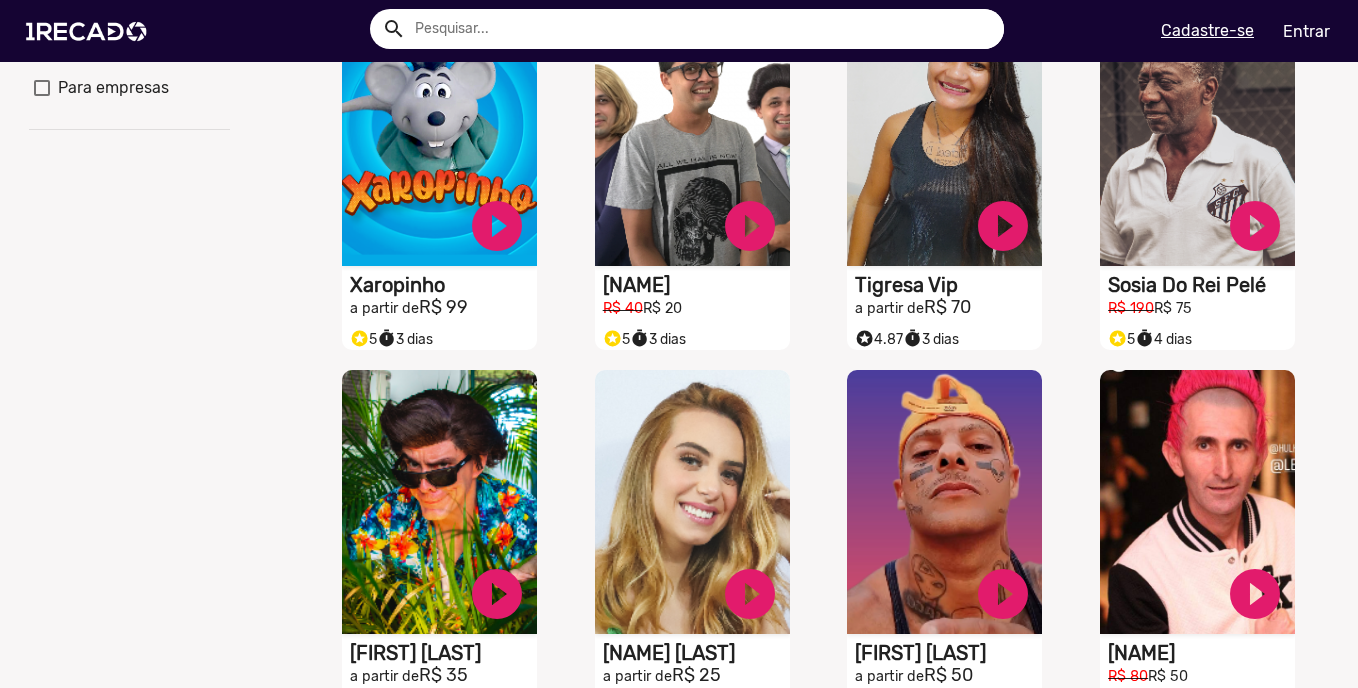 scroll, scrollTop: 267, scrollLeft: 0, axis: vertical 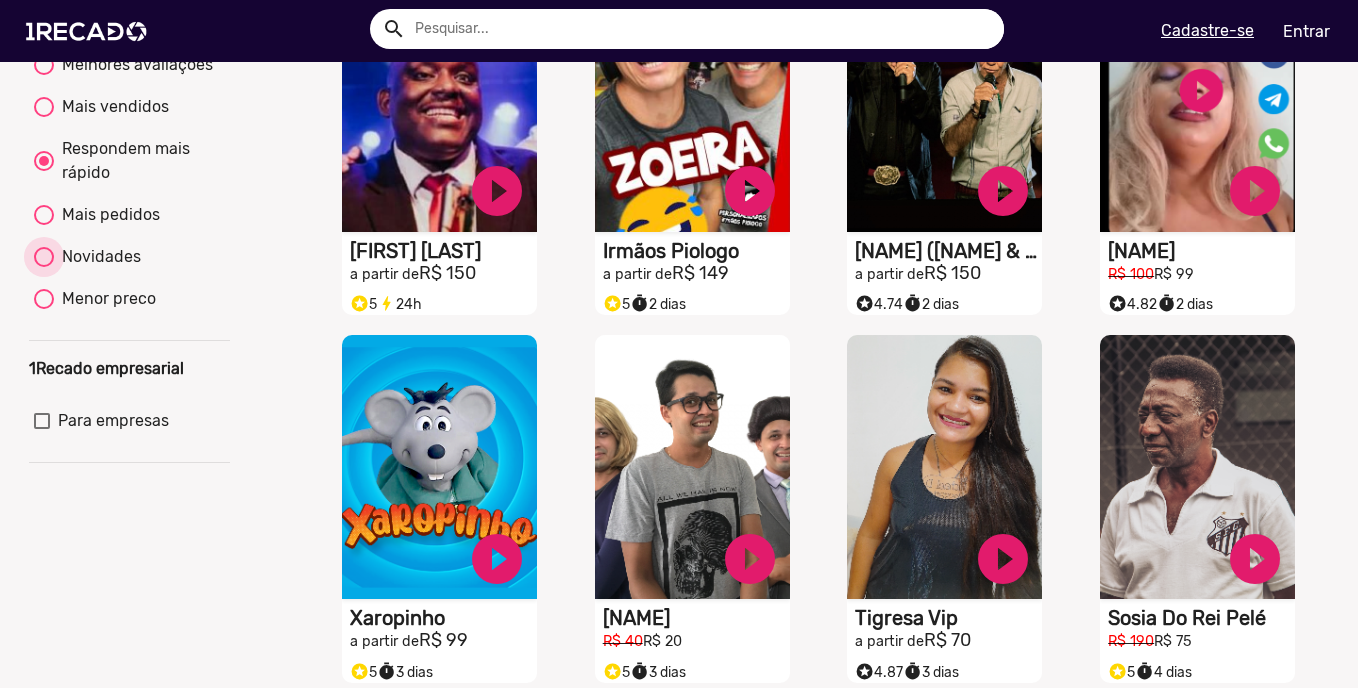 click on "Novidades" at bounding box center (97, 257) 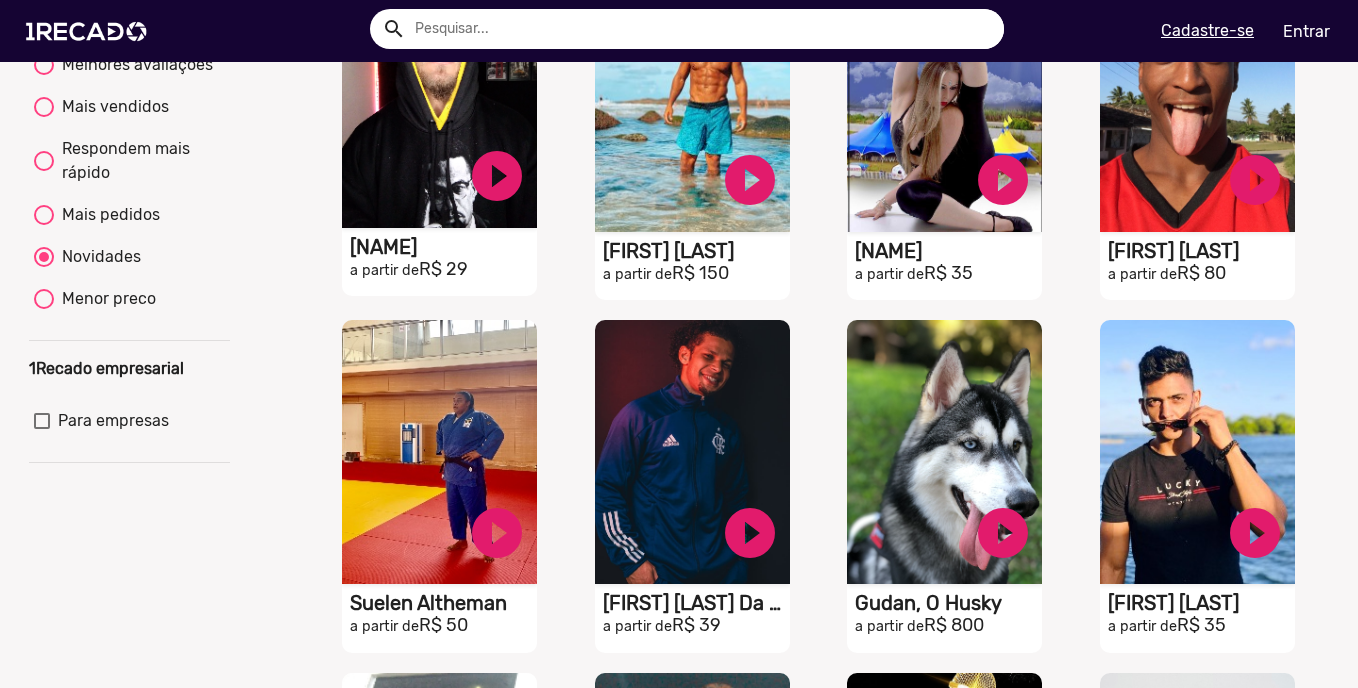 scroll, scrollTop: 67, scrollLeft: 0, axis: vertical 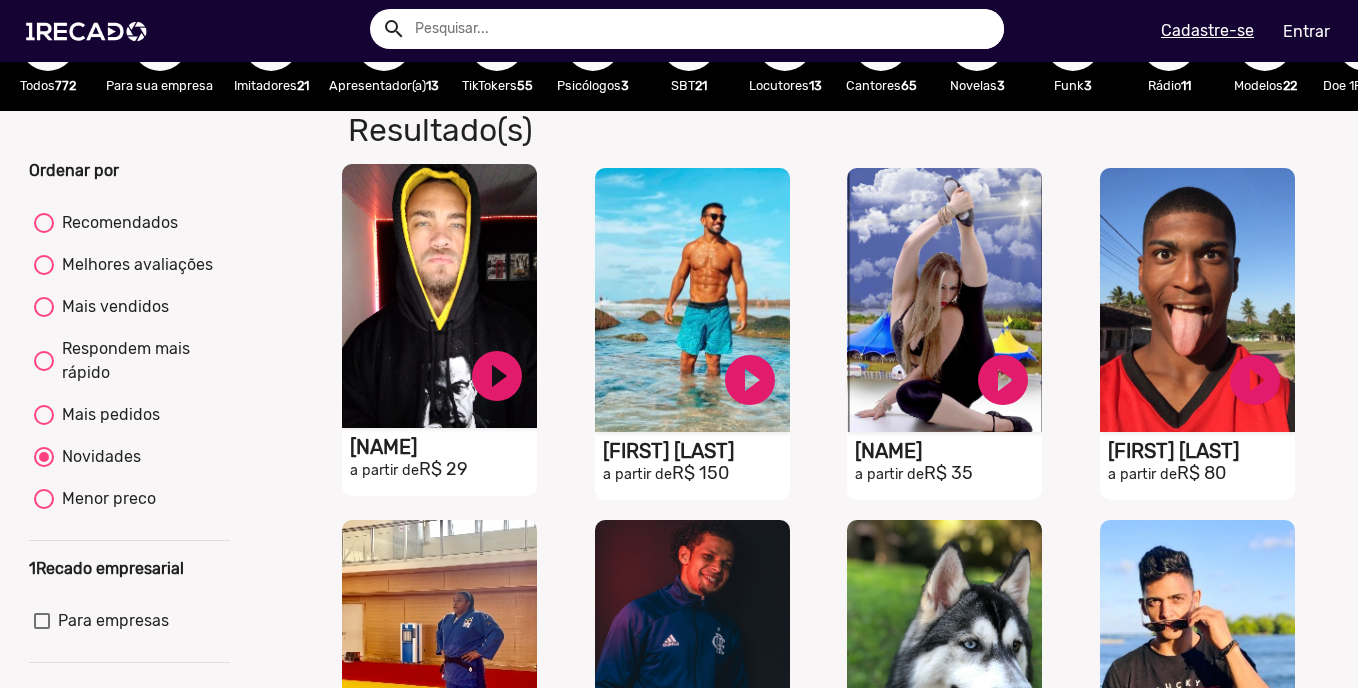 click on "[FIRST] [LAST]" at bounding box center [443, 447] 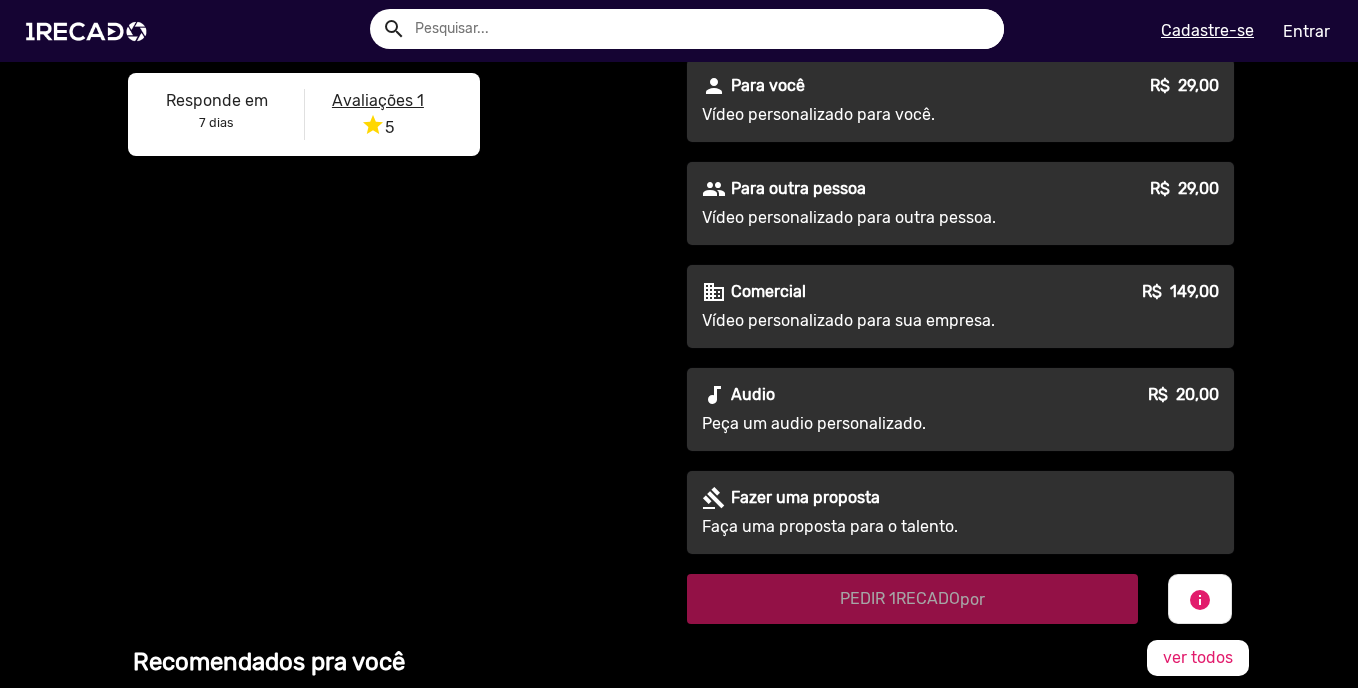 scroll, scrollTop: 133, scrollLeft: 0, axis: vertical 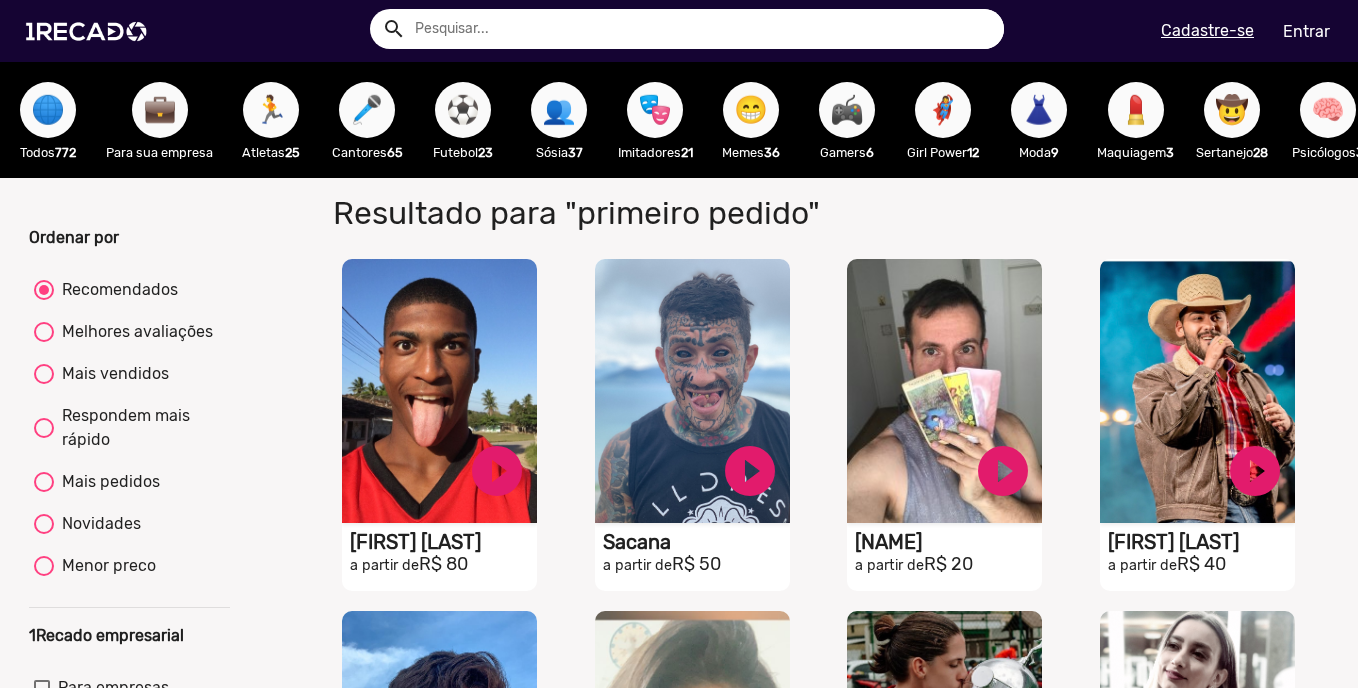 click on "Novidades" at bounding box center [97, 524] 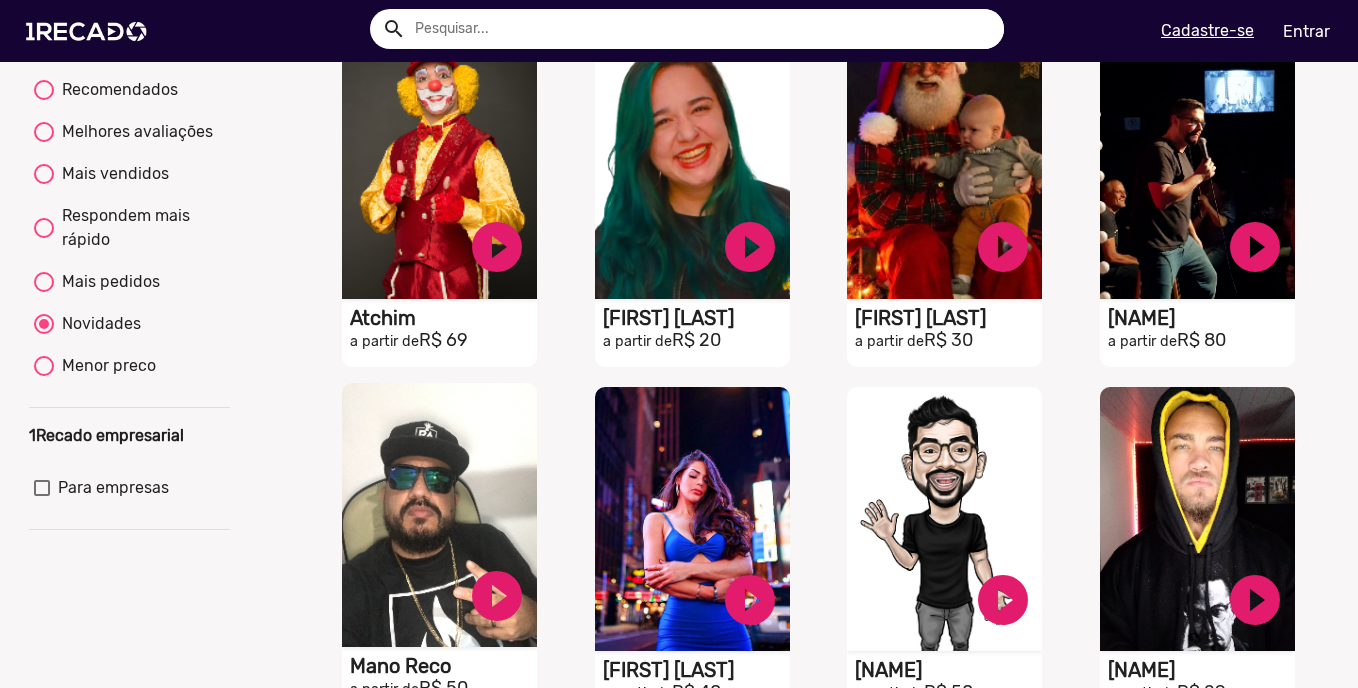 scroll, scrollTop: 134, scrollLeft: 0, axis: vertical 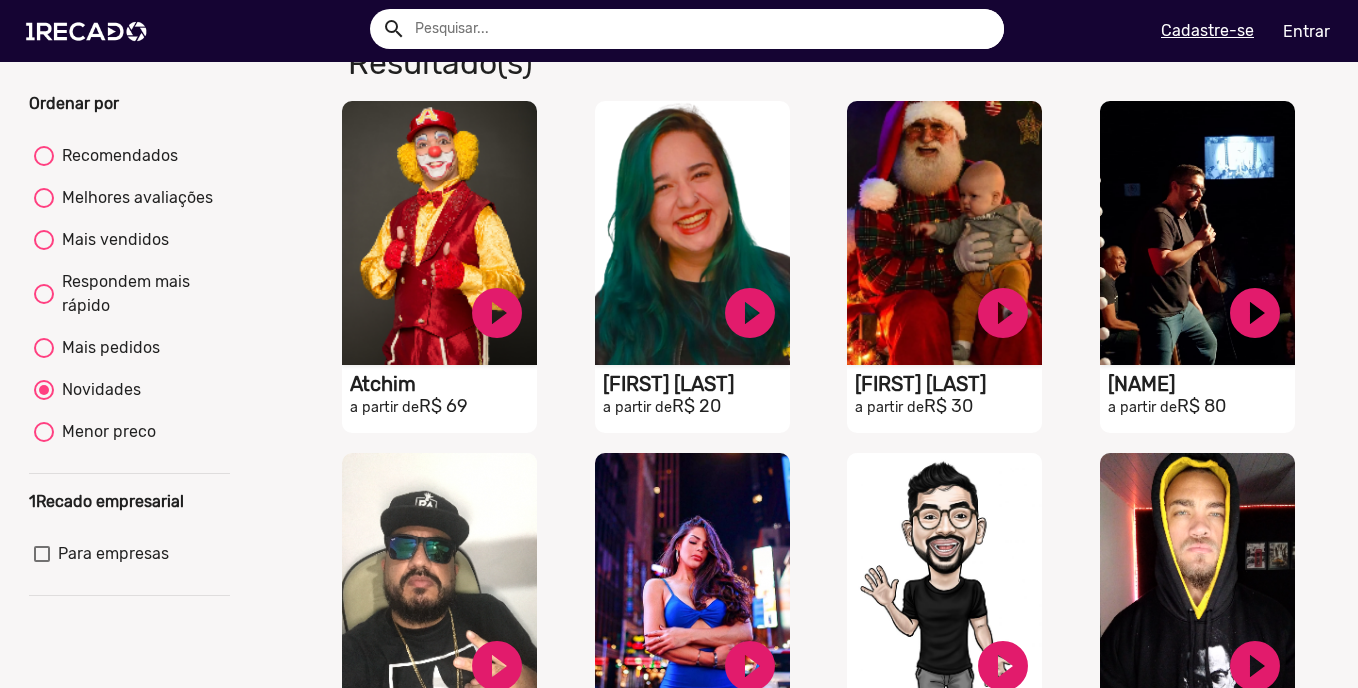 click on "Mais pedidos" at bounding box center (107, 348) 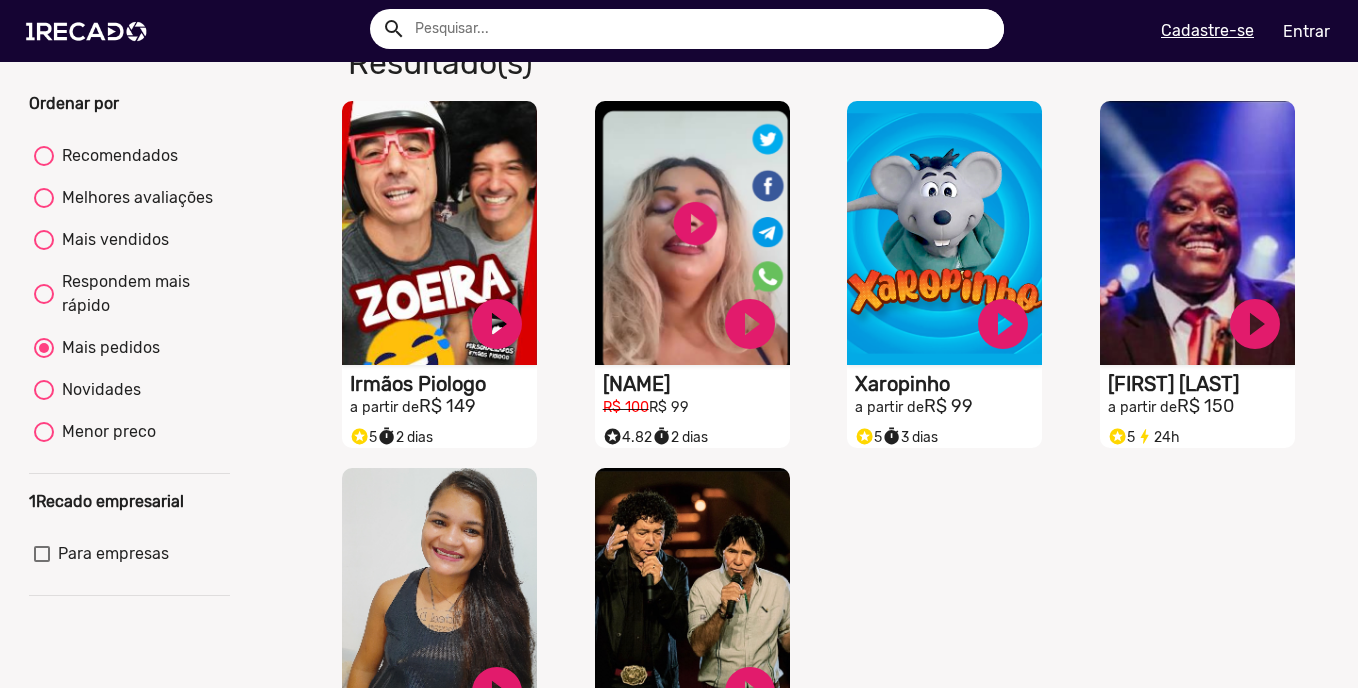 click on "Recomendados     Melhores avaliações     Mais vendidos     Respondem mais rápido     Mais pedidos     Novidades     Menor preco" 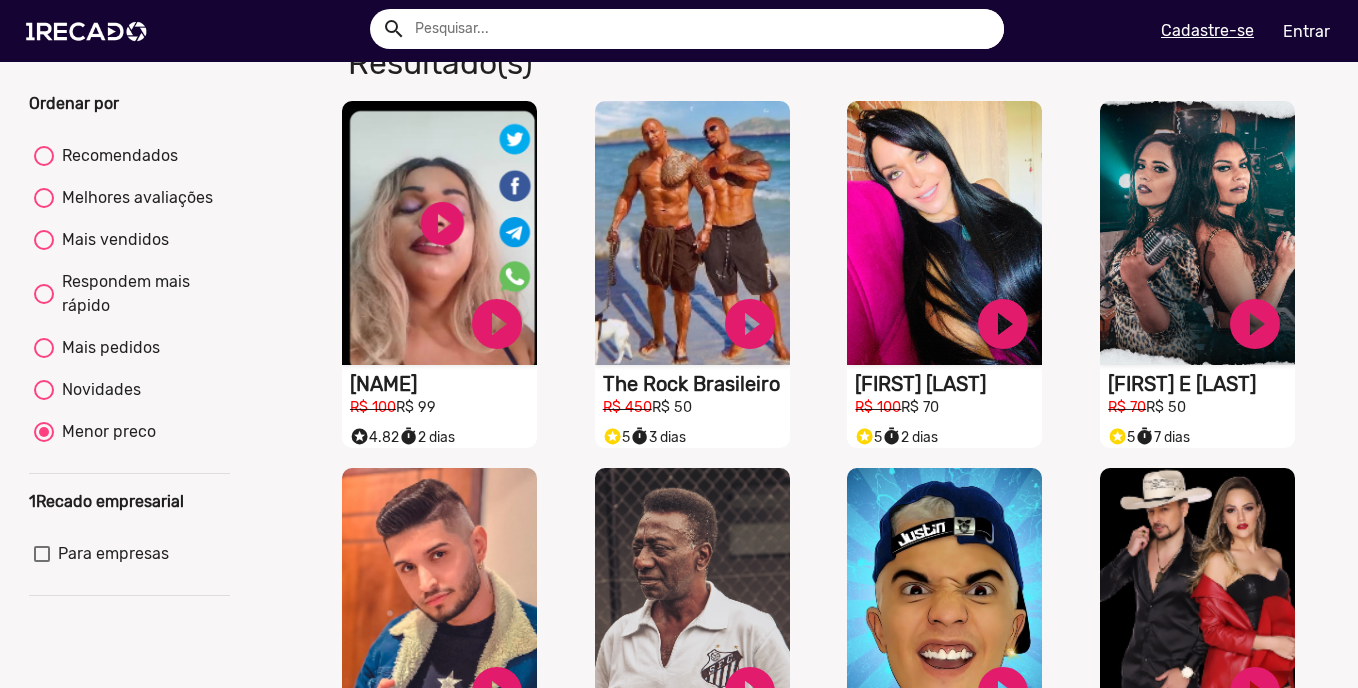 click on "Recomendados     Melhores avaliações     Mais vendidos     Respondem mais rápido     Mais pedidos     Novidades     Menor preco" 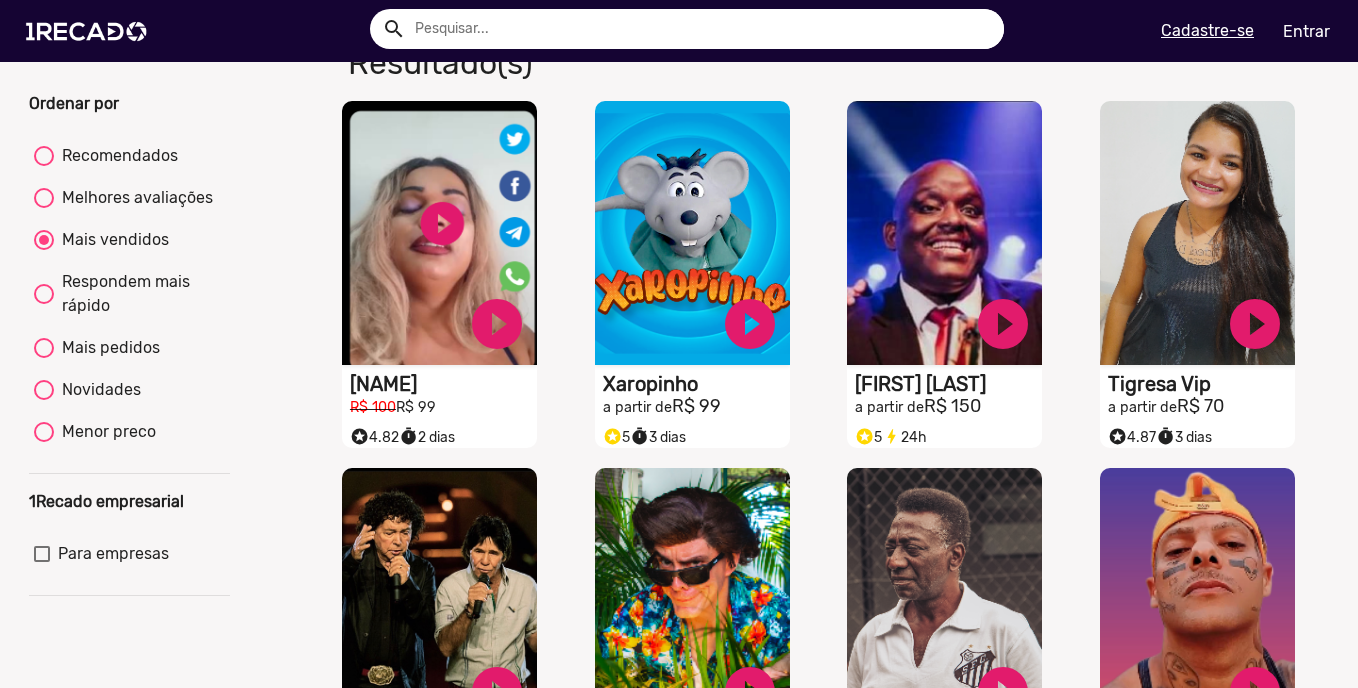 click on "Respondem mais rápido" at bounding box center [139, 294] 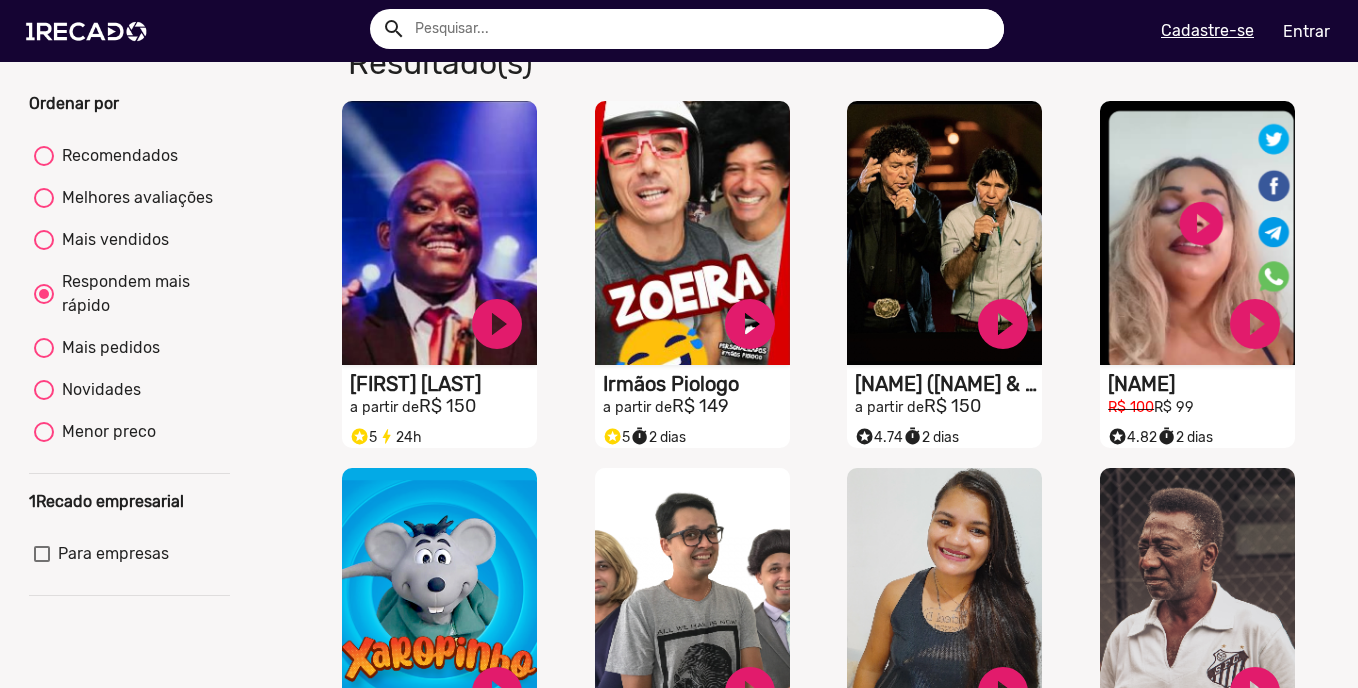 click on "Recomendados     Melhores avaliações     Mais vendidos     Respondem mais rápido     Mais pedidos     Novidades     Menor preco" 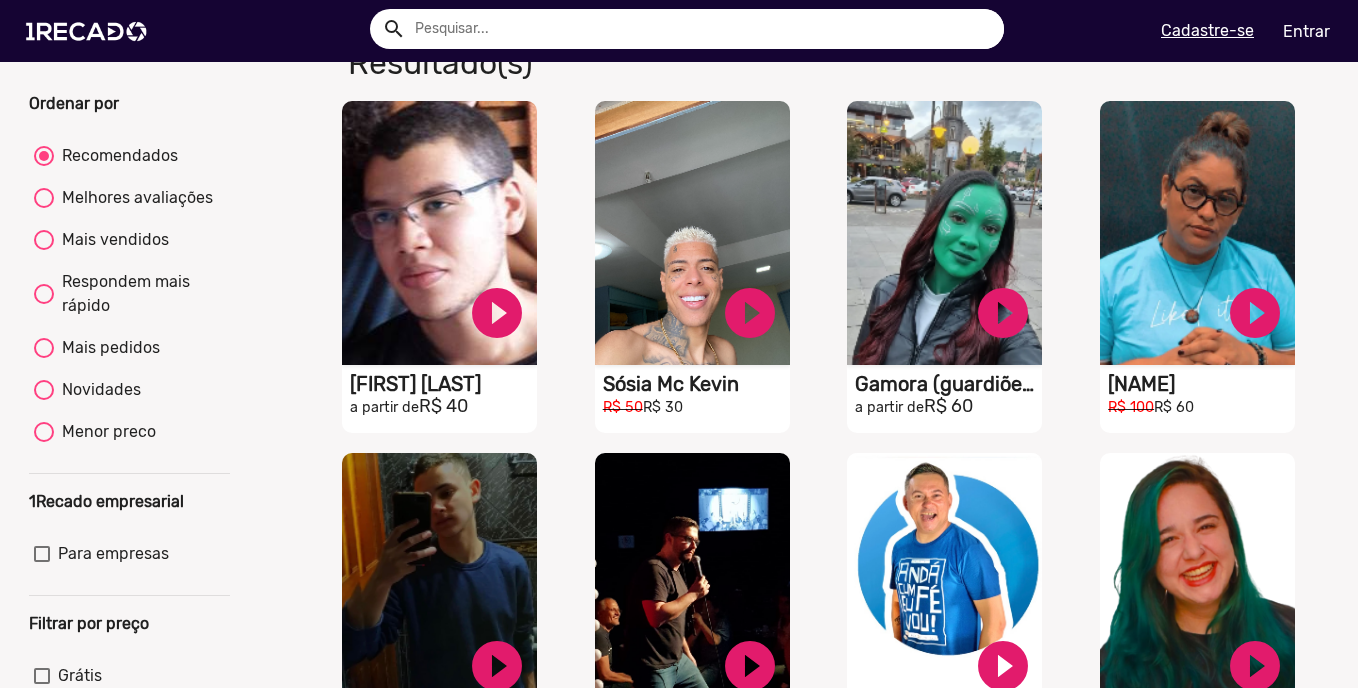 click on "Recomendados     Melhores avaliações     Mais vendidos     Respondem mais rápido     Mais pedidos     Novidades     Menor preco" 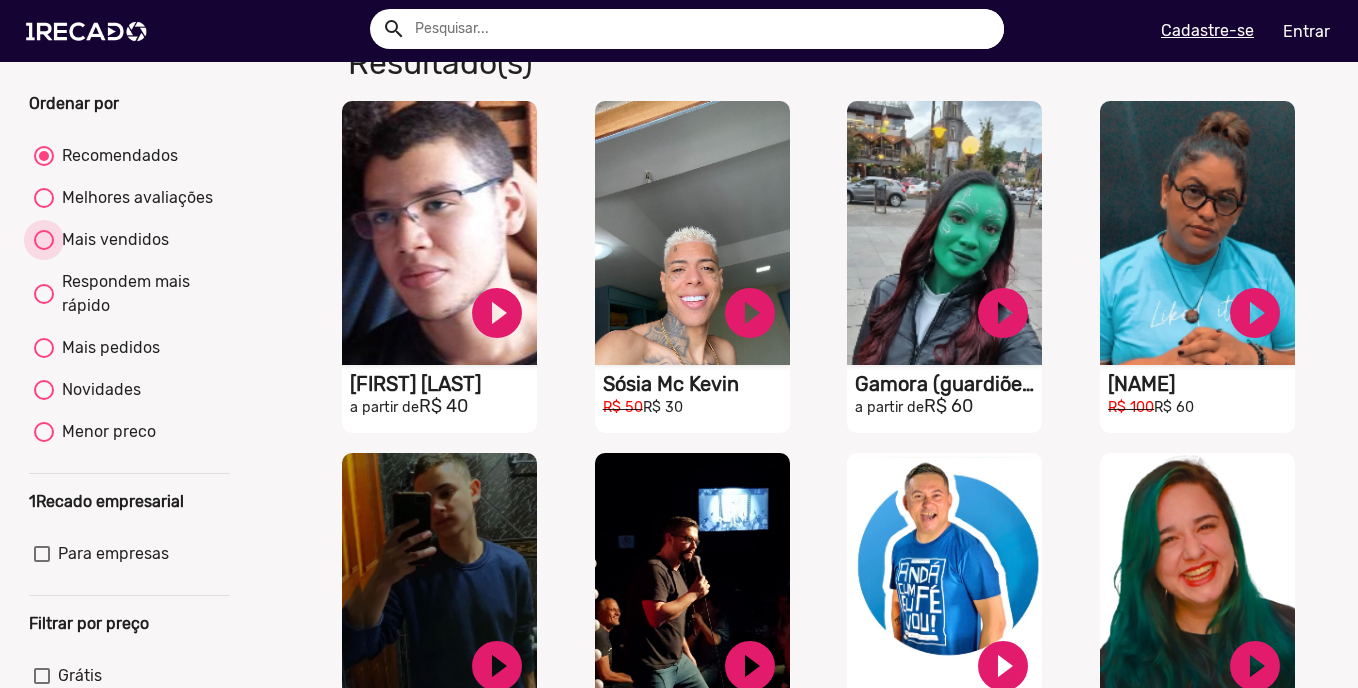 click on "Mais vendidos" at bounding box center (111, 240) 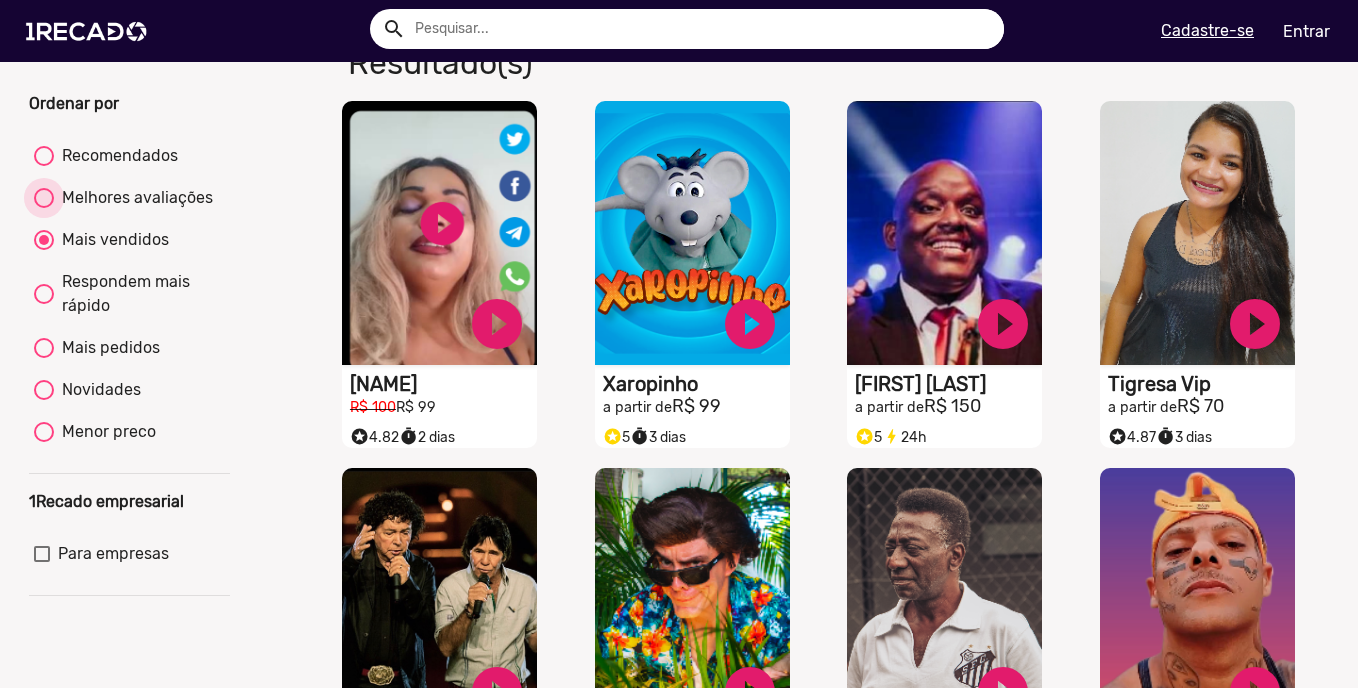 click on "Melhores avaliações" at bounding box center (133, 198) 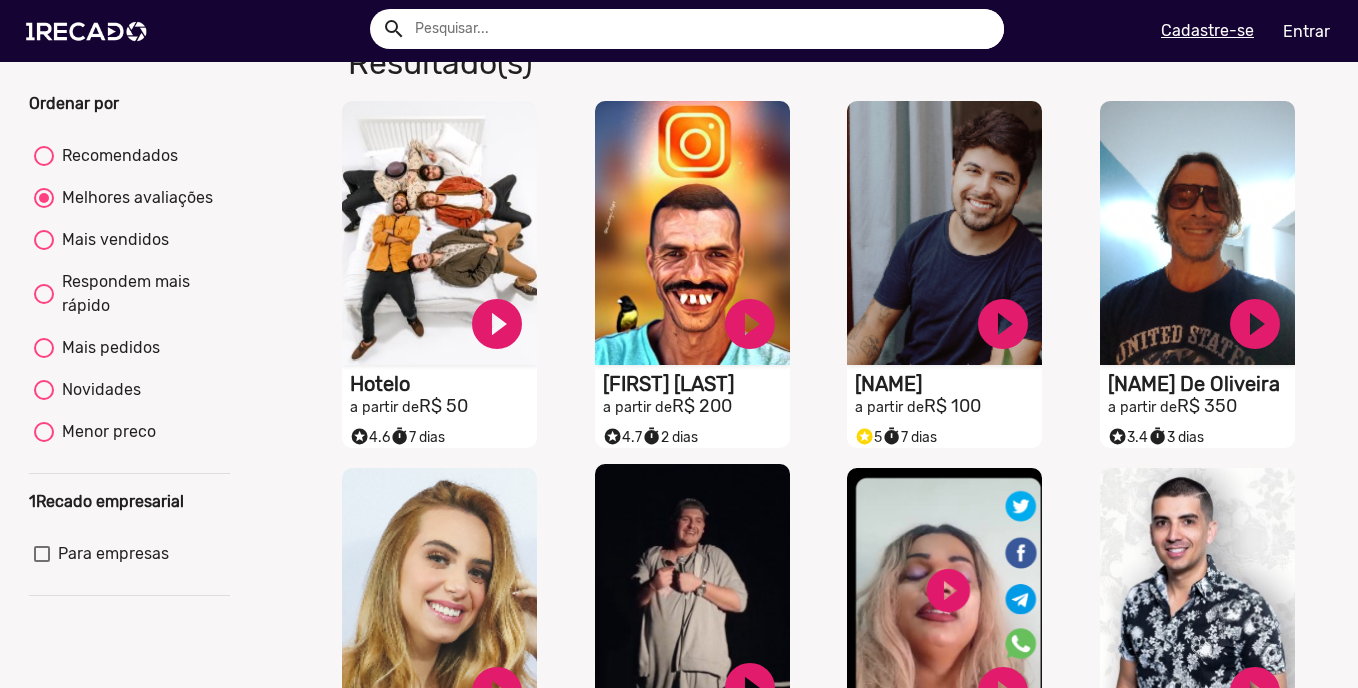 scroll, scrollTop: 467, scrollLeft: 0, axis: vertical 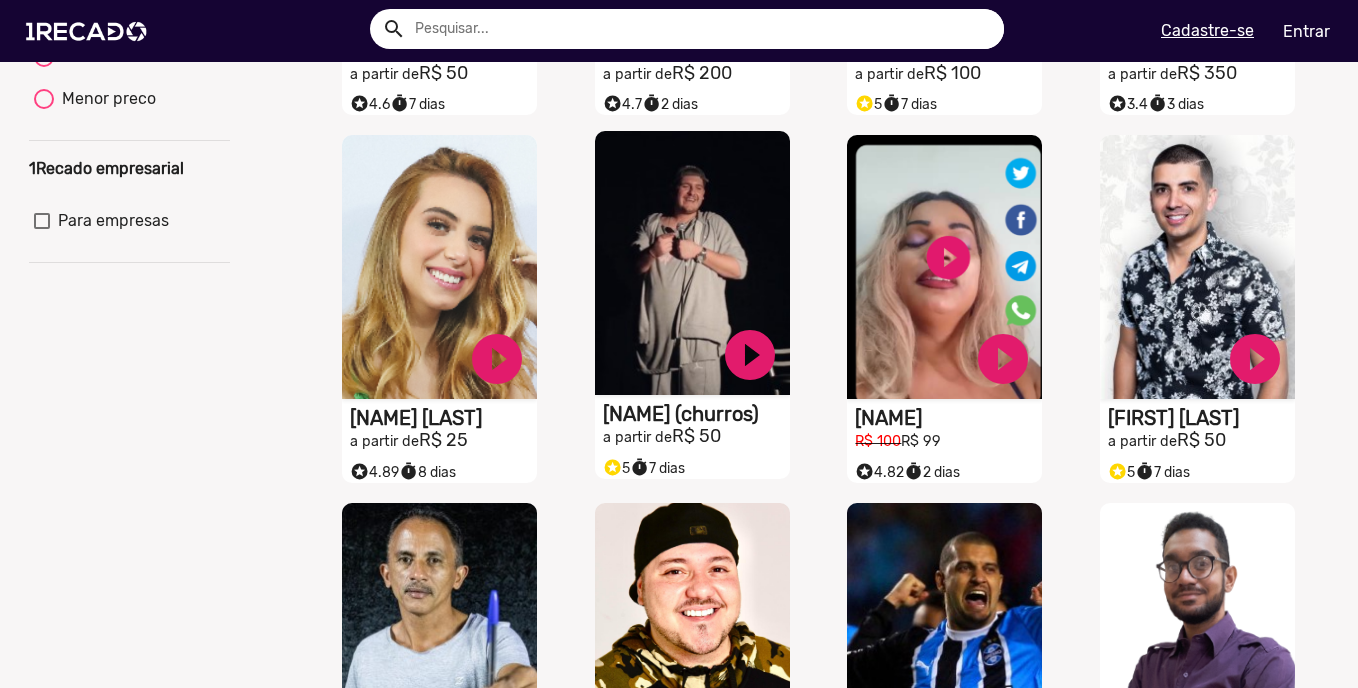 click on "[FIRST] [LAST] (churros)" at bounding box center (443, 51) 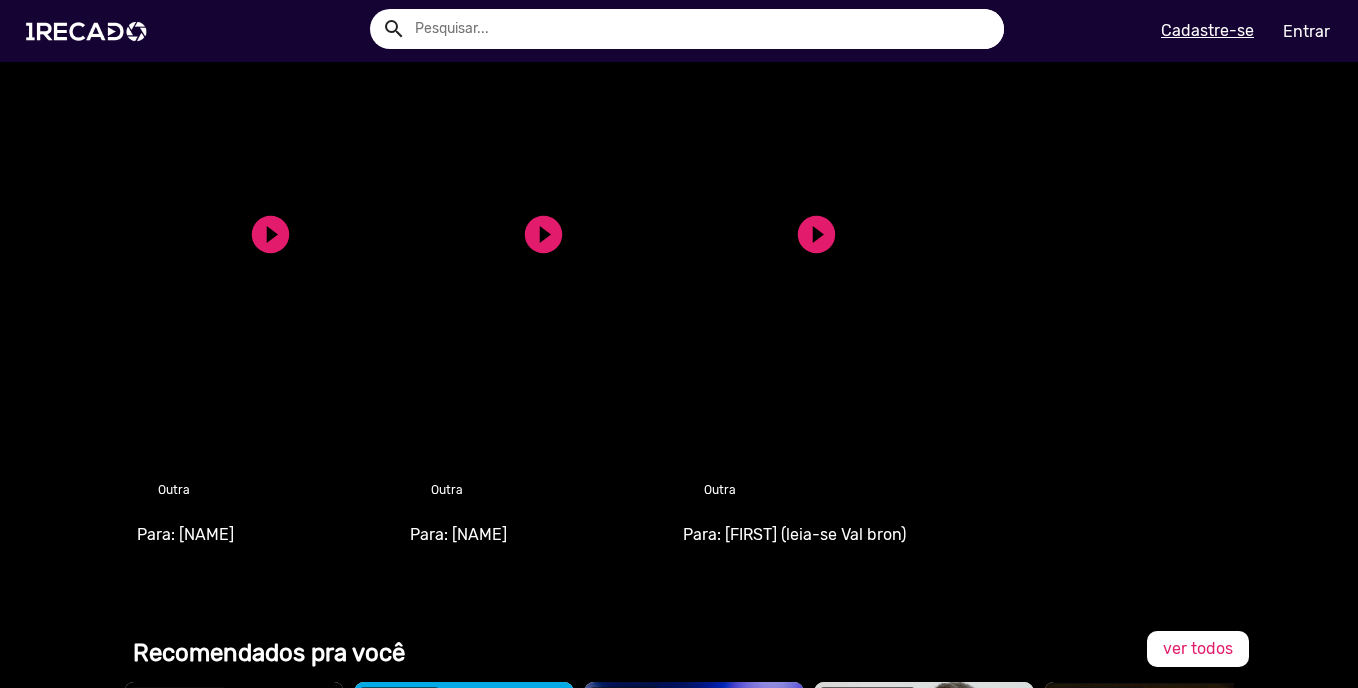 scroll, scrollTop: 1400, scrollLeft: 0, axis: vertical 